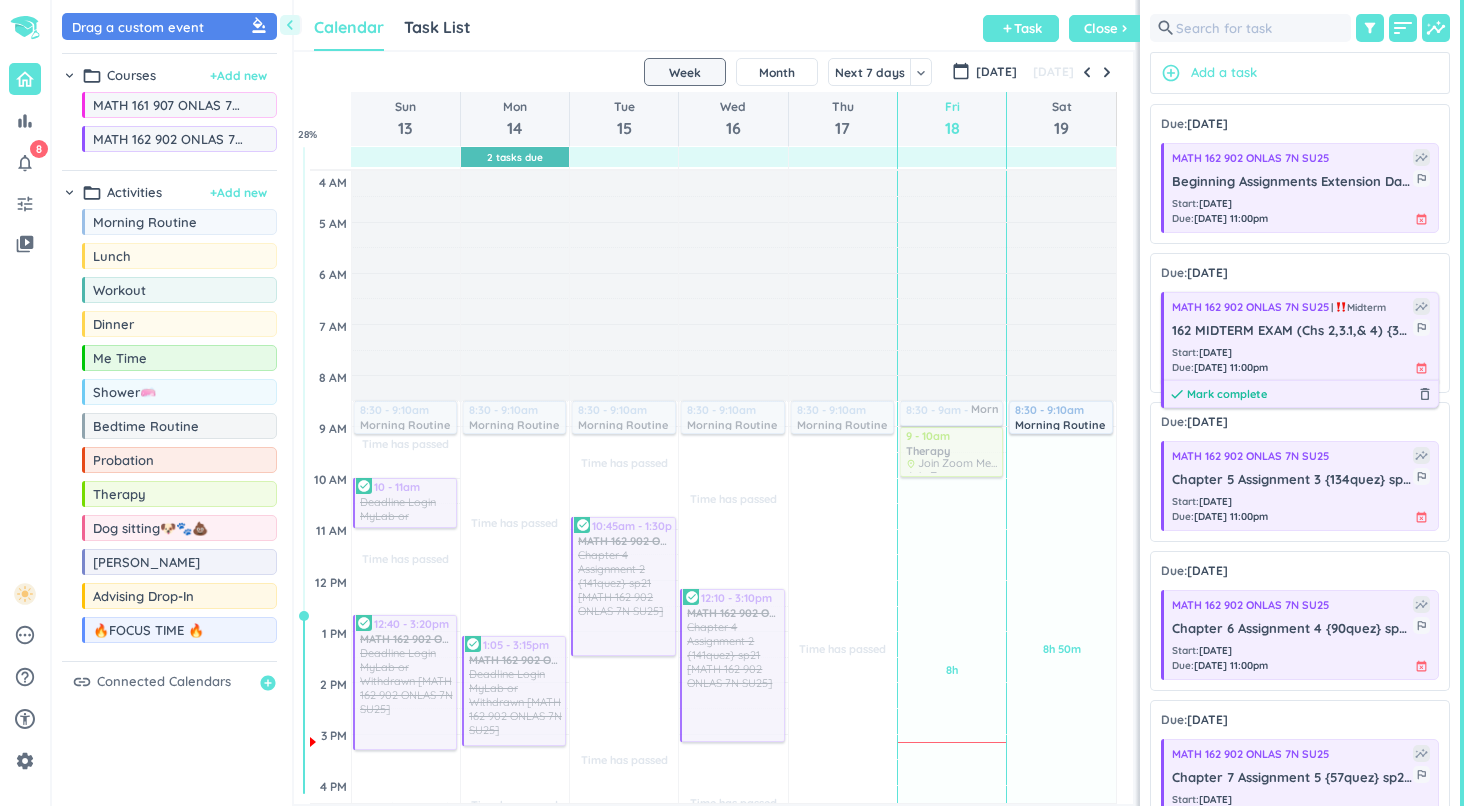 scroll, scrollTop: 0, scrollLeft: 0, axis: both 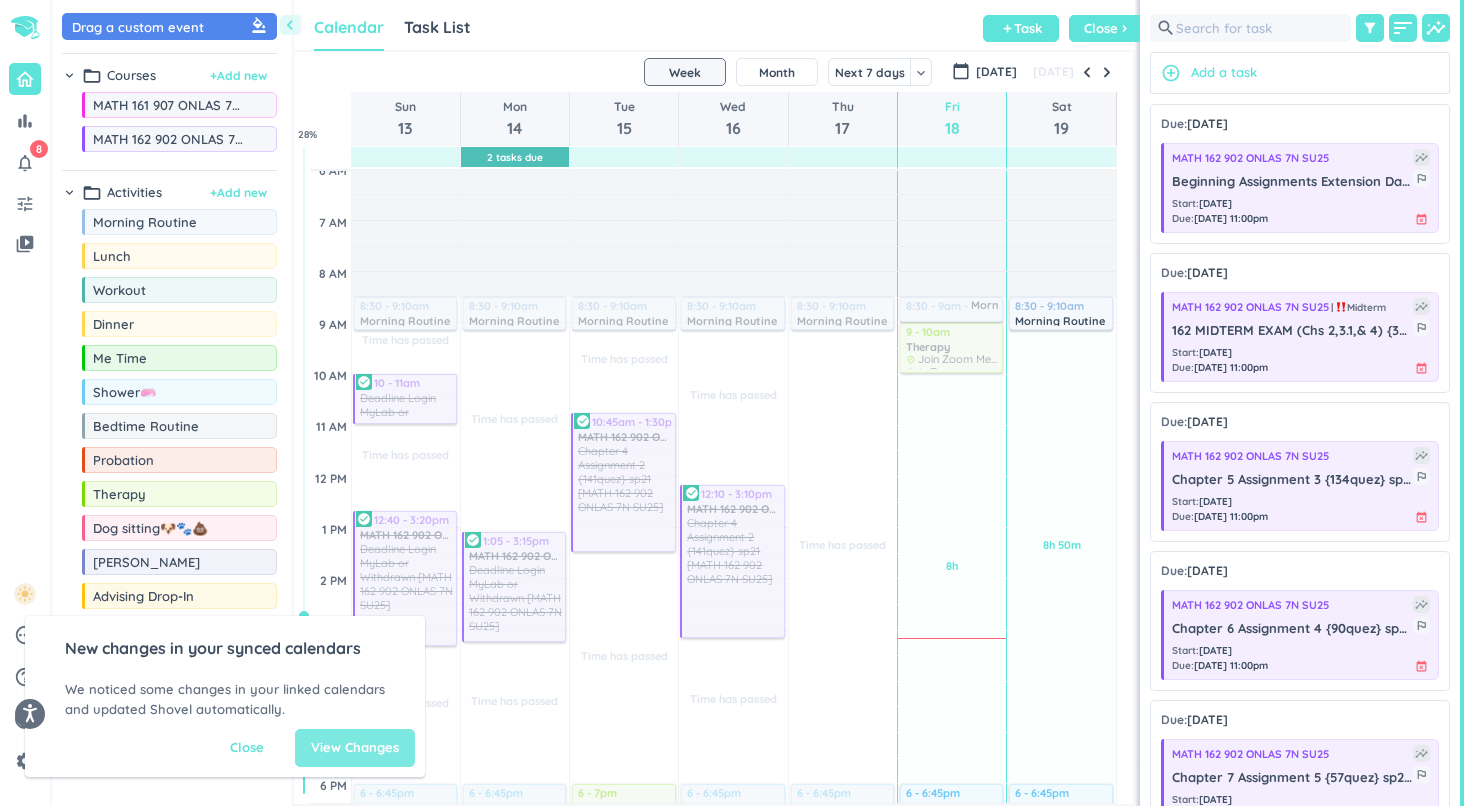 click on "View Changes" at bounding box center [355, 748] 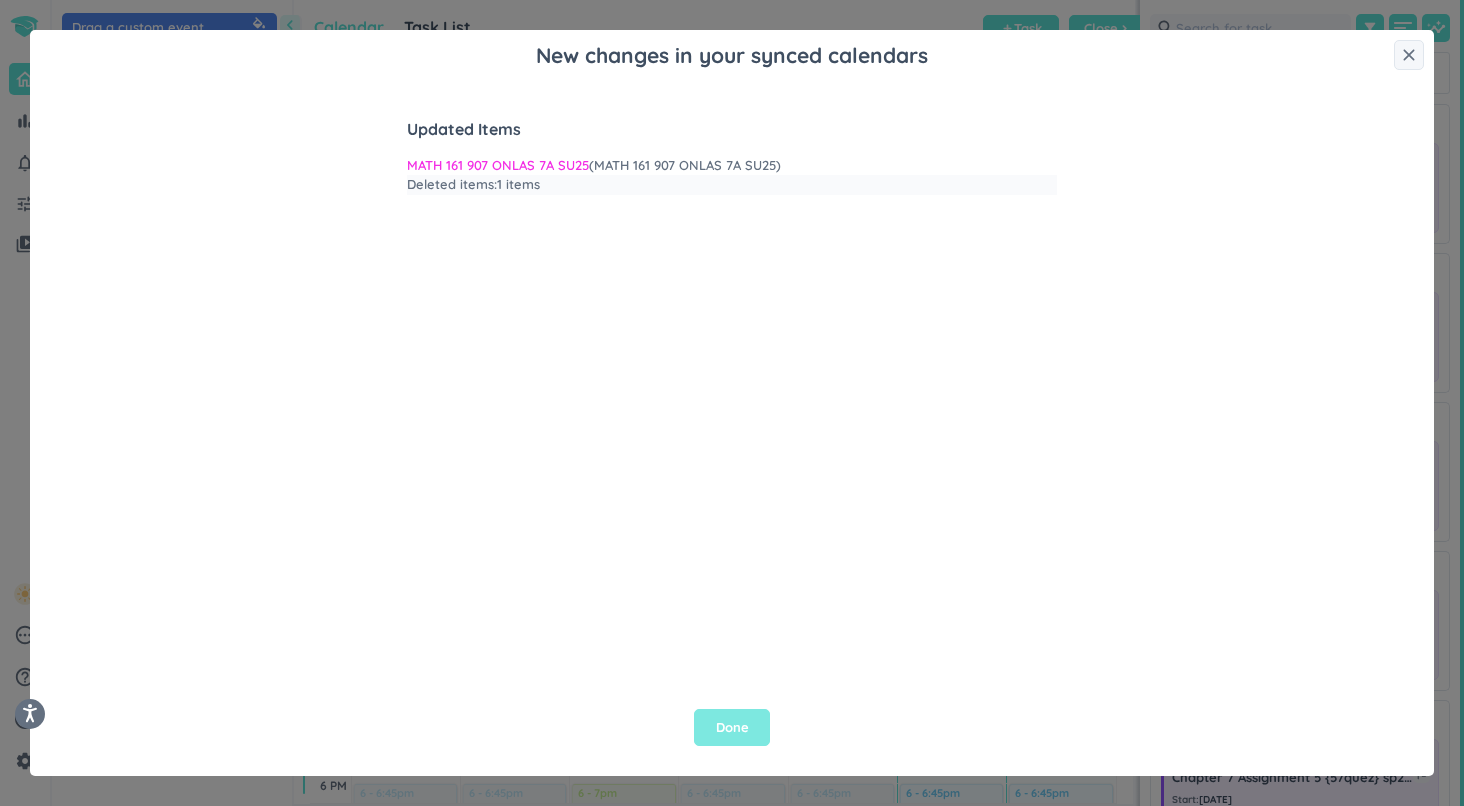 click on "Done" at bounding box center [732, 728] 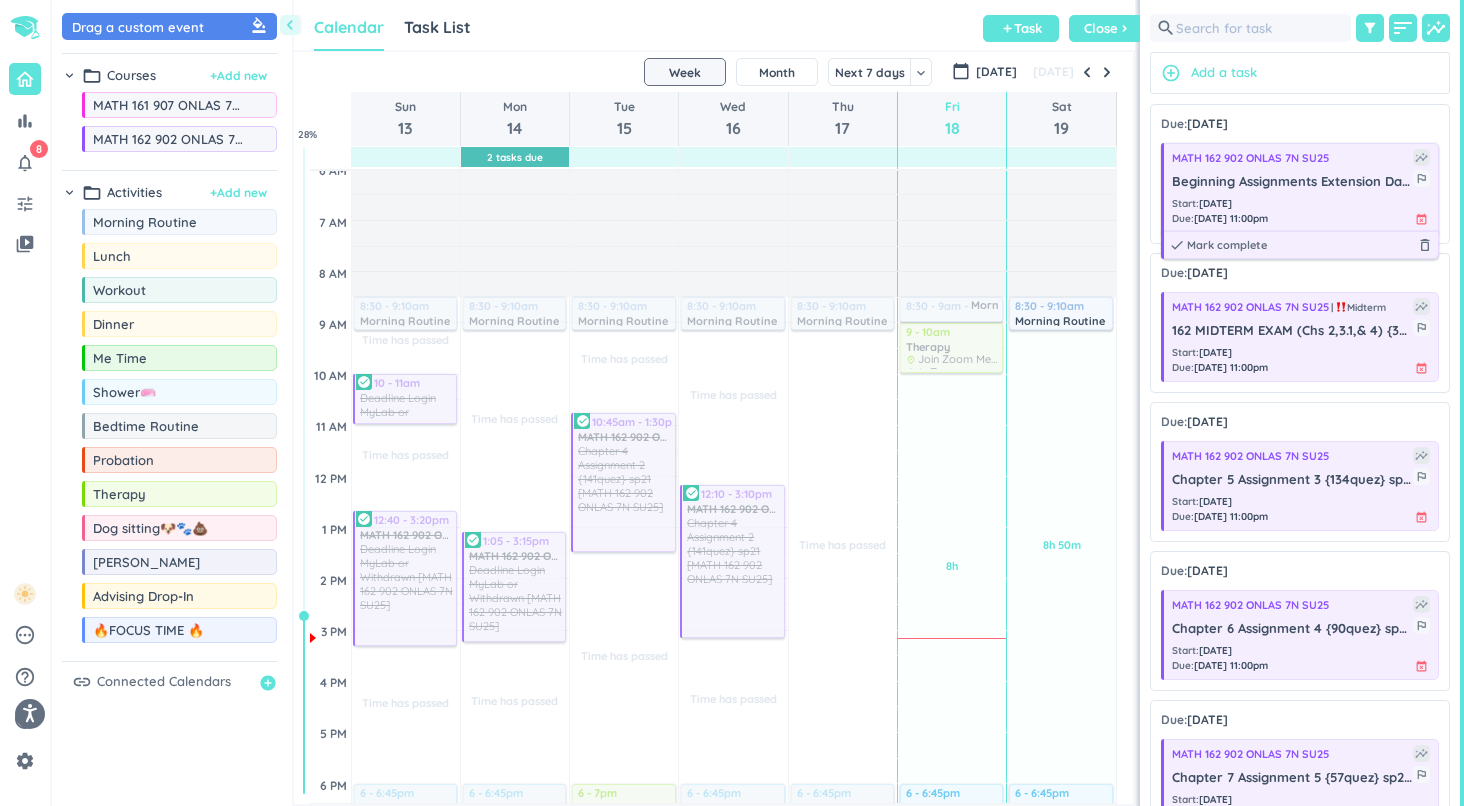 click on "Start :  [DATE] Due :  [DATE] 11:00pm event_busy" at bounding box center (1301, 211) 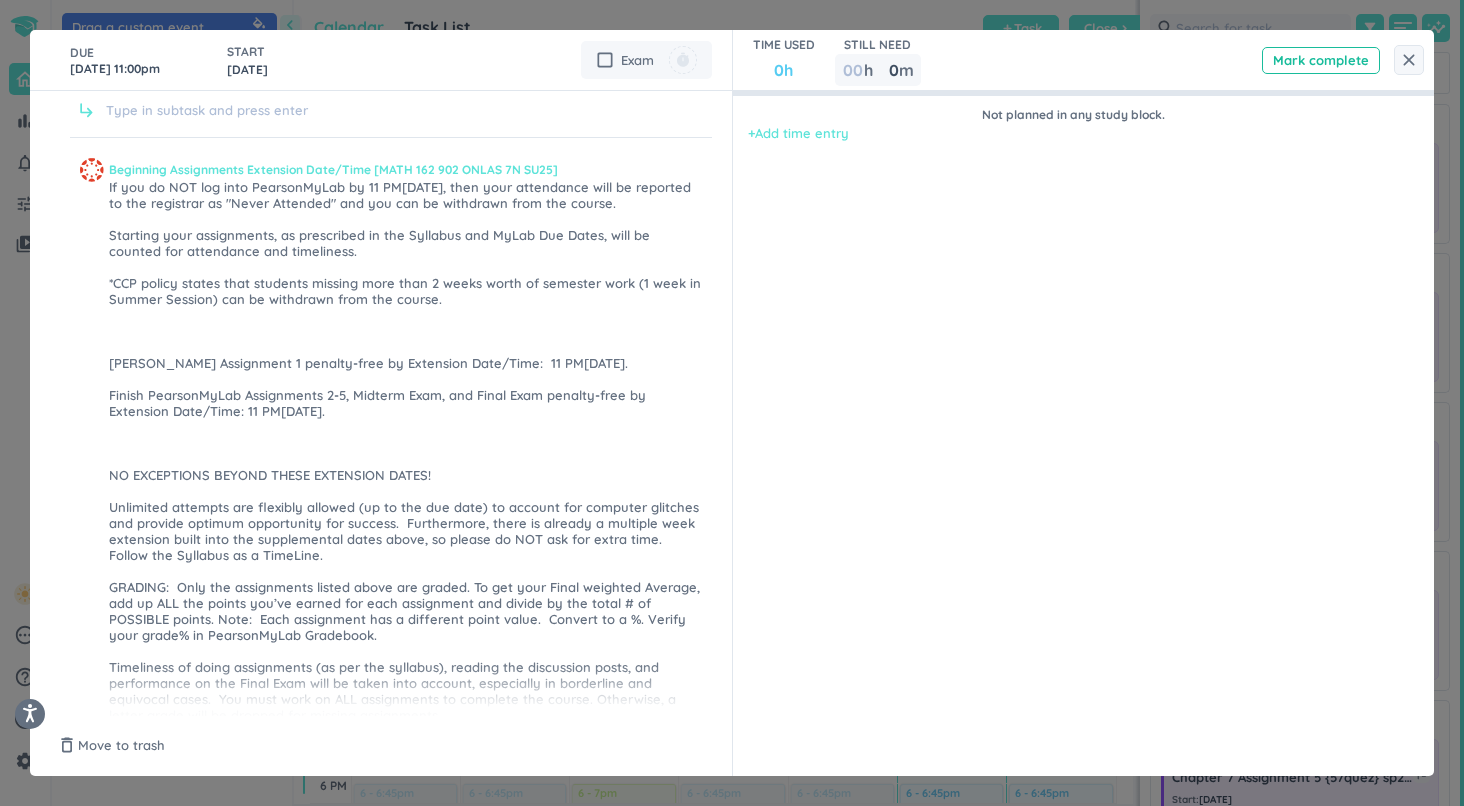 scroll, scrollTop: 292, scrollLeft: 0, axis: vertical 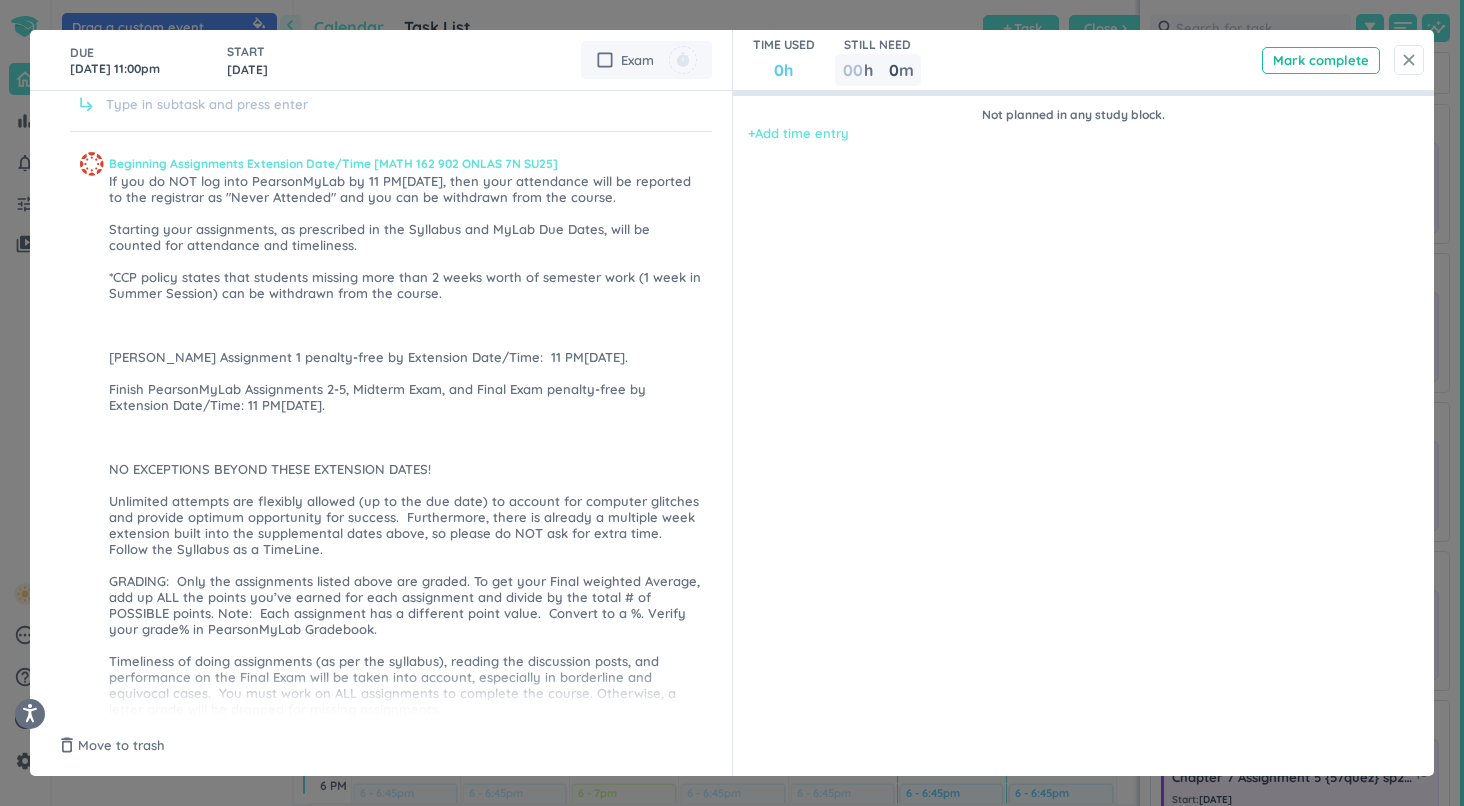click on "close" at bounding box center (1409, 60) 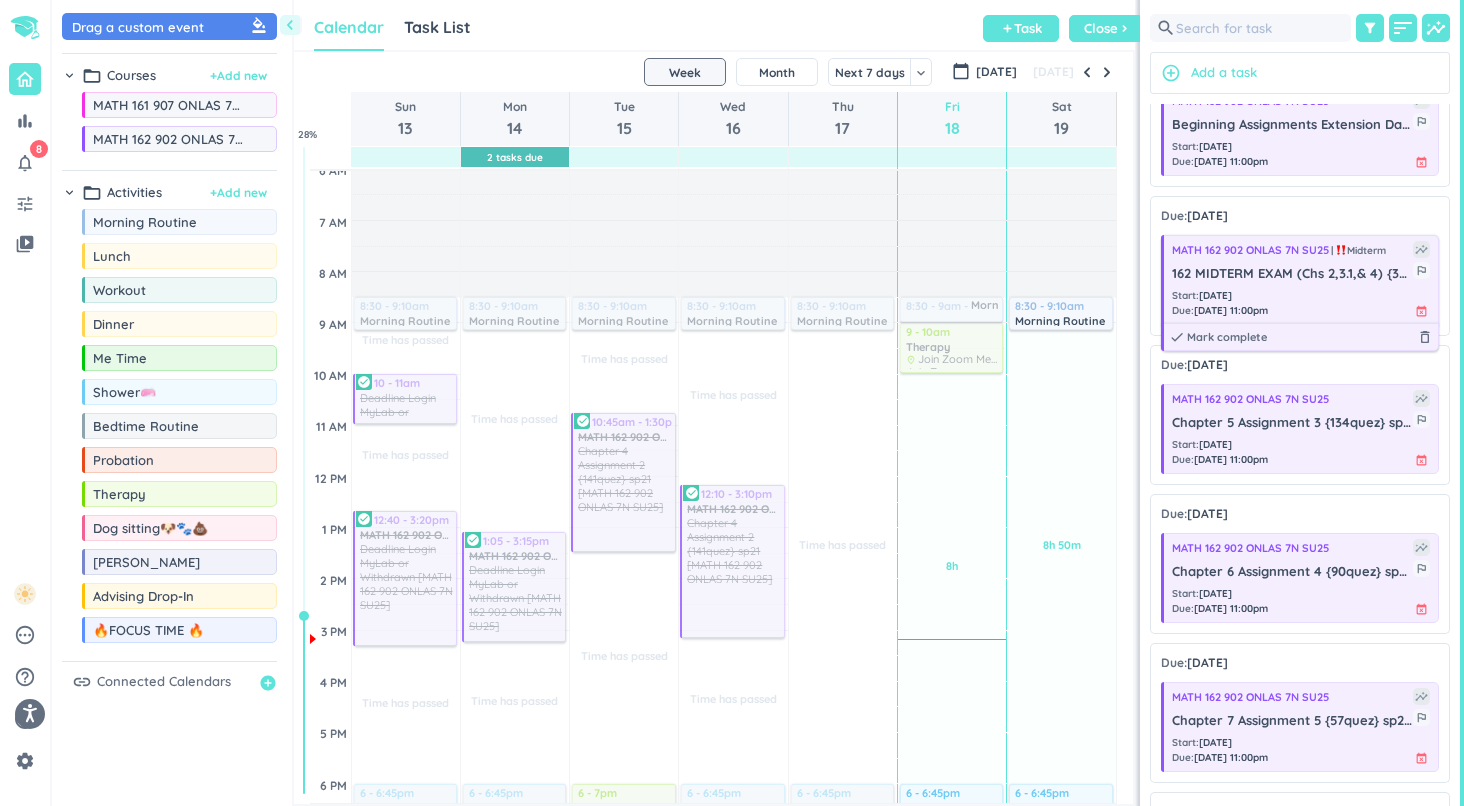 scroll, scrollTop: 60, scrollLeft: 0, axis: vertical 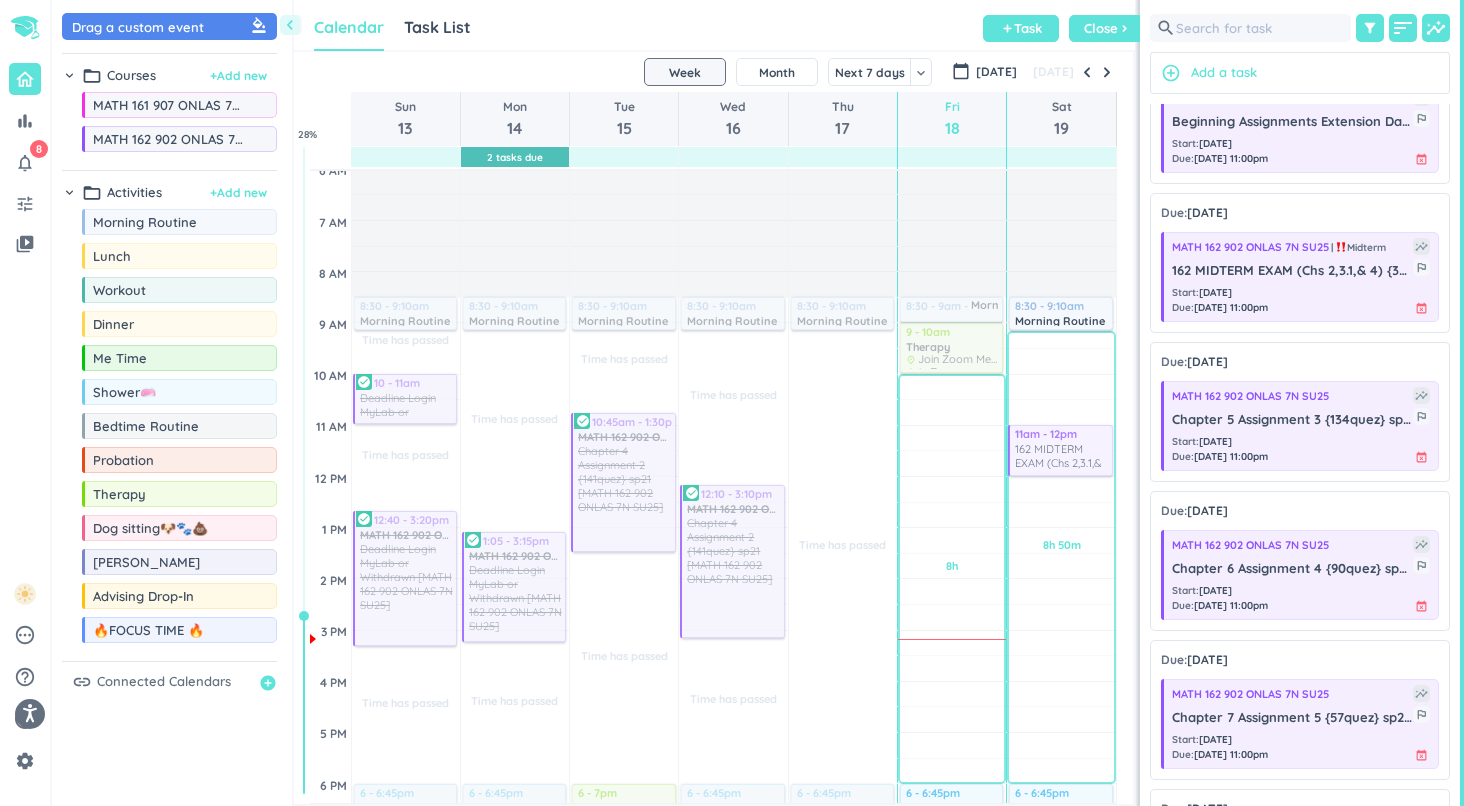 drag, startPoint x: 1352, startPoint y: 271, endPoint x: 1081, endPoint y: 429, distance: 313.6957 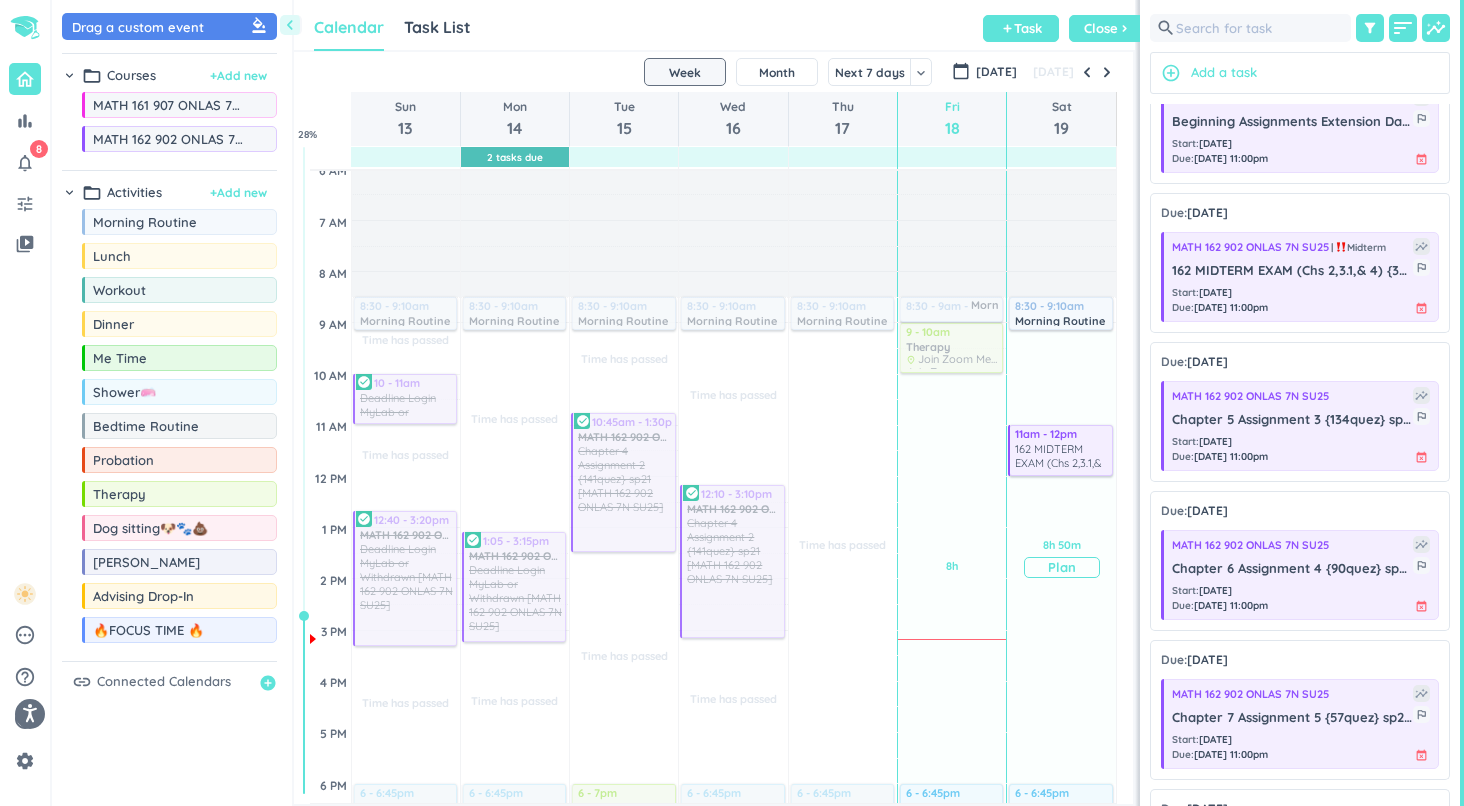 scroll, scrollTop: 146, scrollLeft: 0, axis: vertical 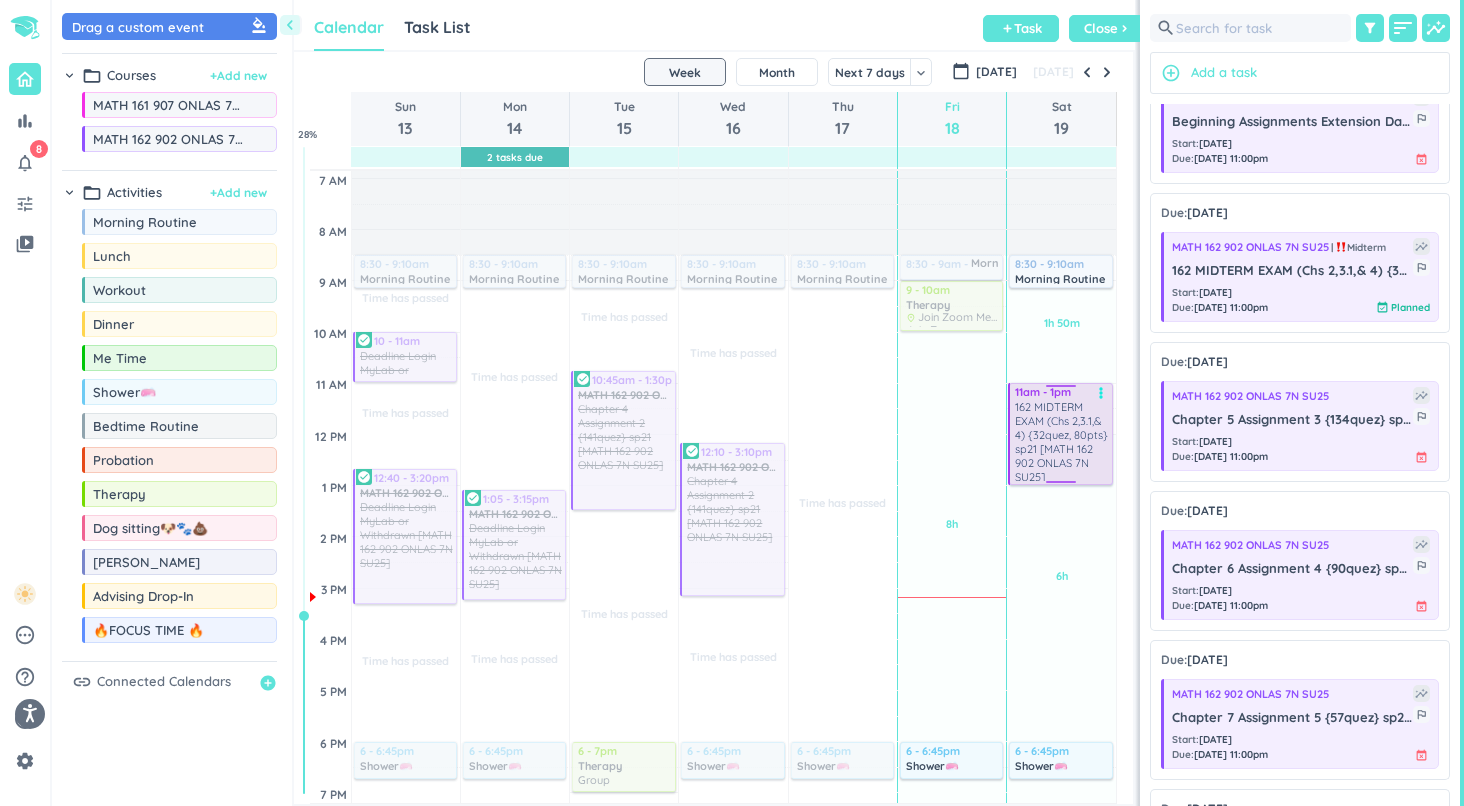 drag, startPoint x: 1062, startPoint y: 430, endPoint x: 1049, endPoint y: 480, distance: 51.662365 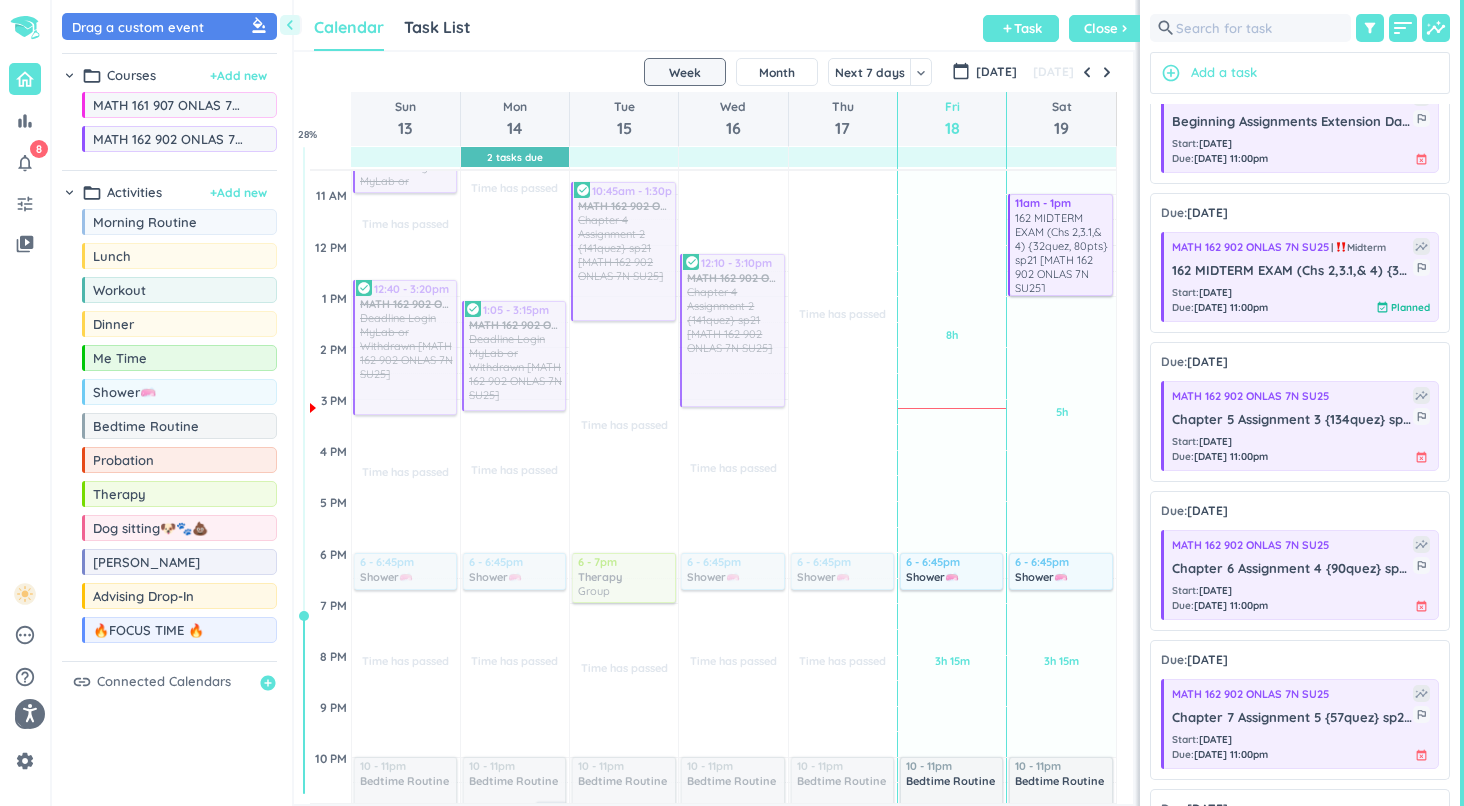 scroll, scrollTop: 342, scrollLeft: 0, axis: vertical 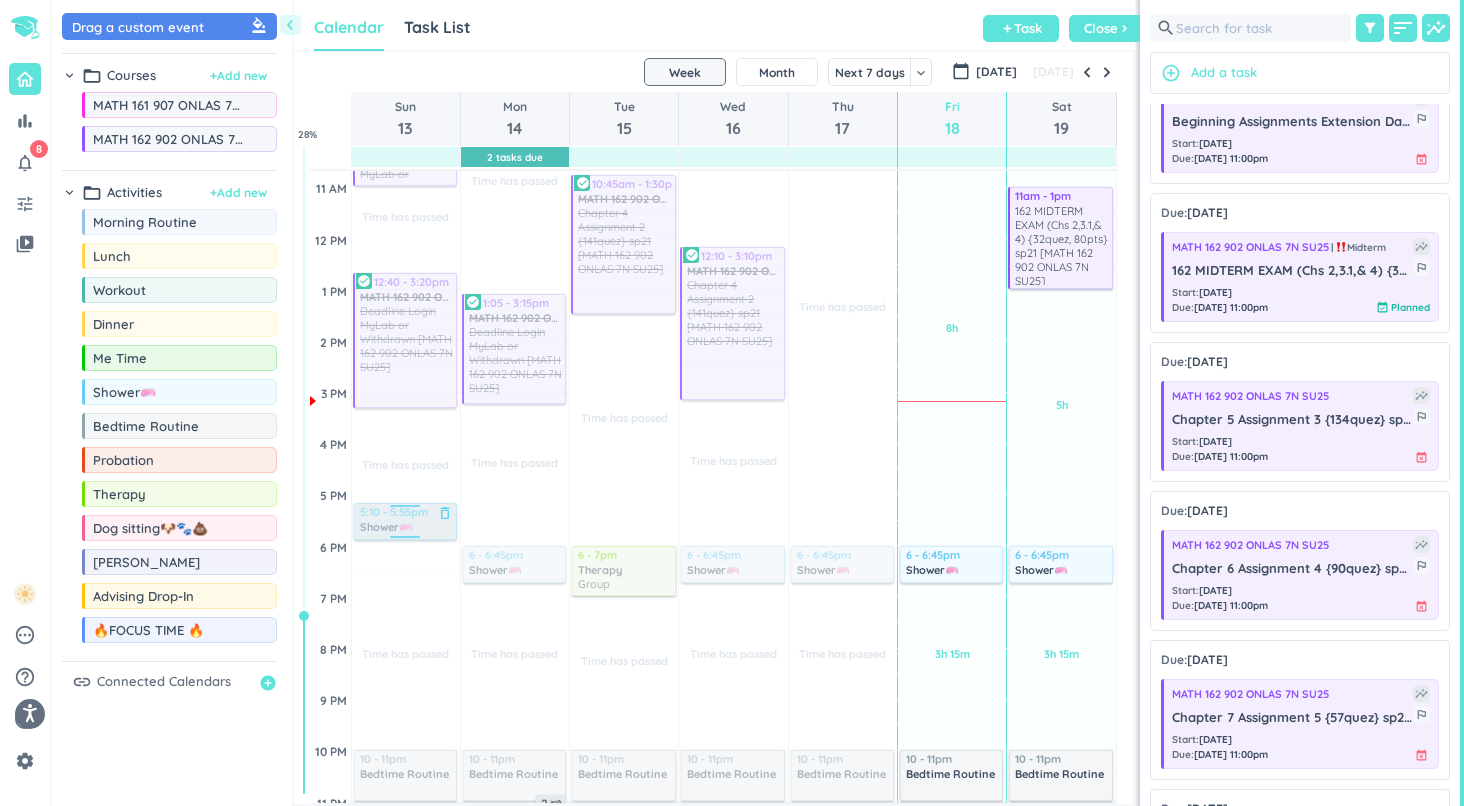 drag, startPoint x: 395, startPoint y: 562, endPoint x: 398, endPoint y: 521, distance: 41.109608 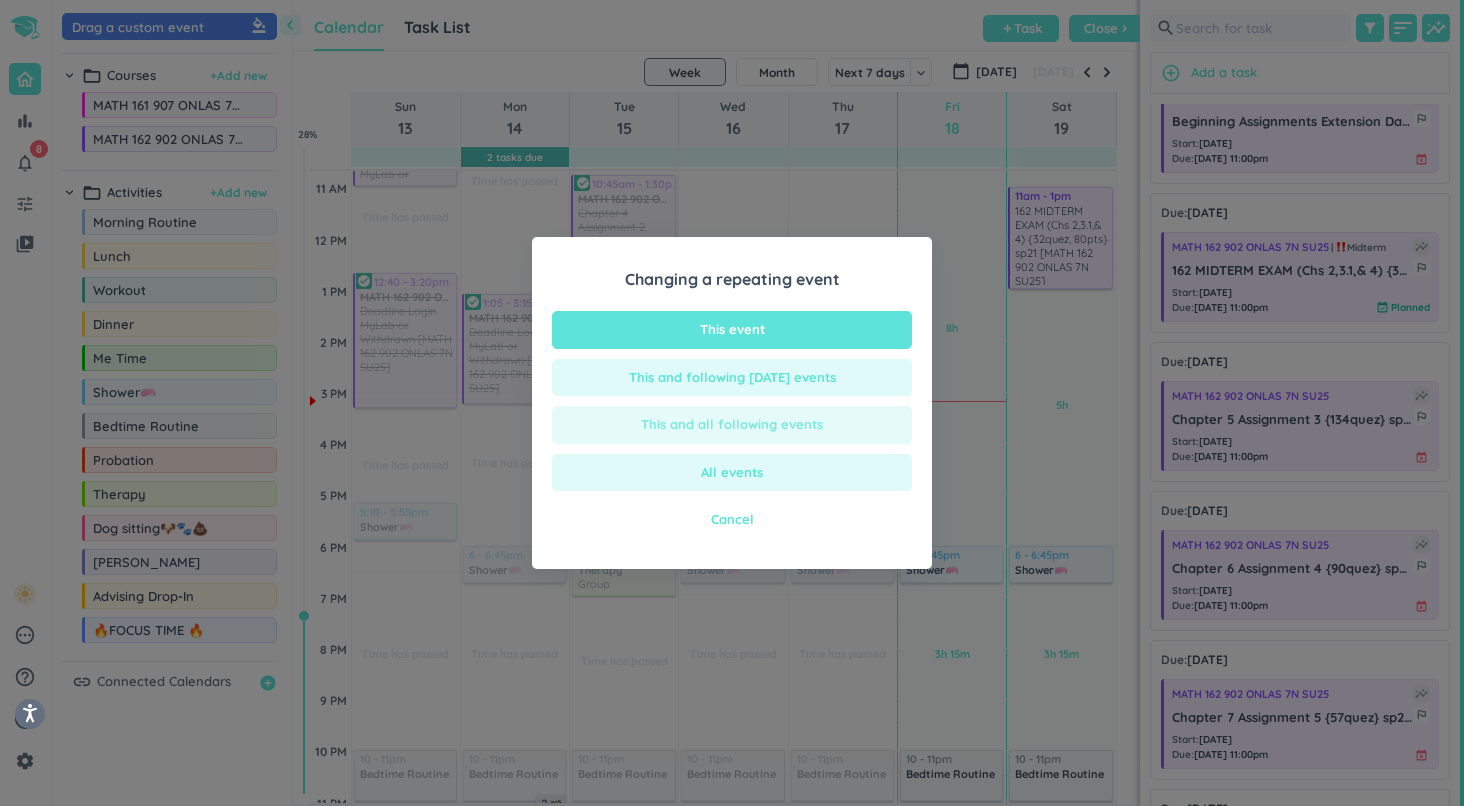 click on "This and all following events" at bounding box center [732, 425] 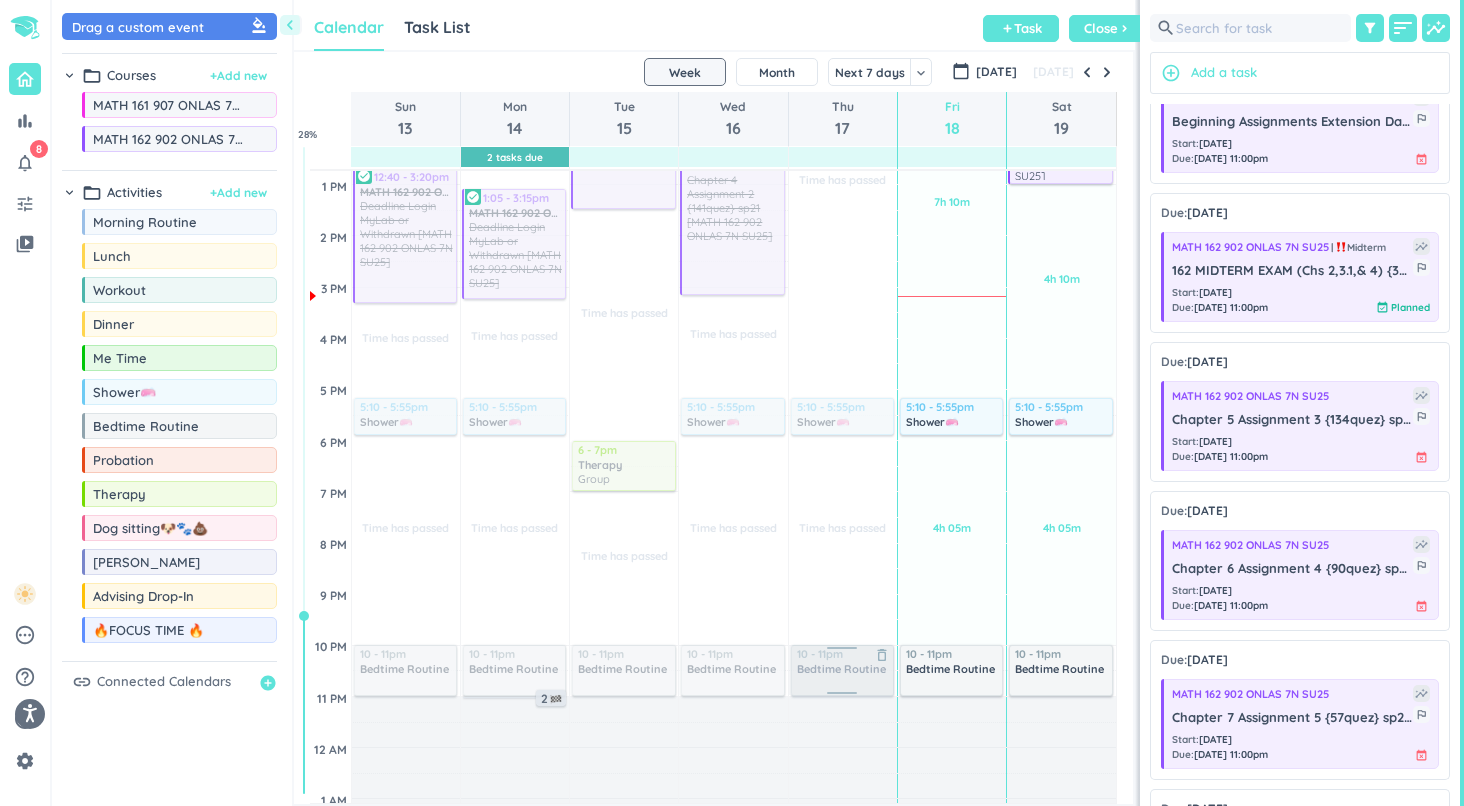 scroll, scrollTop: 474, scrollLeft: 0, axis: vertical 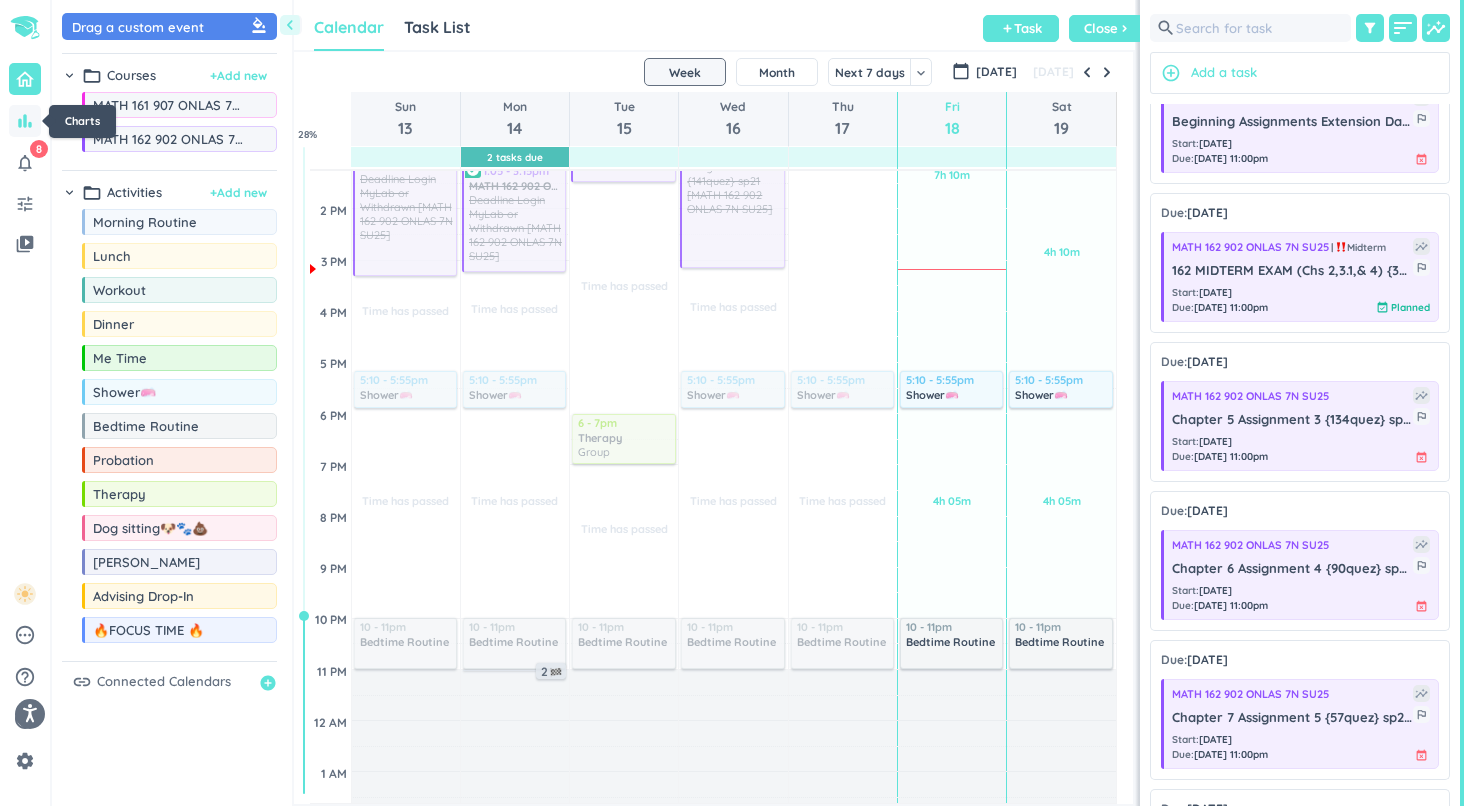 click on "bar_chart" at bounding box center [25, 121] 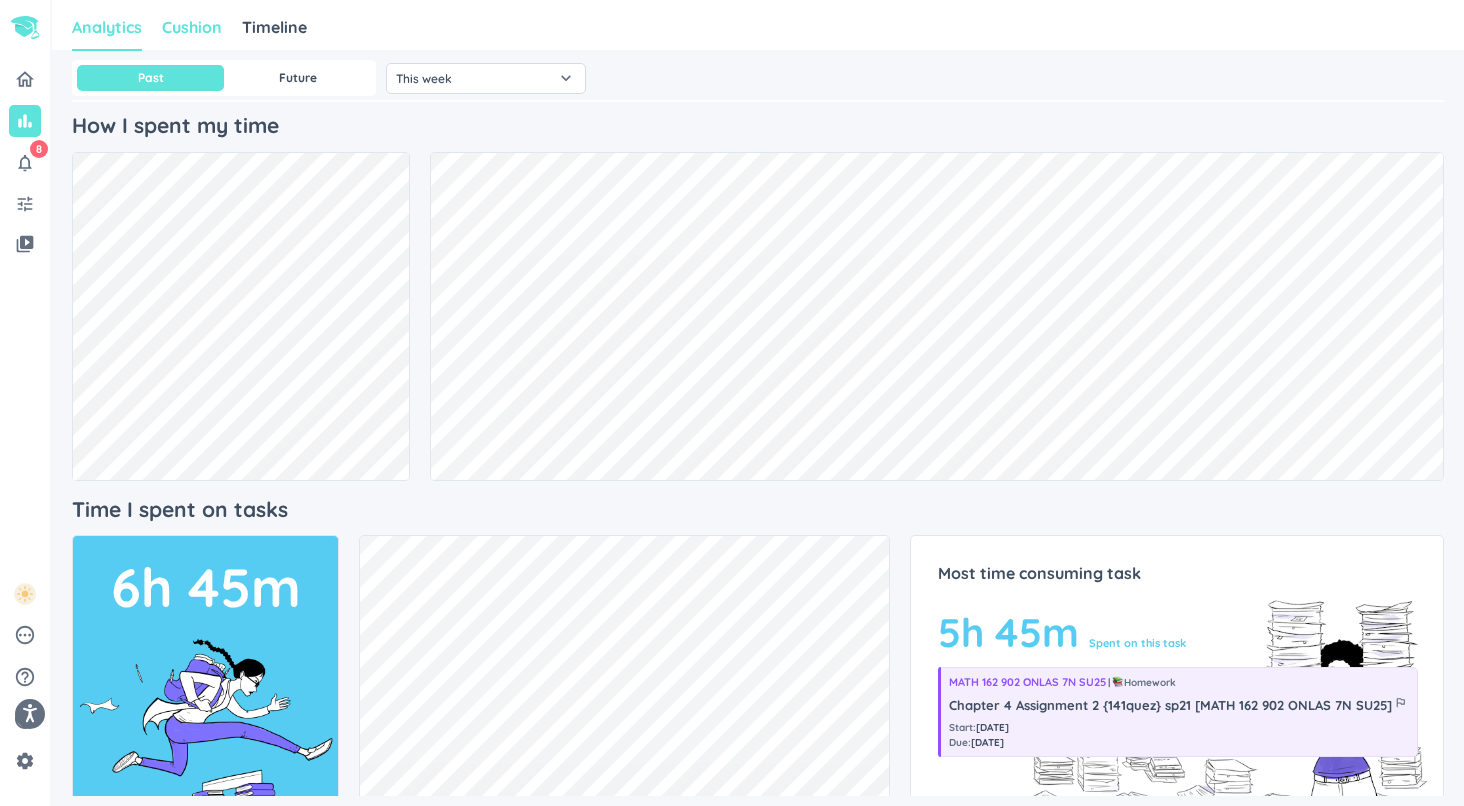 scroll, scrollTop: 0, scrollLeft: 0, axis: both 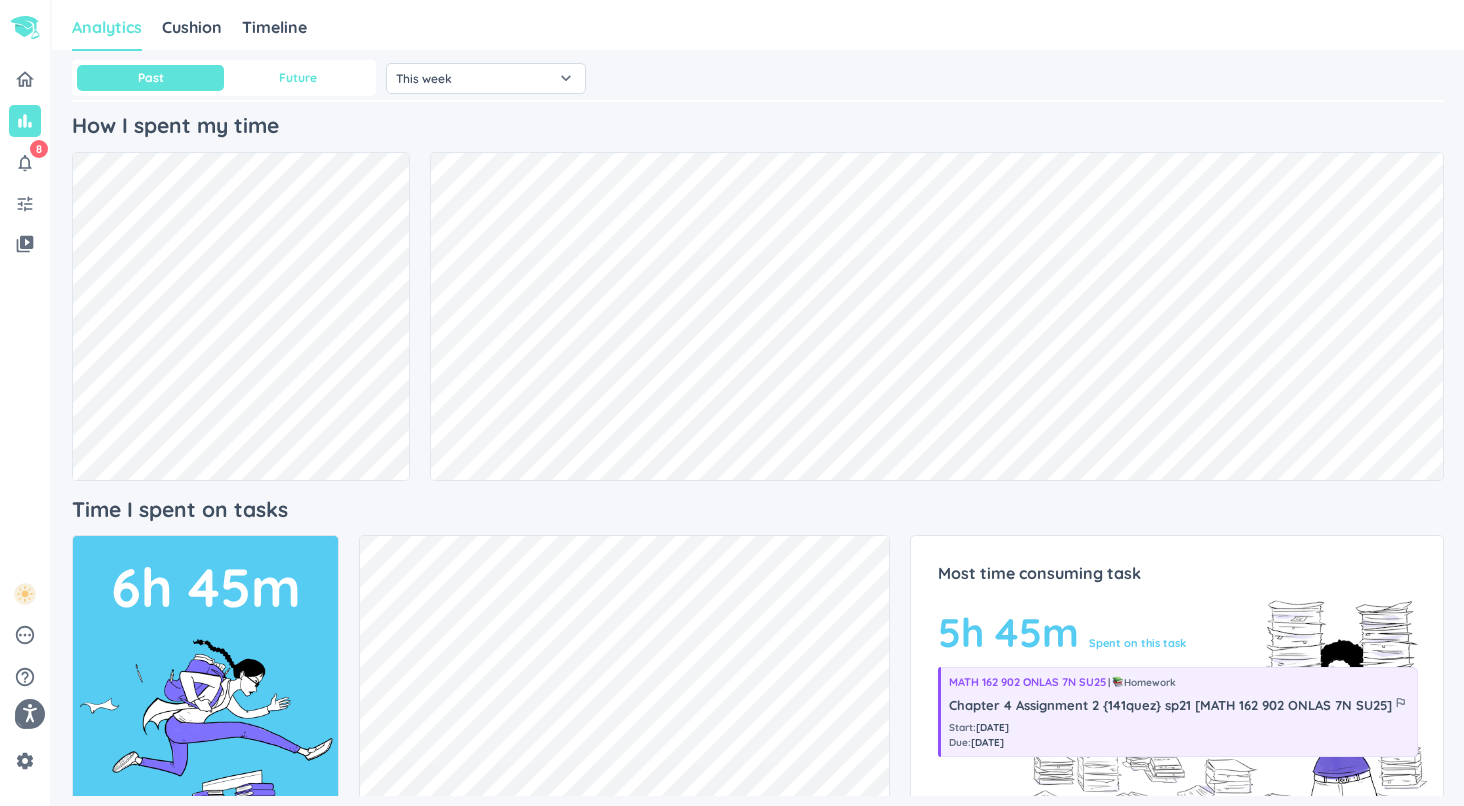 click on "Future" at bounding box center [297, 78] 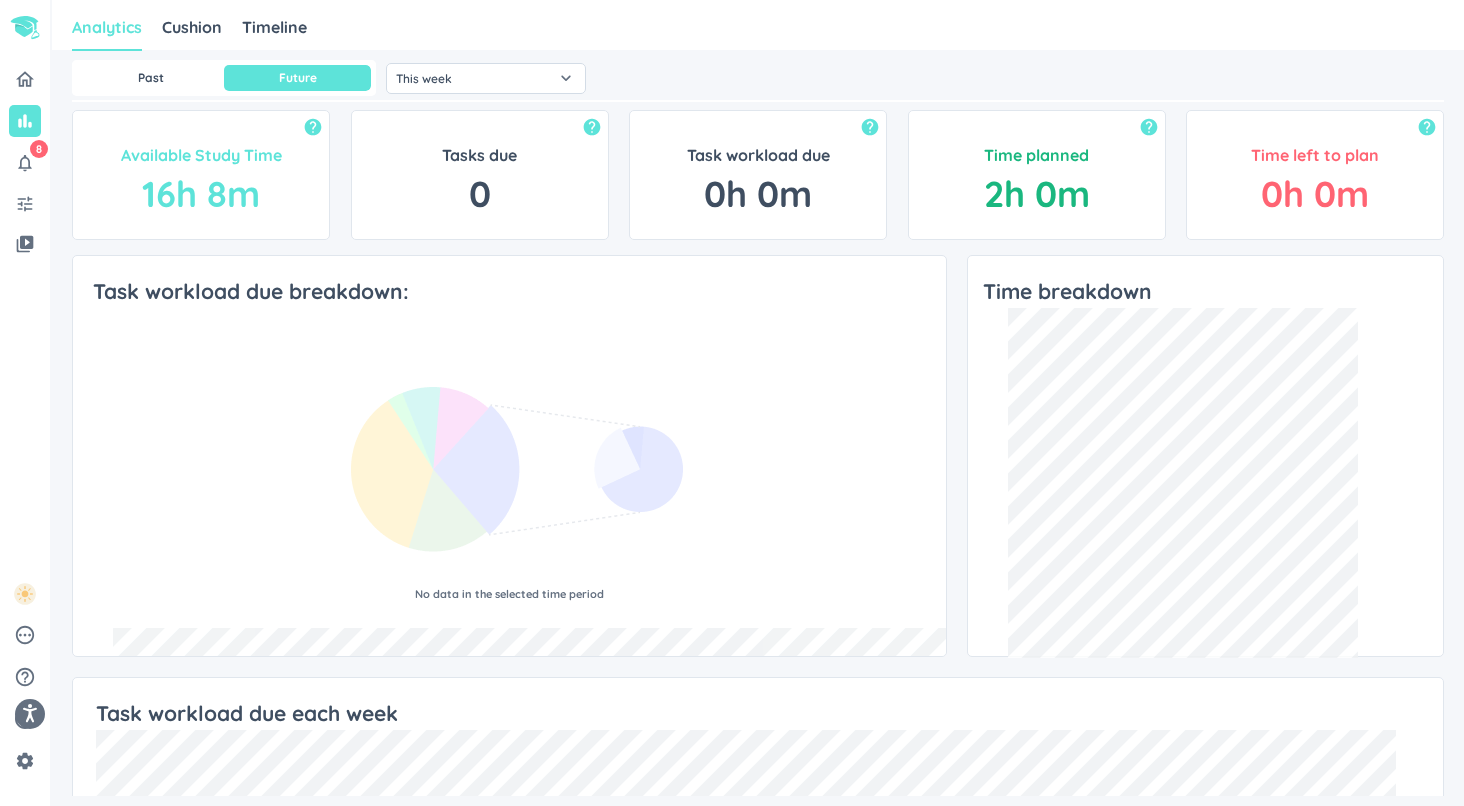 scroll, scrollTop: 0, scrollLeft: 0, axis: both 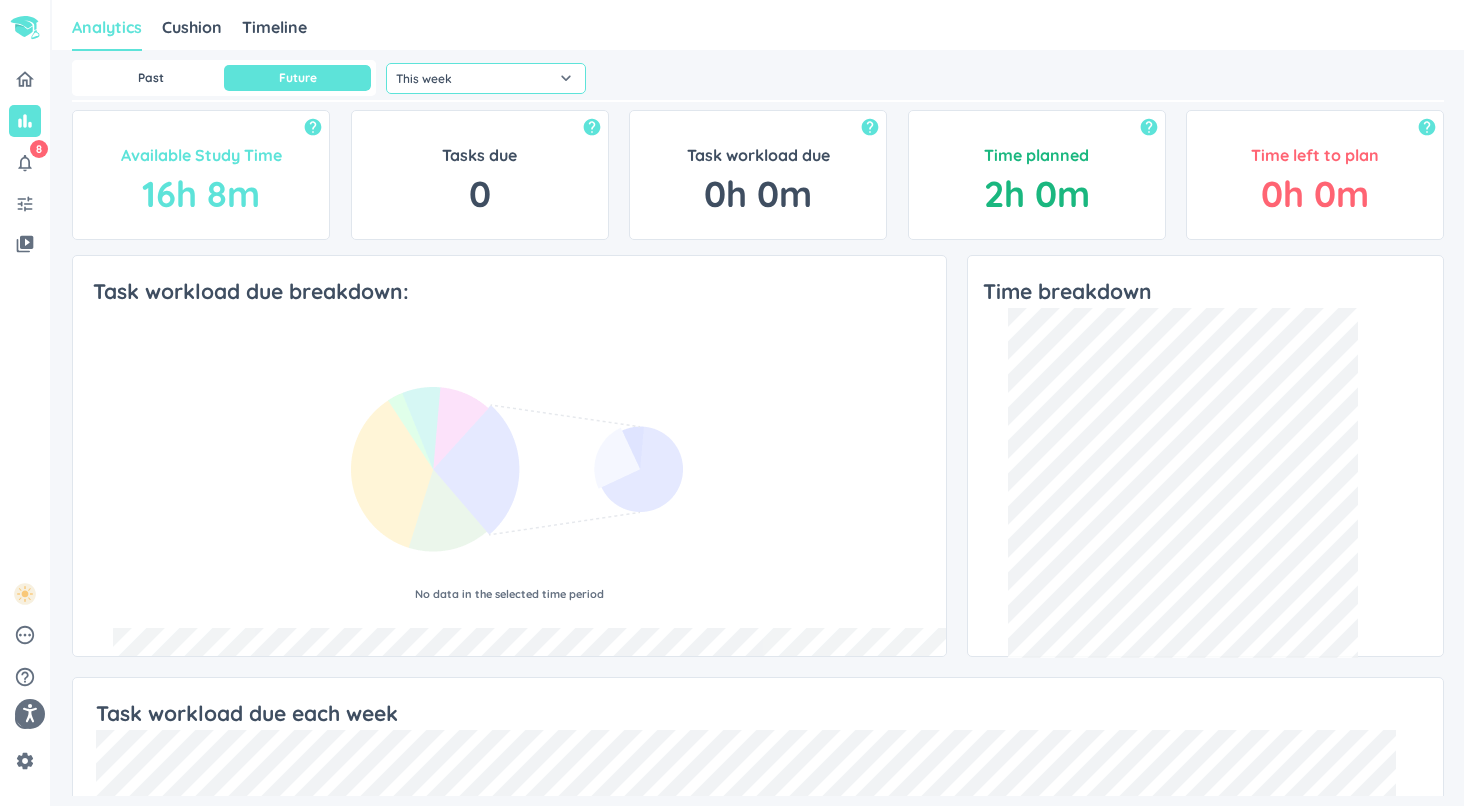 click on "This week" 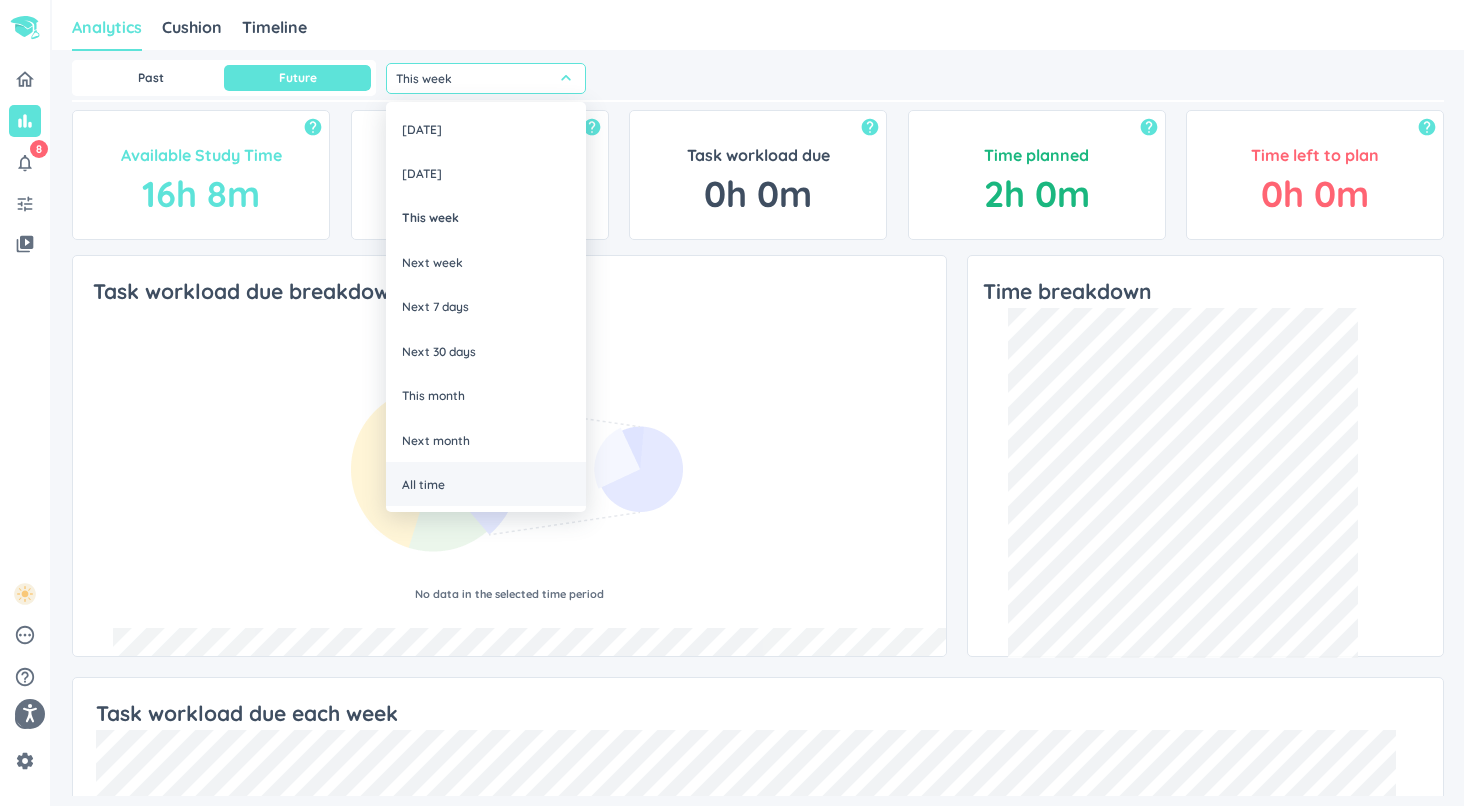click on "All time" at bounding box center [486, 484] 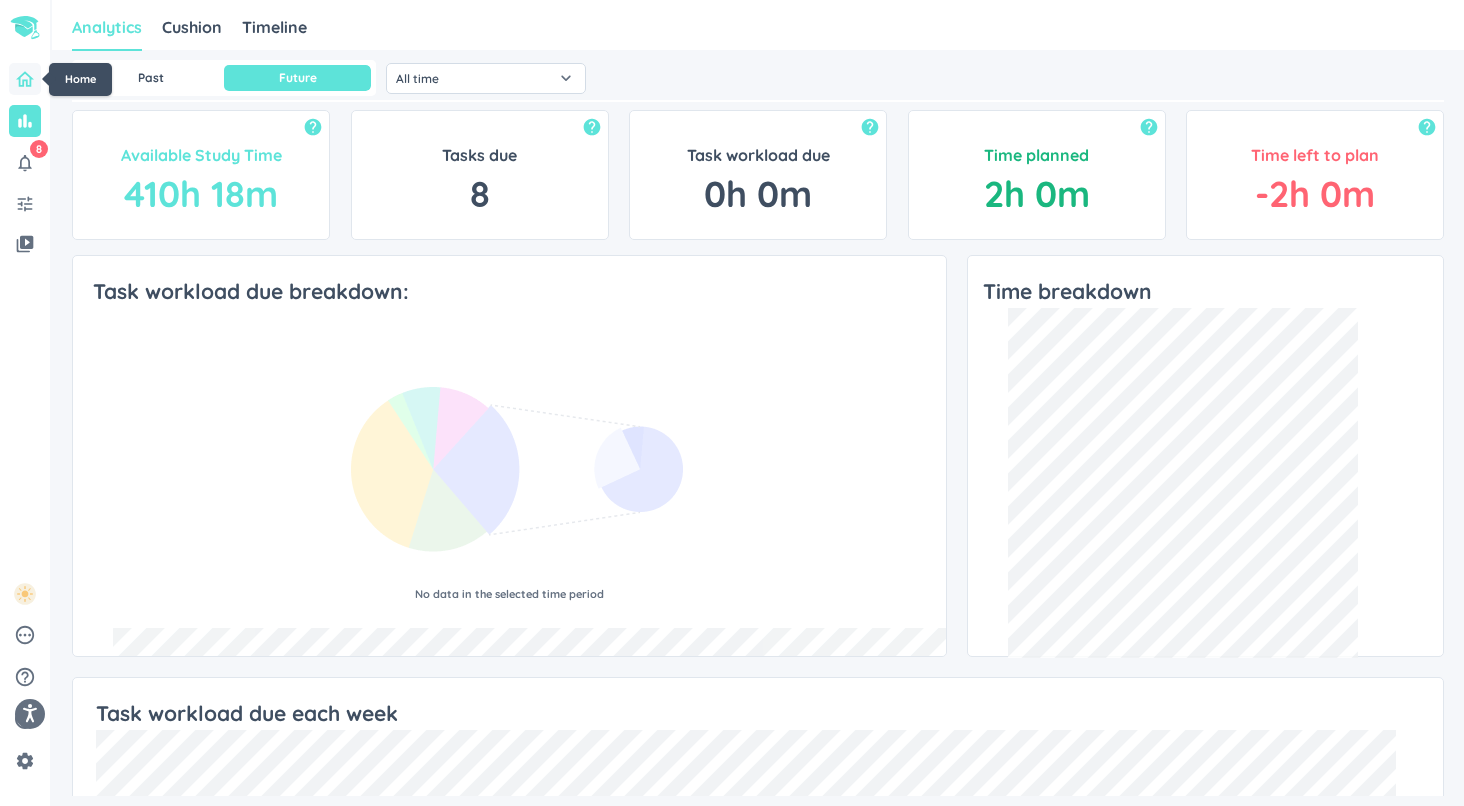 click 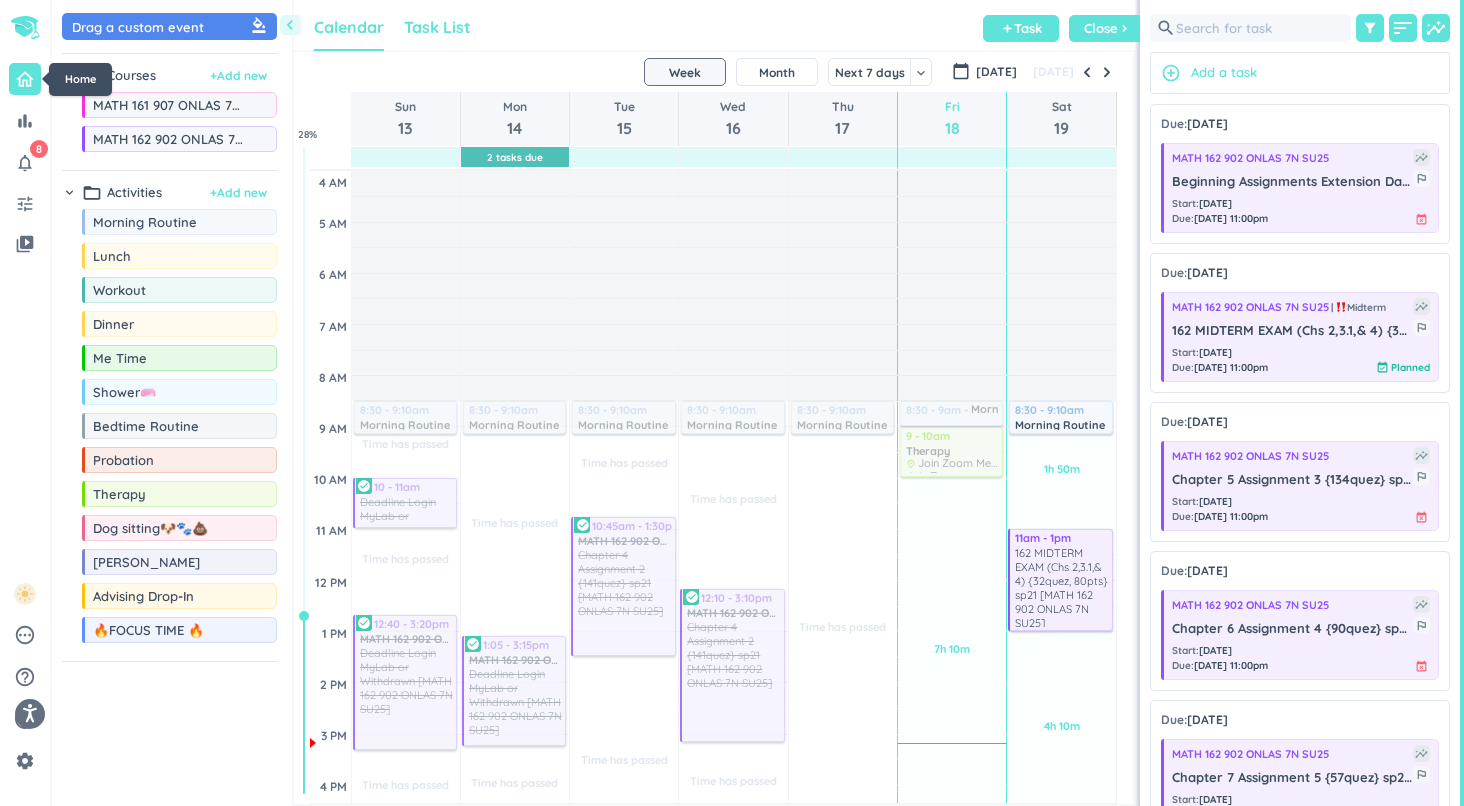 scroll, scrollTop: 50, scrollLeft: 841, axis: both 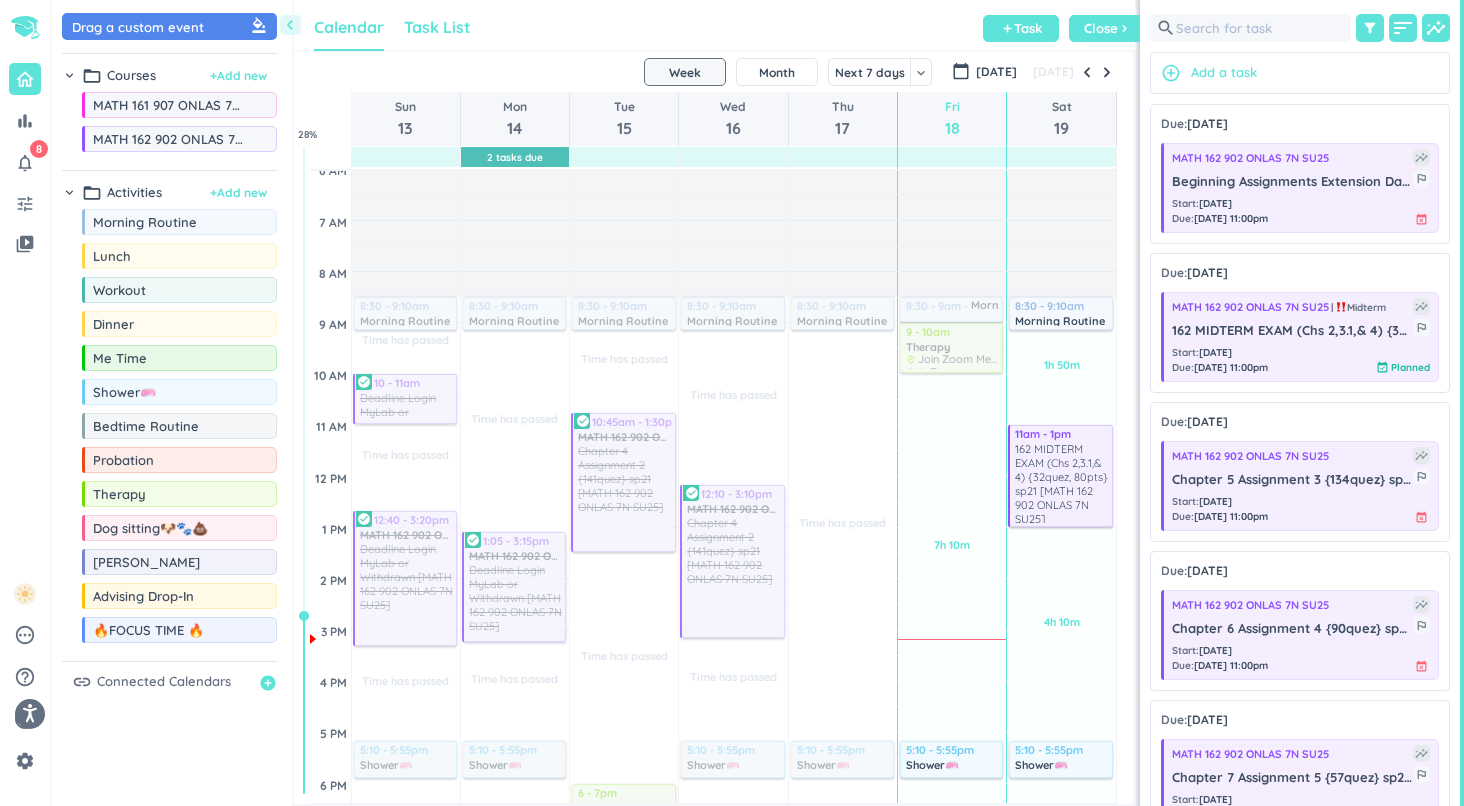 click on "Task List" at bounding box center [437, 27] 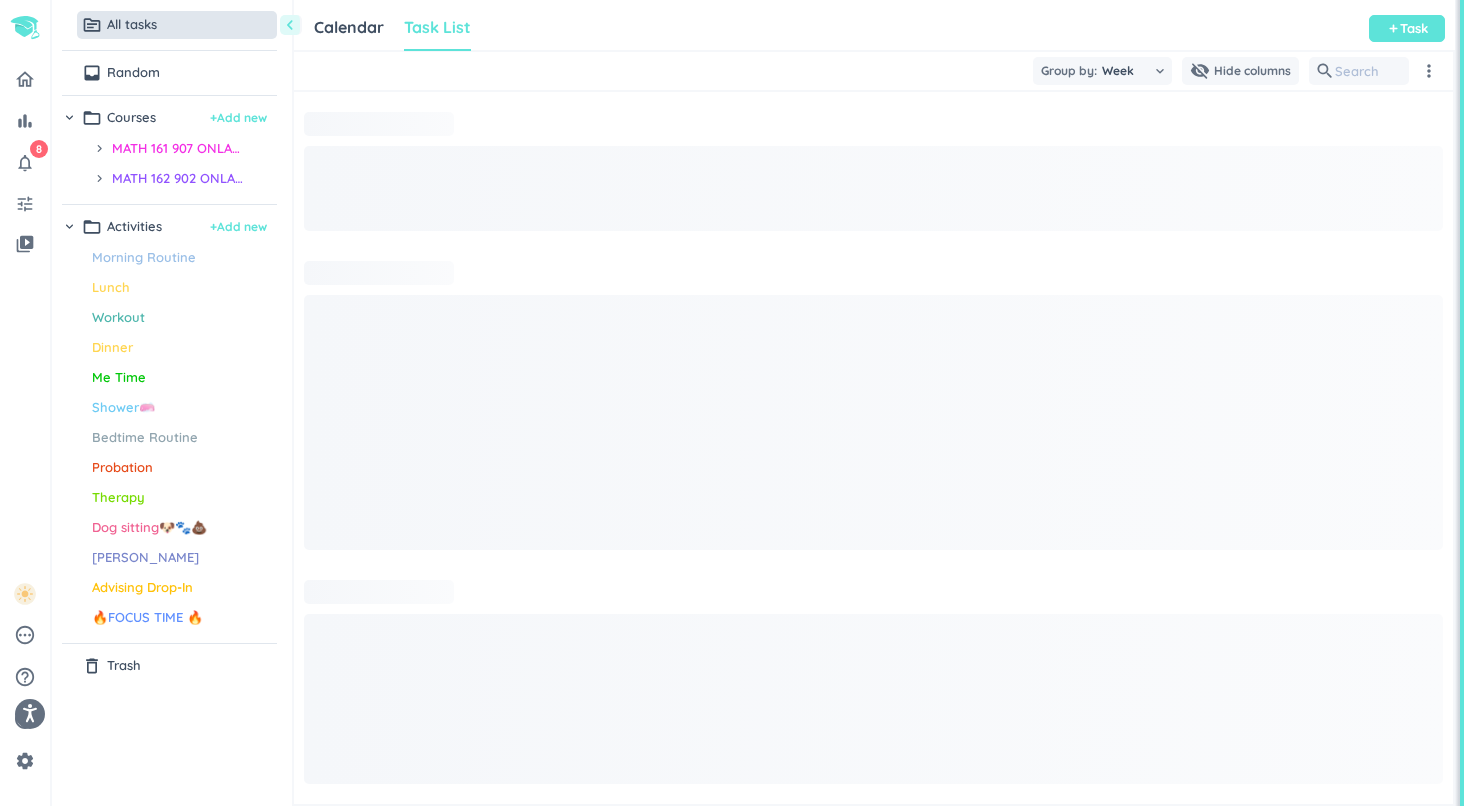 scroll, scrollTop: 1, scrollLeft: 1, axis: both 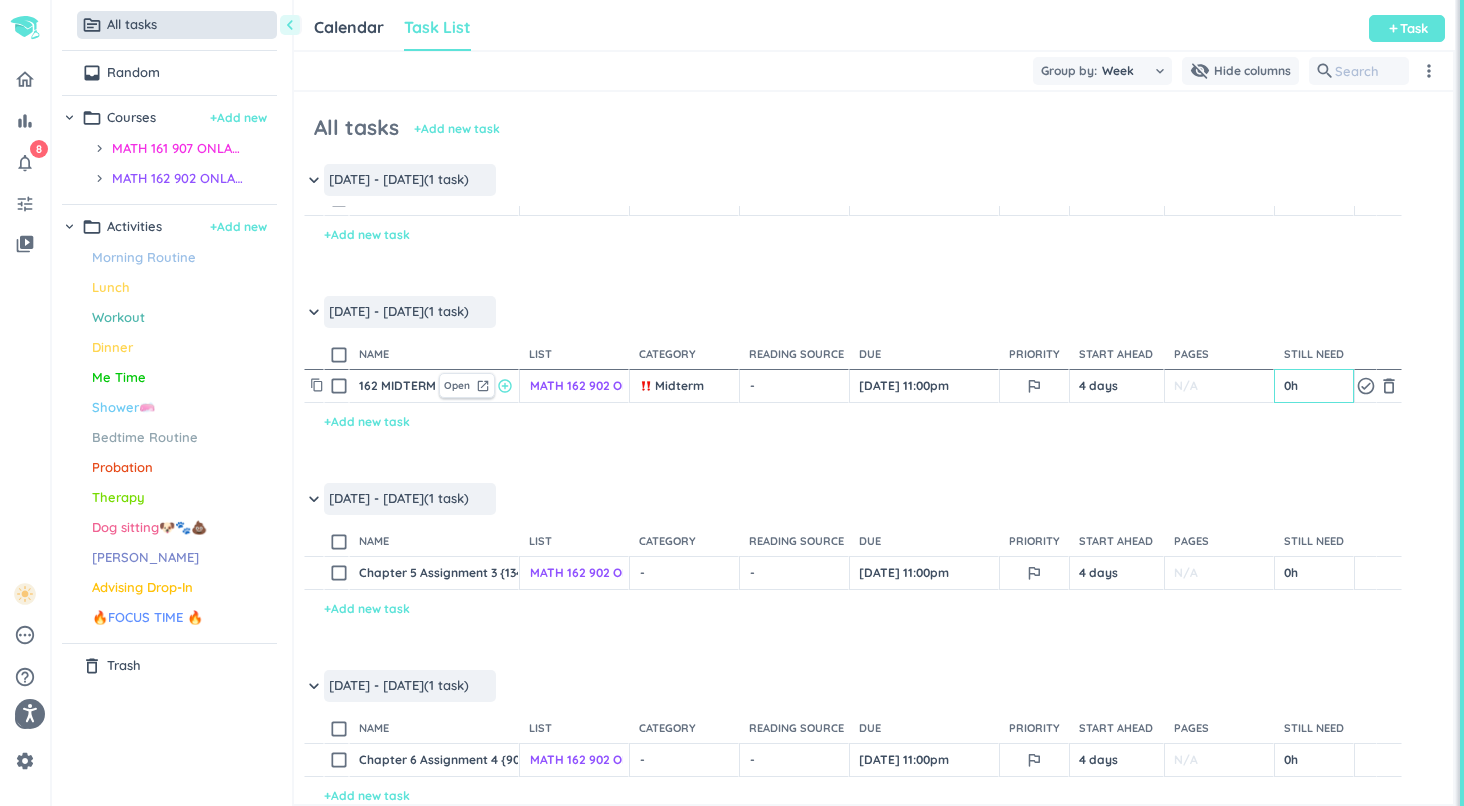 click on "0h" at bounding box center [1314, 386] 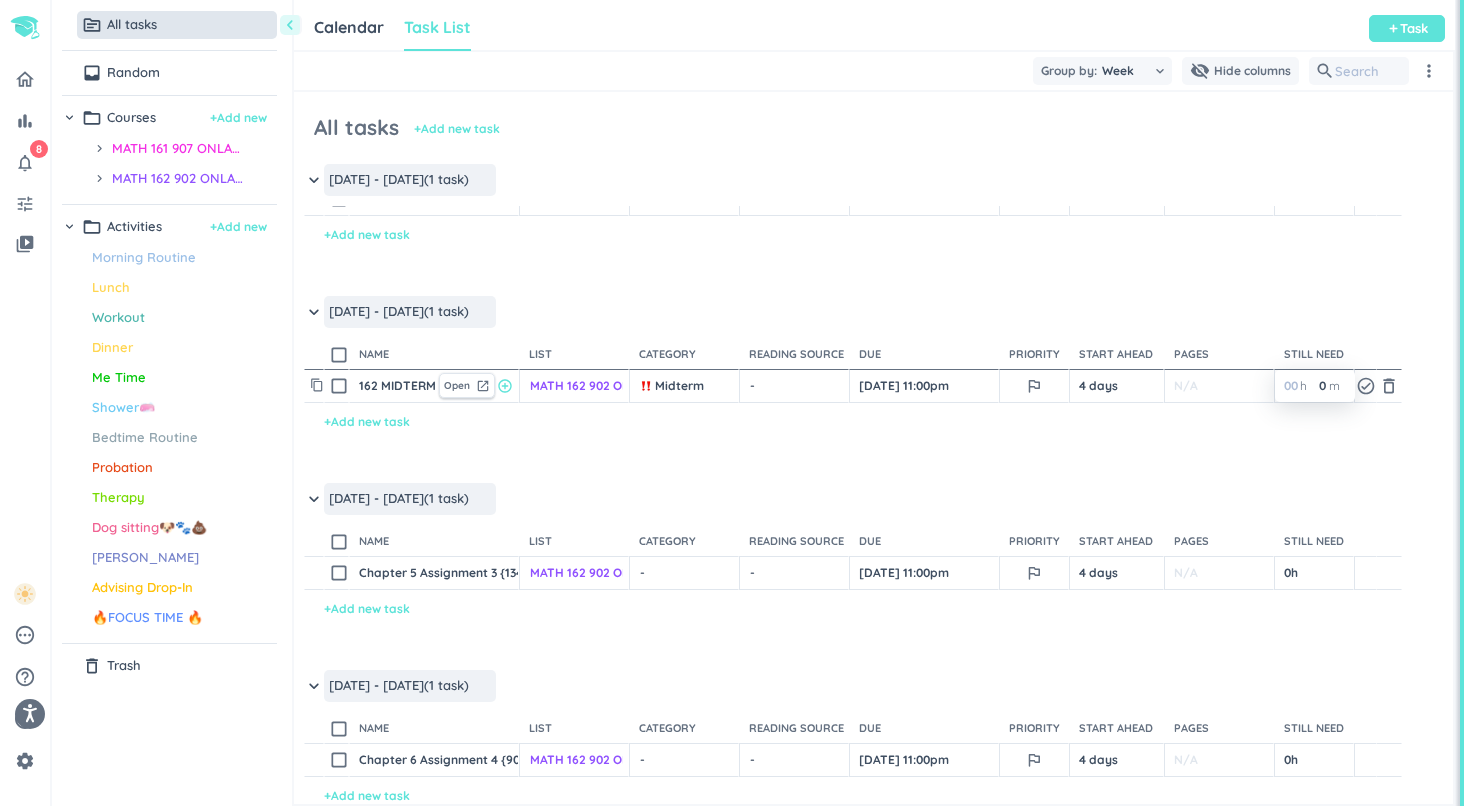 type on "2" 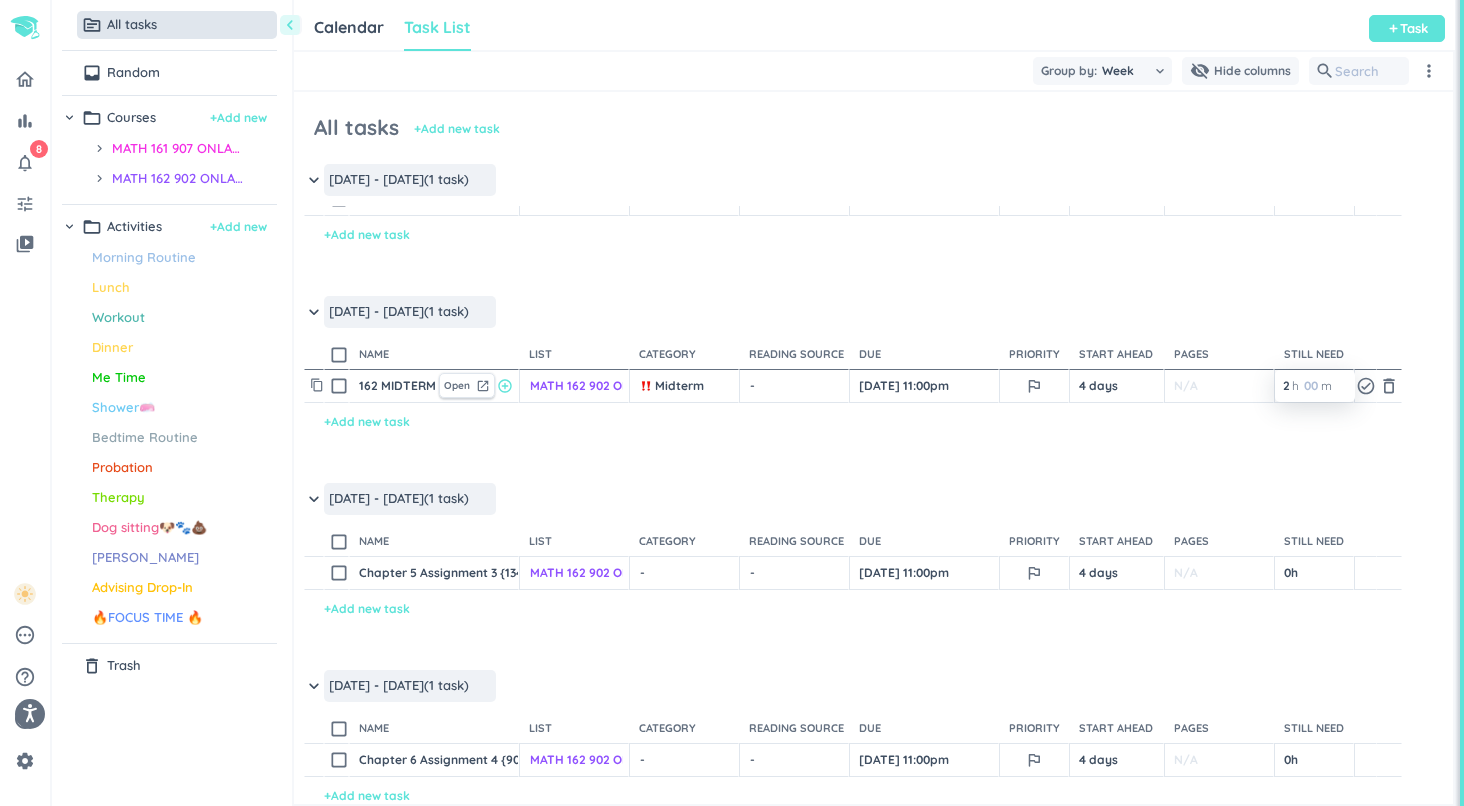 type on "2" 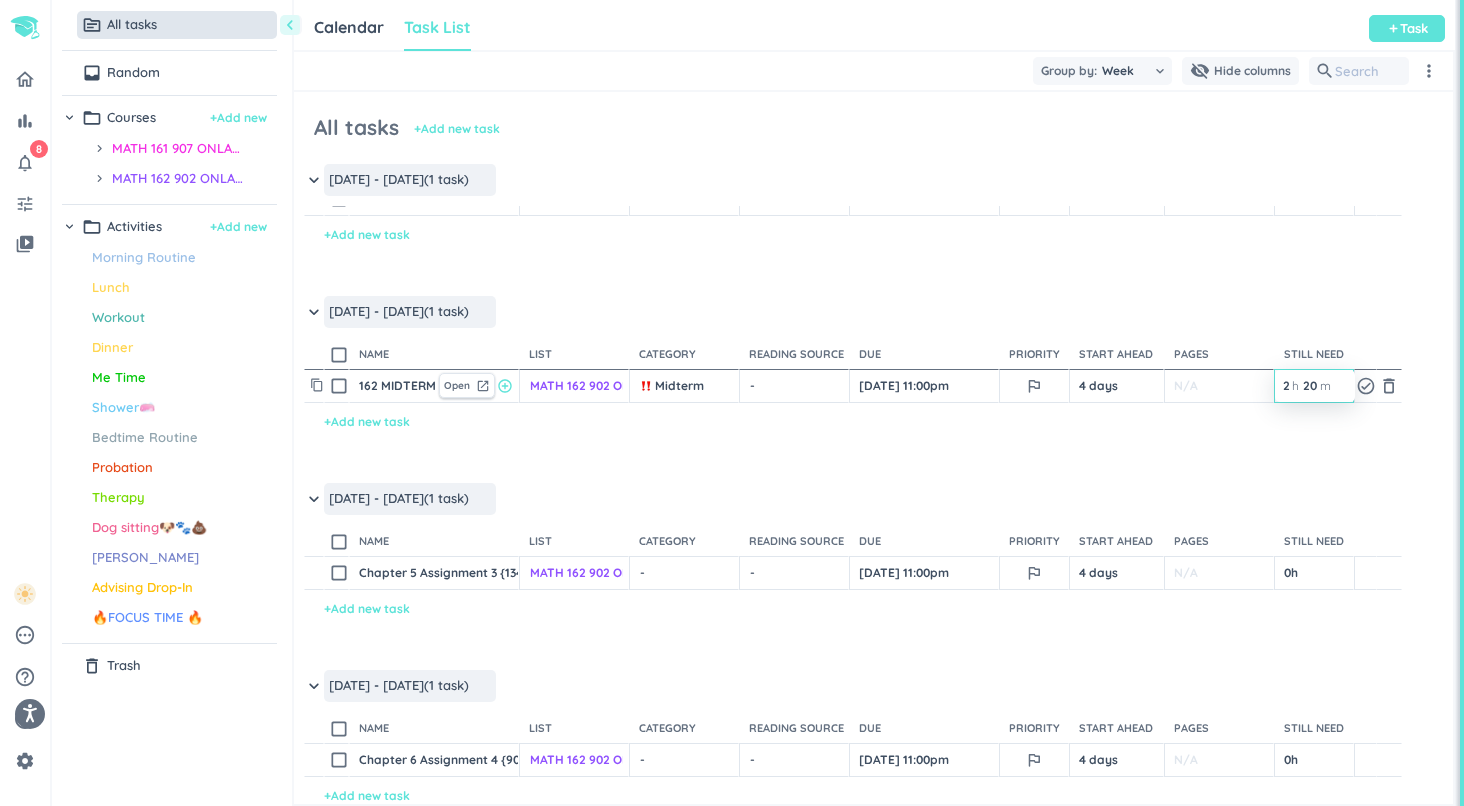 type on "20" 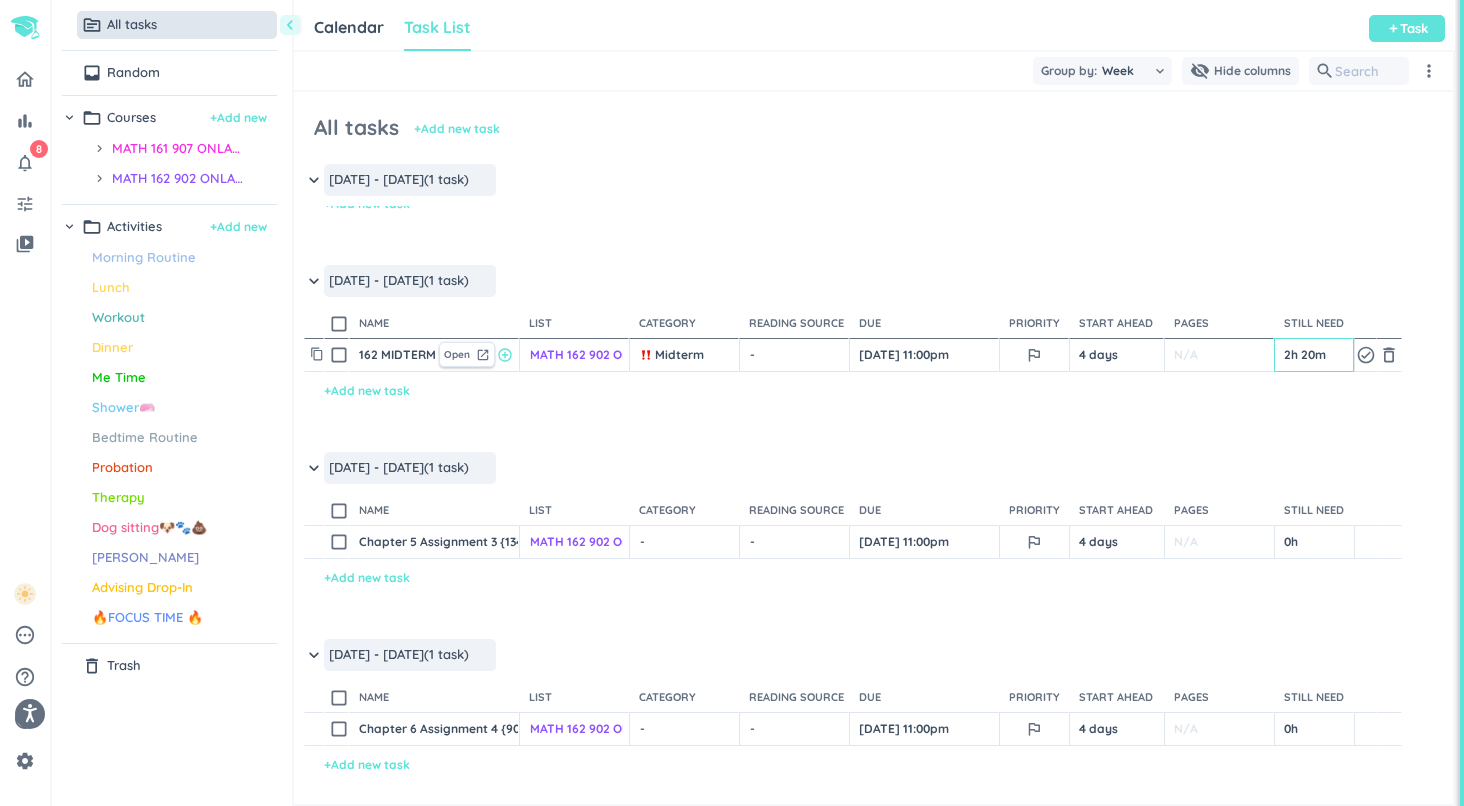 scroll, scrollTop: 158, scrollLeft: 0, axis: vertical 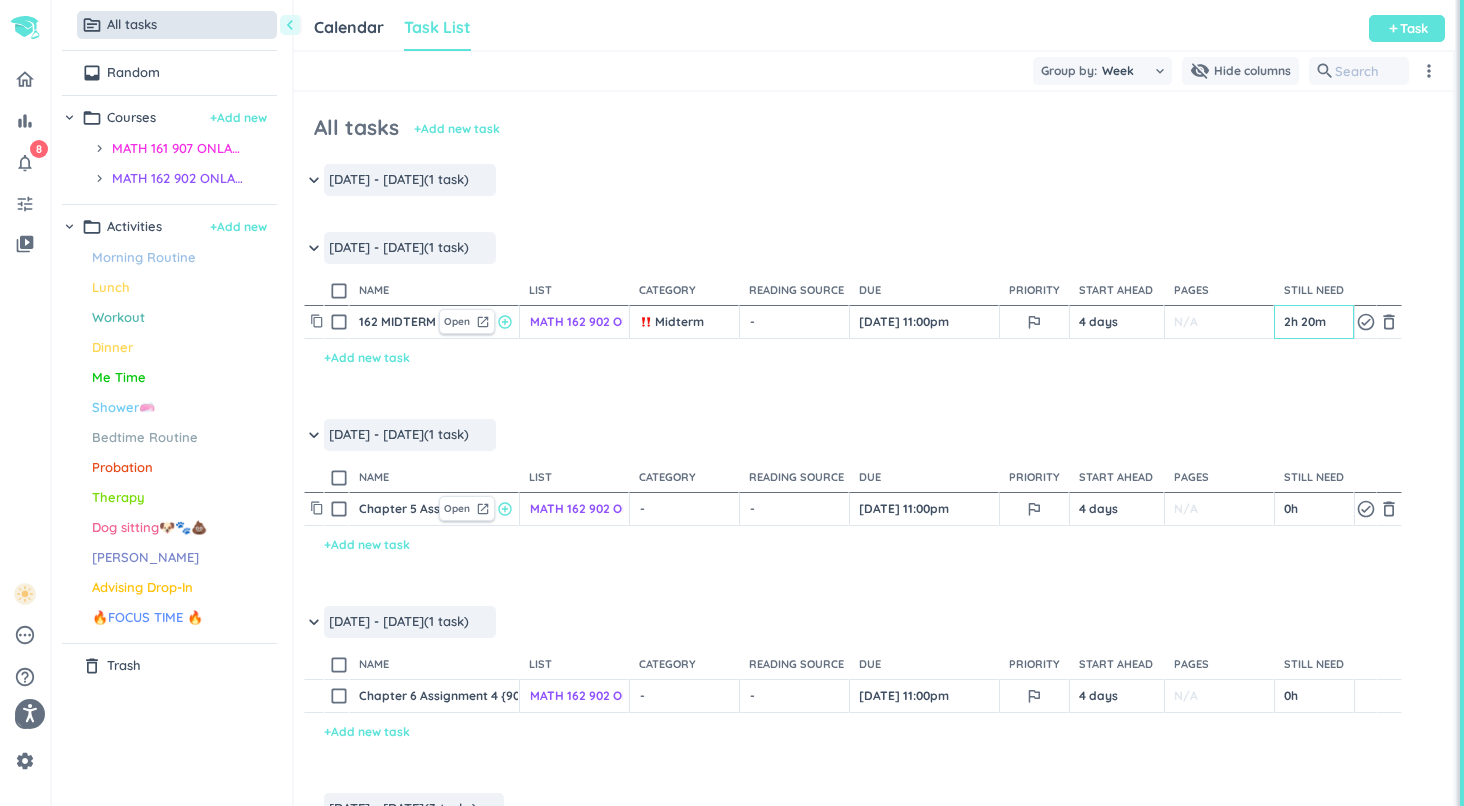 click on "- cancel" at bounding box center [686, 509] 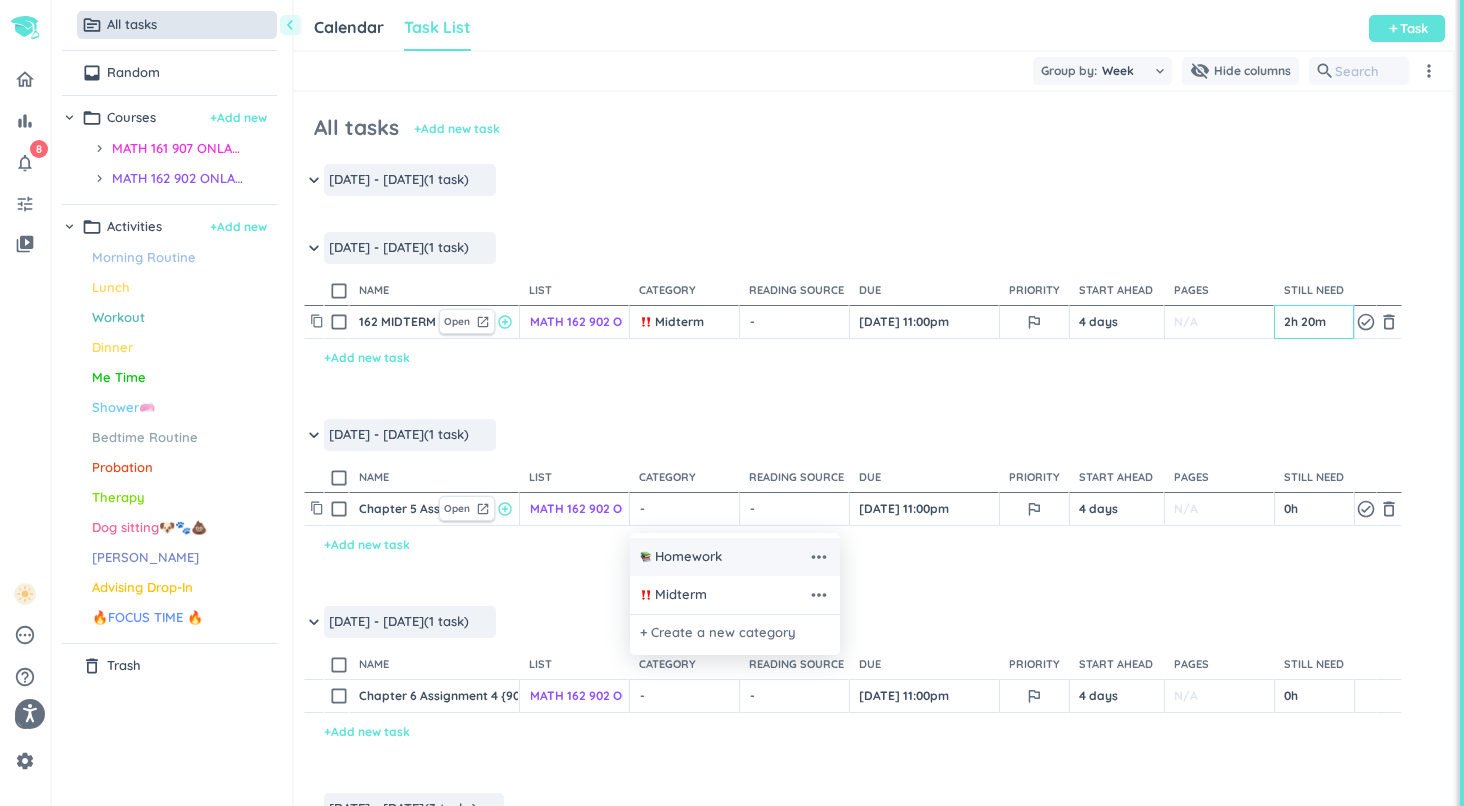 click on "Homework" at bounding box center [688, 557] 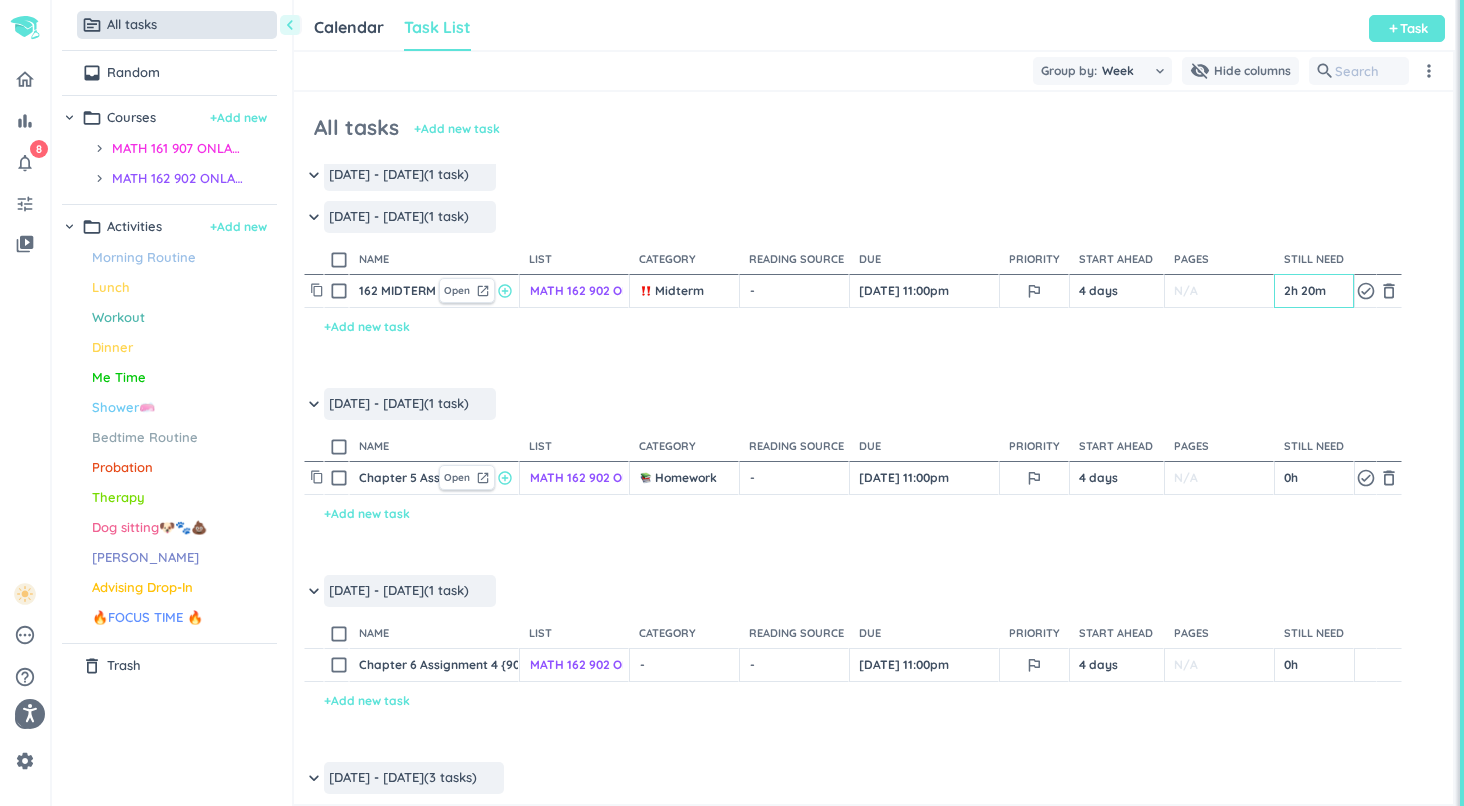 scroll, scrollTop: 221, scrollLeft: 0, axis: vertical 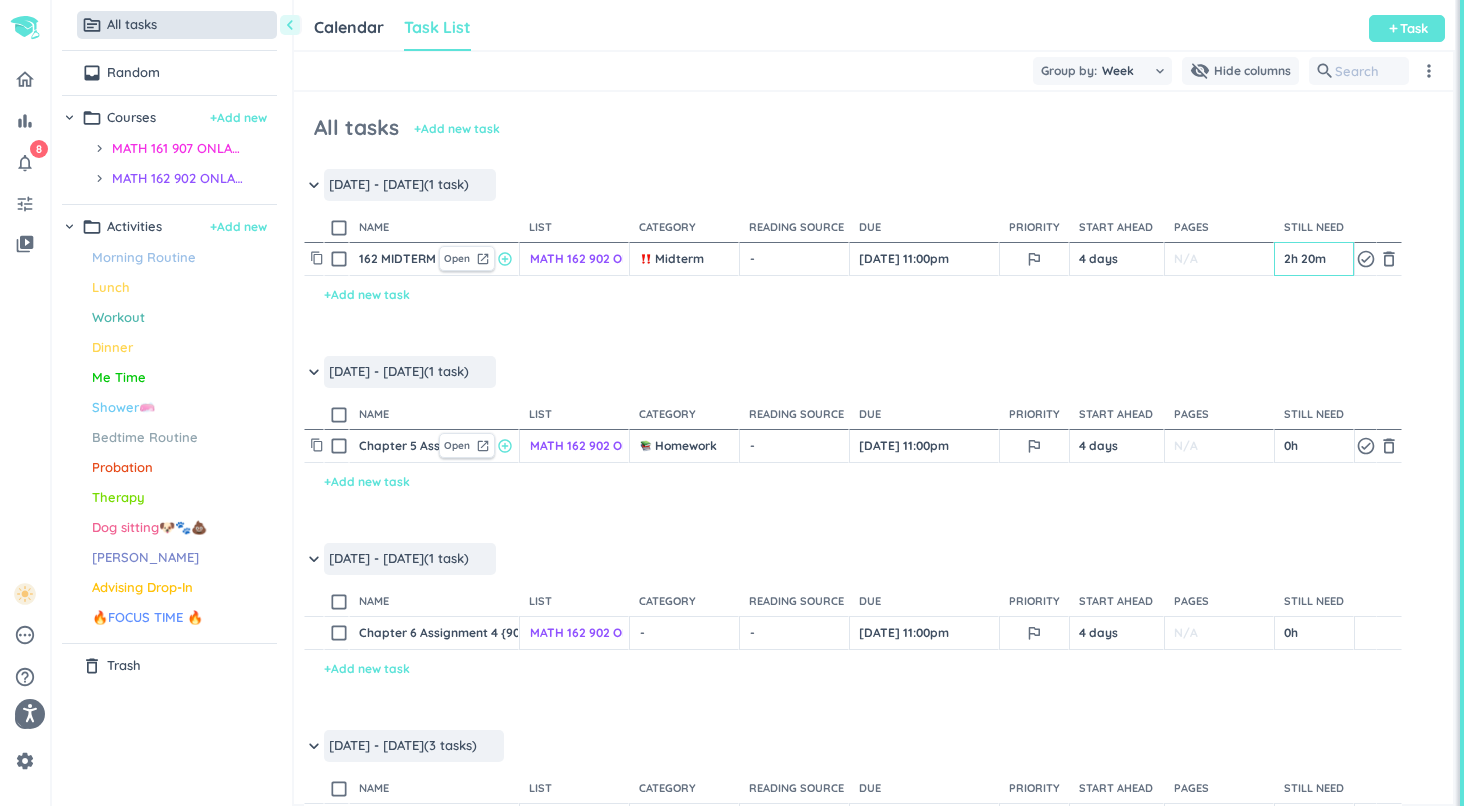 click on "Chapter 5 Assignment 3 {134quez} sp21 [MATH 162 902 ONLAS 7N SU25]" at bounding box center (394, 446) 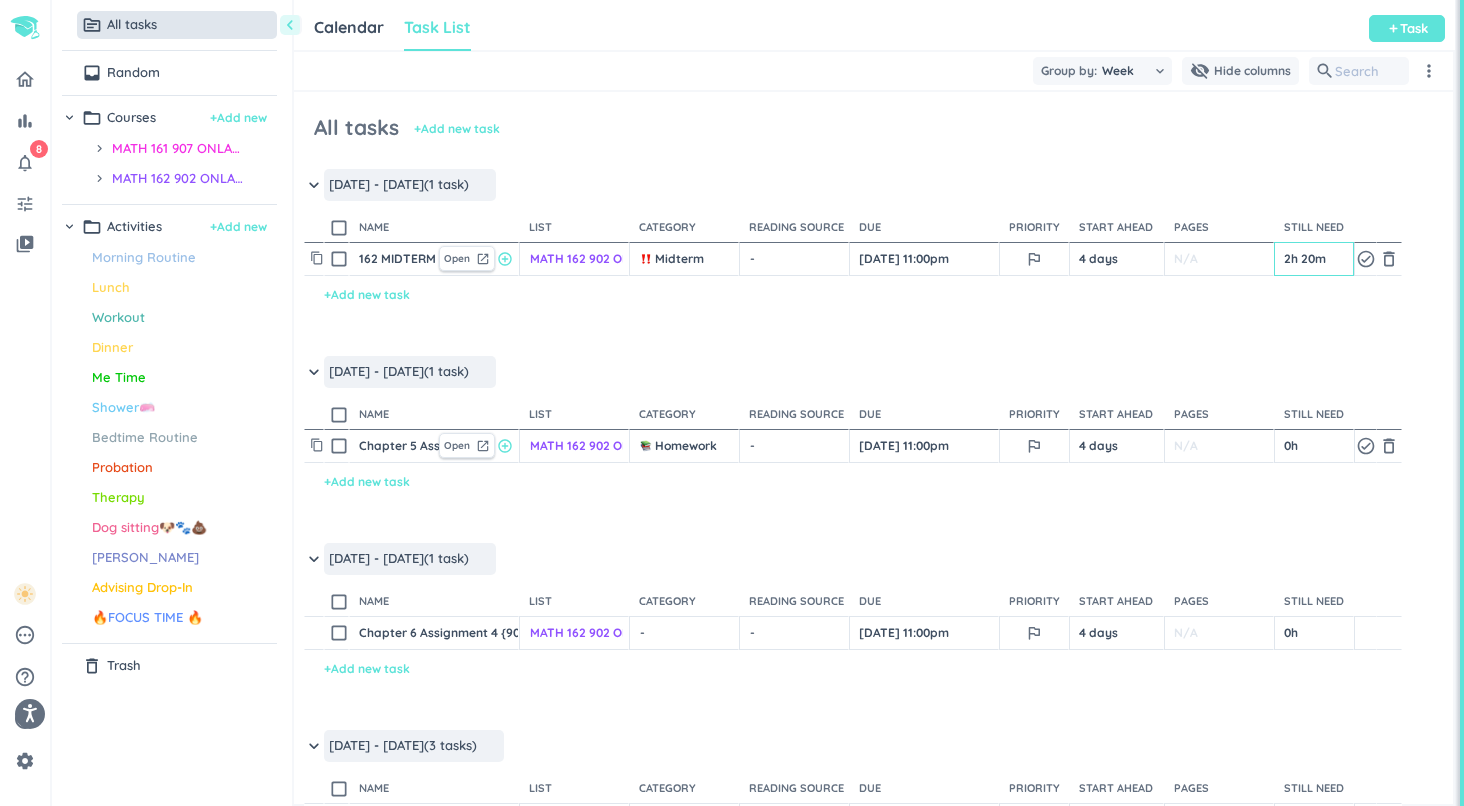 type on "x" 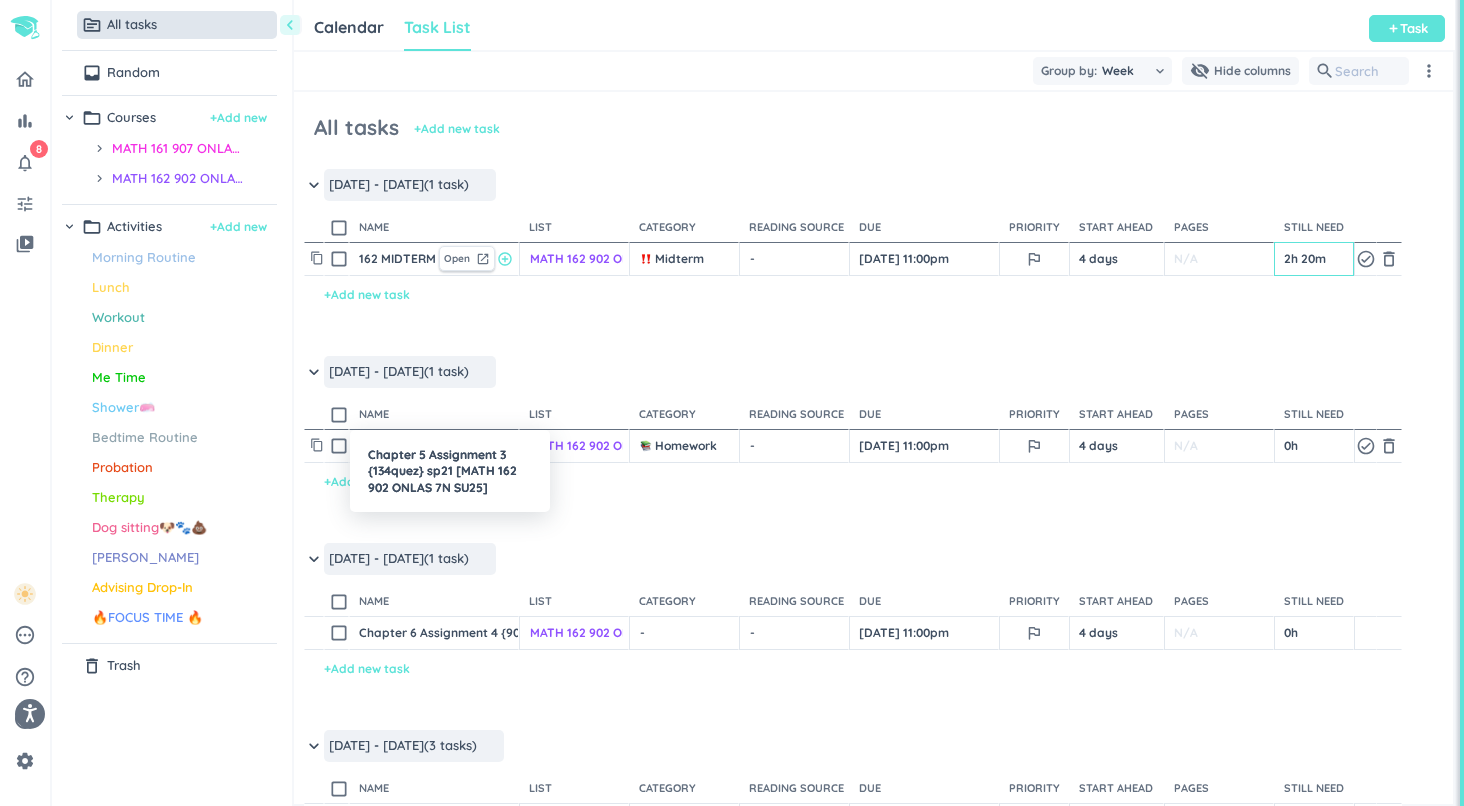click at bounding box center (732, 403) 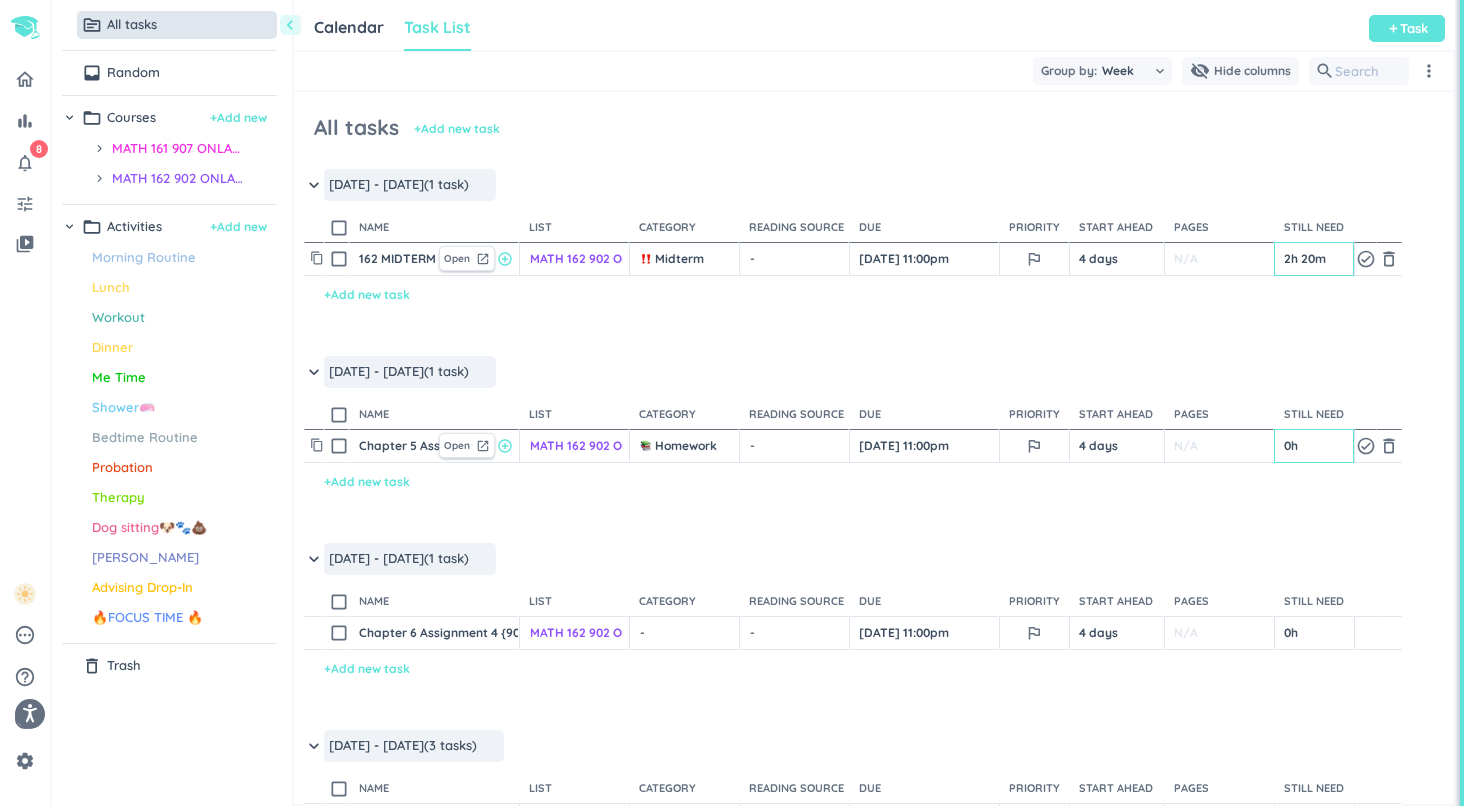 click on "0h" at bounding box center (1314, 446) 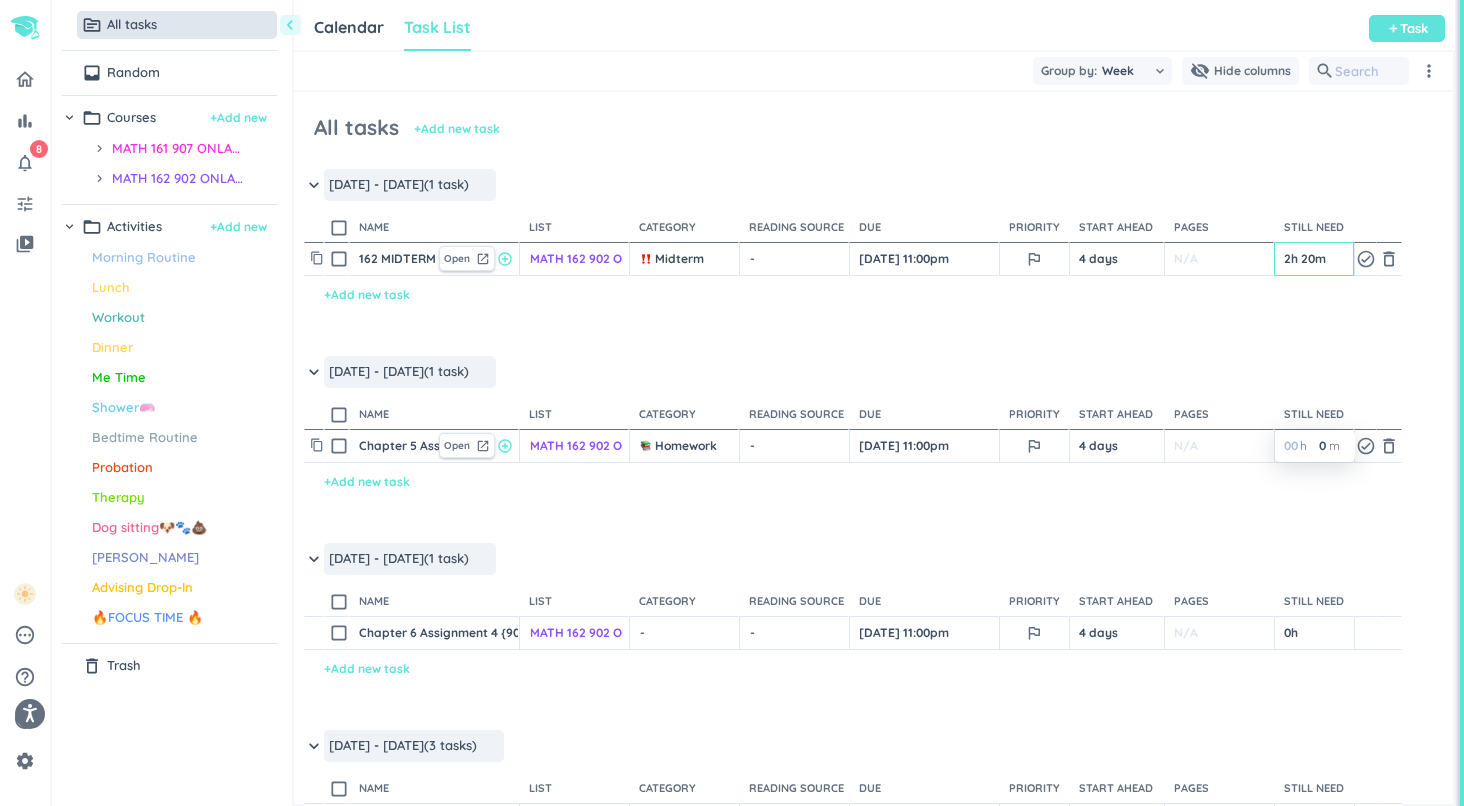 type on "4" 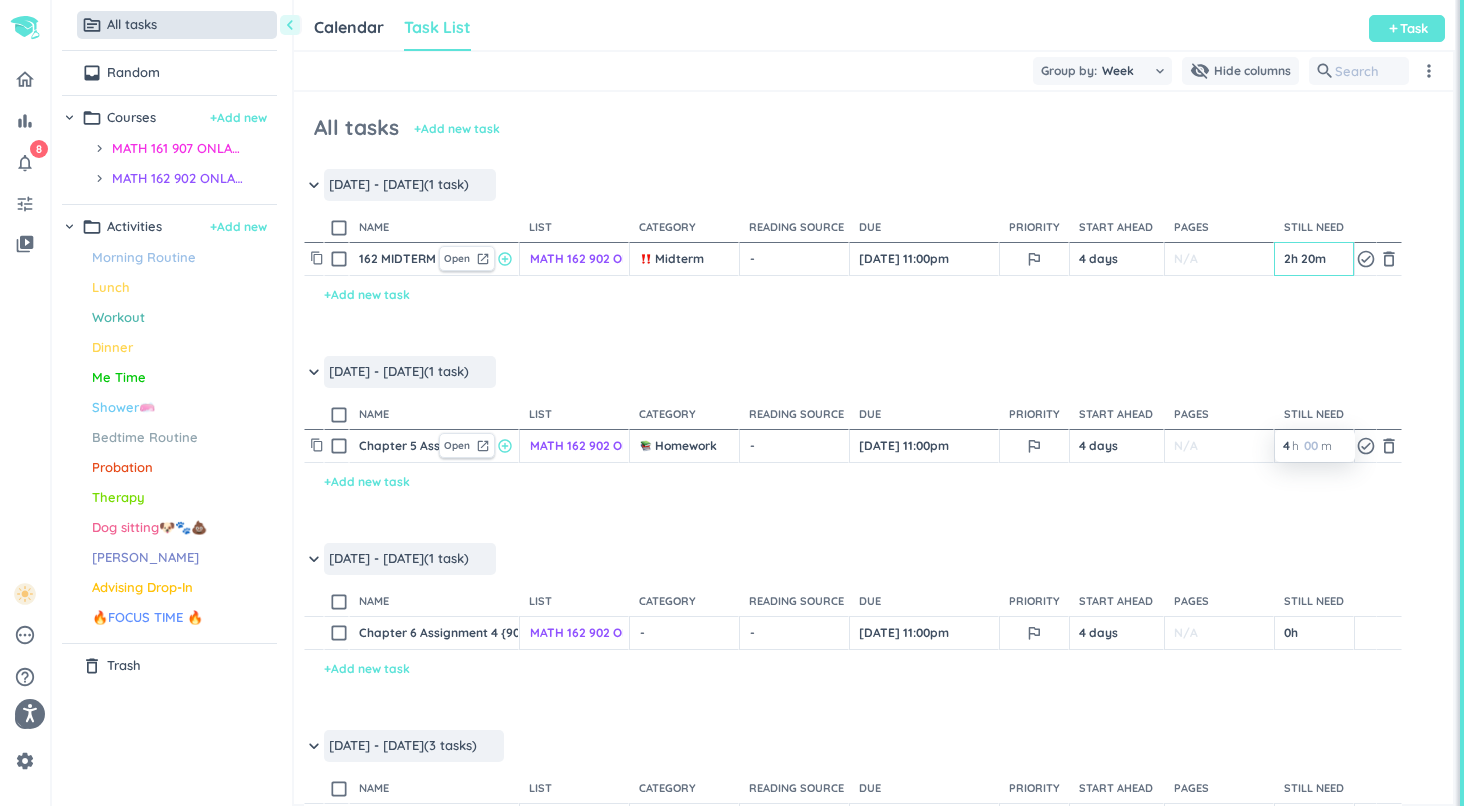 type on "4" 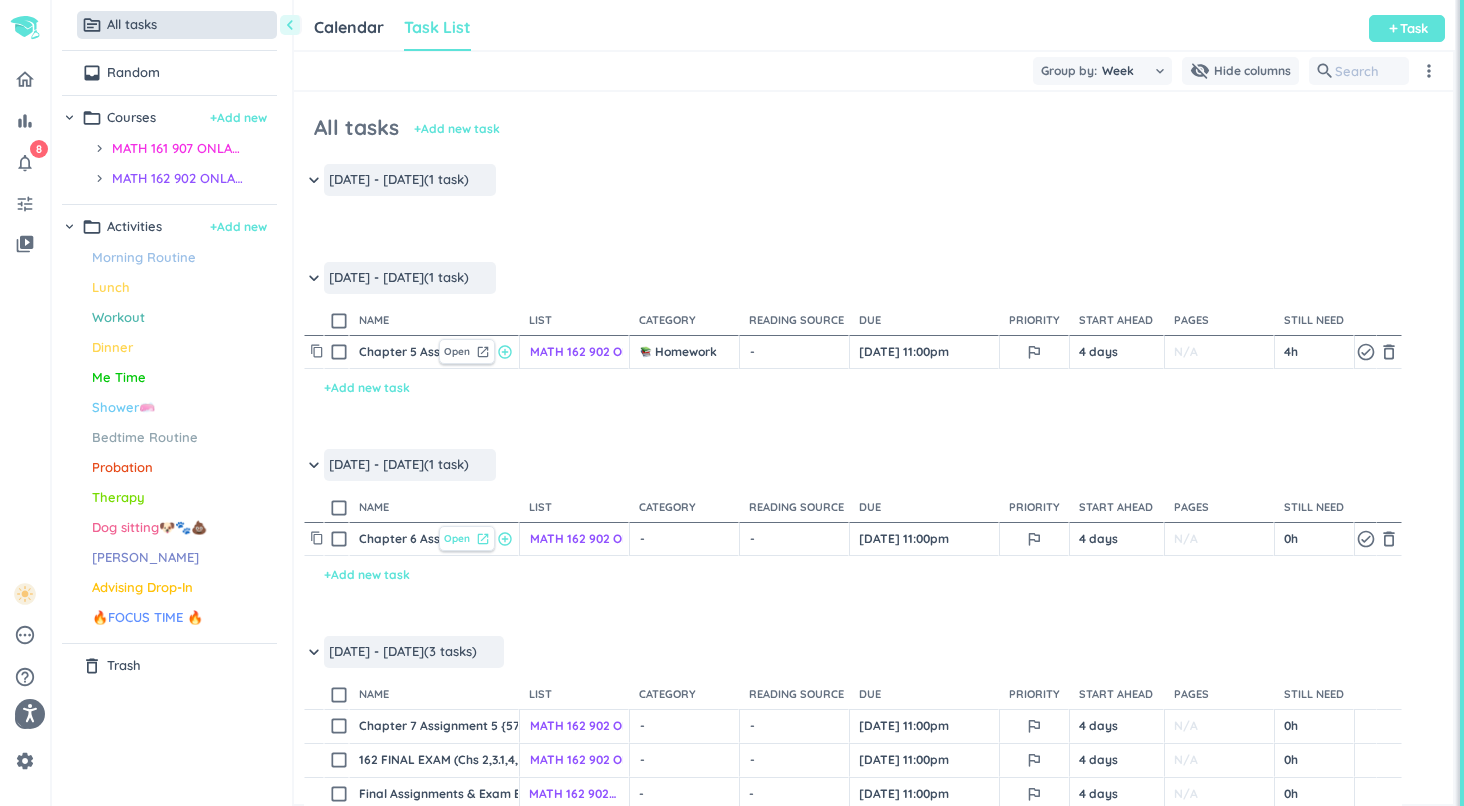 scroll, scrollTop: 332, scrollLeft: 0, axis: vertical 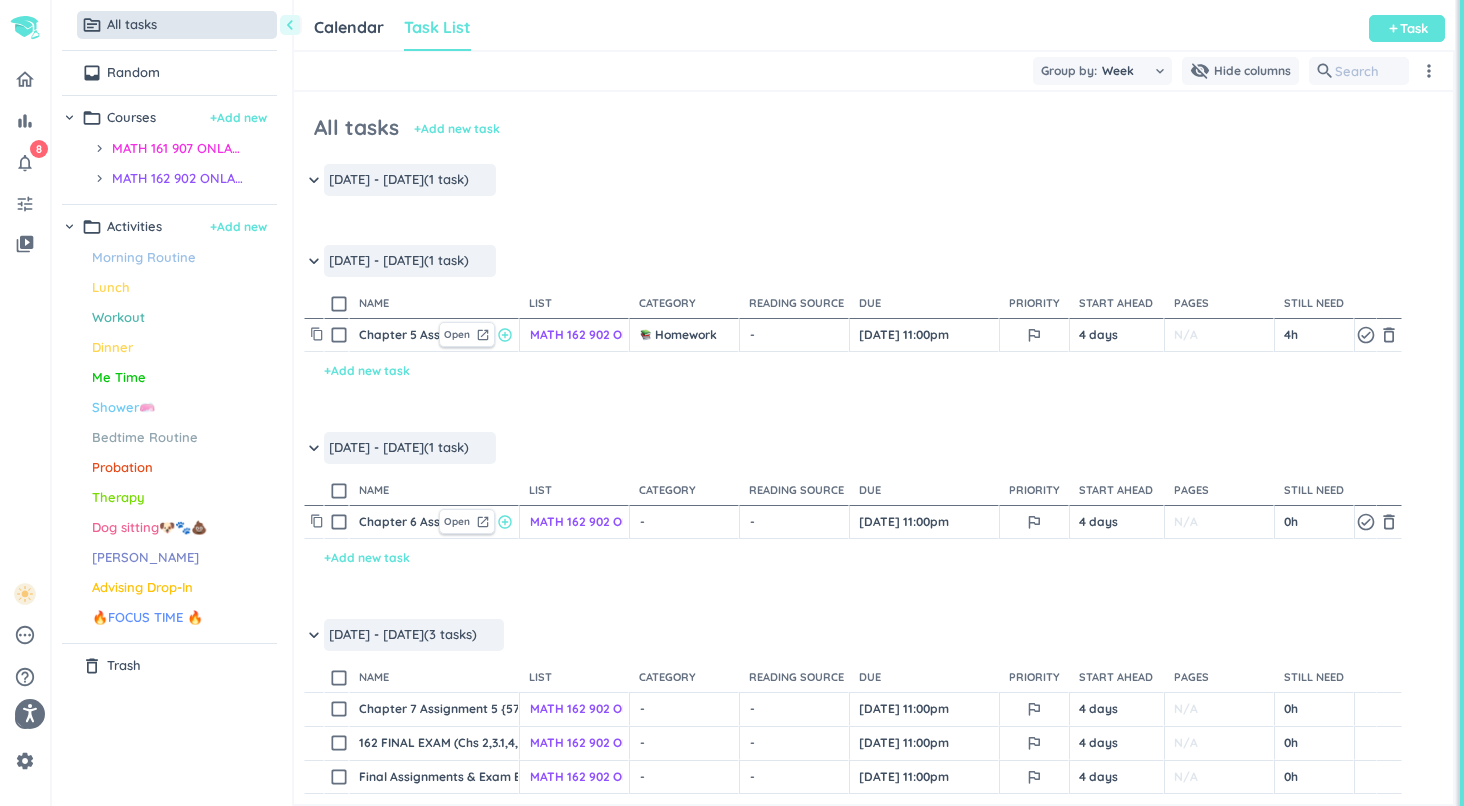 click on "Chapter 6 Assignment 4 {90quez} sp21 [MATH 162 902 ONLAS 7N SU25]" at bounding box center (394, 522) 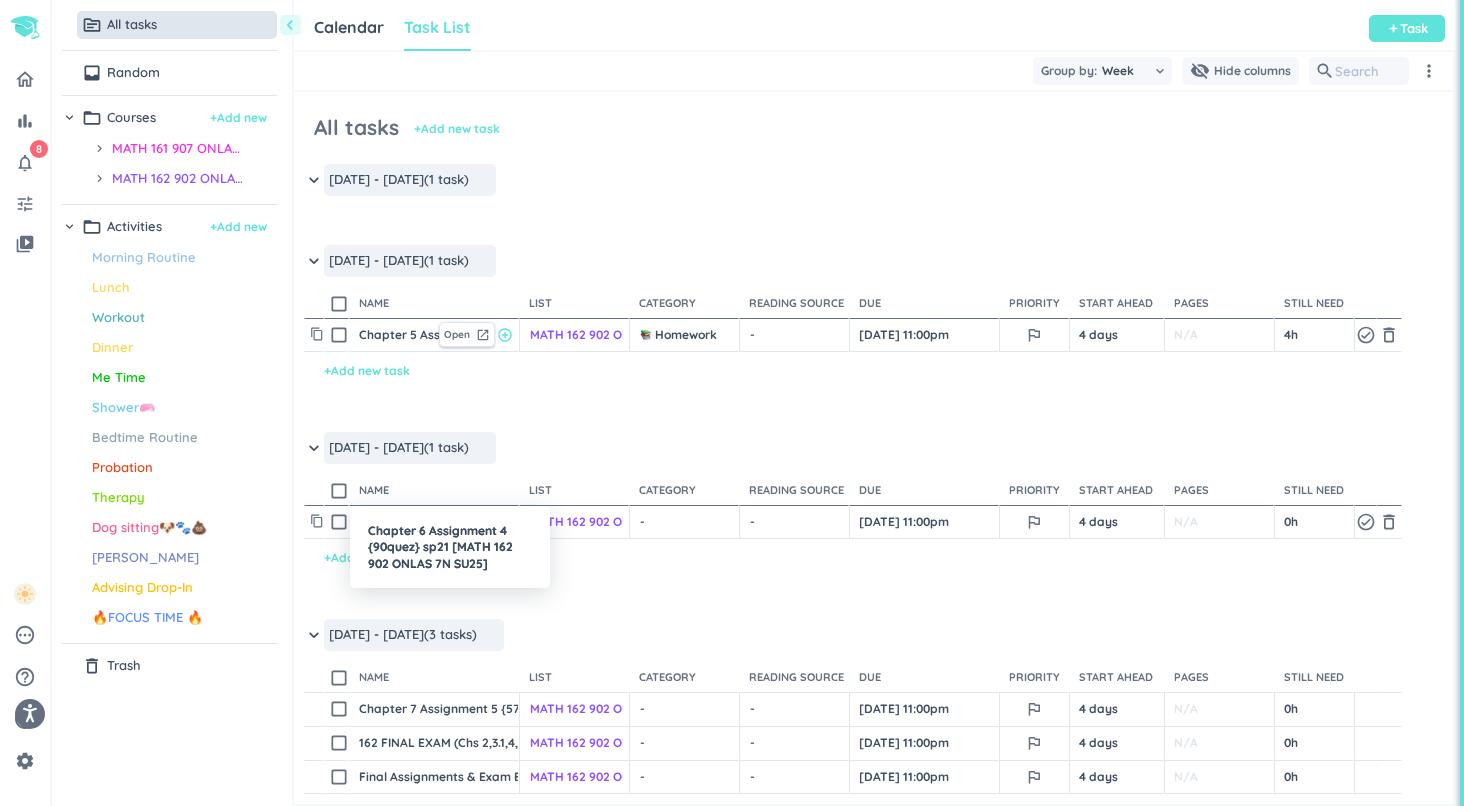 click at bounding box center [732, 403] 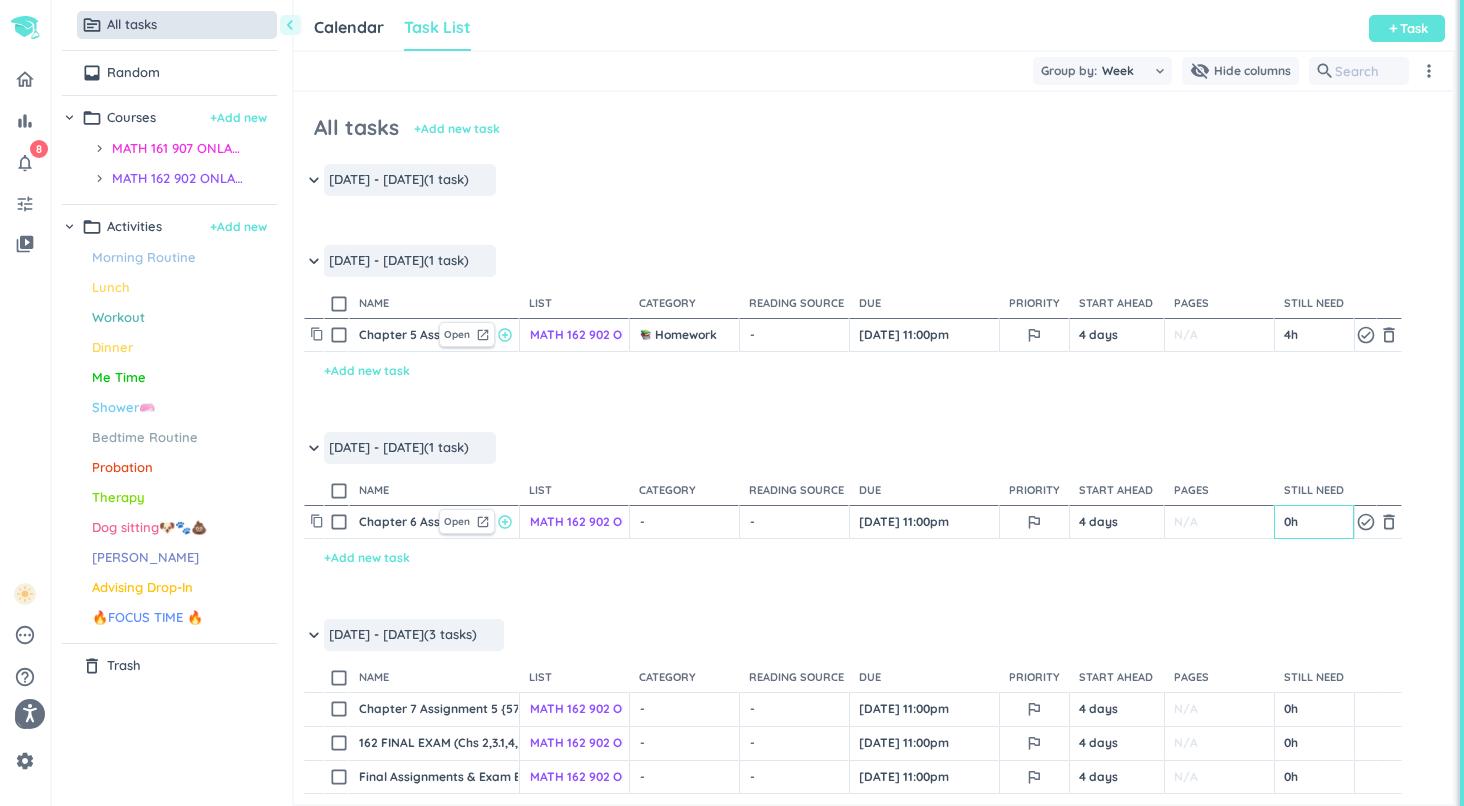 click on "0h" at bounding box center [1314, 522] 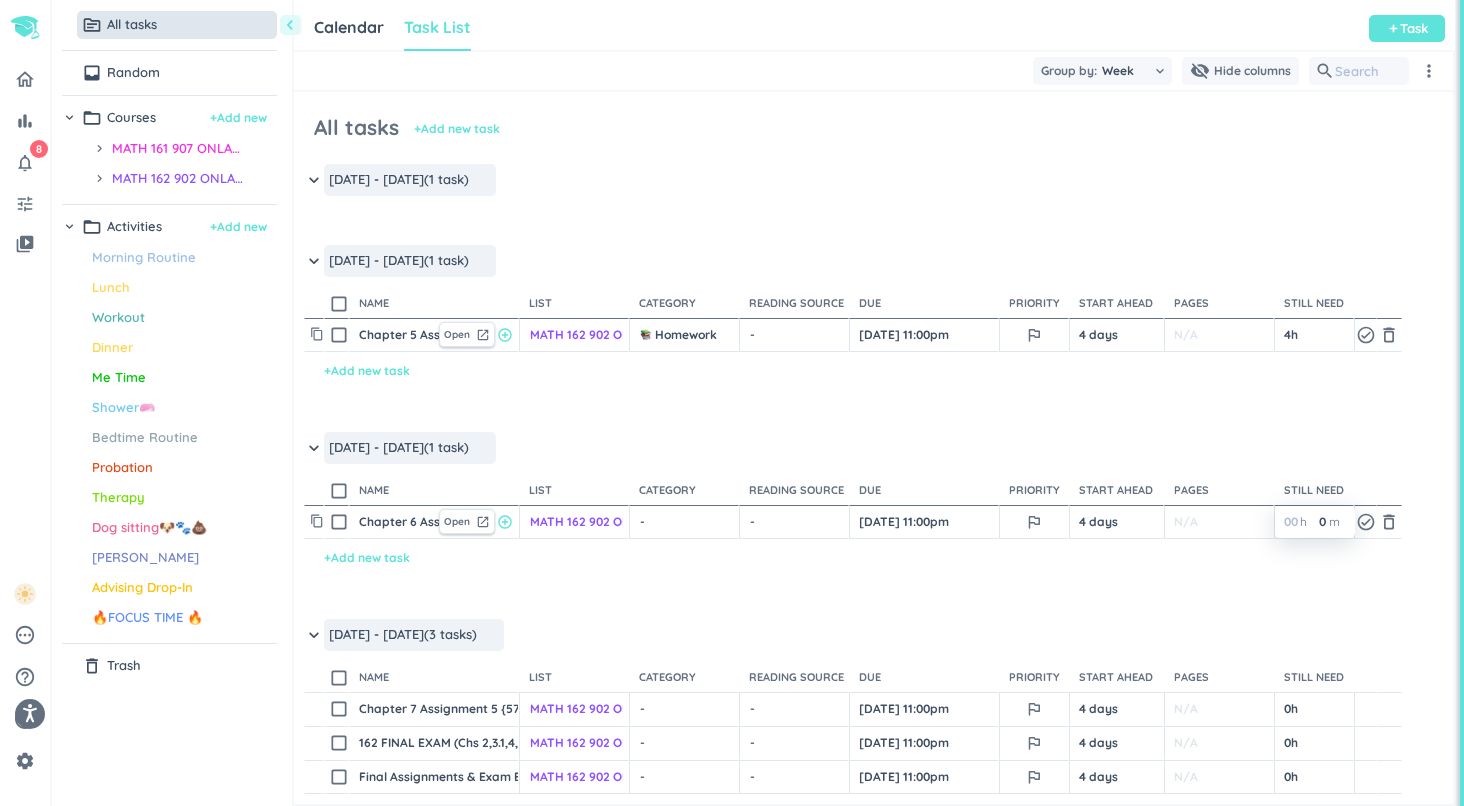 type on "3" 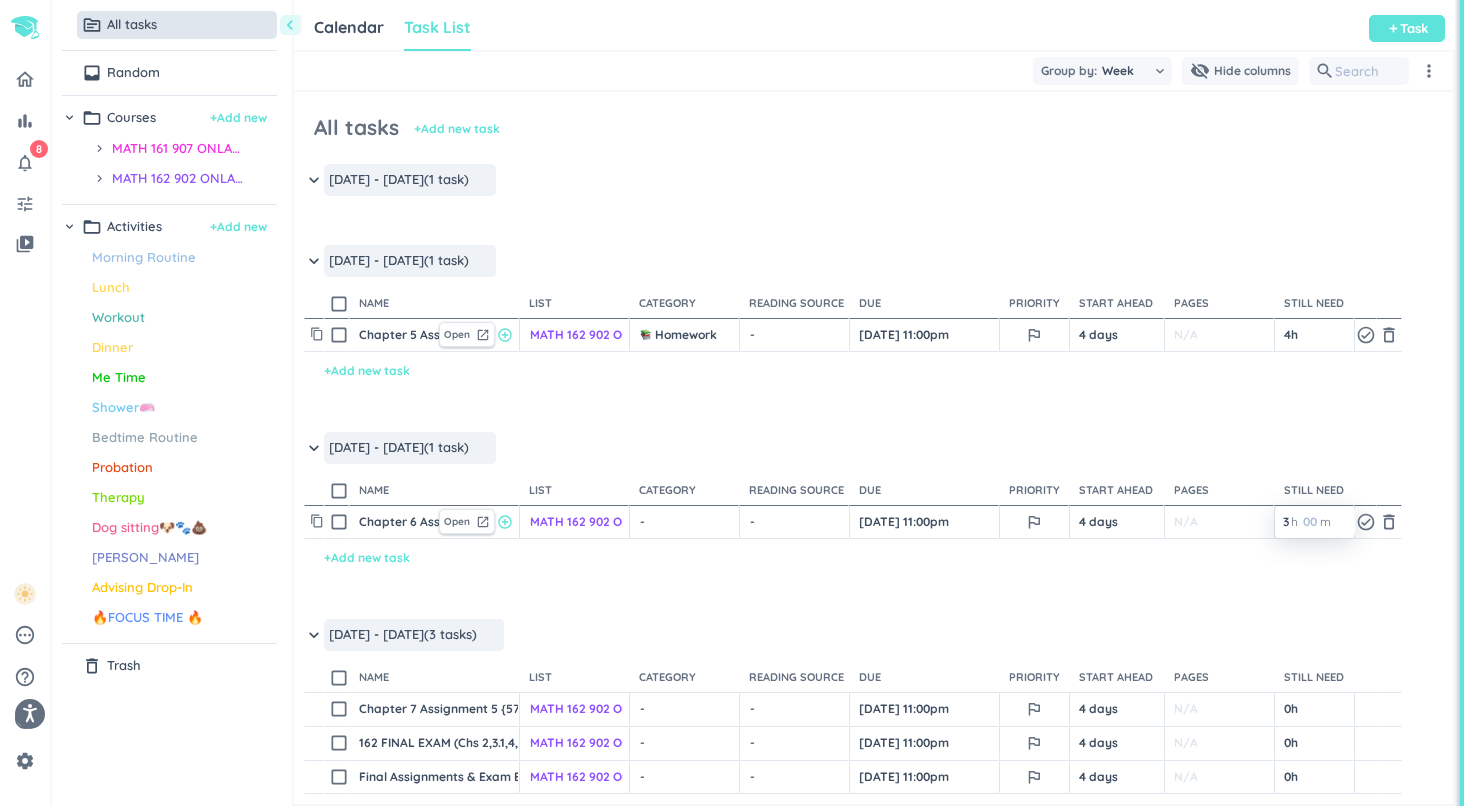 type on "3" 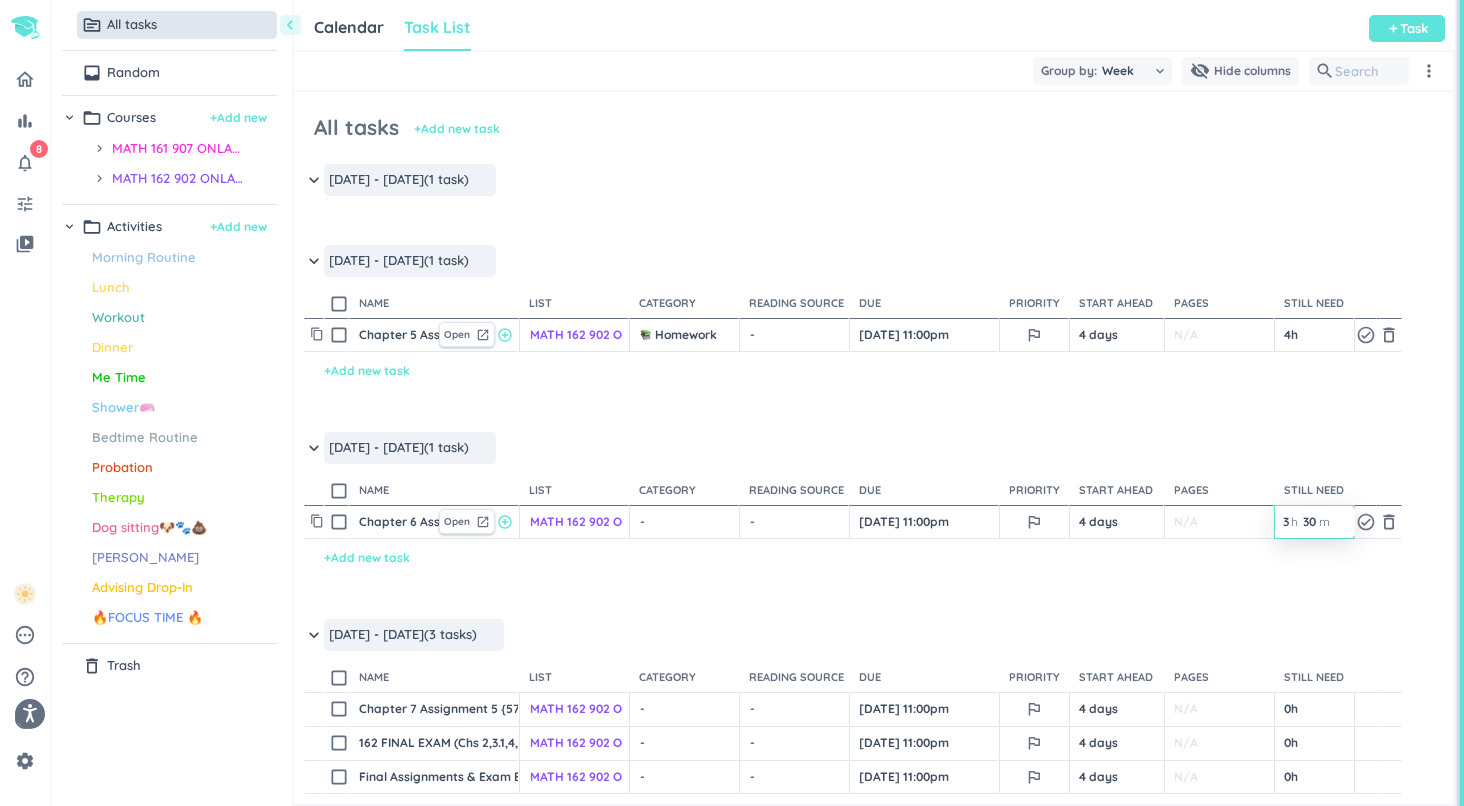 type on "30" 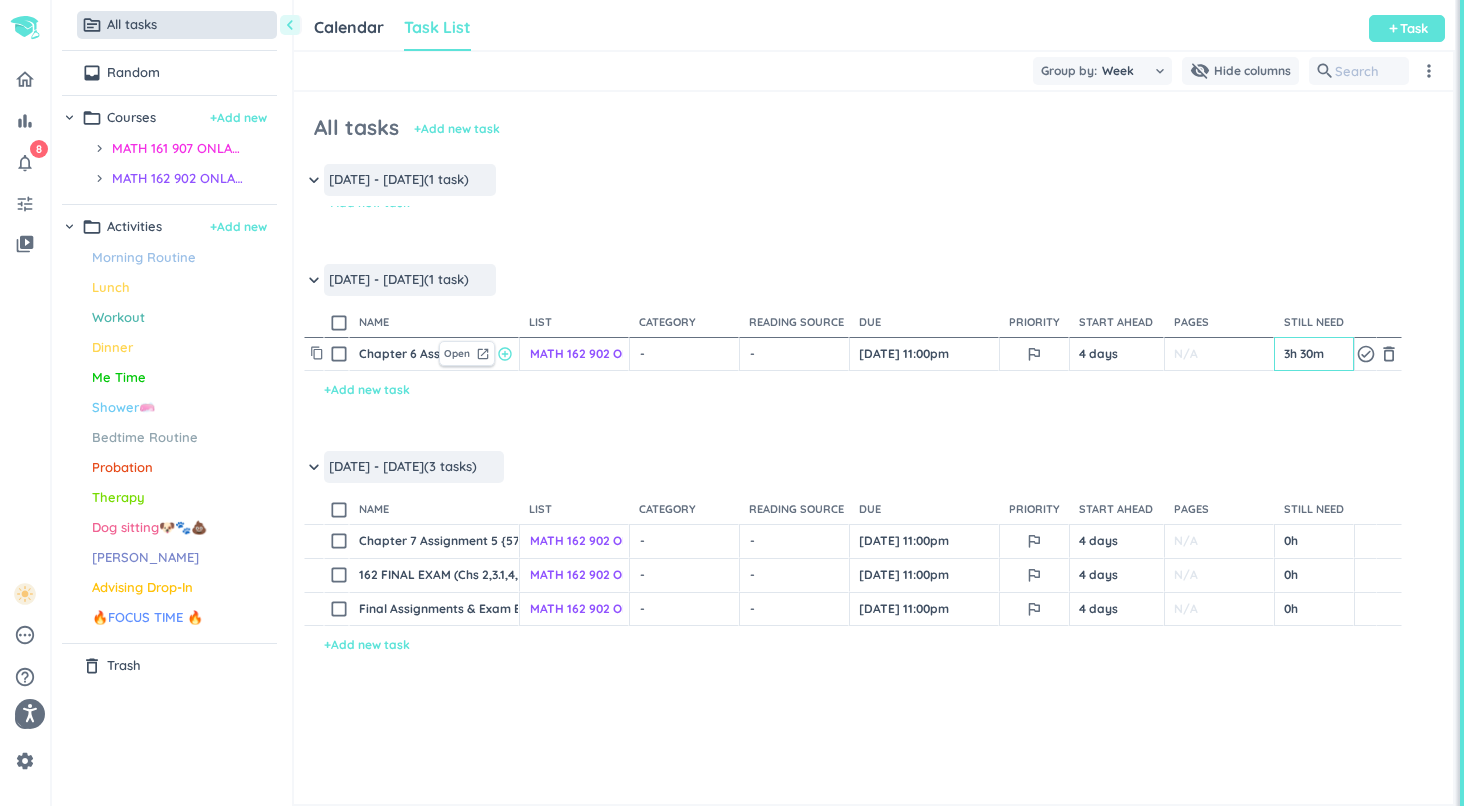 scroll, scrollTop: 500, scrollLeft: 0, axis: vertical 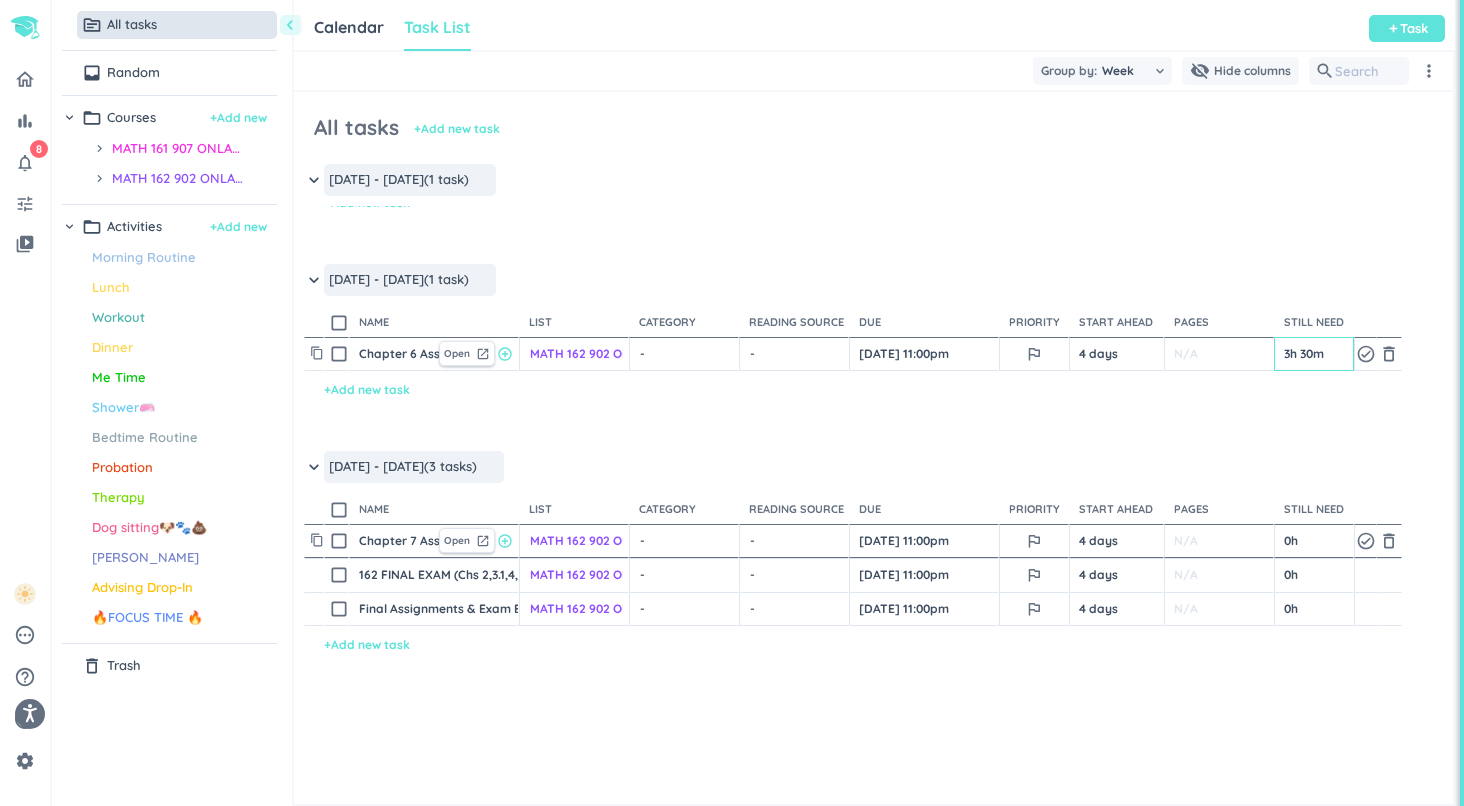 click on "Chapter 7 Assignment 5 {57quez} sp21 [MATH 162 902 ONLAS 7N SU25]" at bounding box center [394, 541] 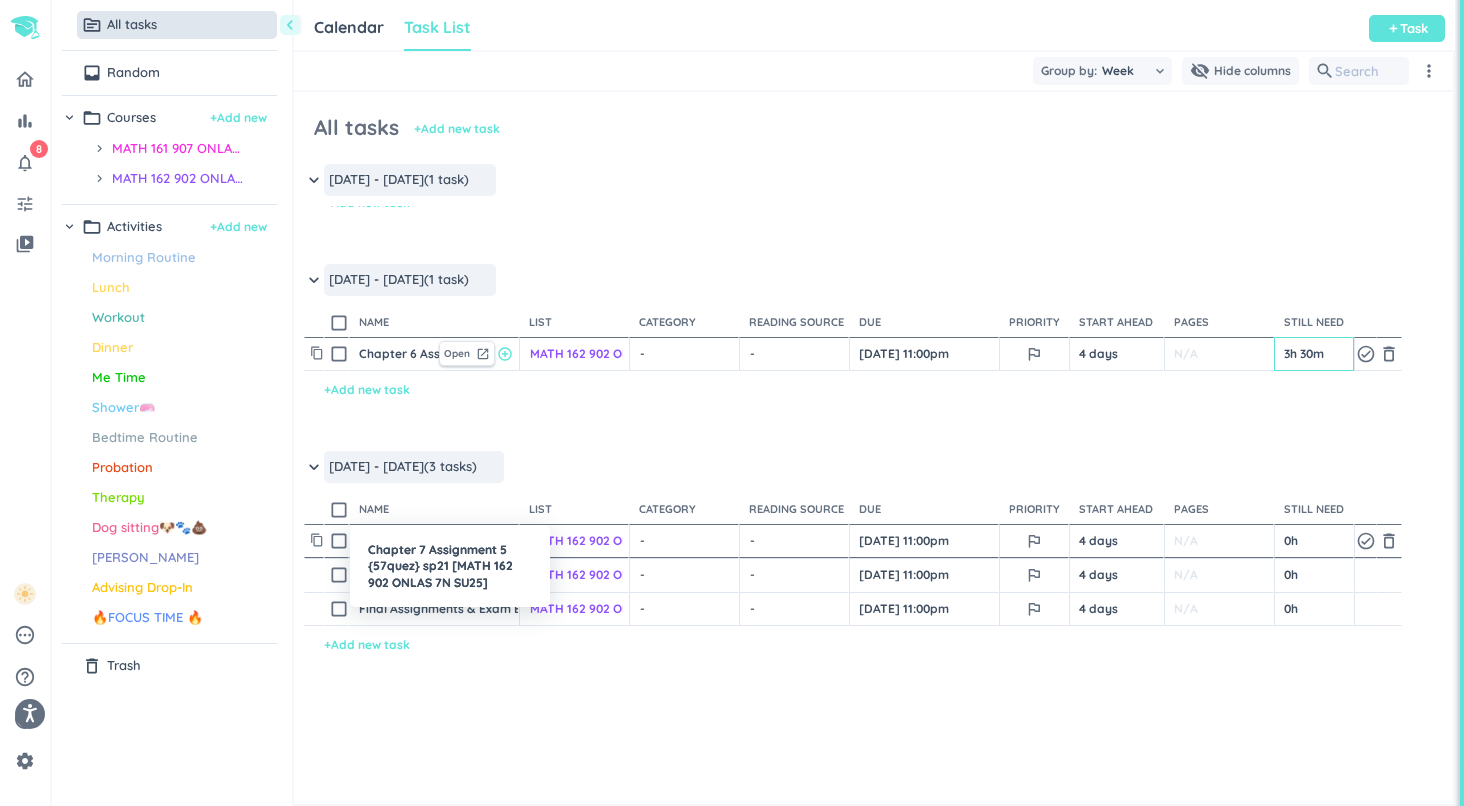click at bounding box center (732, 403) 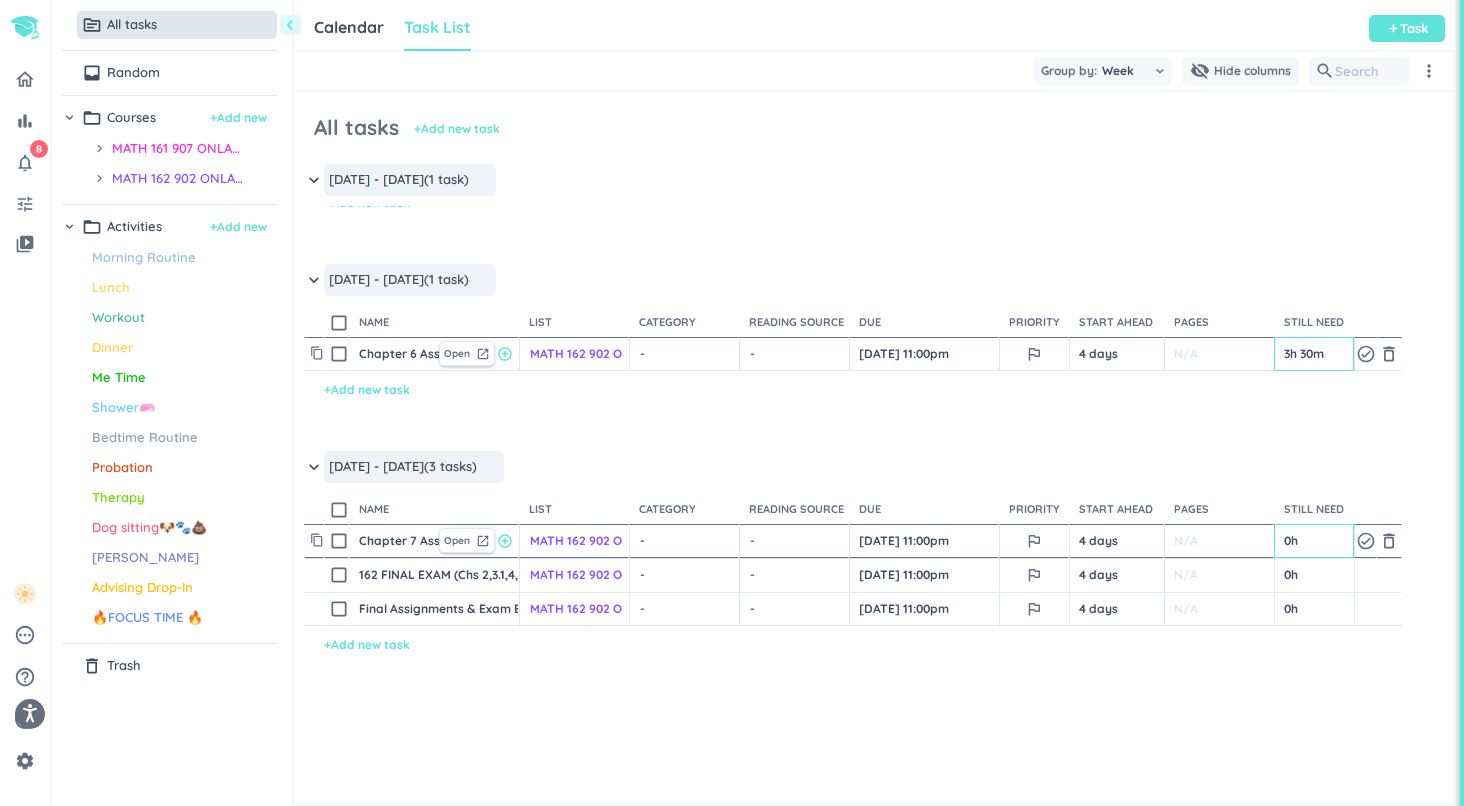 click on "0h" at bounding box center (1314, 541) 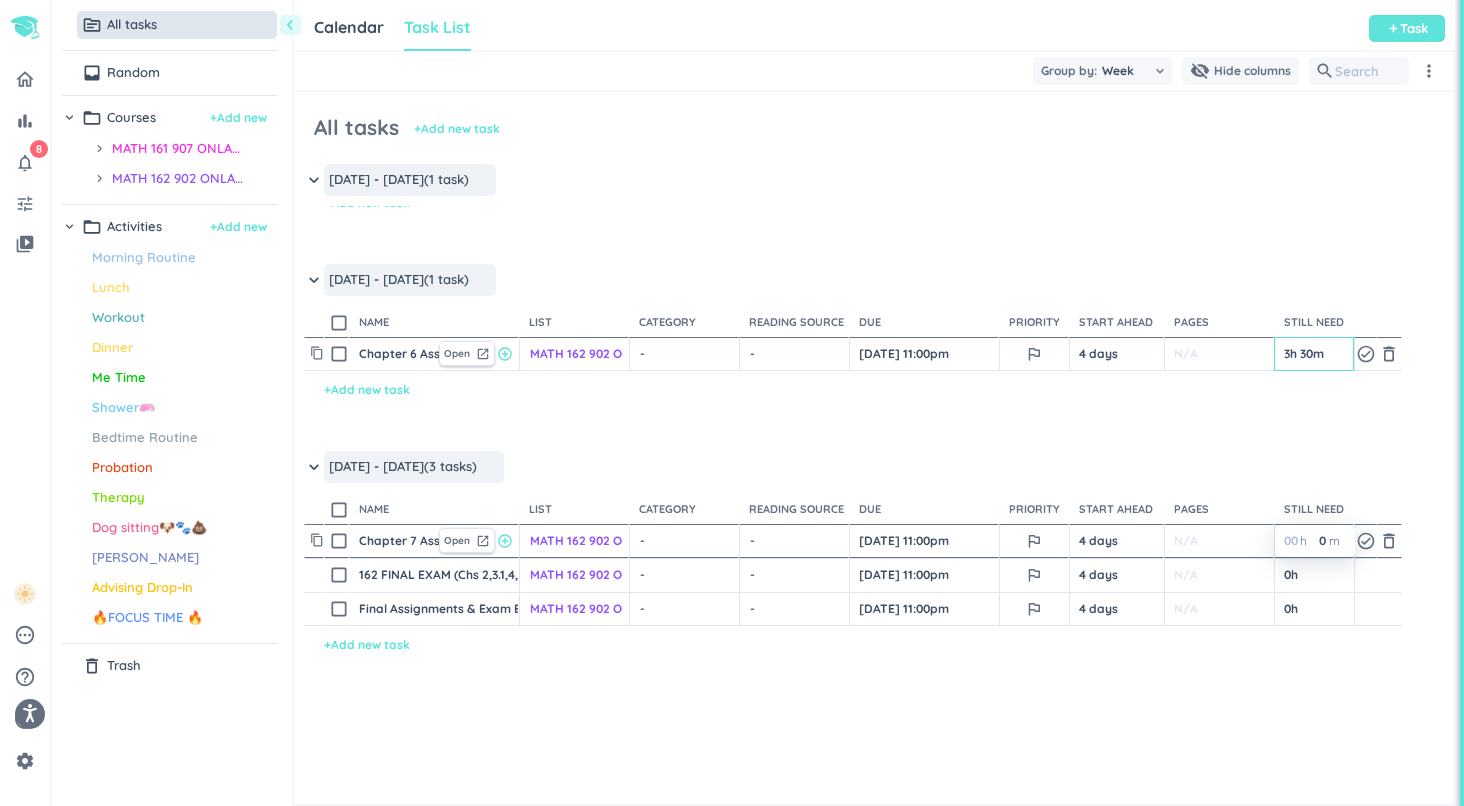 type on "4" 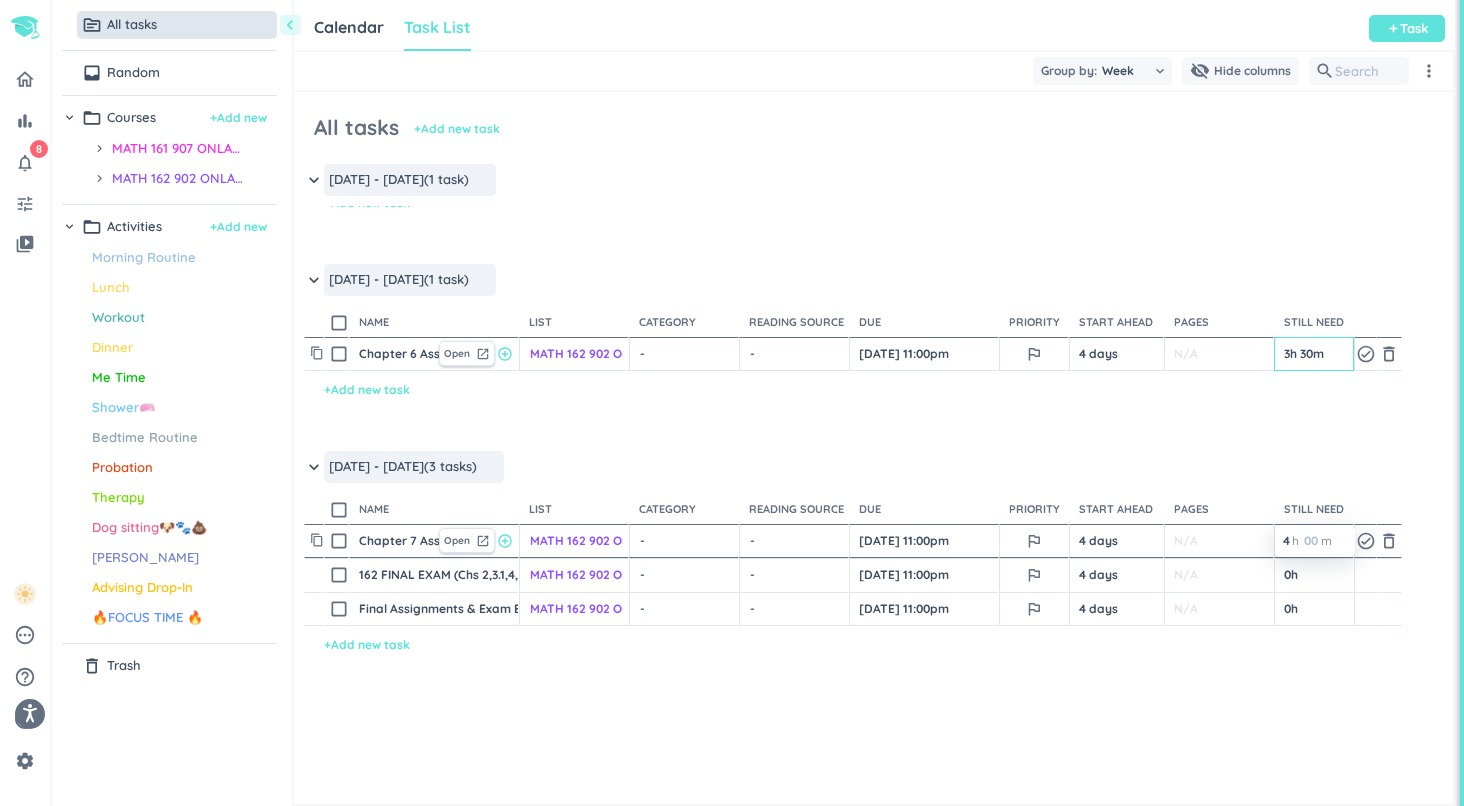 type on "4" 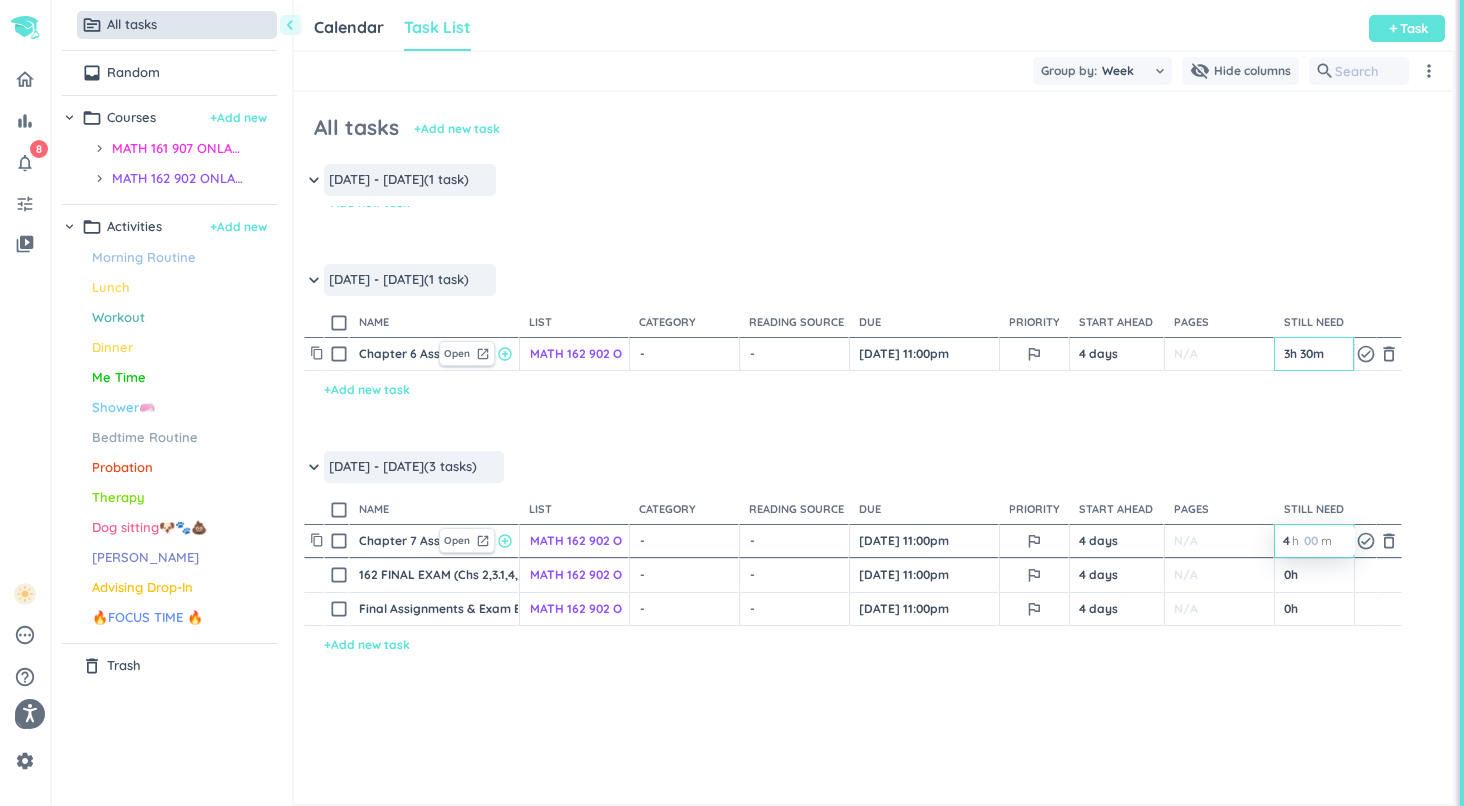 click at bounding box center (732, 403) 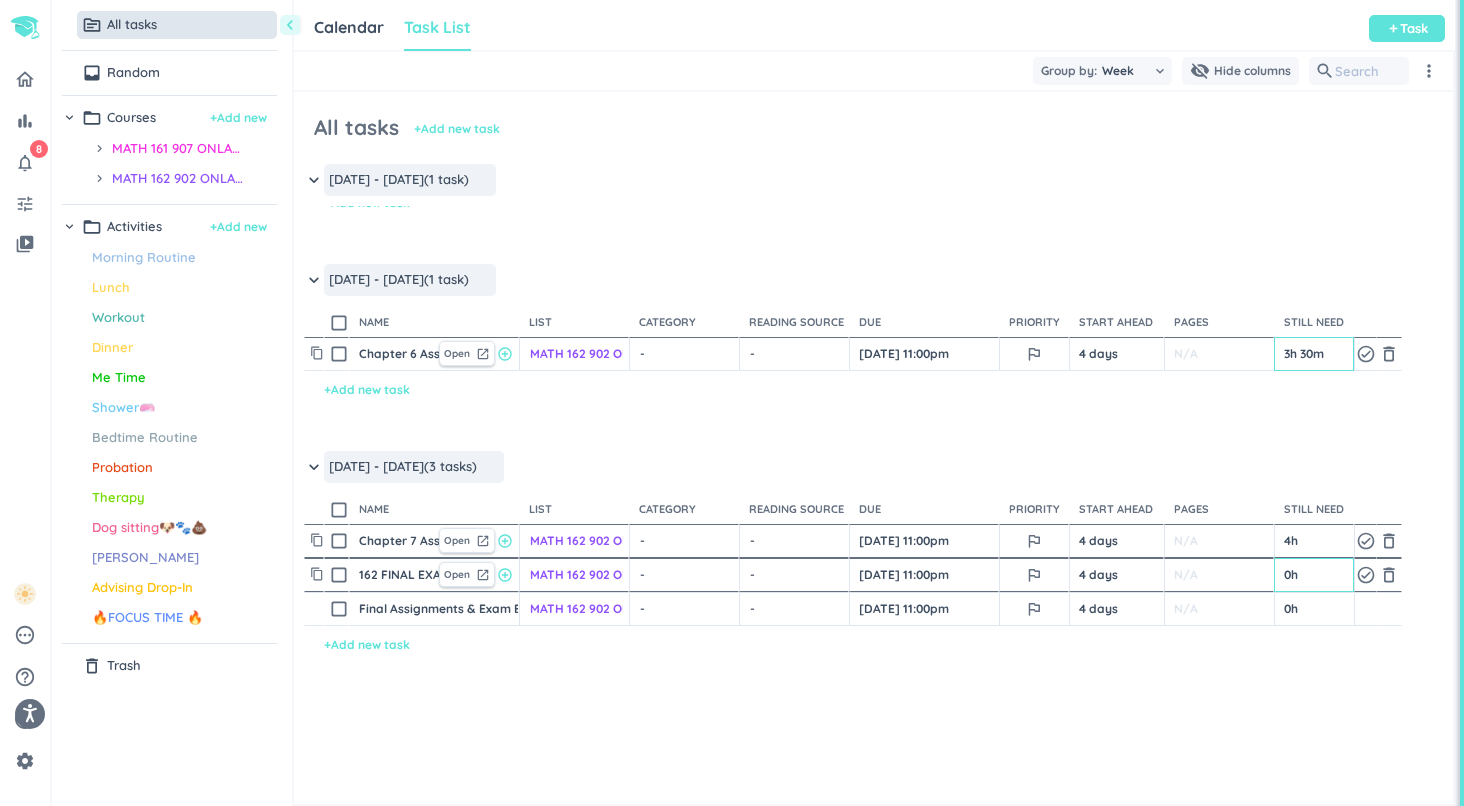 click on "0h" at bounding box center (1314, 575) 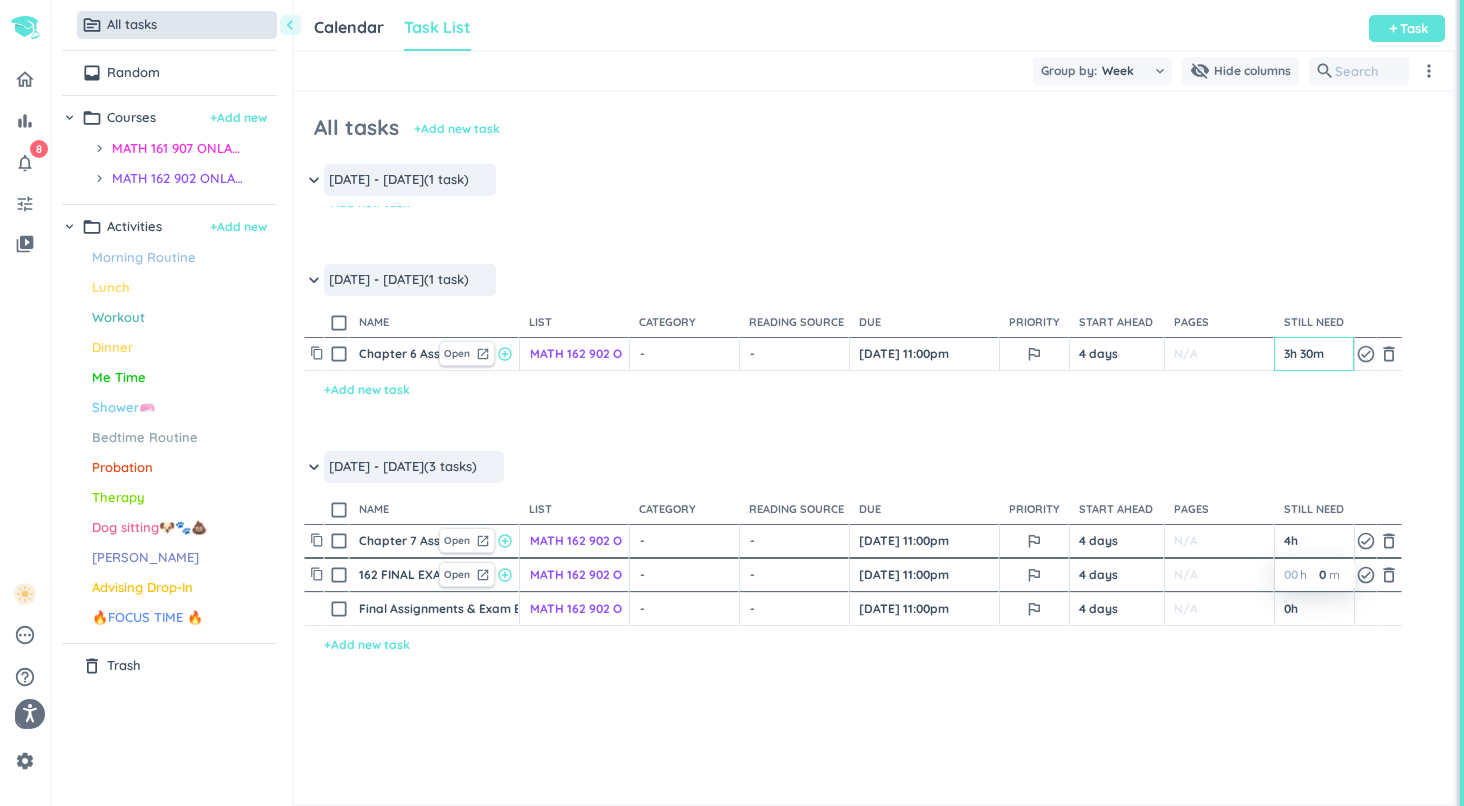 type on "2" 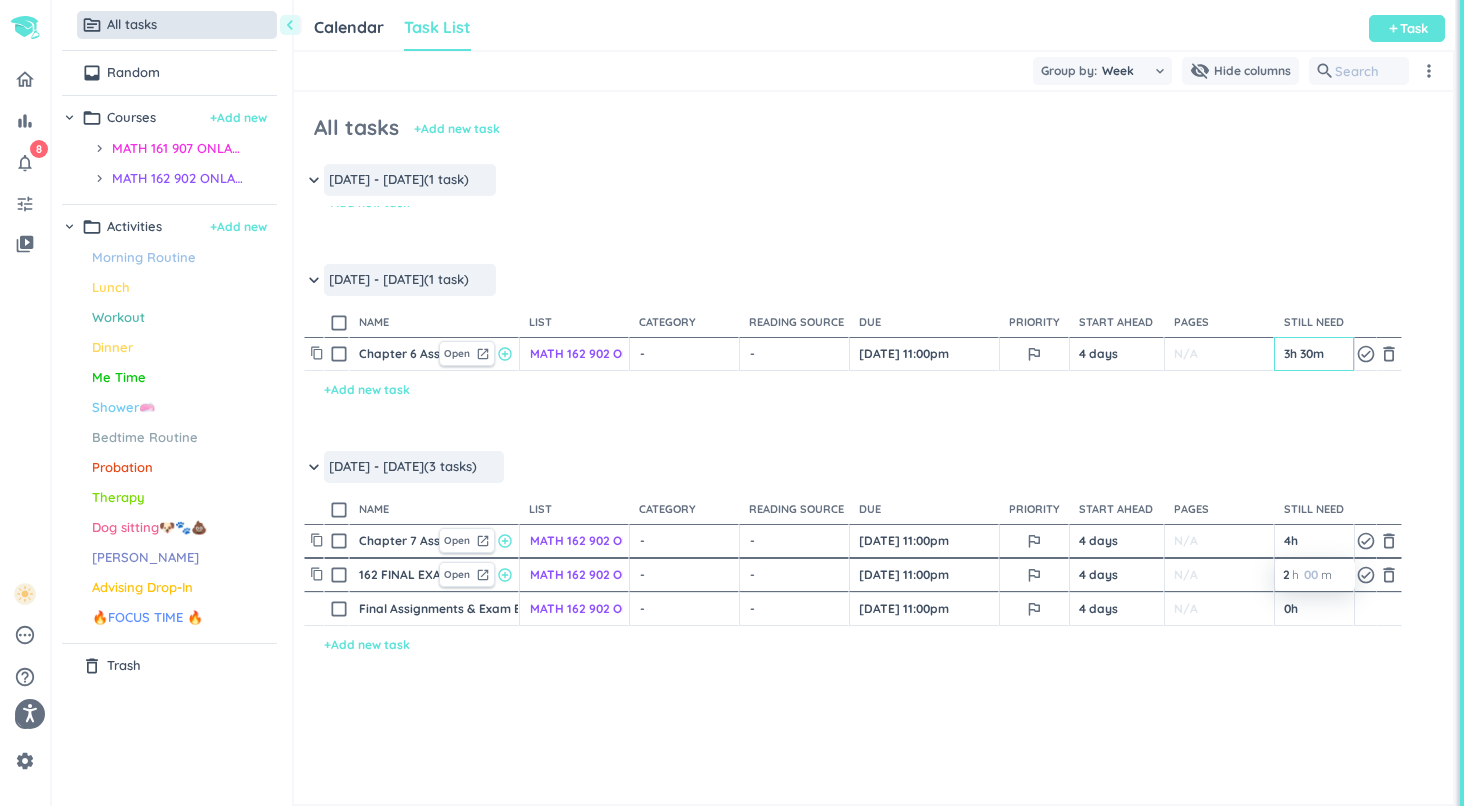type on "2" 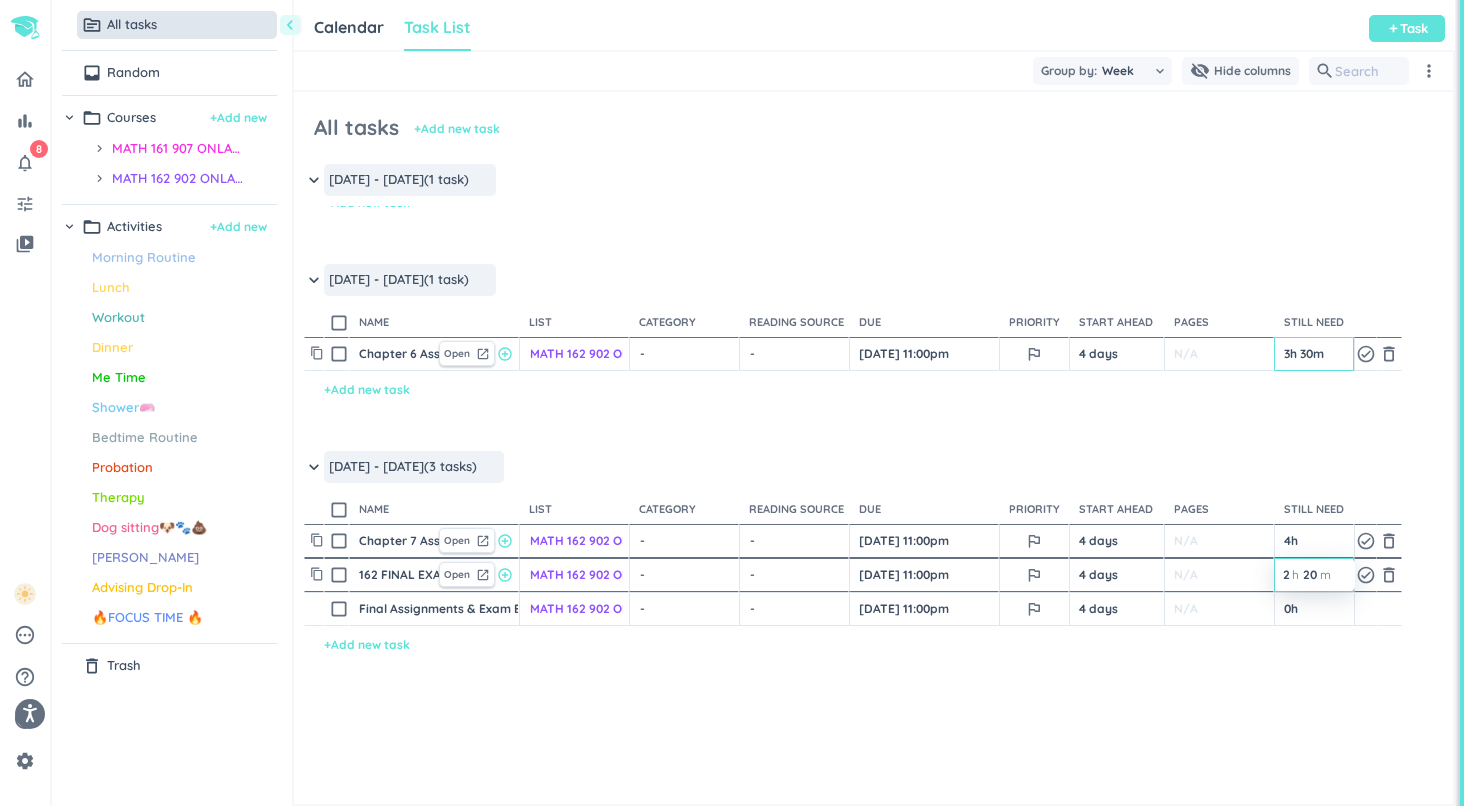 type on "20" 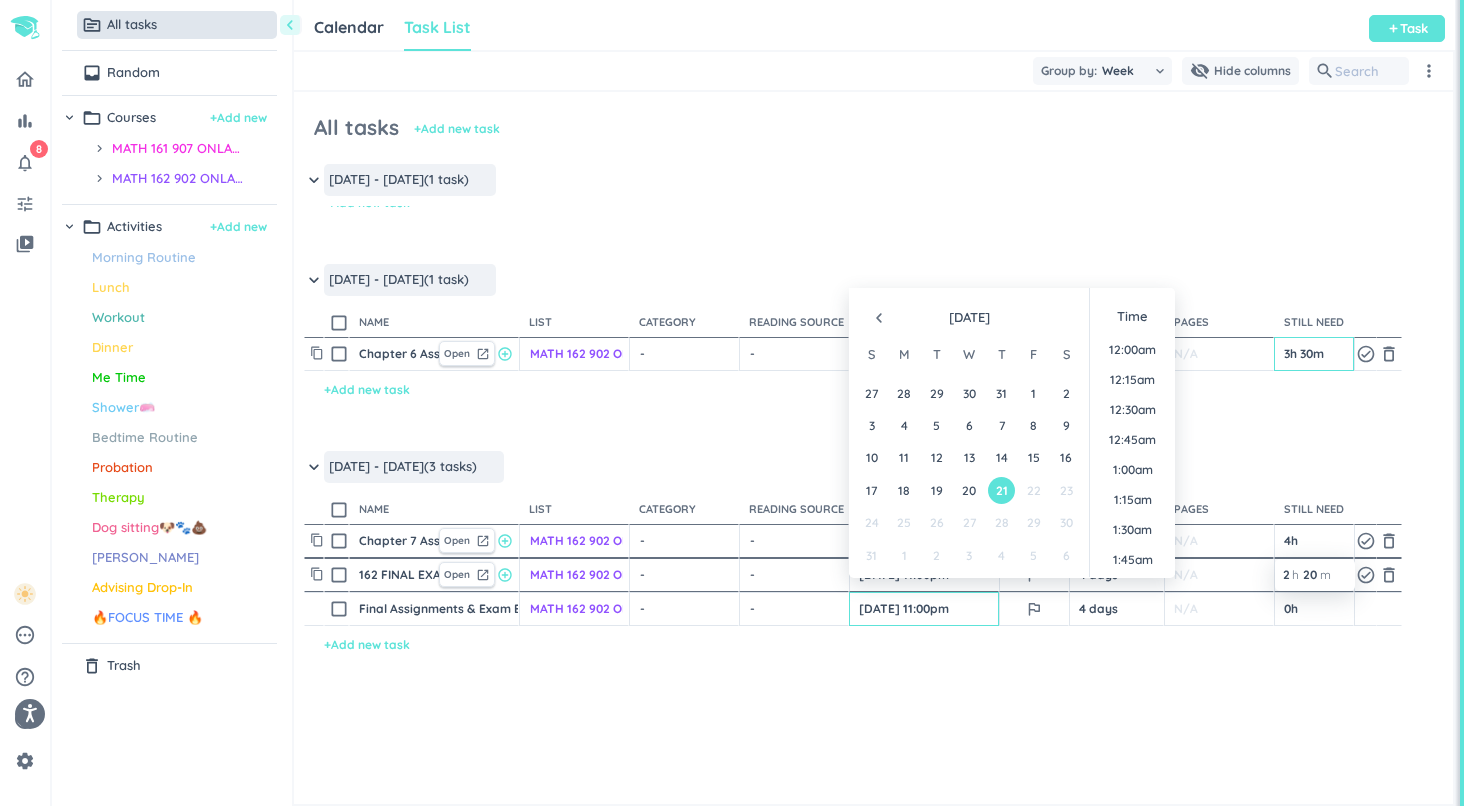 scroll, scrollTop: 2653, scrollLeft: 0, axis: vertical 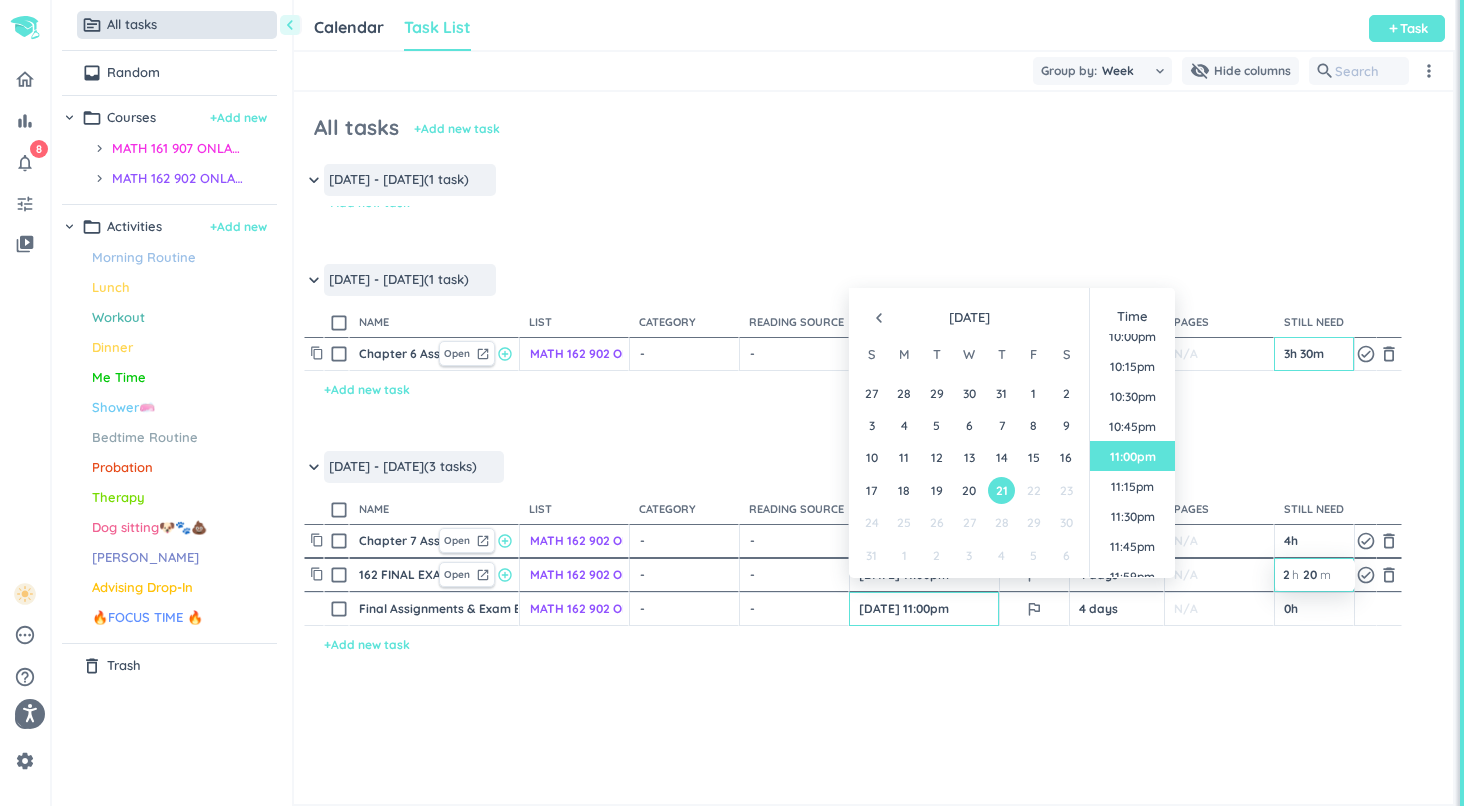 click at bounding box center (732, 403) 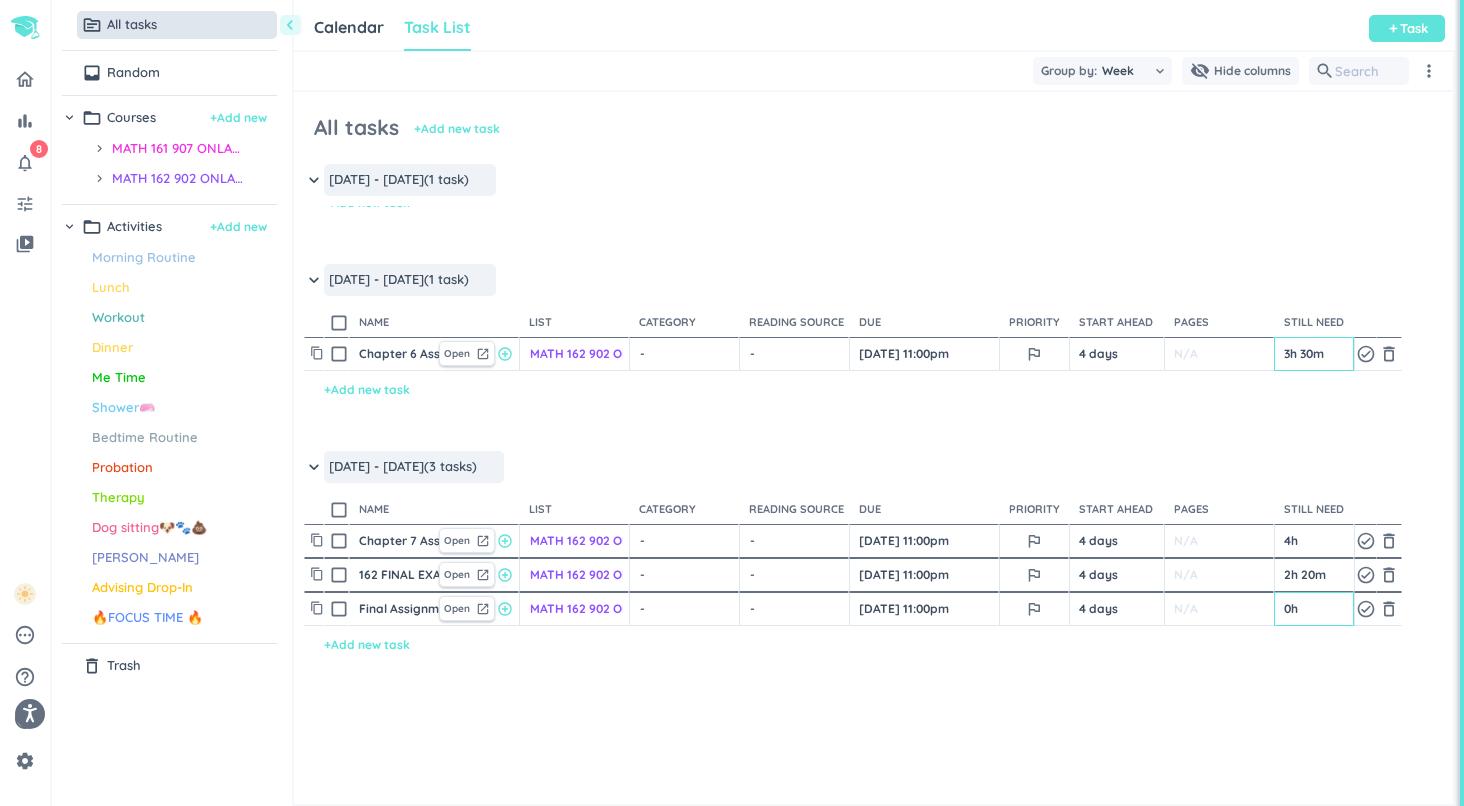click on "0h" at bounding box center (1314, 609) 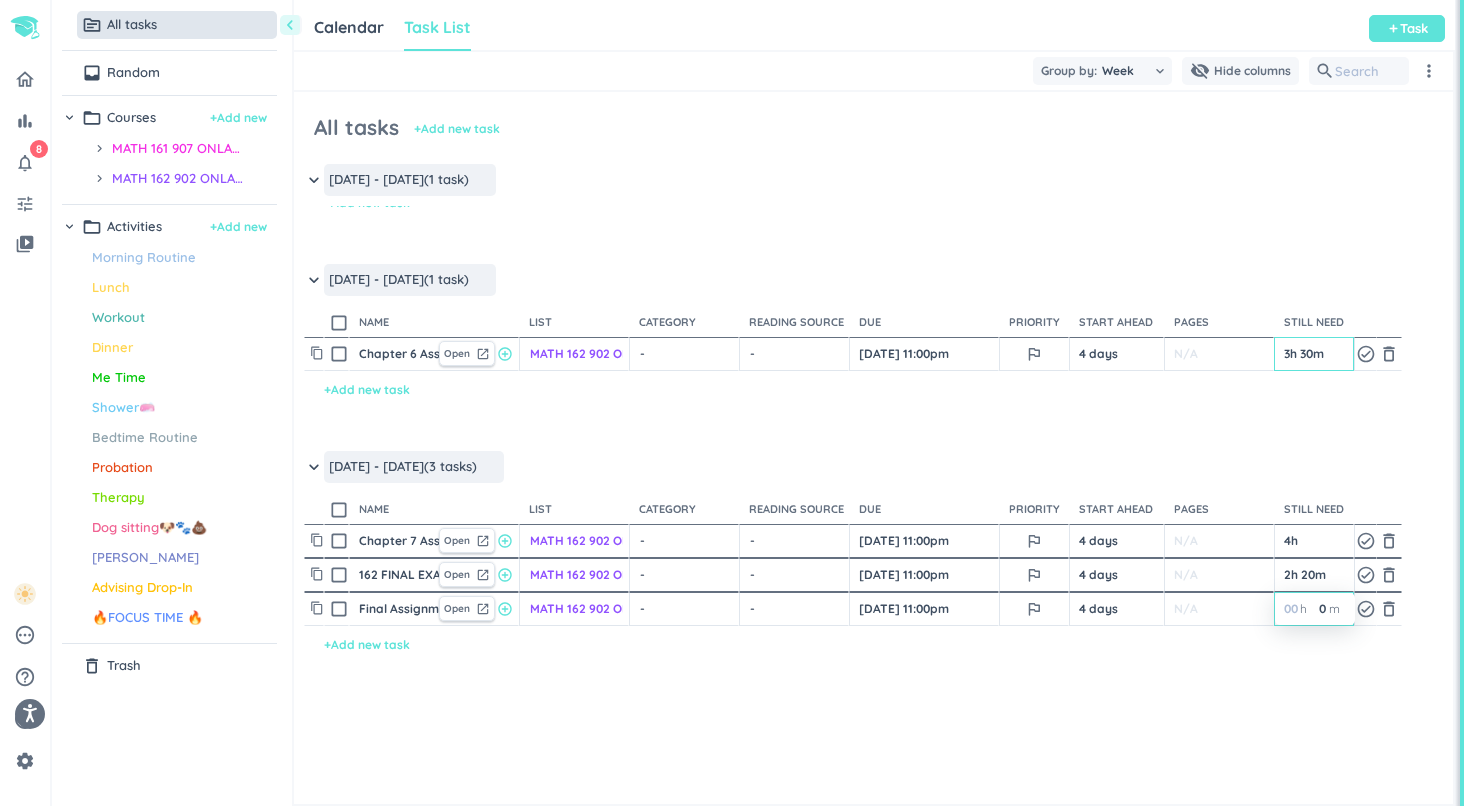 click at bounding box center (732, 403) 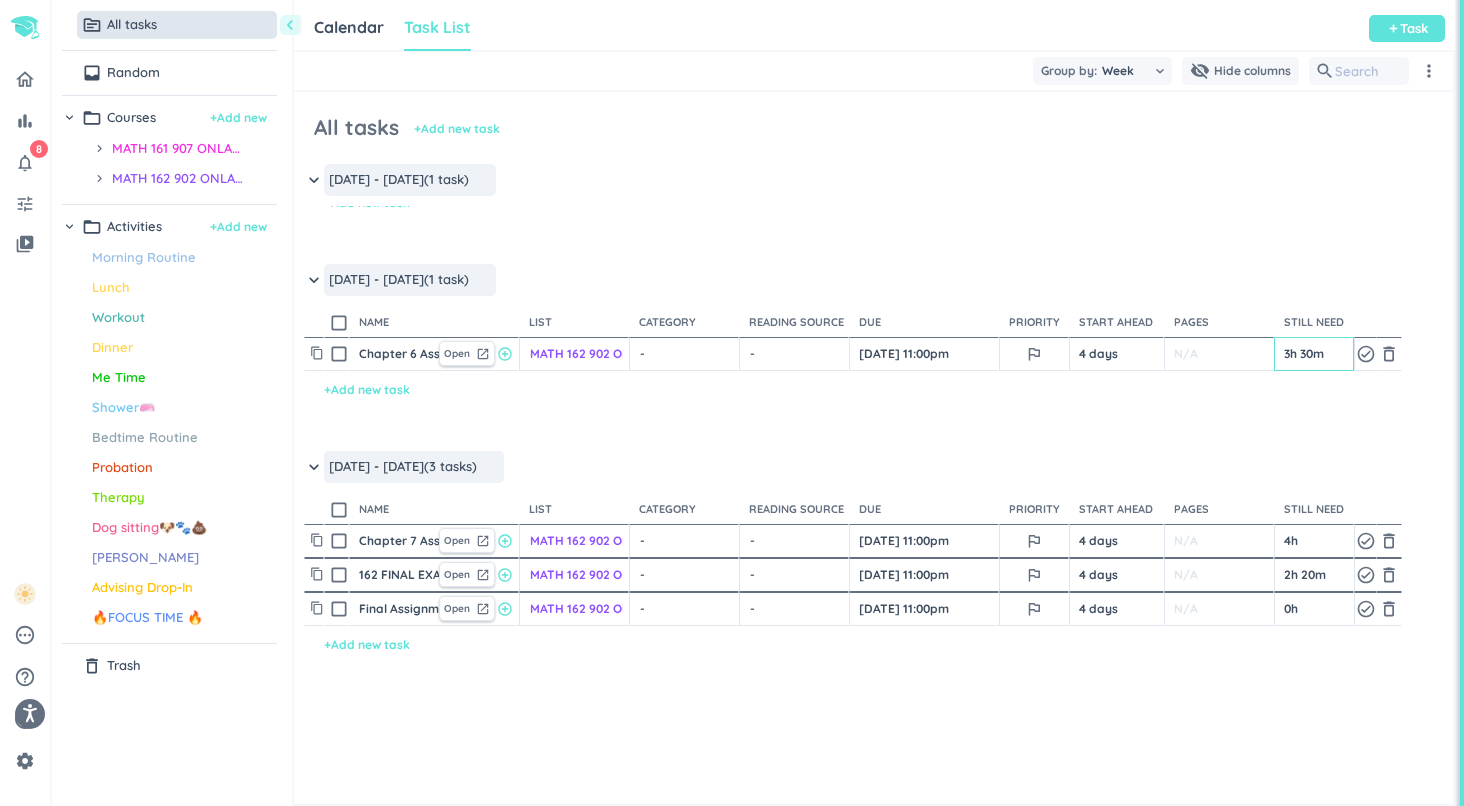 click on "Final Assignments & Exam Extension Date/Time [MATH 162 902 ONLAS 7N SU25]" at bounding box center [394, 609] 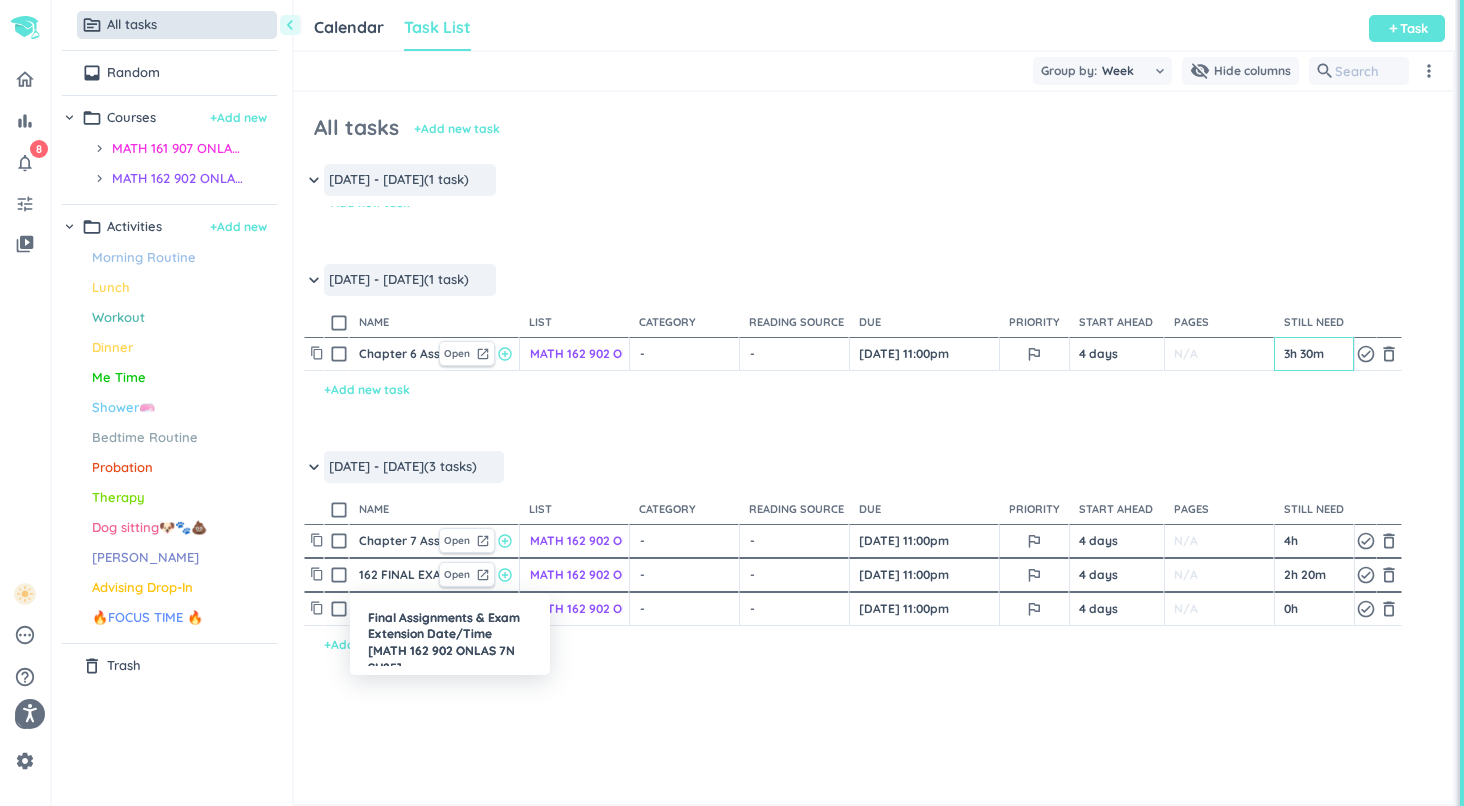 click at bounding box center [732, 403] 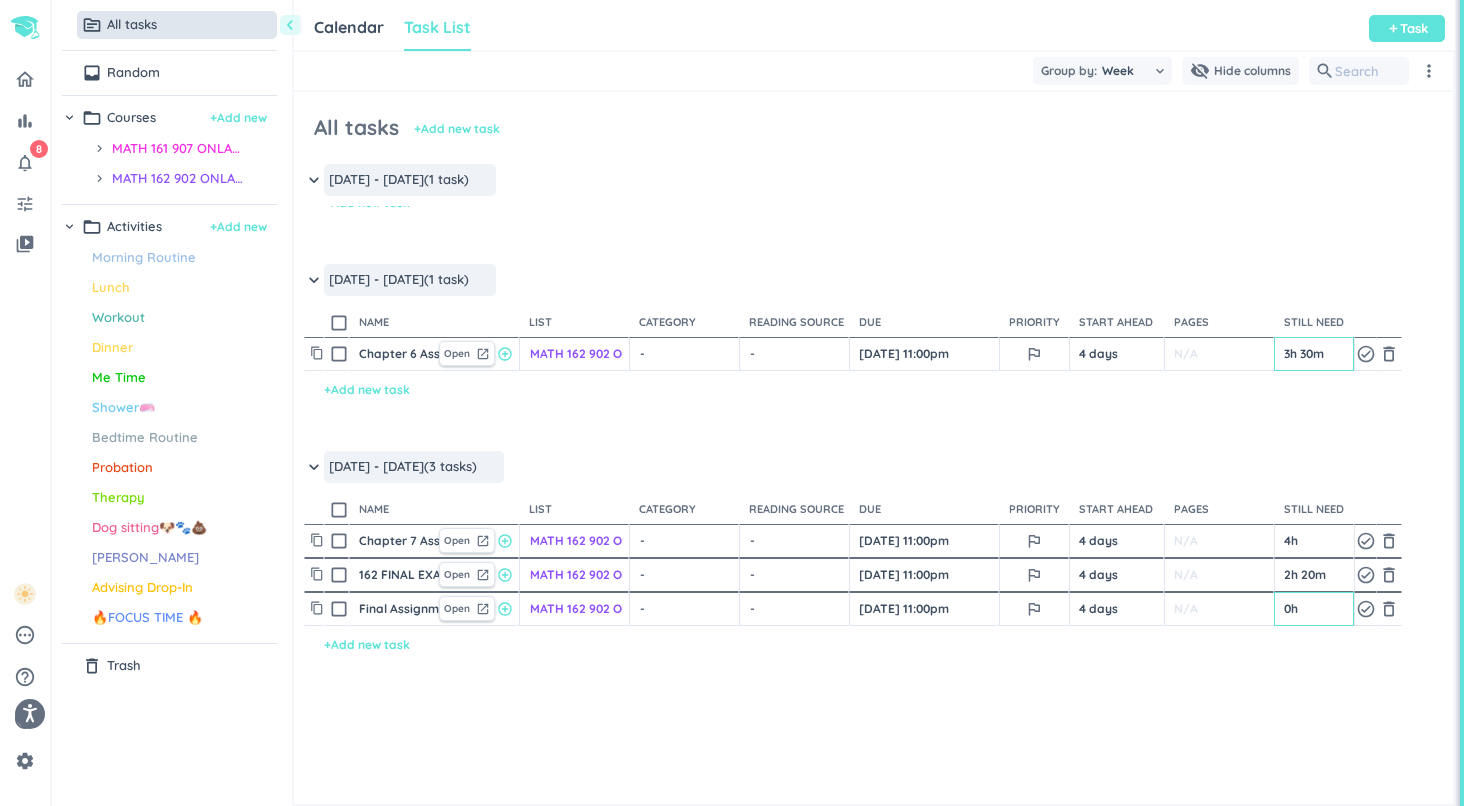 click on "0h" at bounding box center (1314, 609) 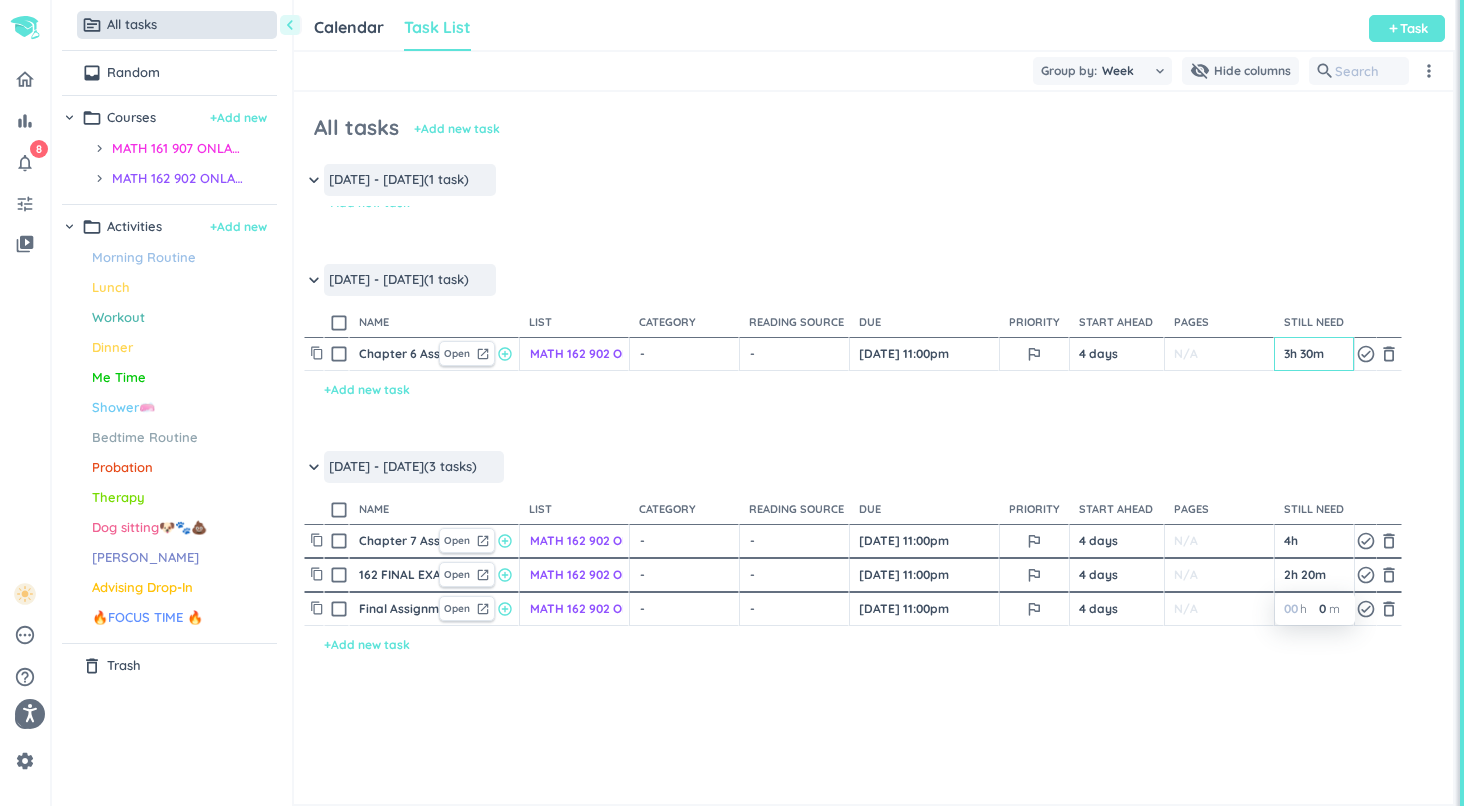 type on "1" 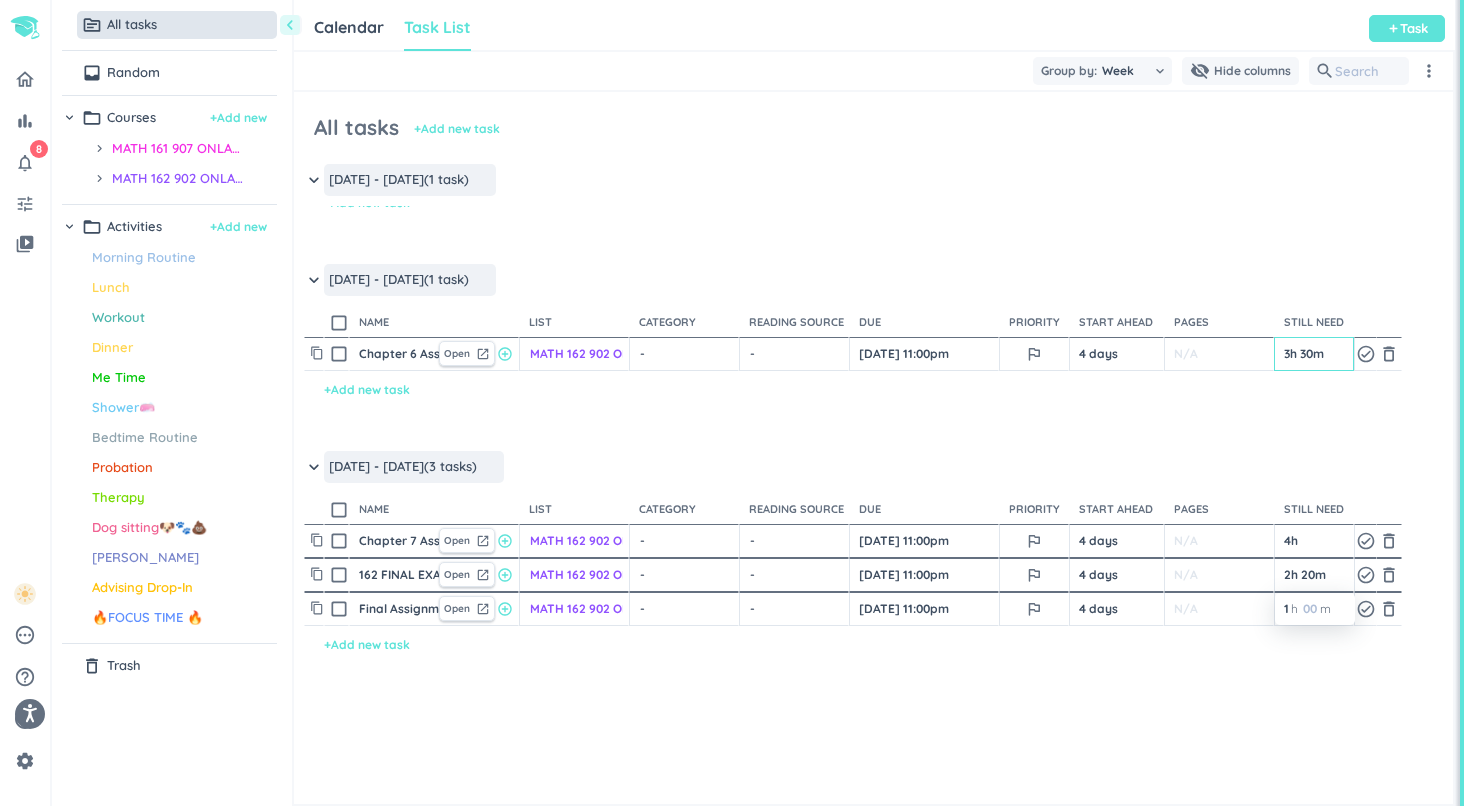 type on "1" 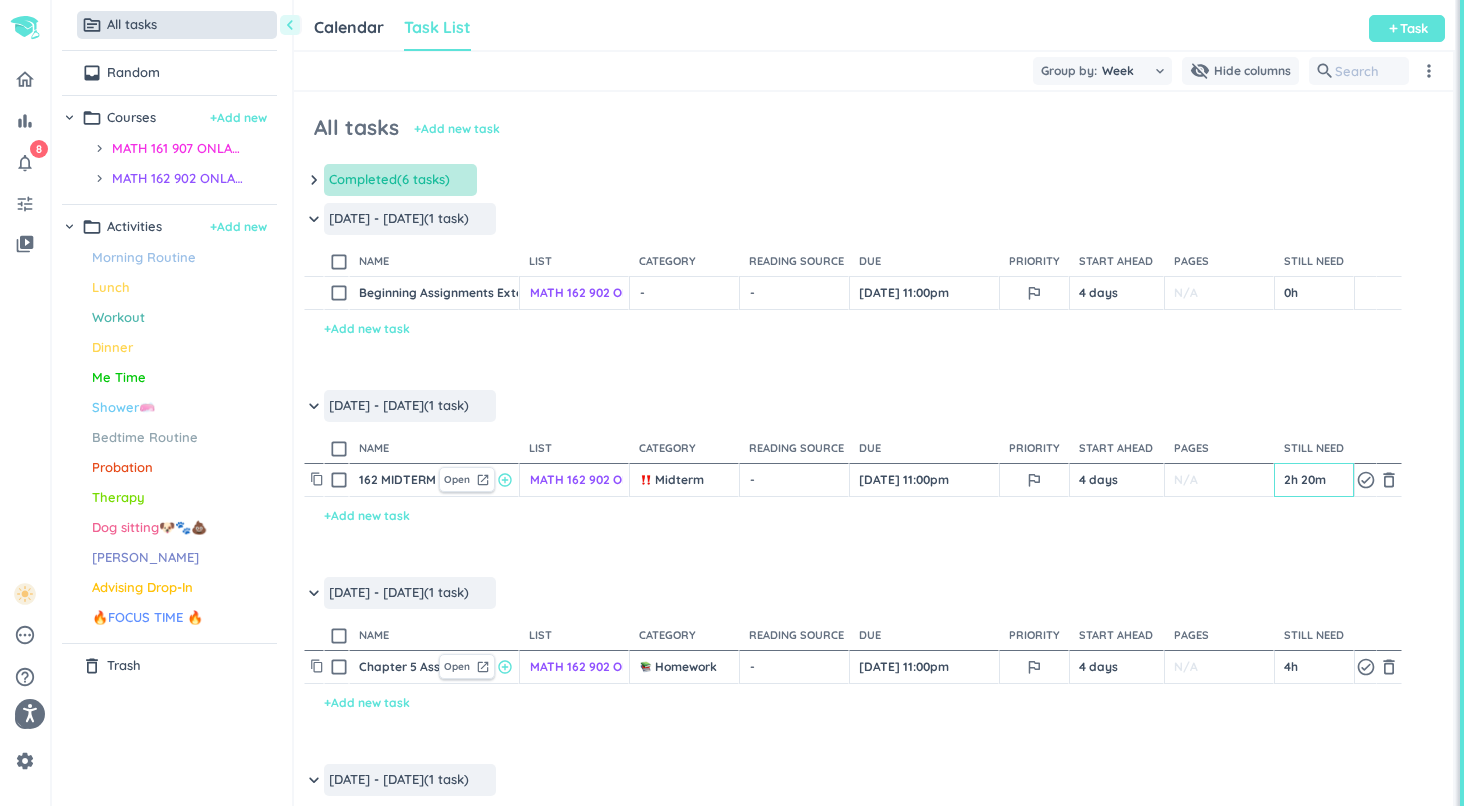 scroll, scrollTop: 0, scrollLeft: 0, axis: both 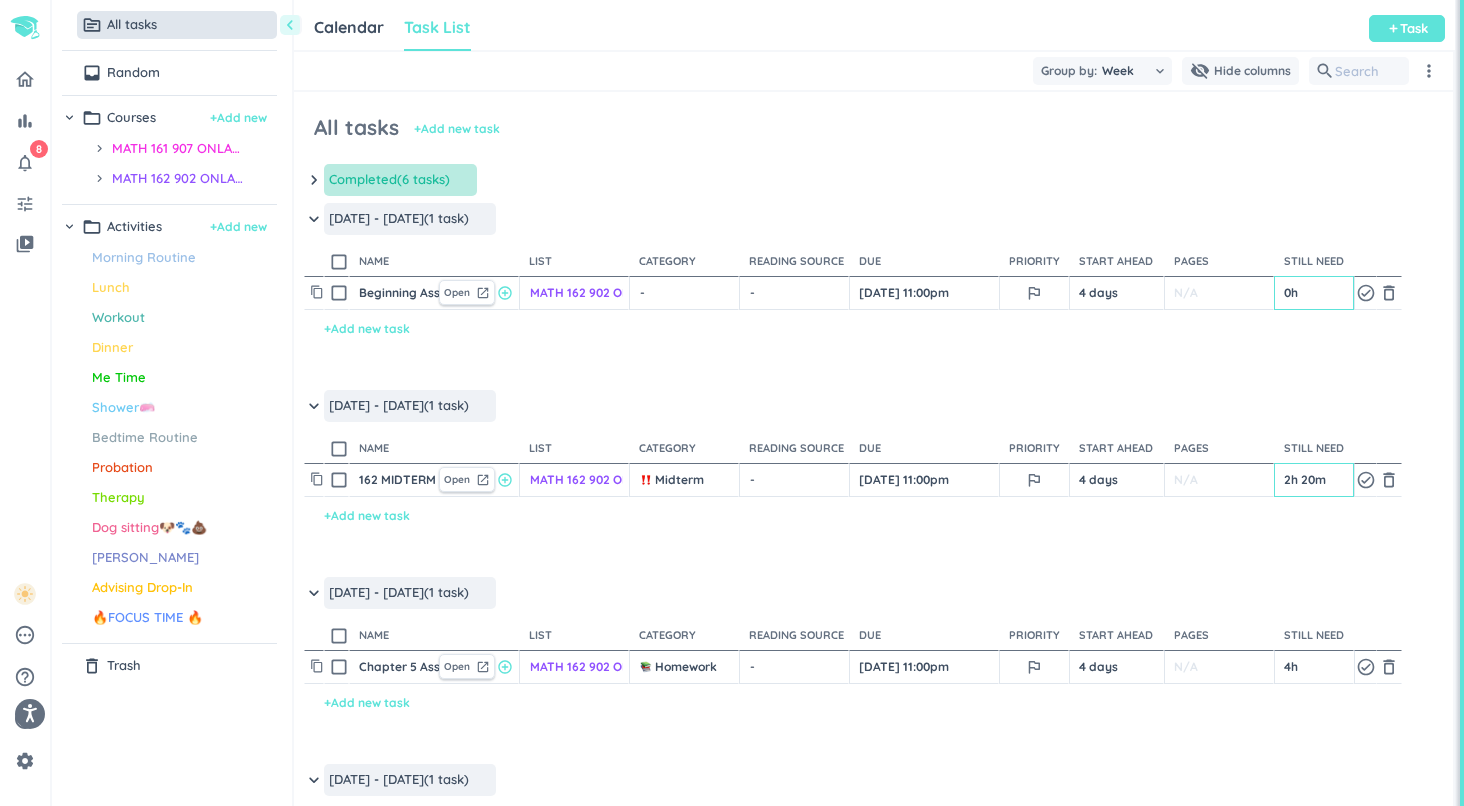 click on "0h" at bounding box center (1314, 293) 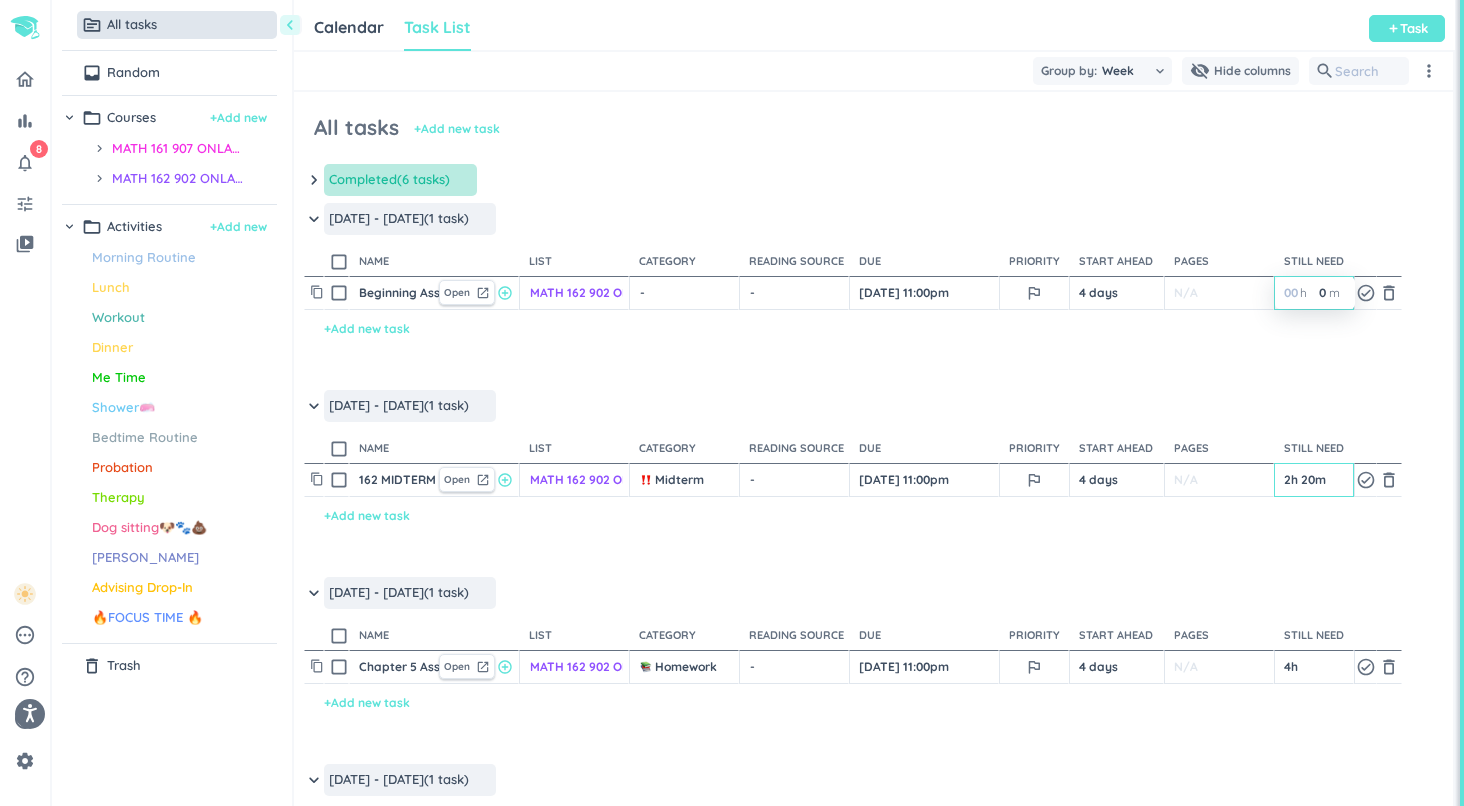 click at bounding box center (732, 403) 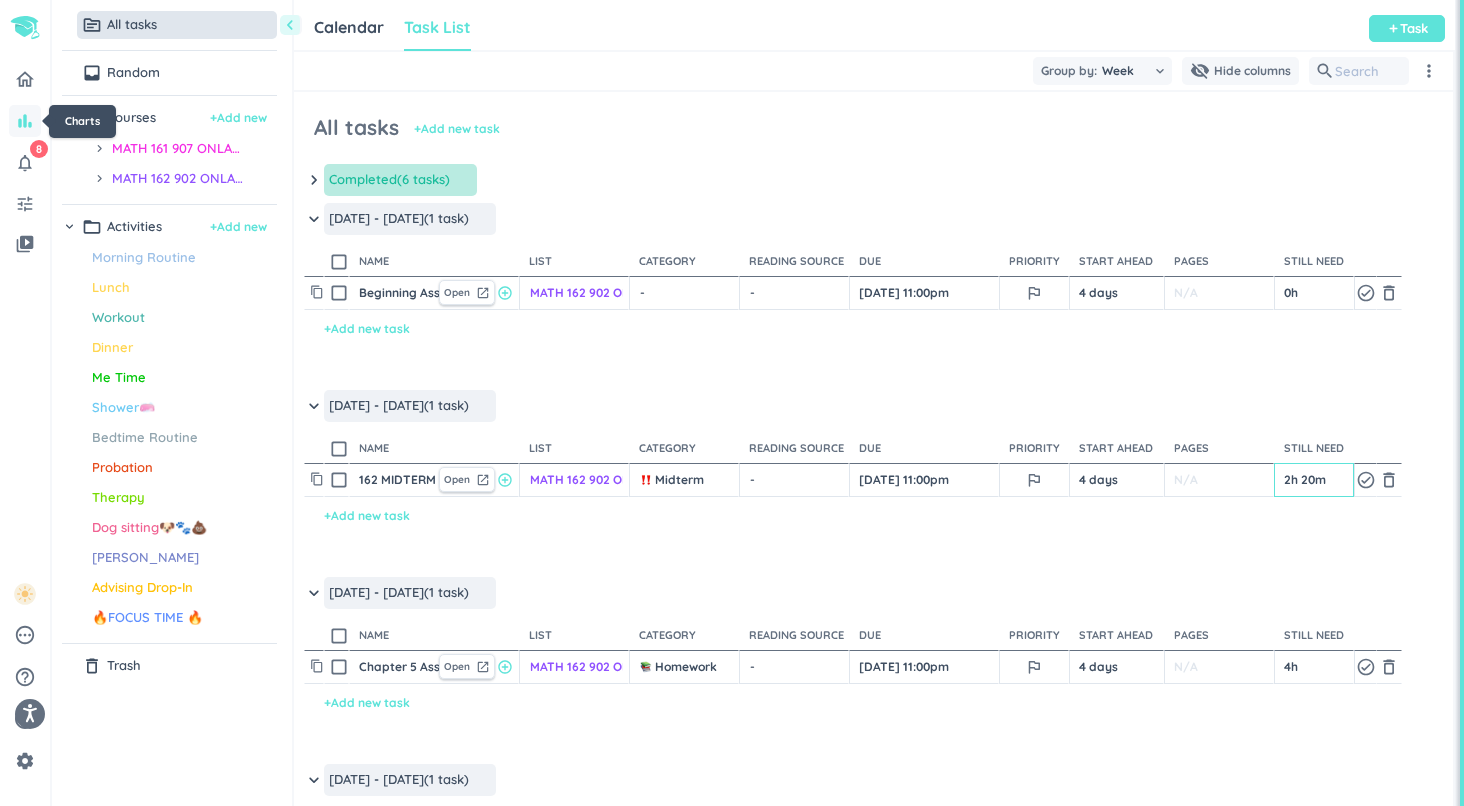 click on "bar_chart" at bounding box center (25, 121) 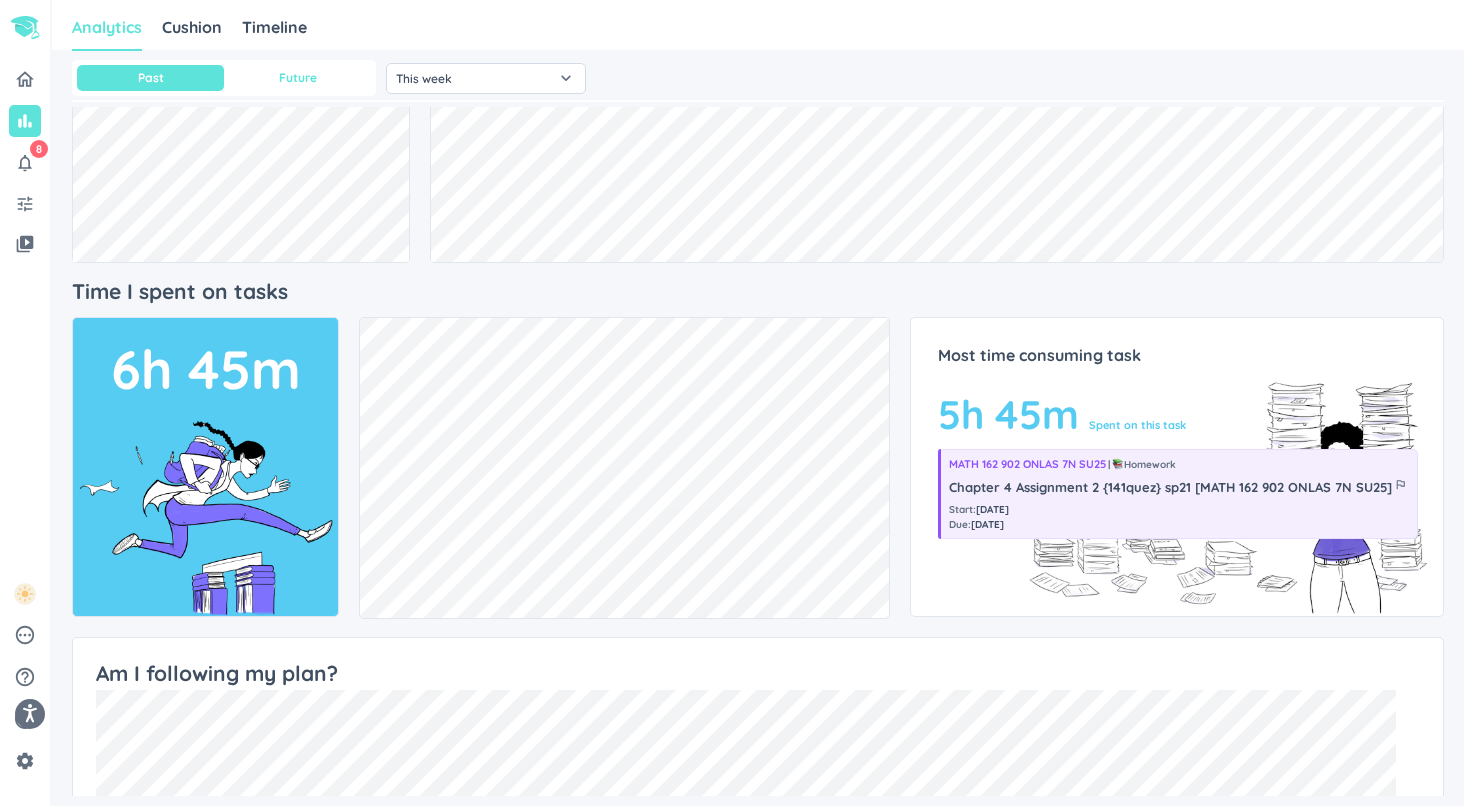scroll, scrollTop: 249, scrollLeft: 0, axis: vertical 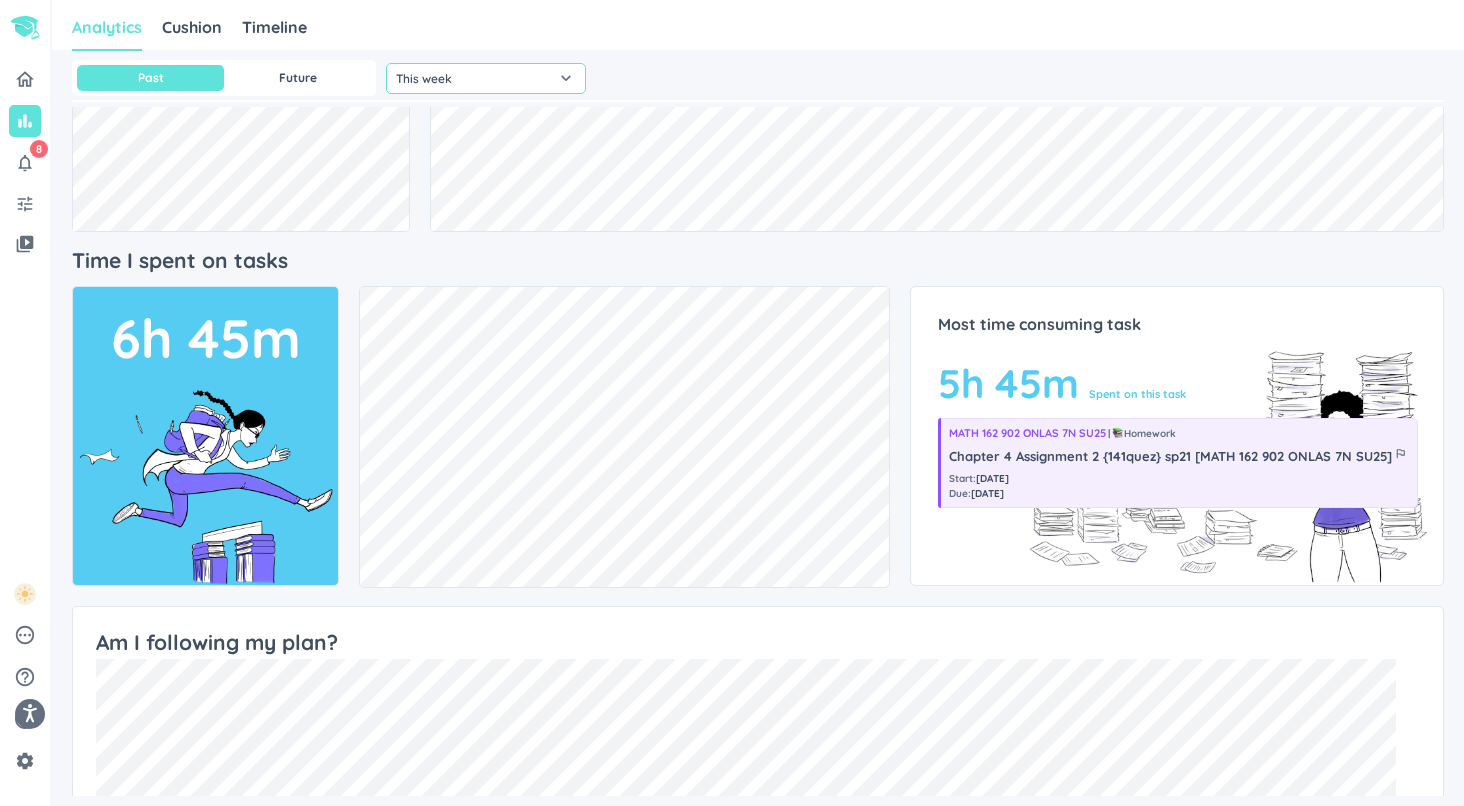 click on "This week" 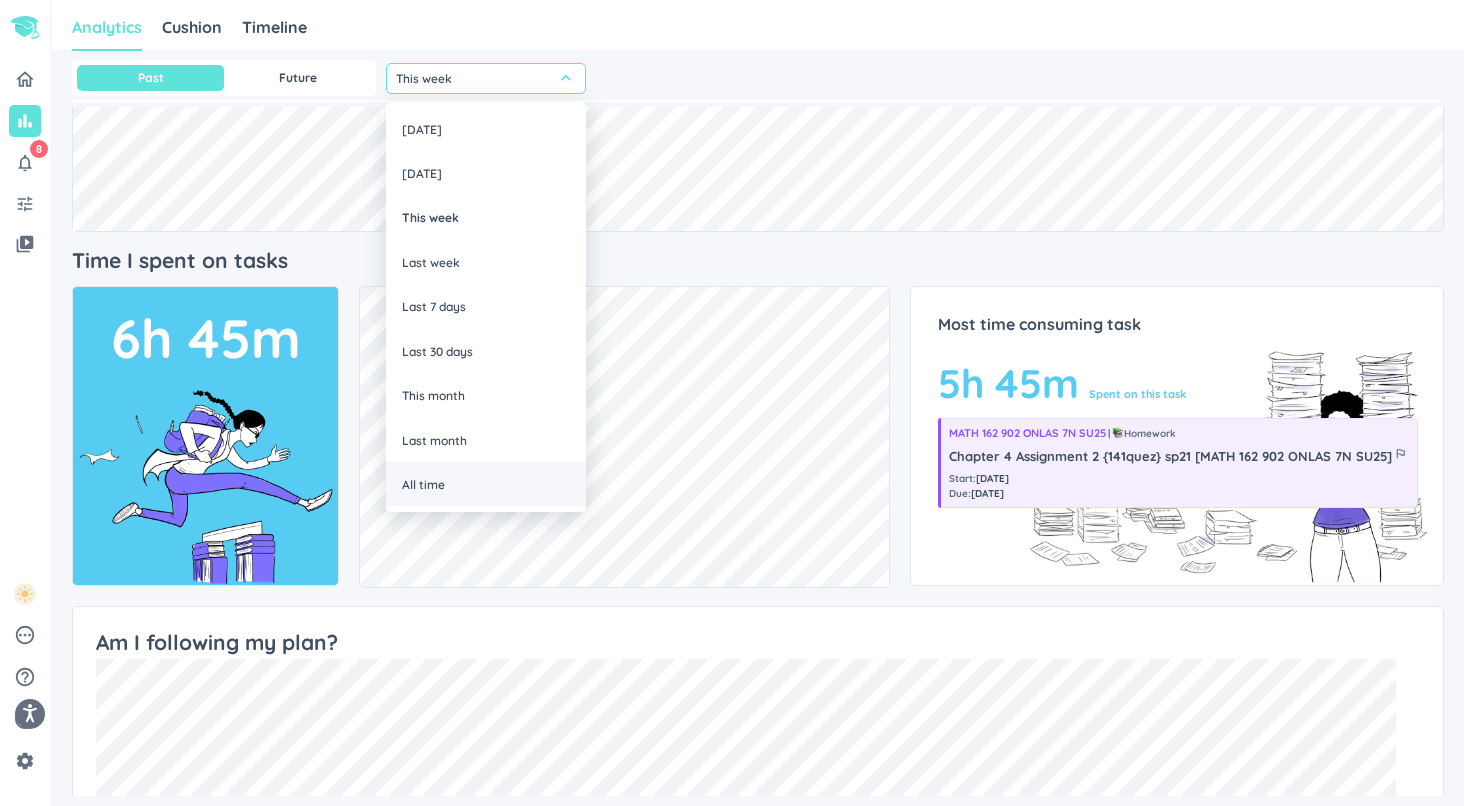 click on "All time" at bounding box center (486, 484) 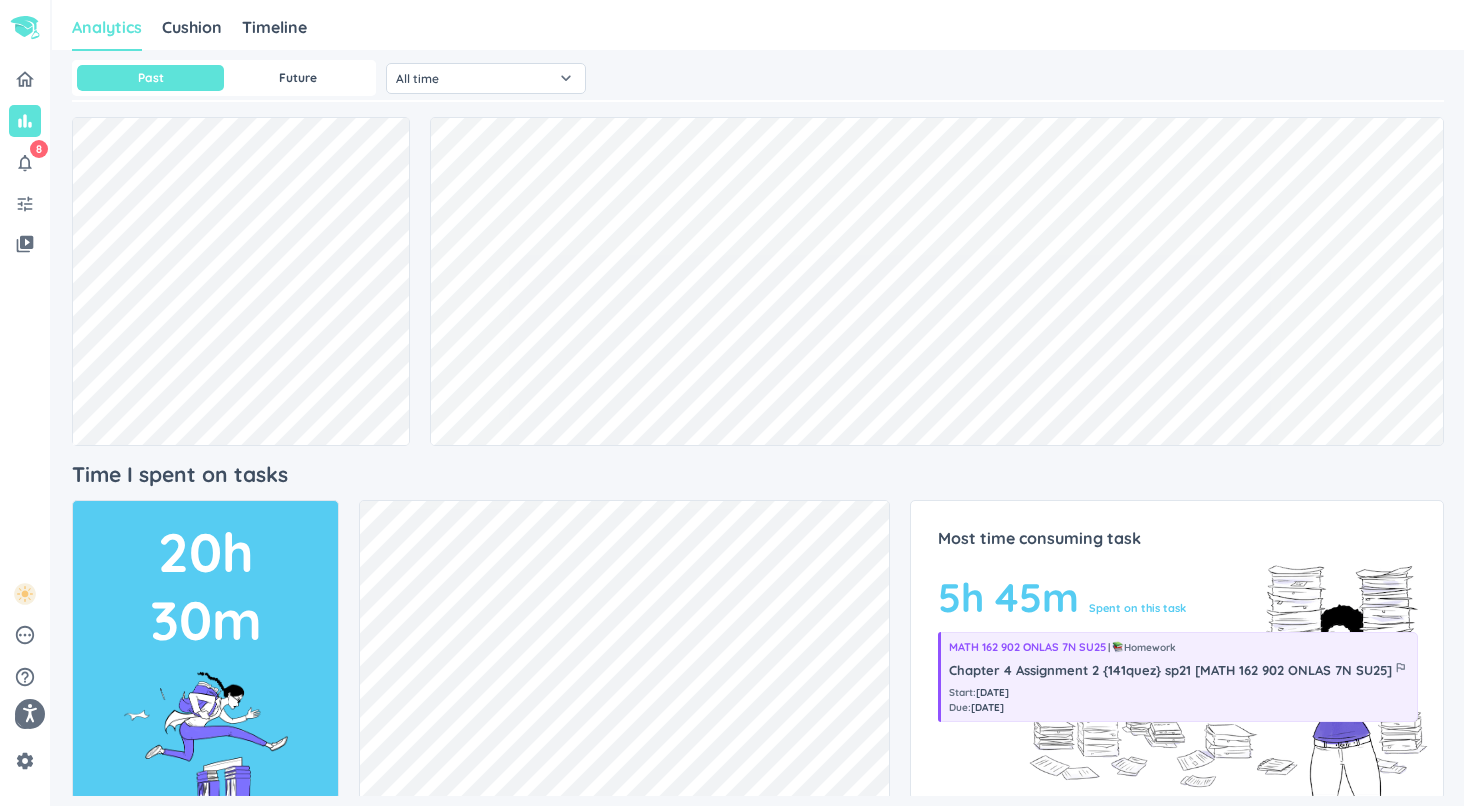 scroll, scrollTop: 0, scrollLeft: 0, axis: both 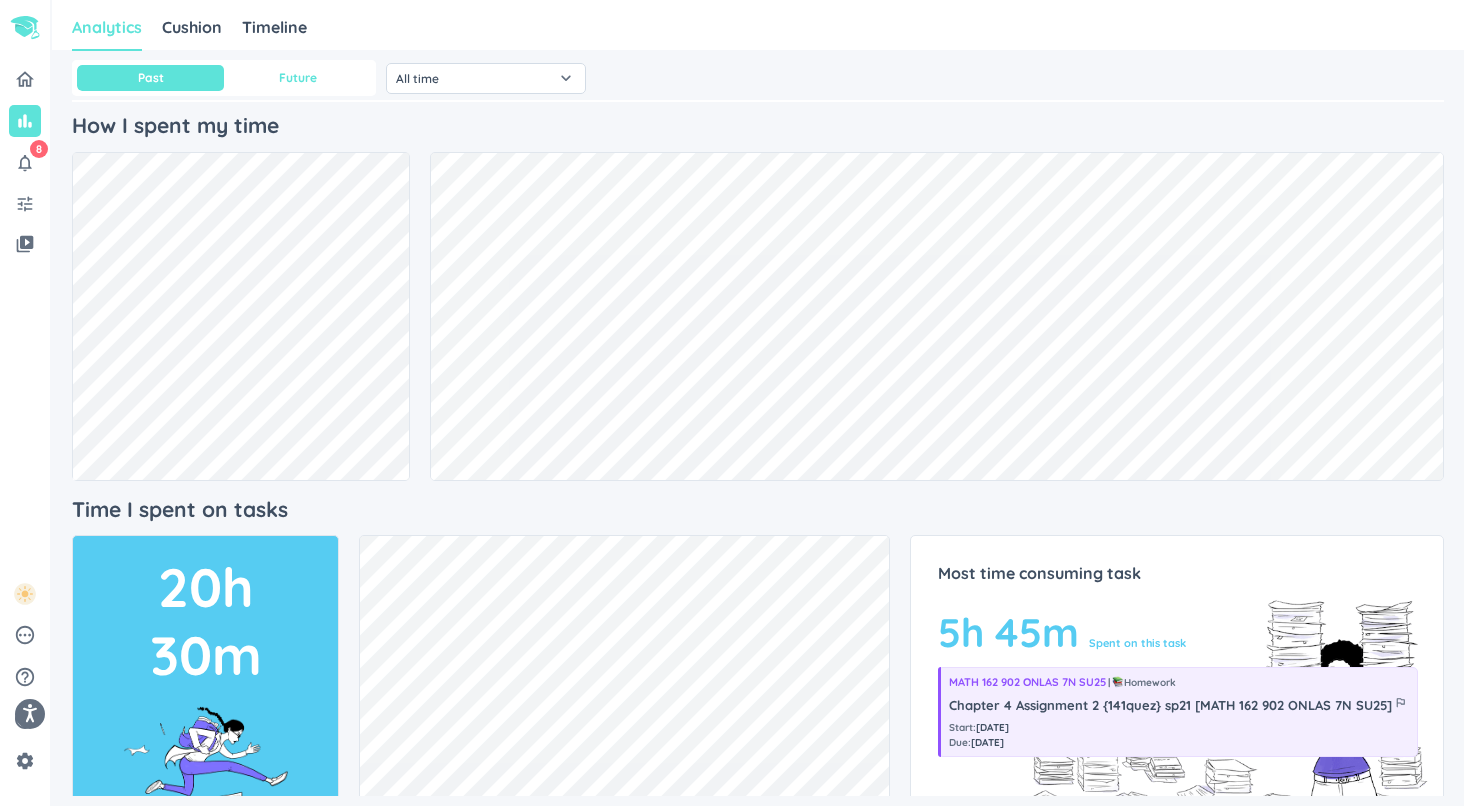 click on "Future" at bounding box center [297, 78] 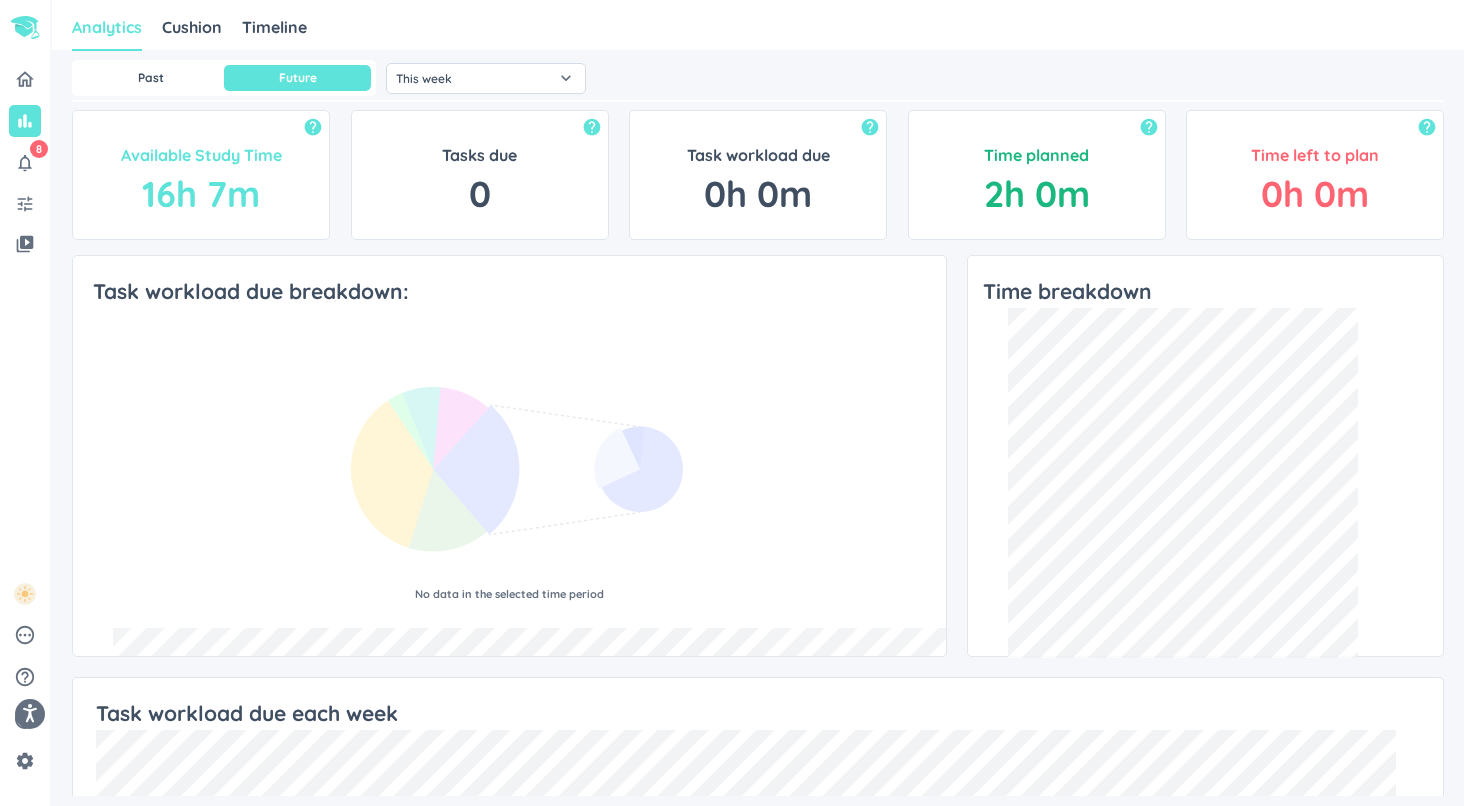 scroll, scrollTop: 0, scrollLeft: 0, axis: both 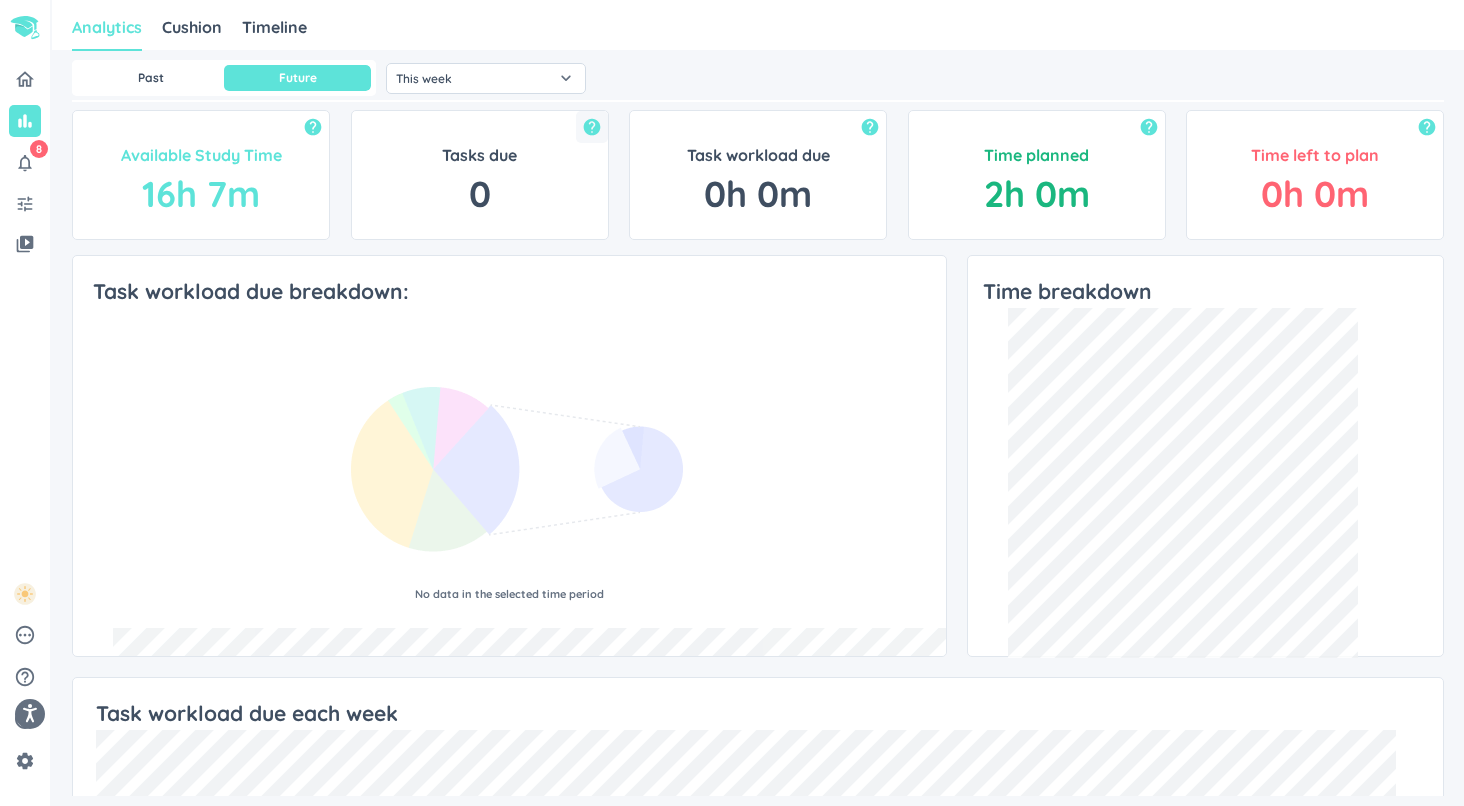 click on "help" at bounding box center [592, 127] 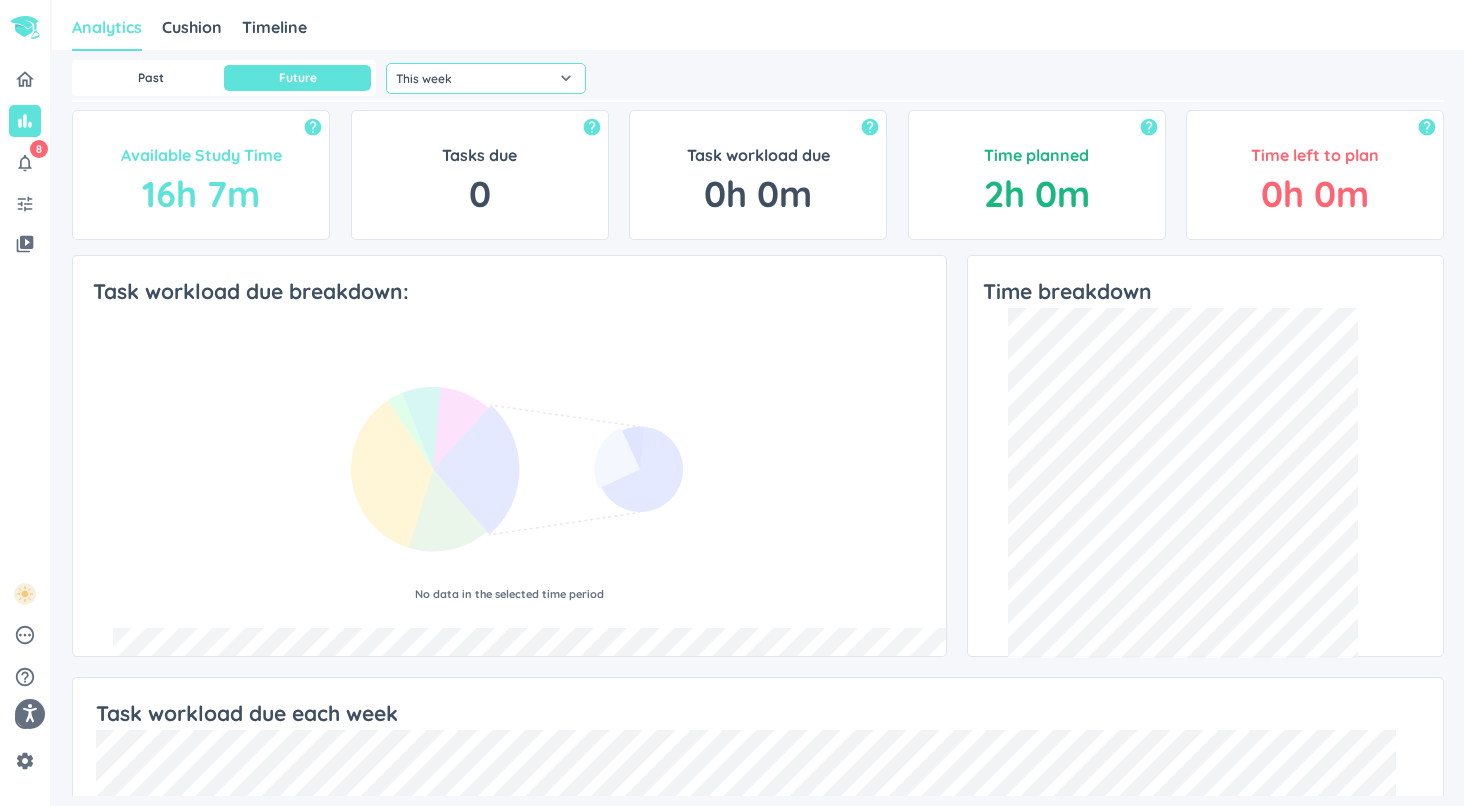click on "This week" 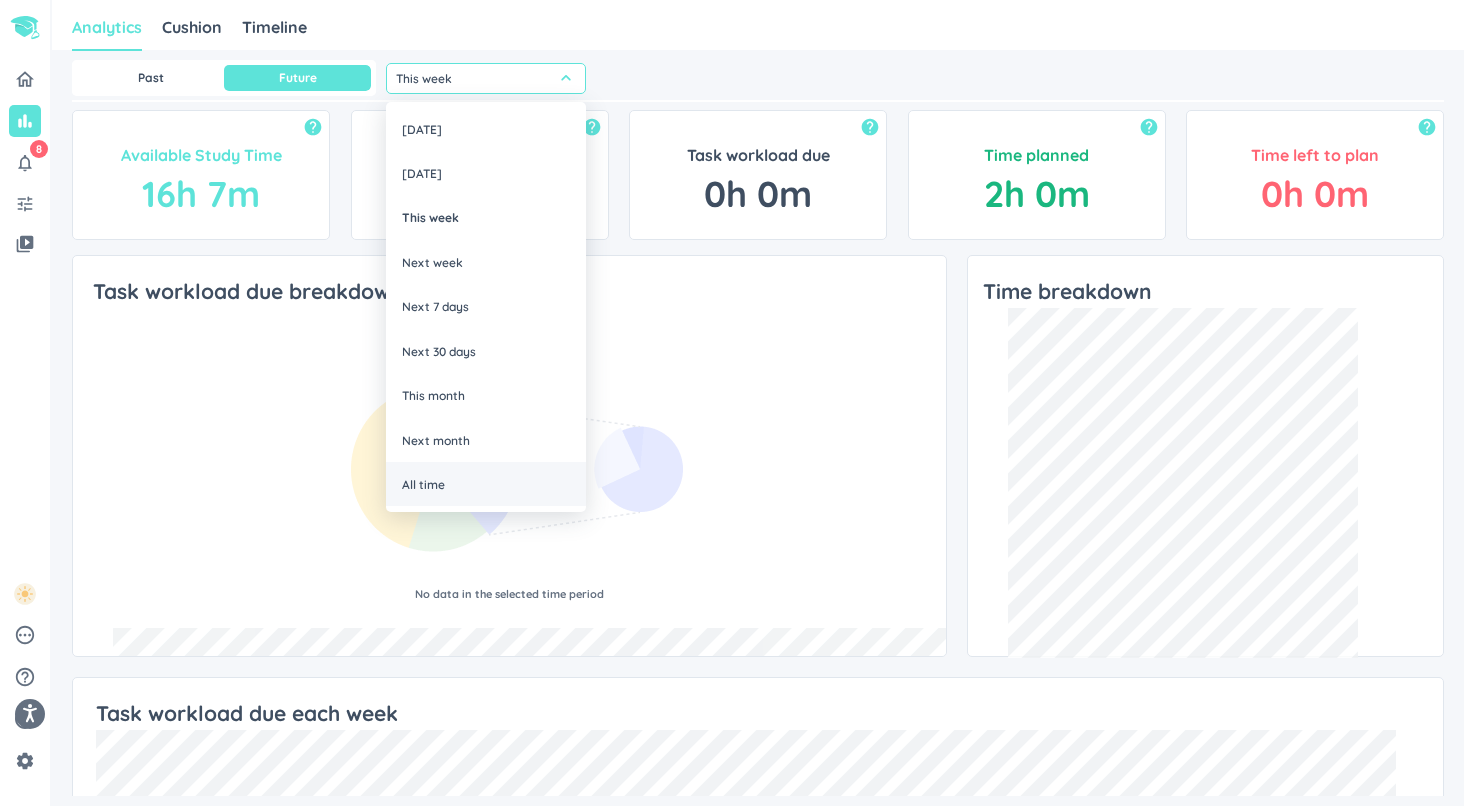 click on "All time" at bounding box center [486, 484] 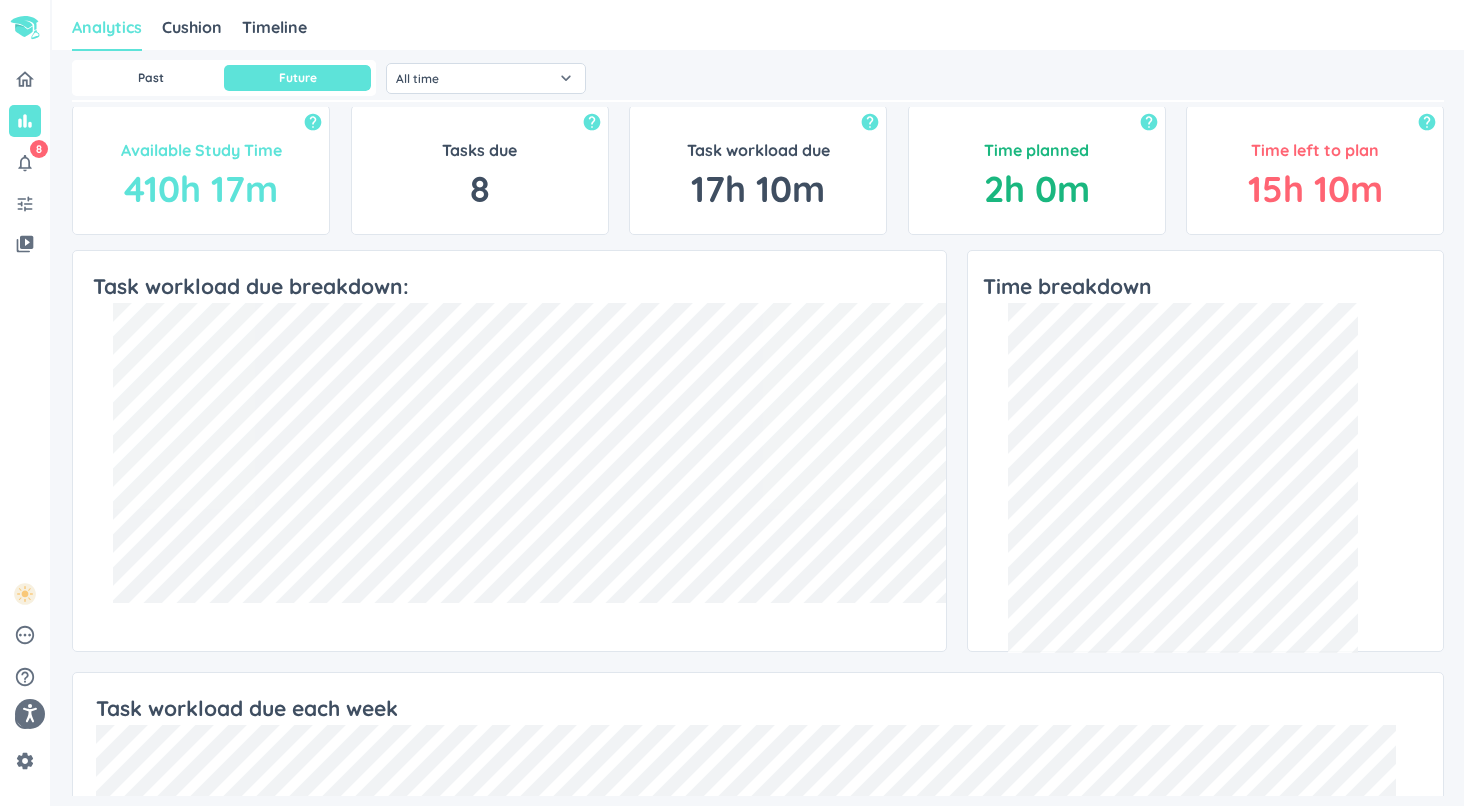 scroll, scrollTop: 0, scrollLeft: 0, axis: both 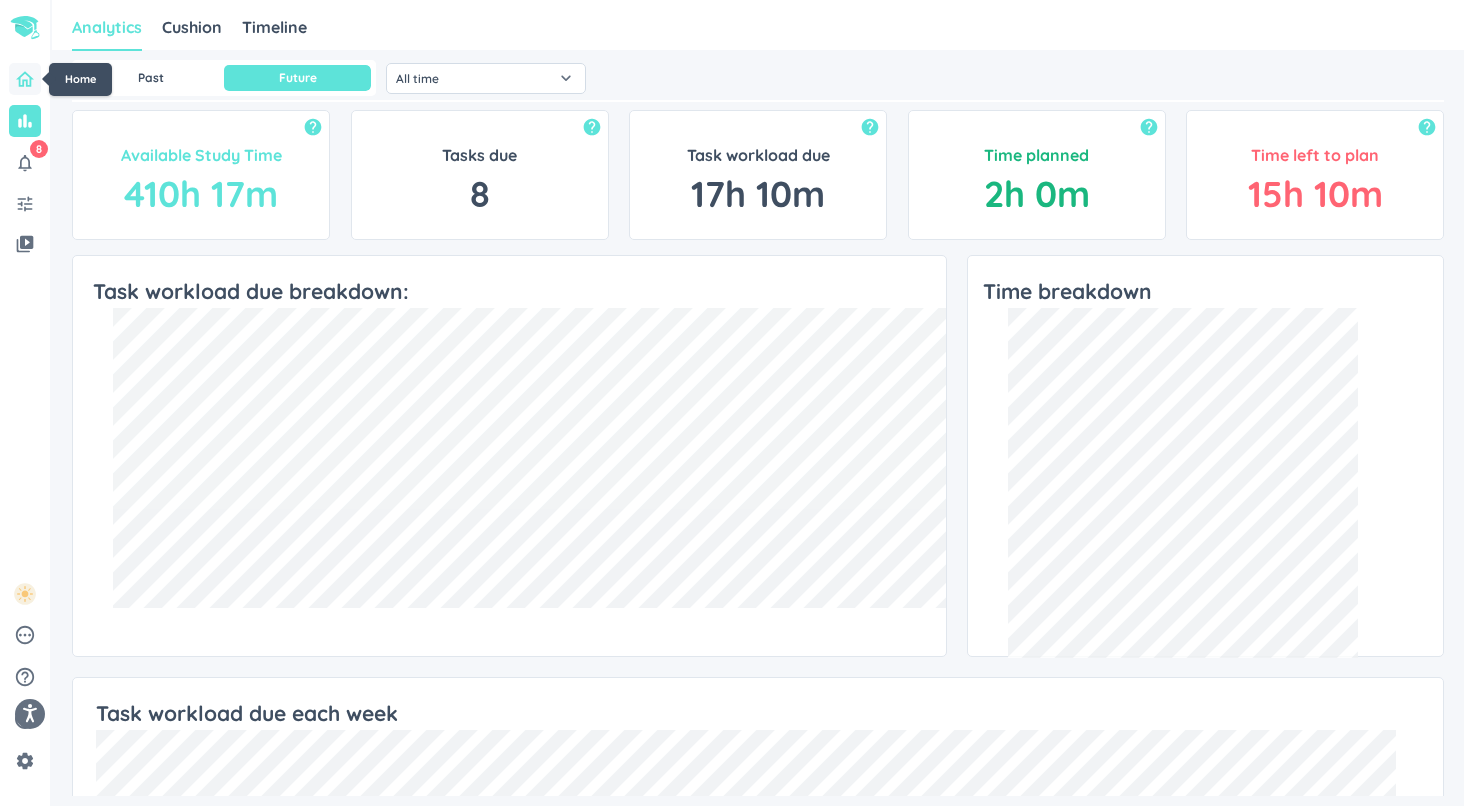 click 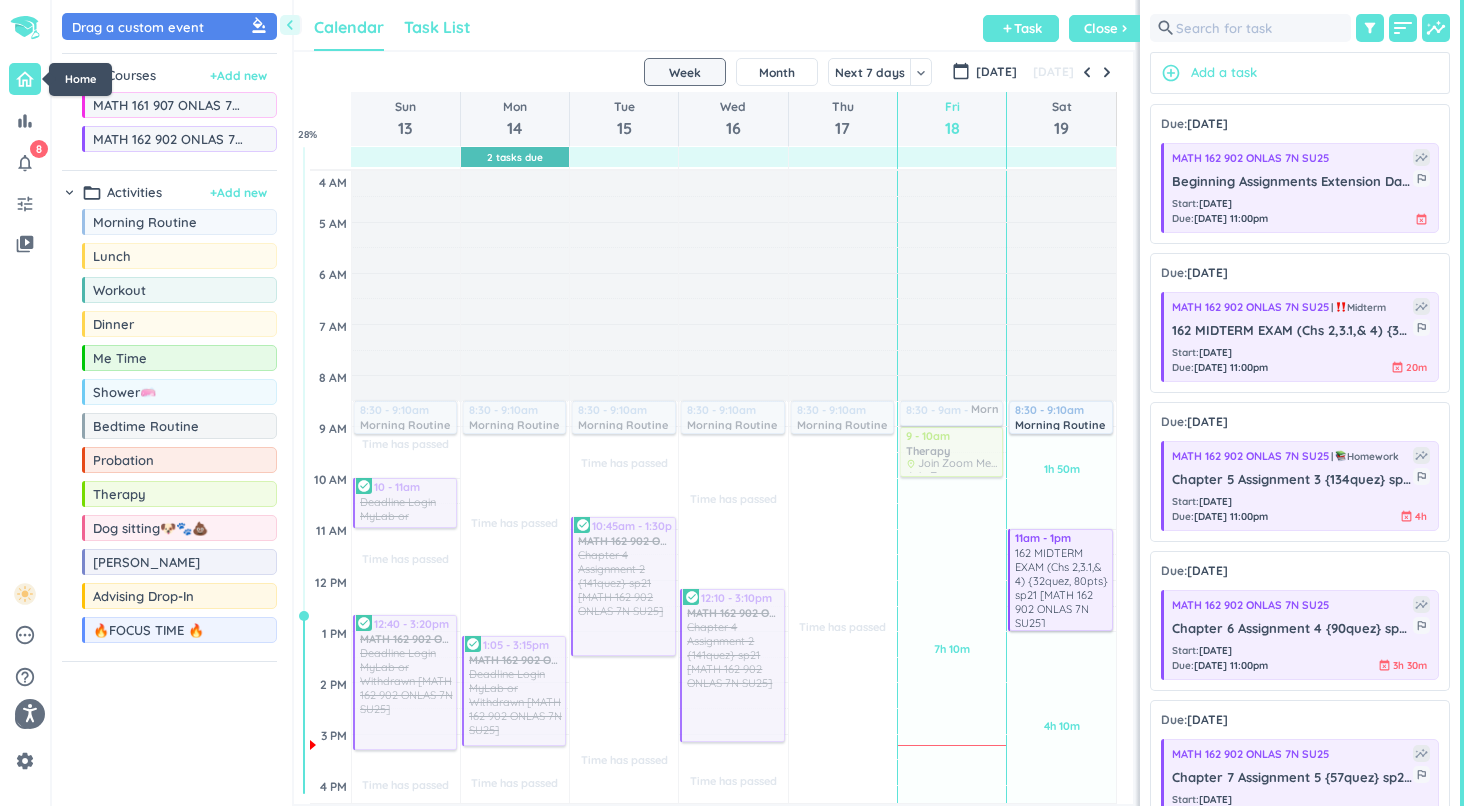 scroll, scrollTop: 1, scrollLeft: 1, axis: both 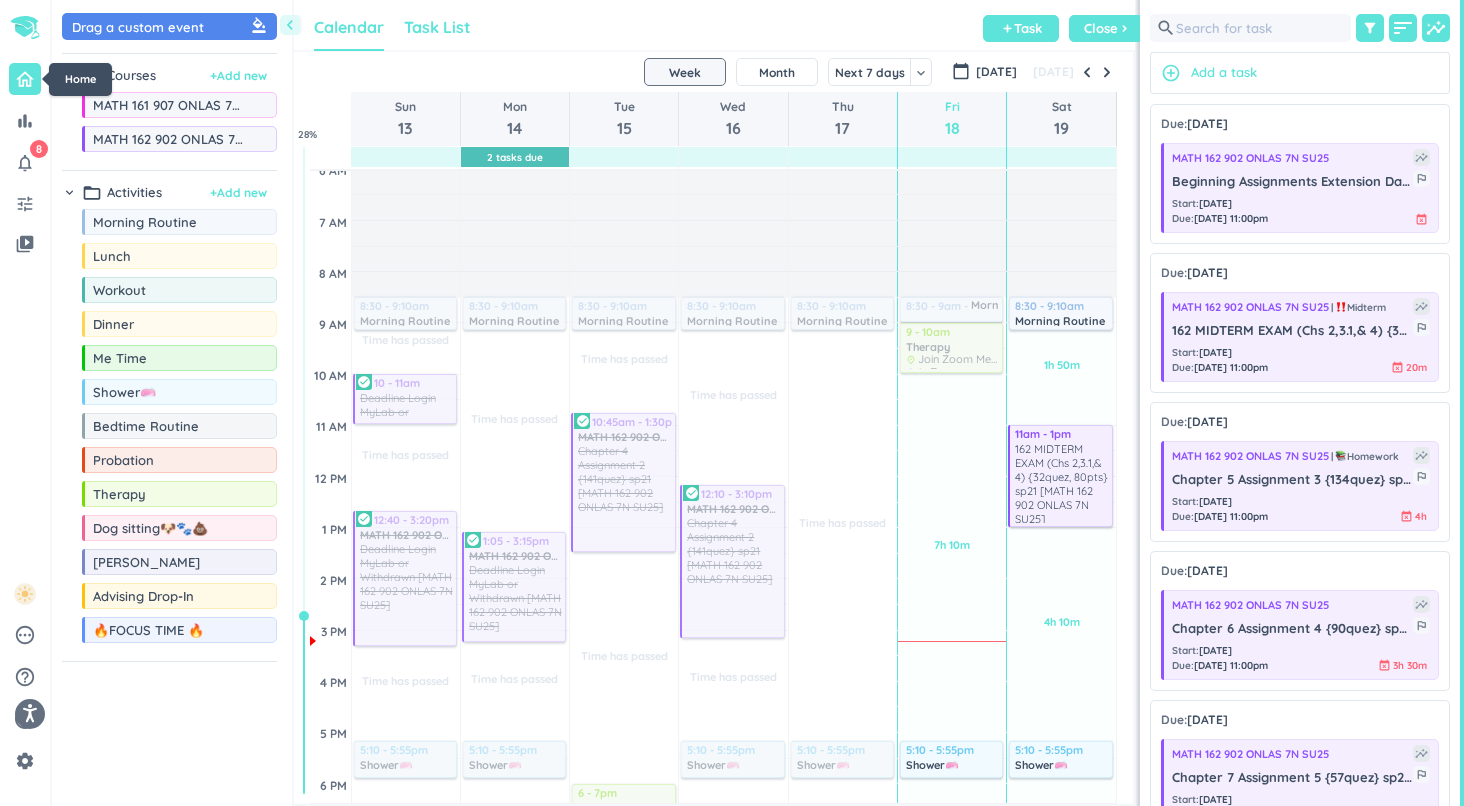 click on "Task List" at bounding box center (437, 27) 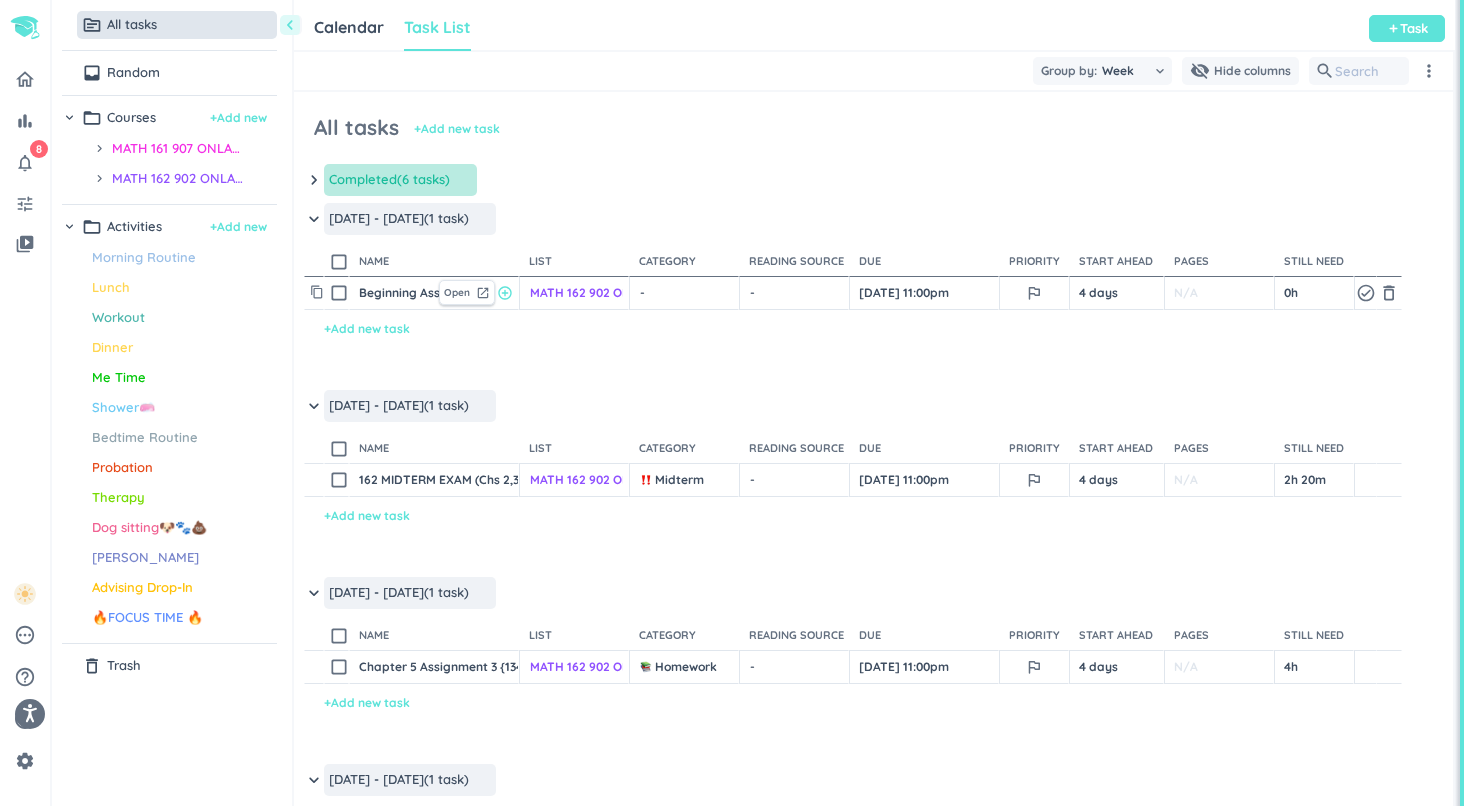 scroll, scrollTop: 1, scrollLeft: 1, axis: both 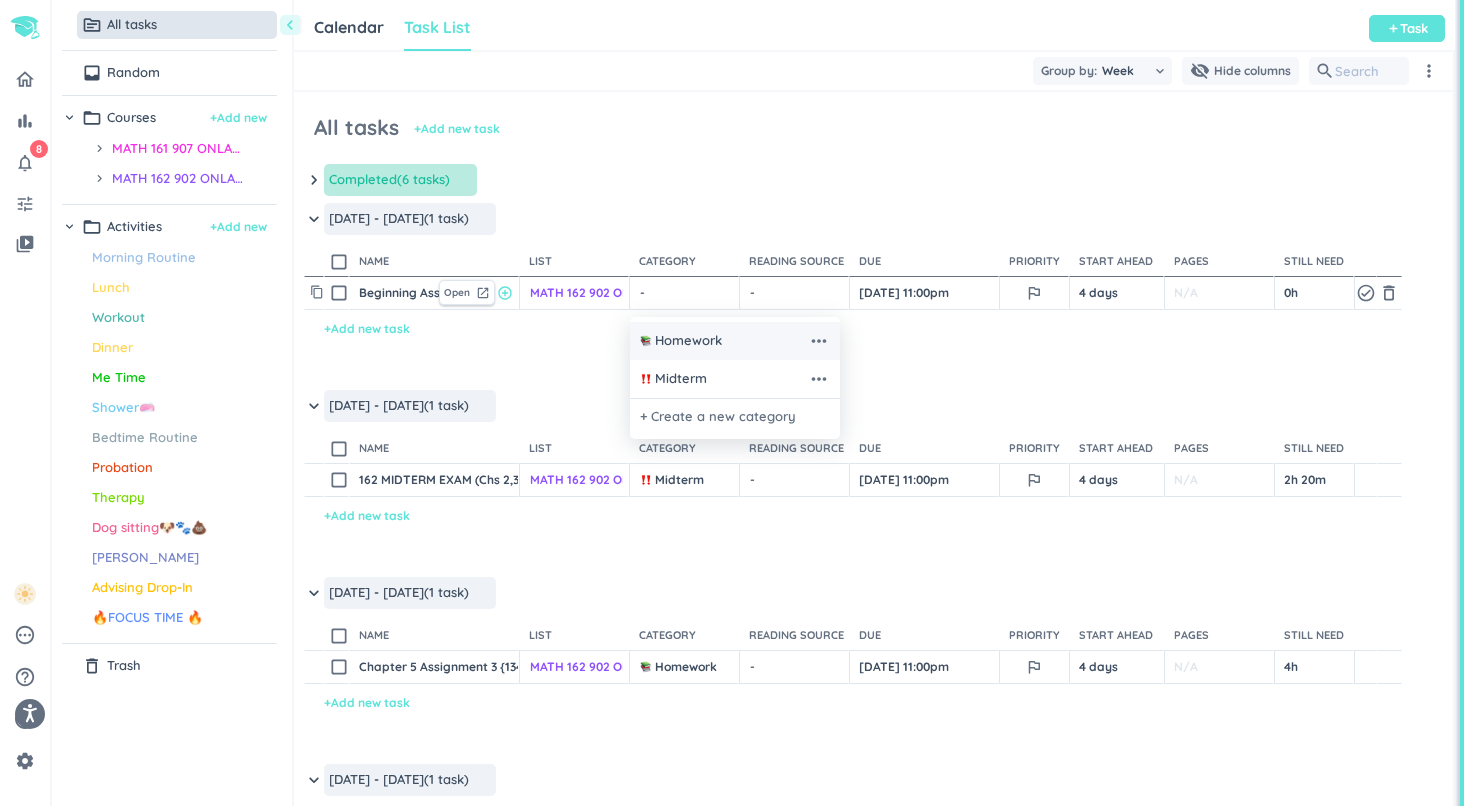 click on "Homework" at bounding box center (688, 341) 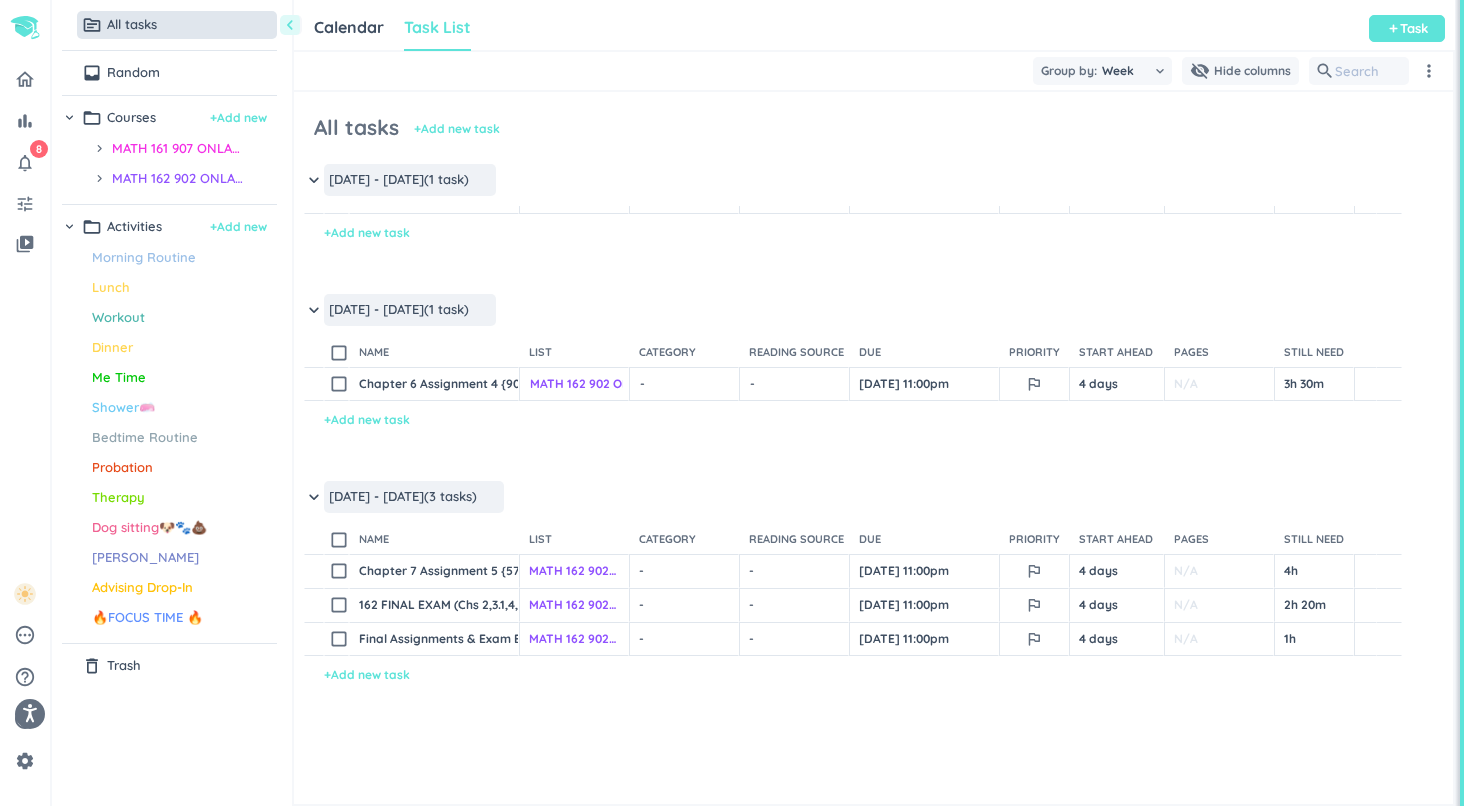 scroll, scrollTop: 435, scrollLeft: 0, axis: vertical 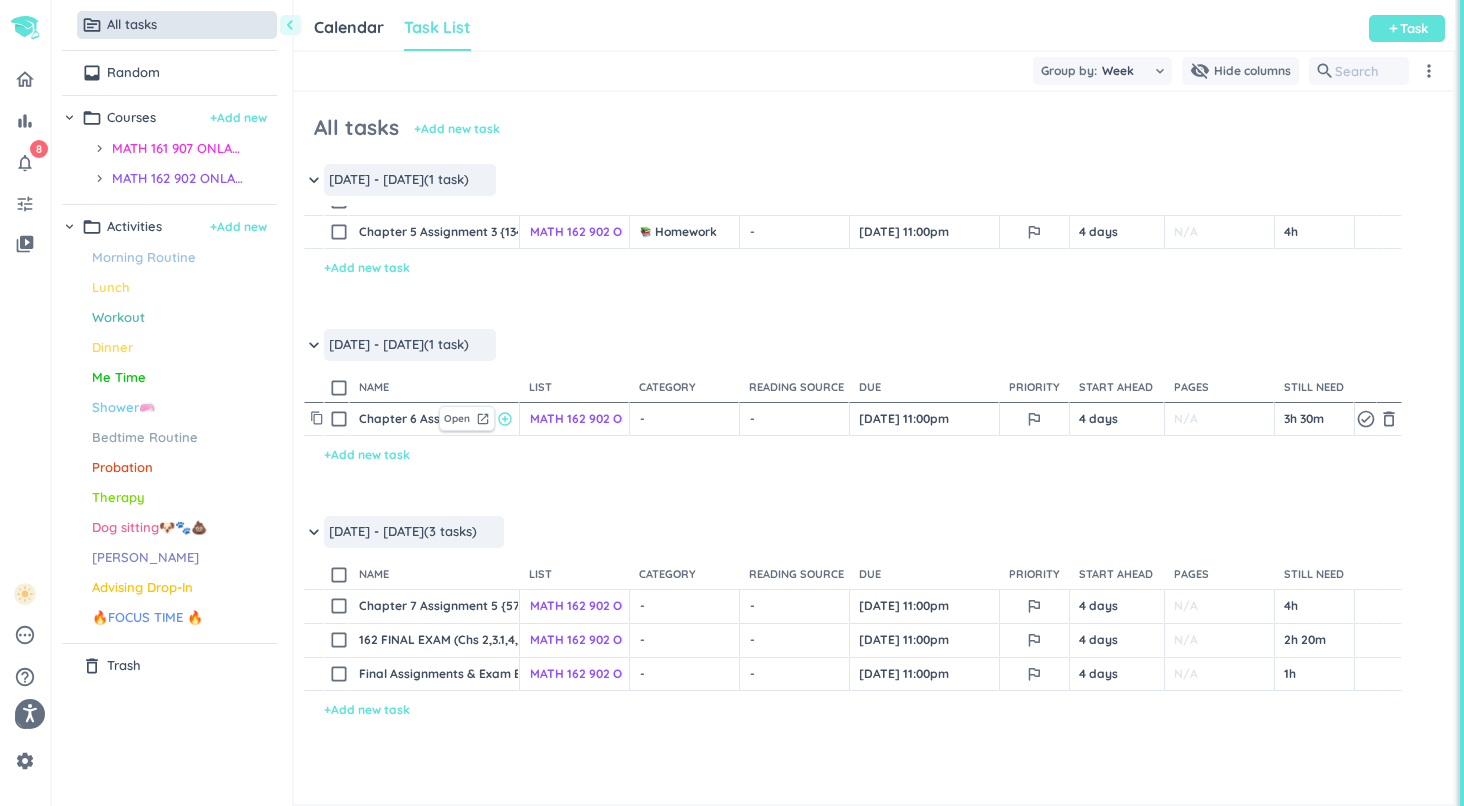 click on "- cancel" at bounding box center (686, 419) 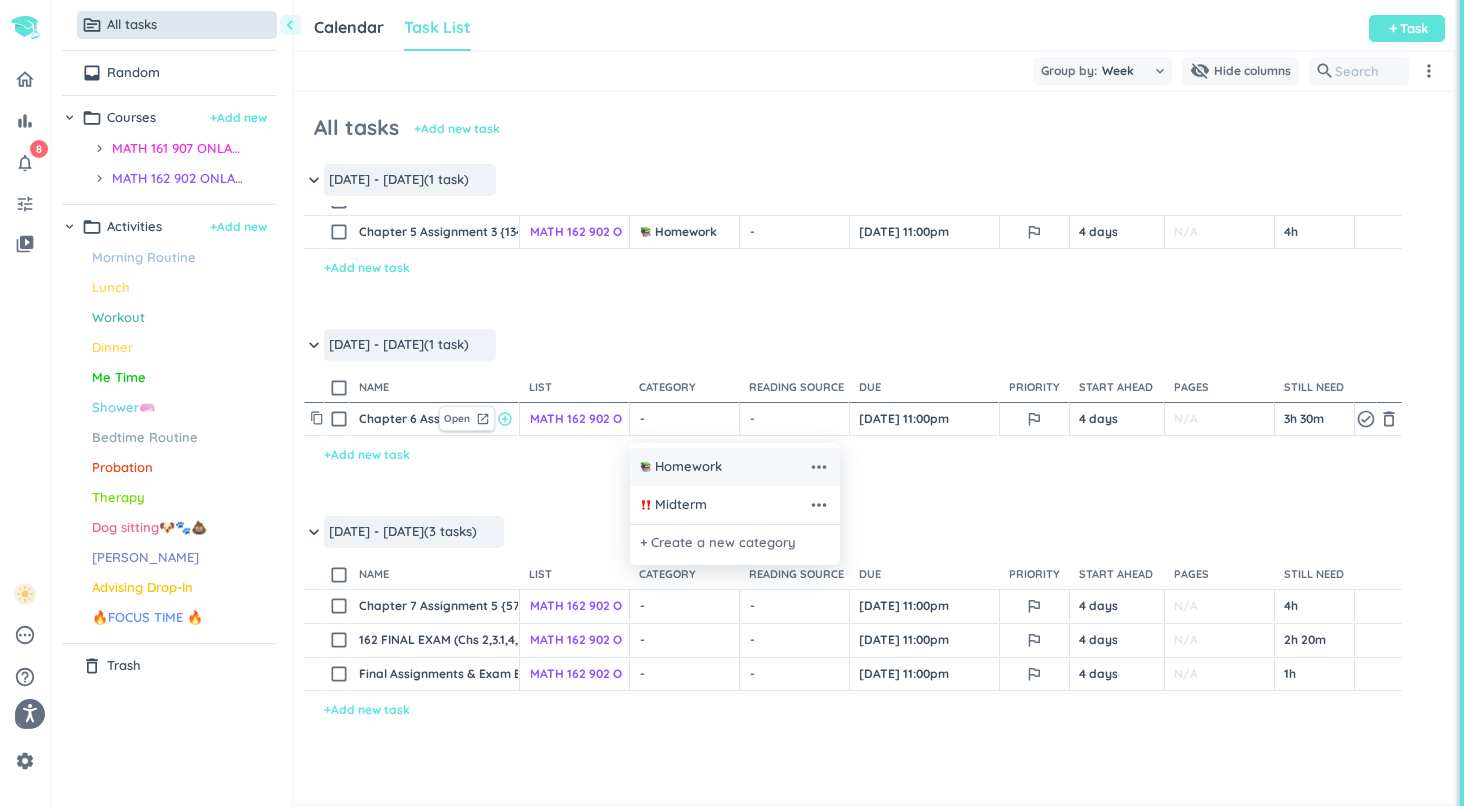 click on "Homework" at bounding box center (688, 467) 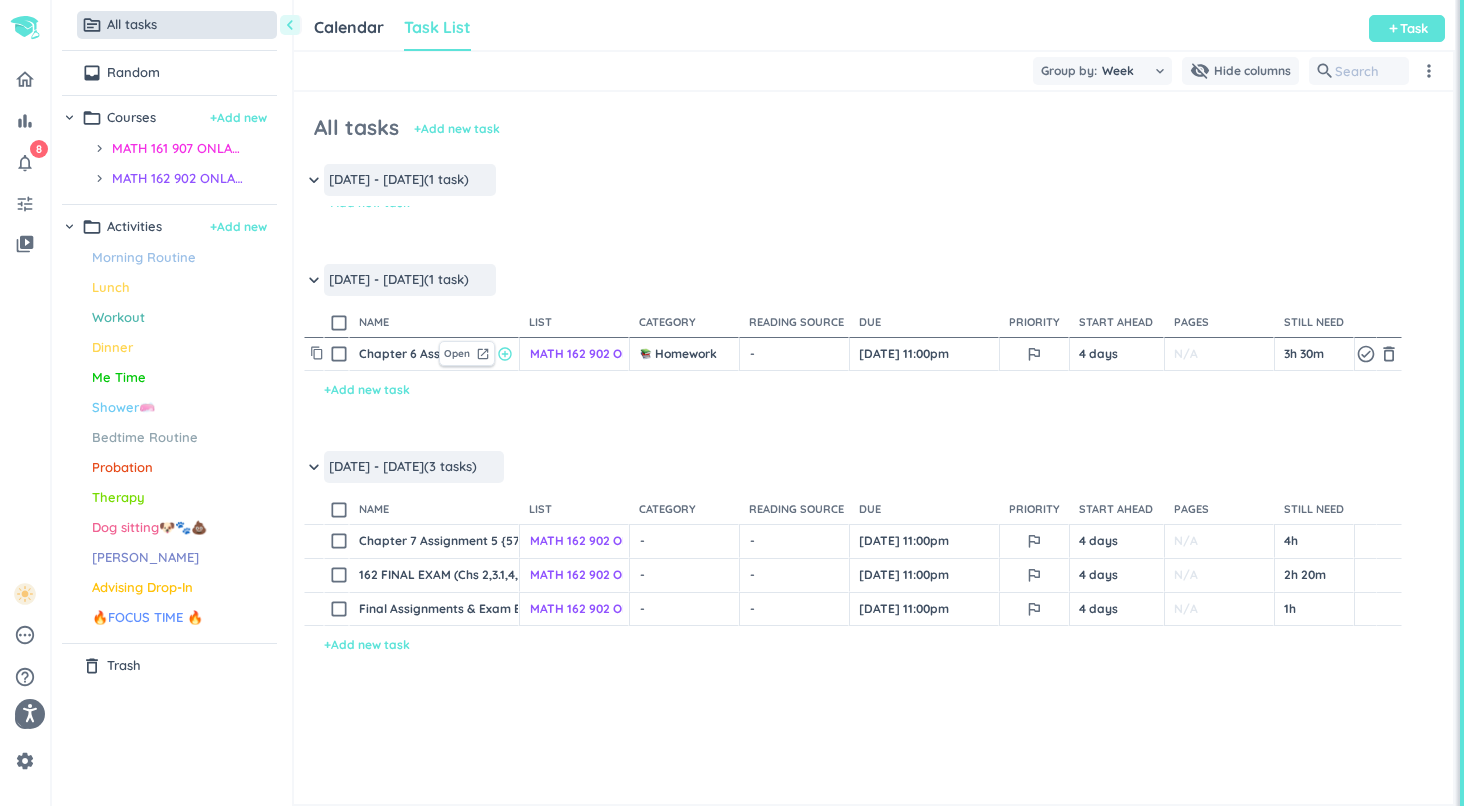 scroll, scrollTop: 500, scrollLeft: 0, axis: vertical 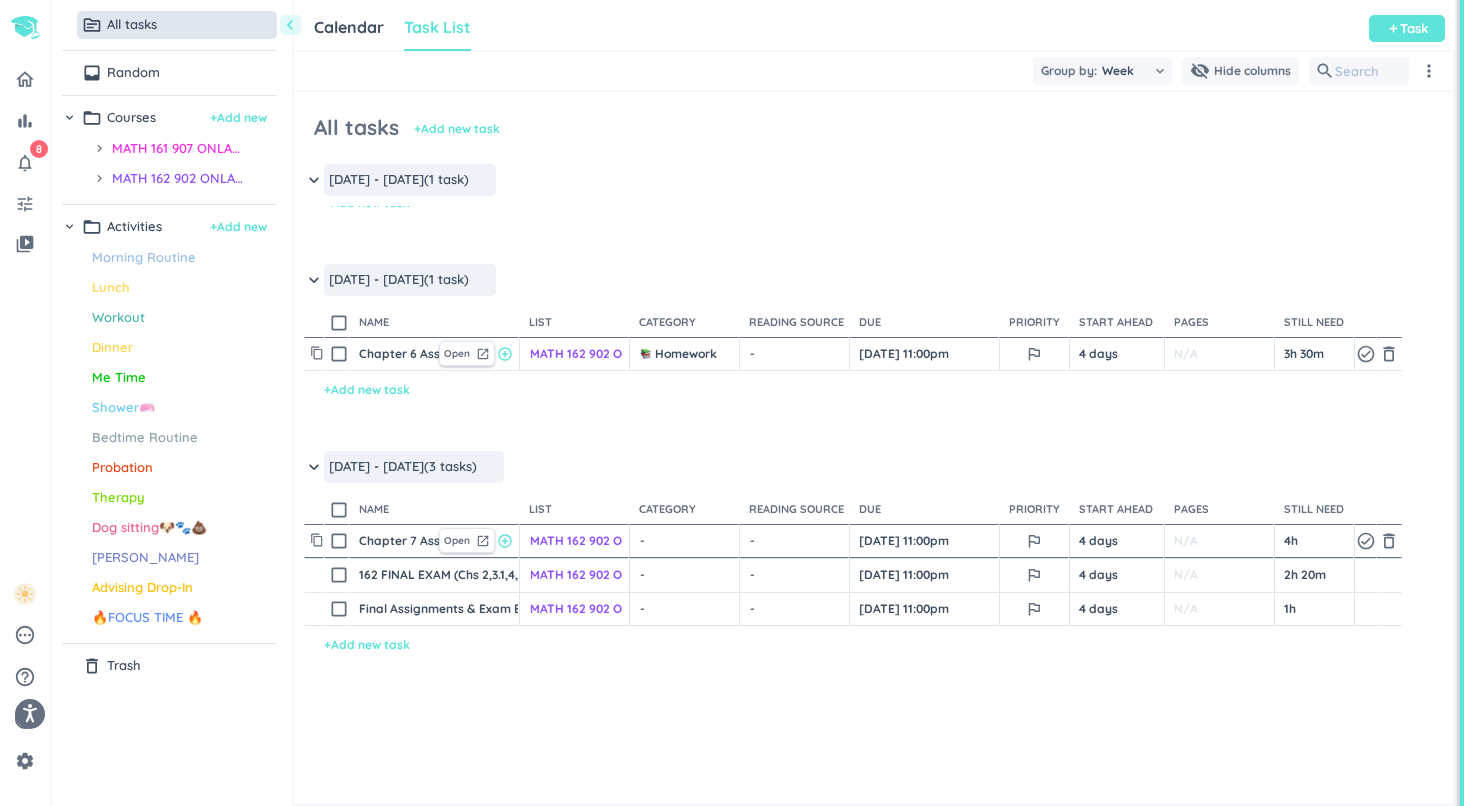 click on "- cancel" at bounding box center (686, 541) 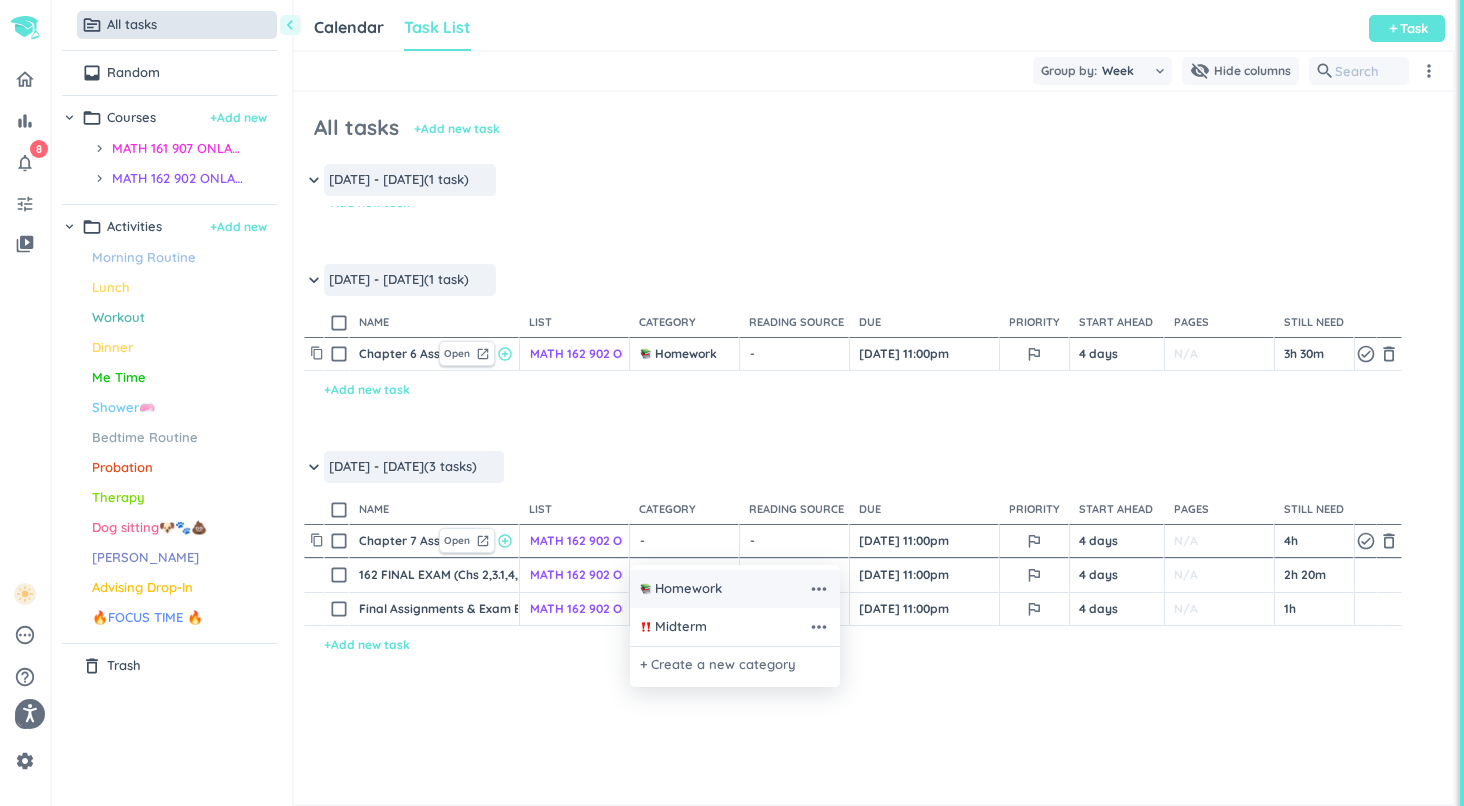 click on "Homework" at bounding box center (688, 589) 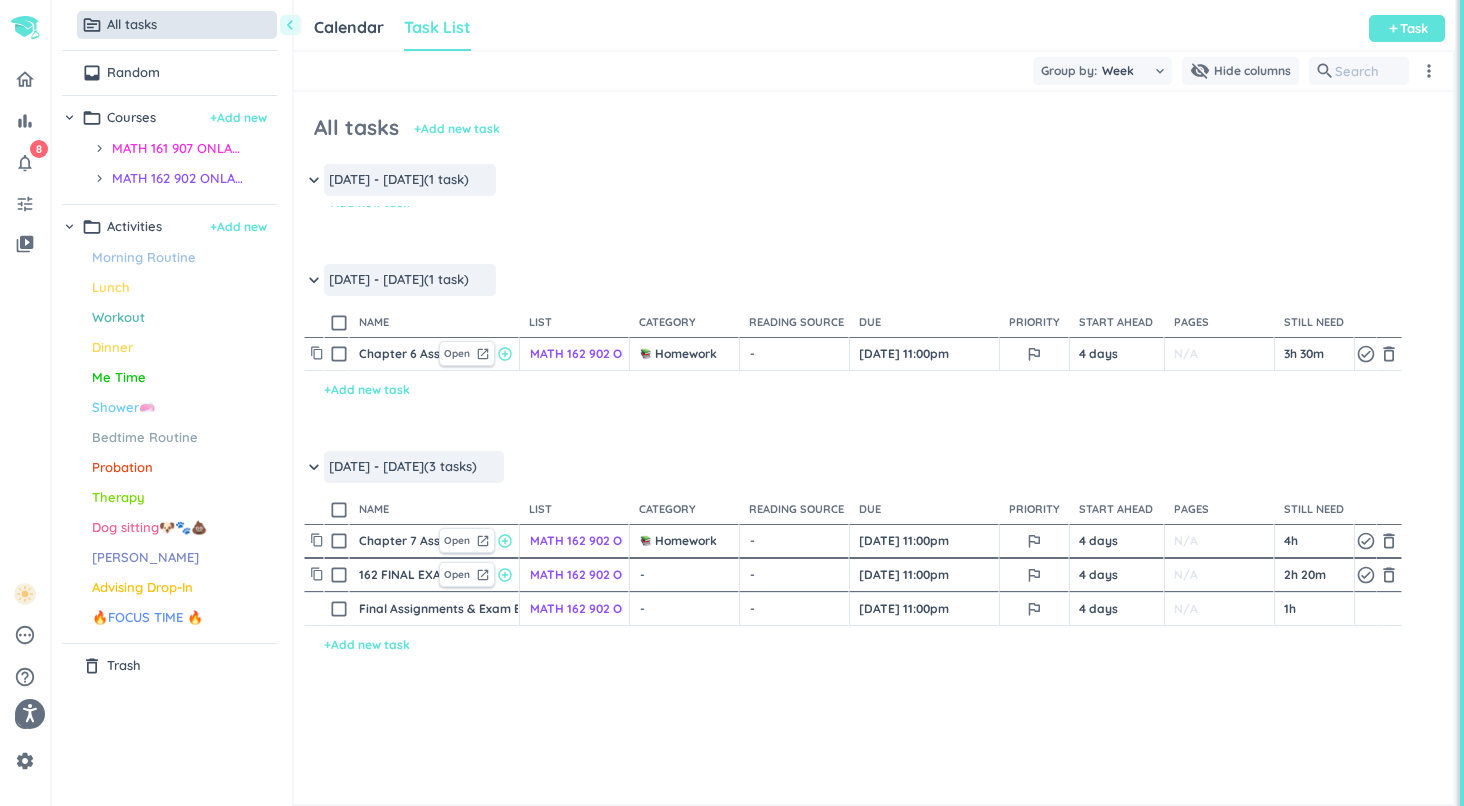 click on "- cancel" at bounding box center (686, 575) 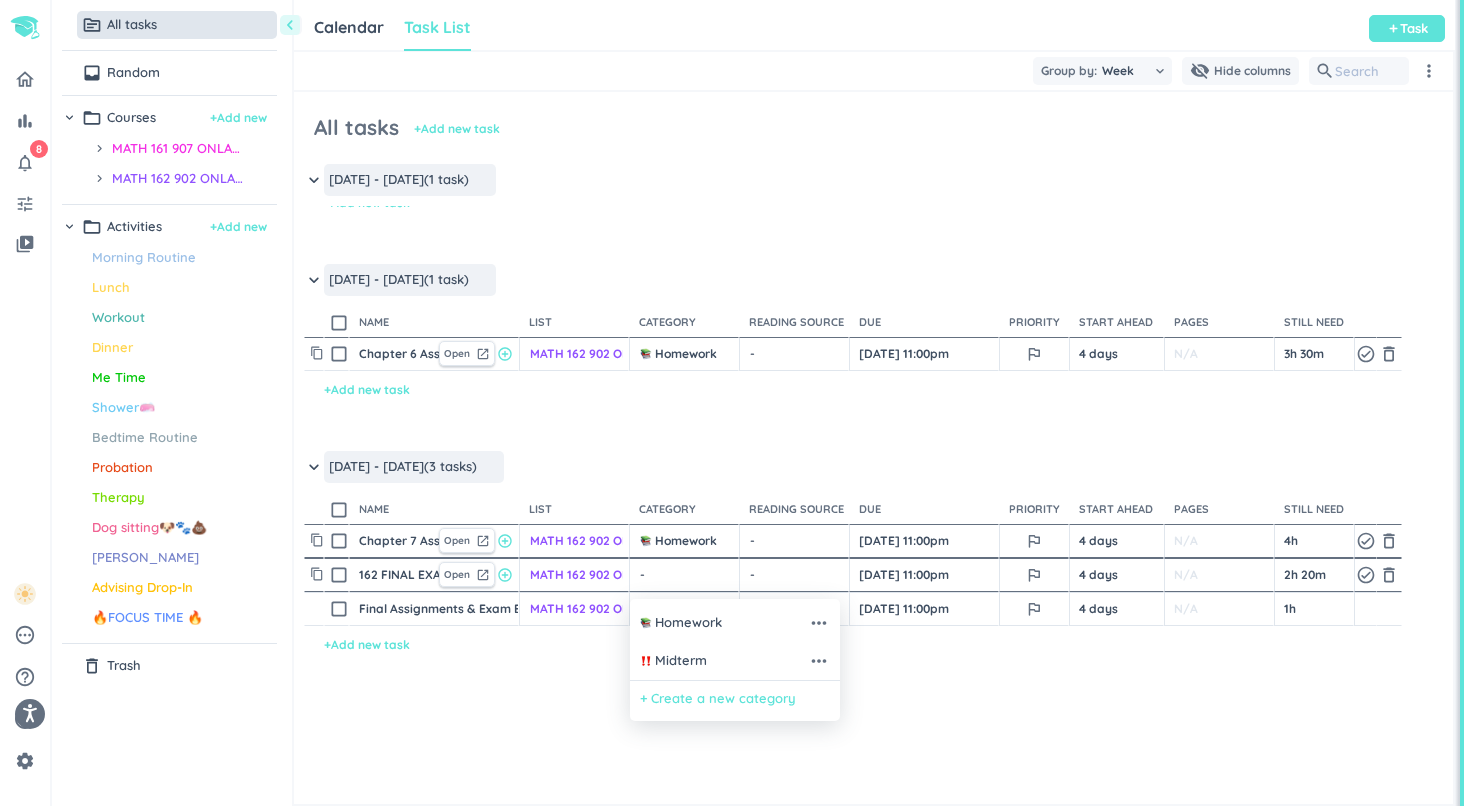 click on "+ Create a new category" at bounding box center [718, 699] 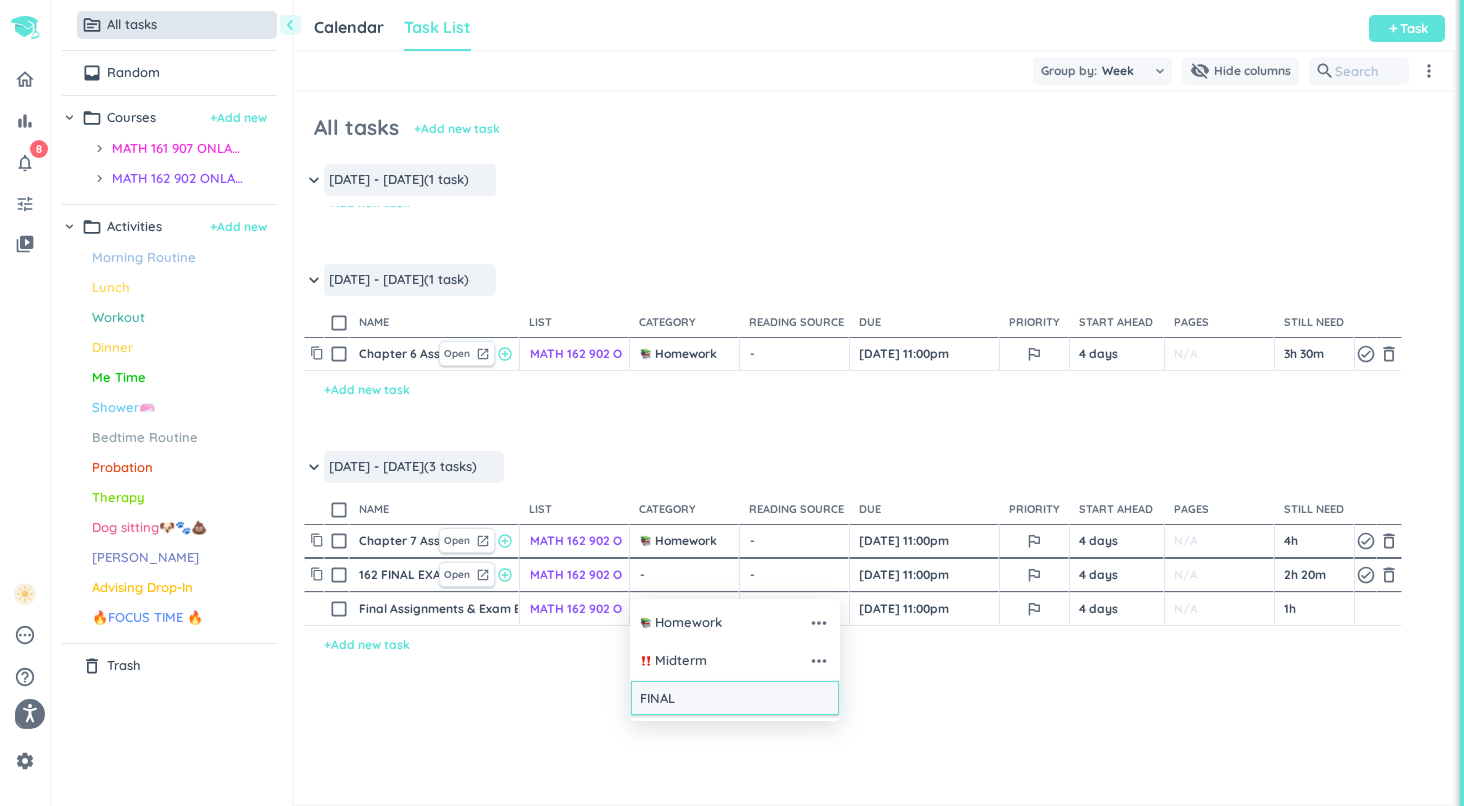type on "FINAL" 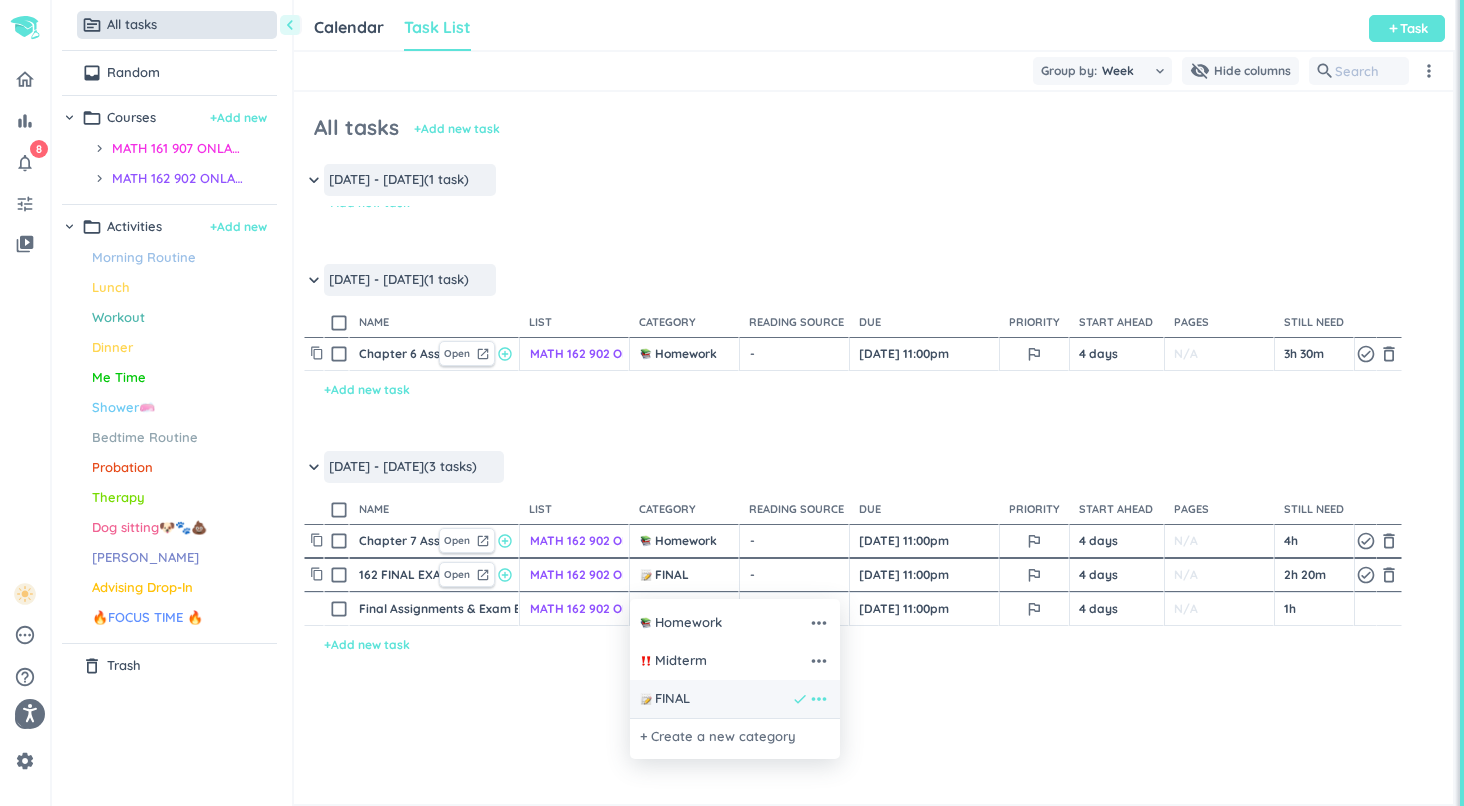 click on "more_horiz" at bounding box center [819, 699] 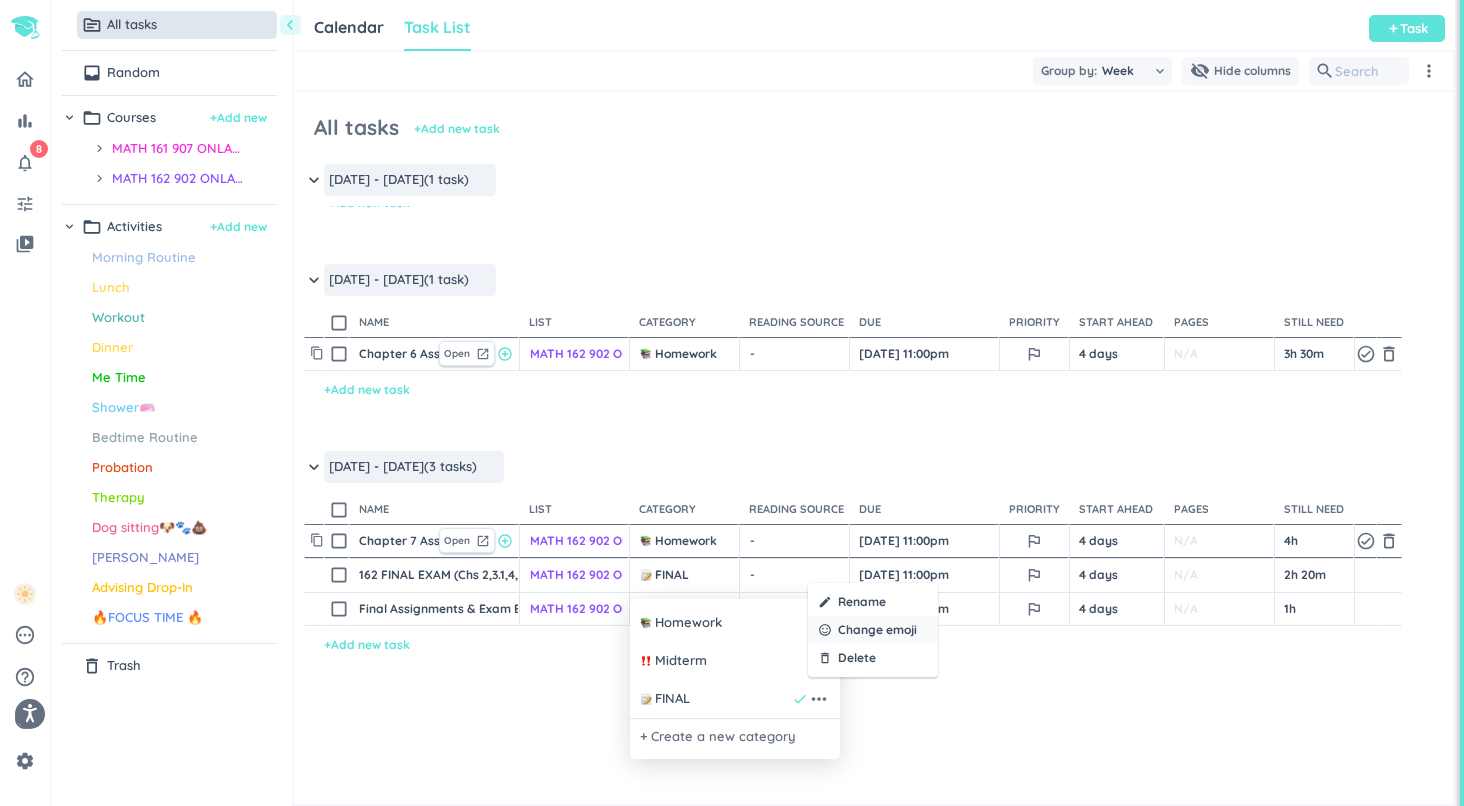 click on "Change emoji" at bounding box center [877, 630] 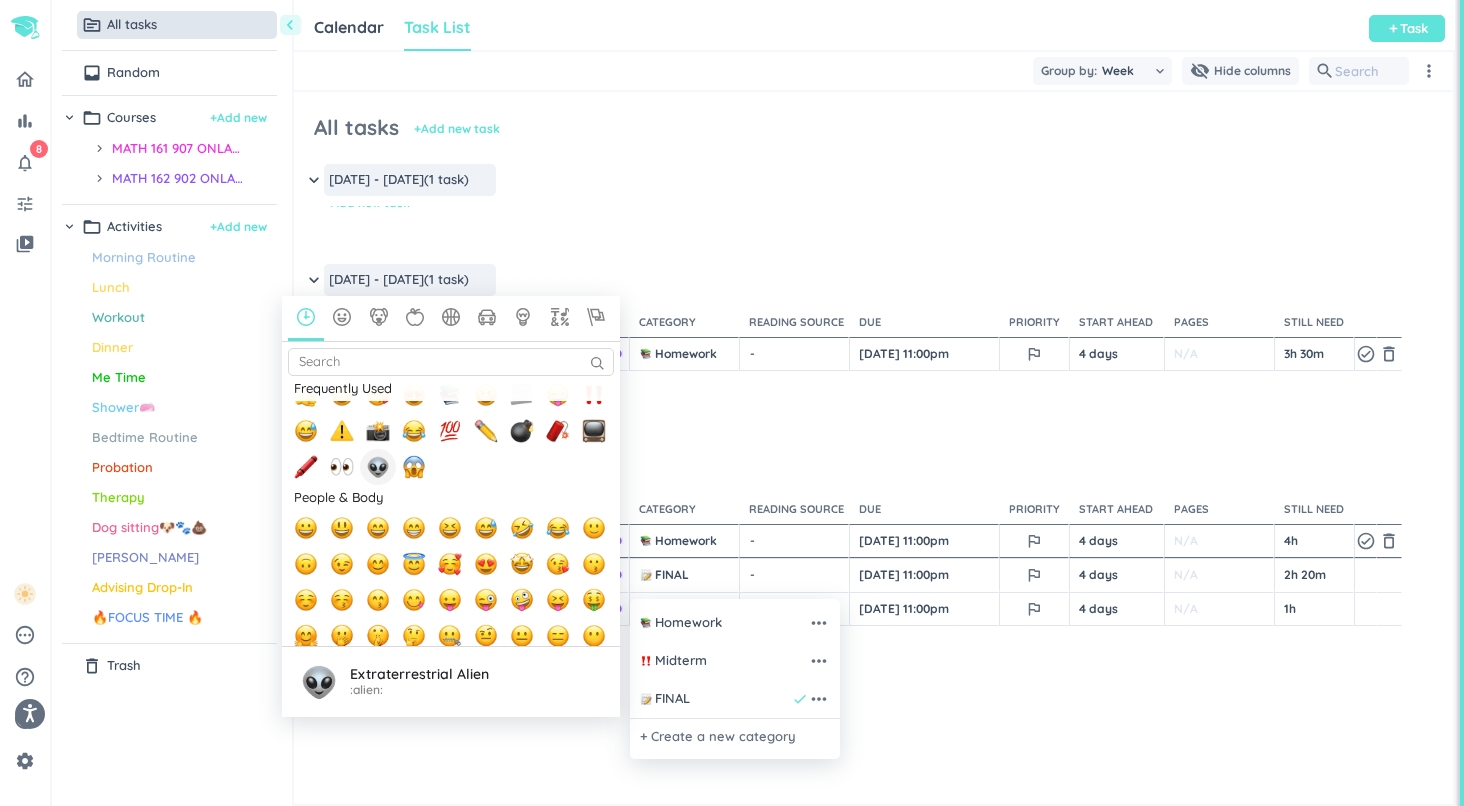 scroll, scrollTop: 26, scrollLeft: 0, axis: vertical 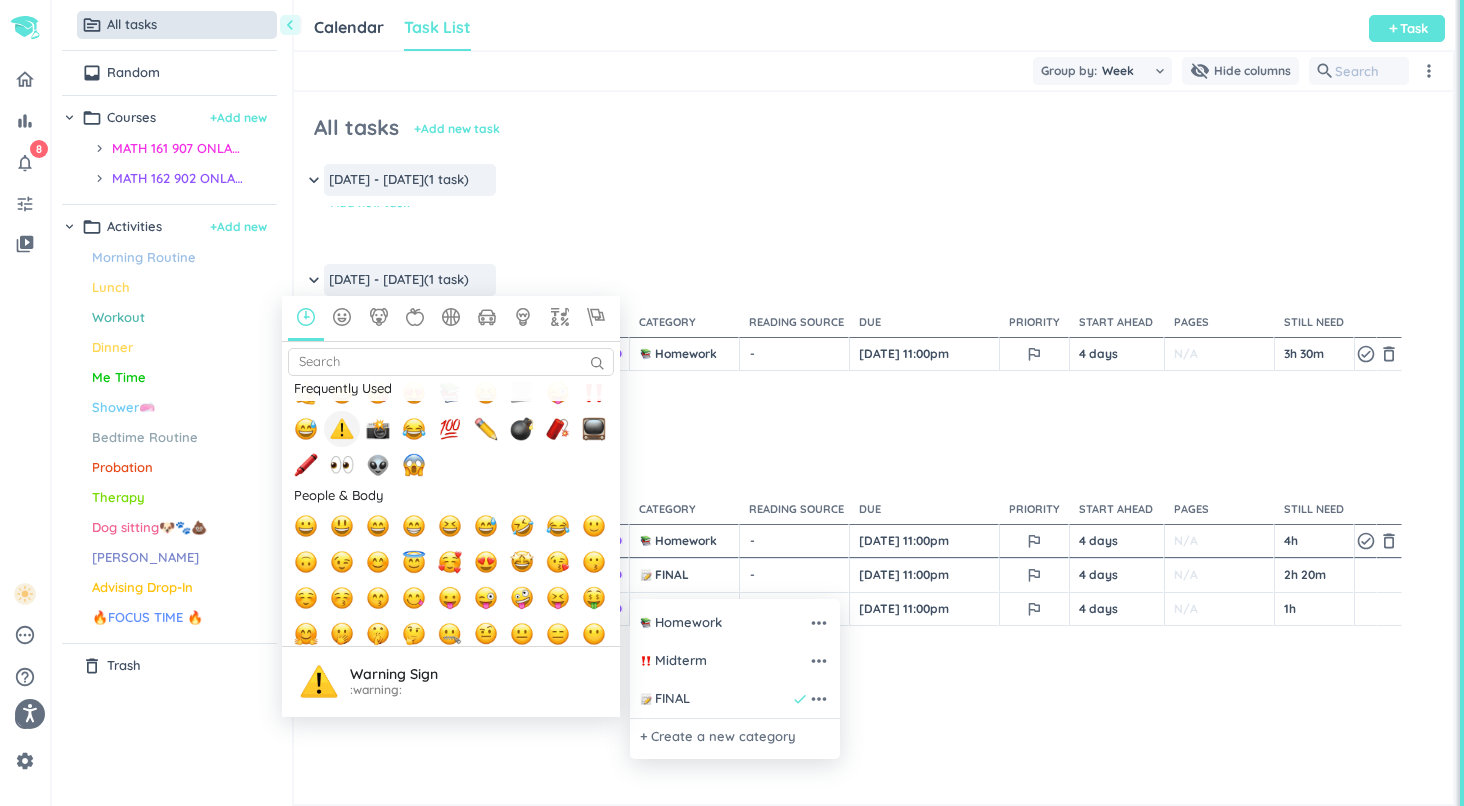 click at bounding box center [342, 429] 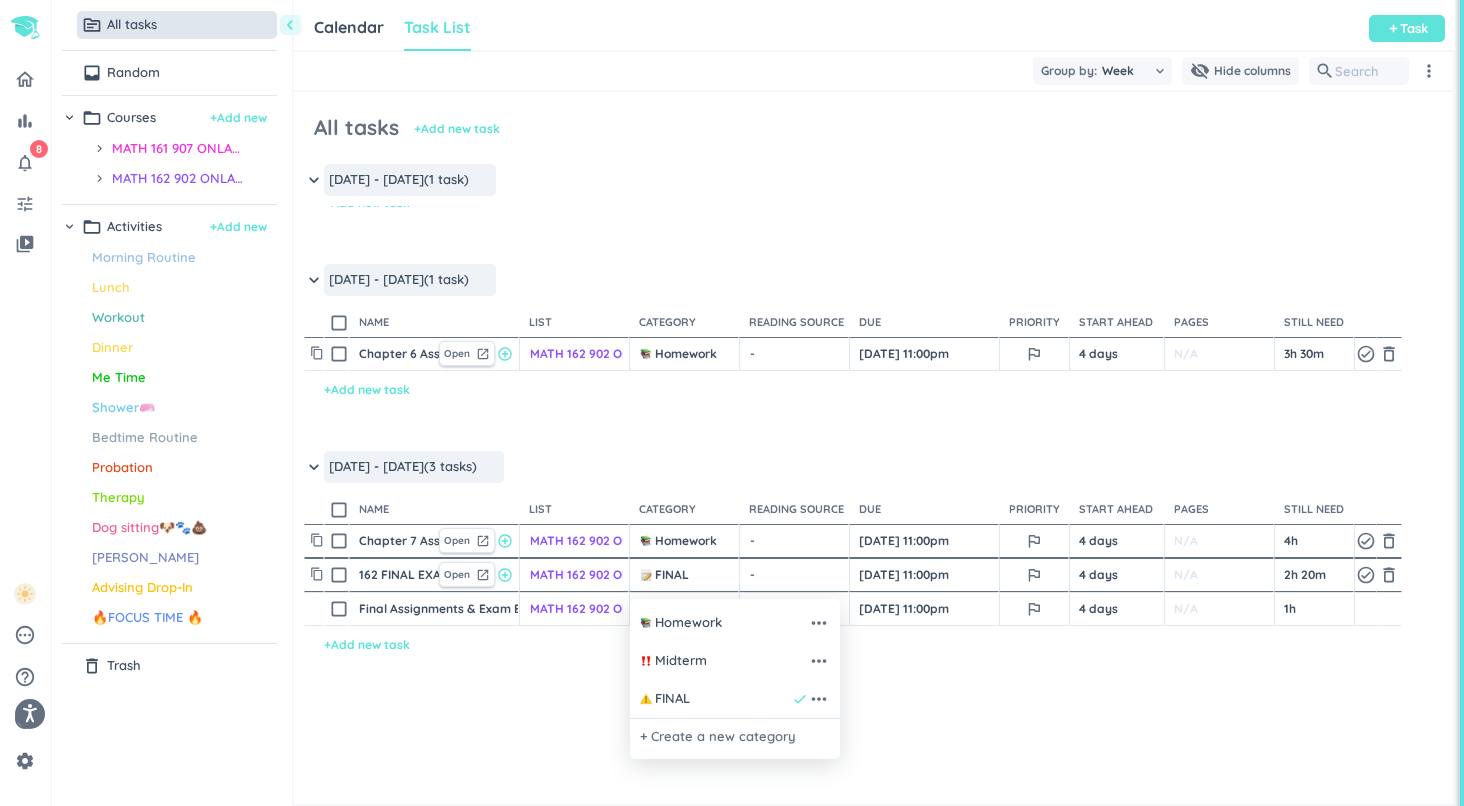 click at bounding box center (732, 403) 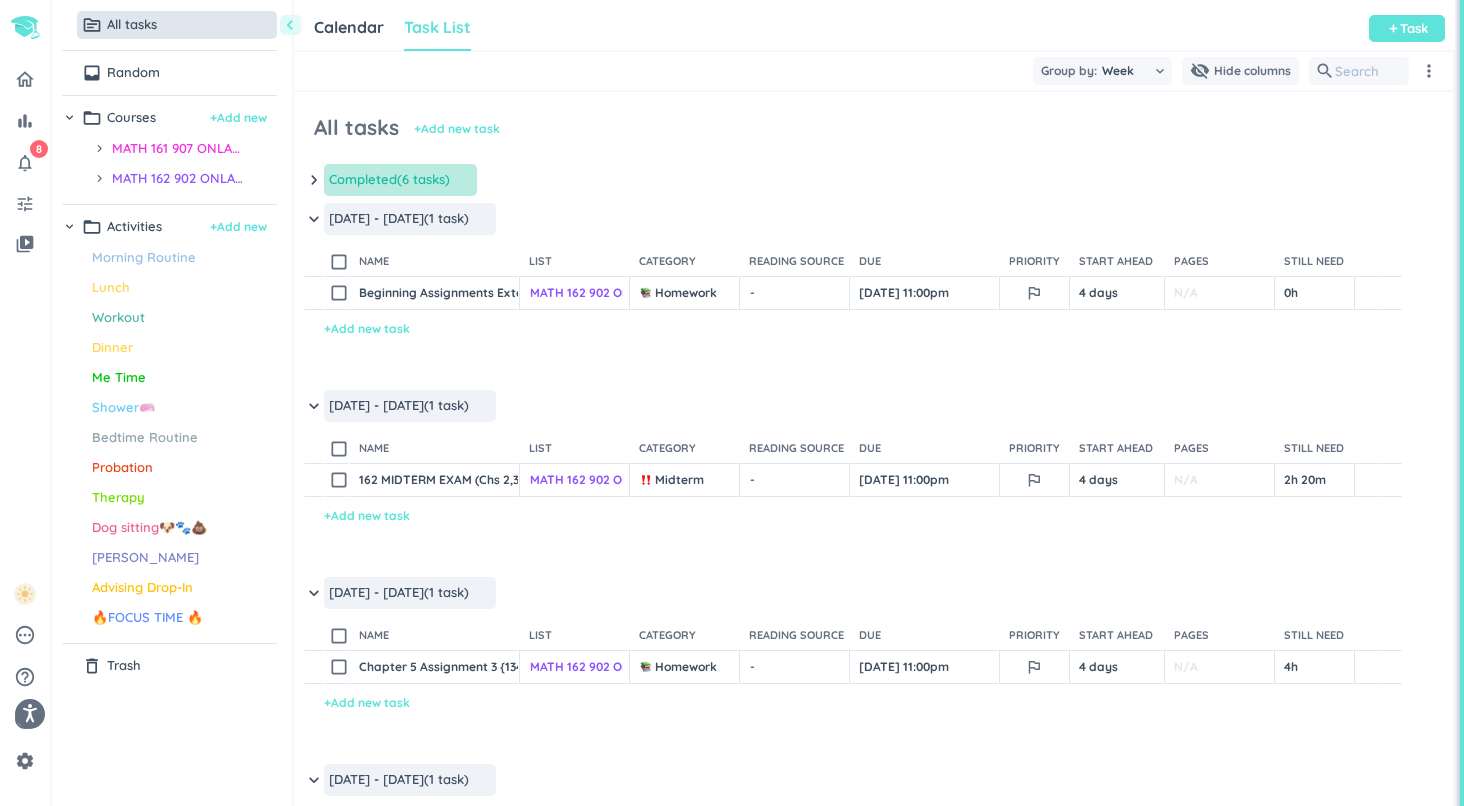 scroll, scrollTop: 1, scrollLeft: 1, axis: both 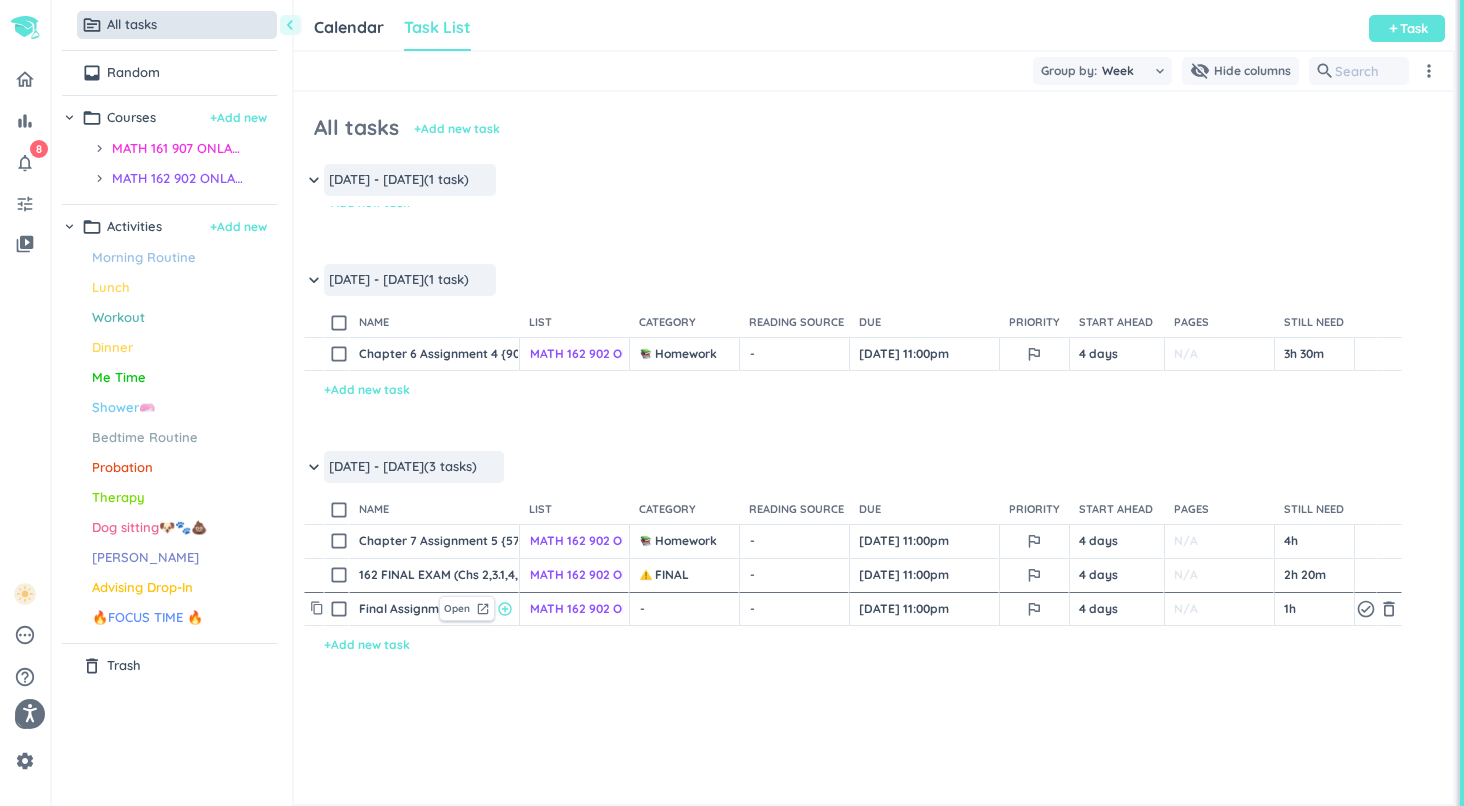 click on "- cancel" at bounding box center (686, 609) 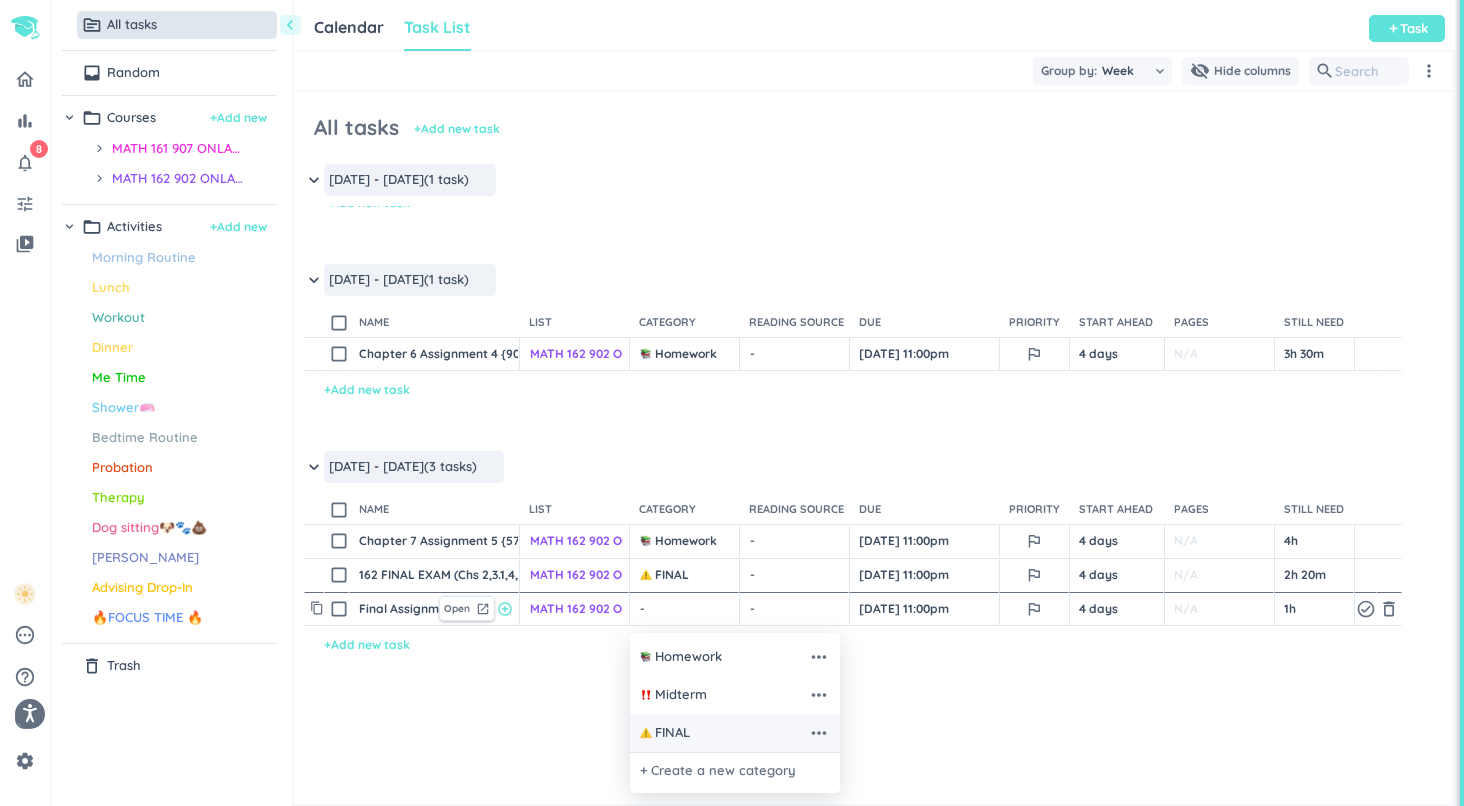 click on "FINAL more_horiz" at bounding box center [735, 733] 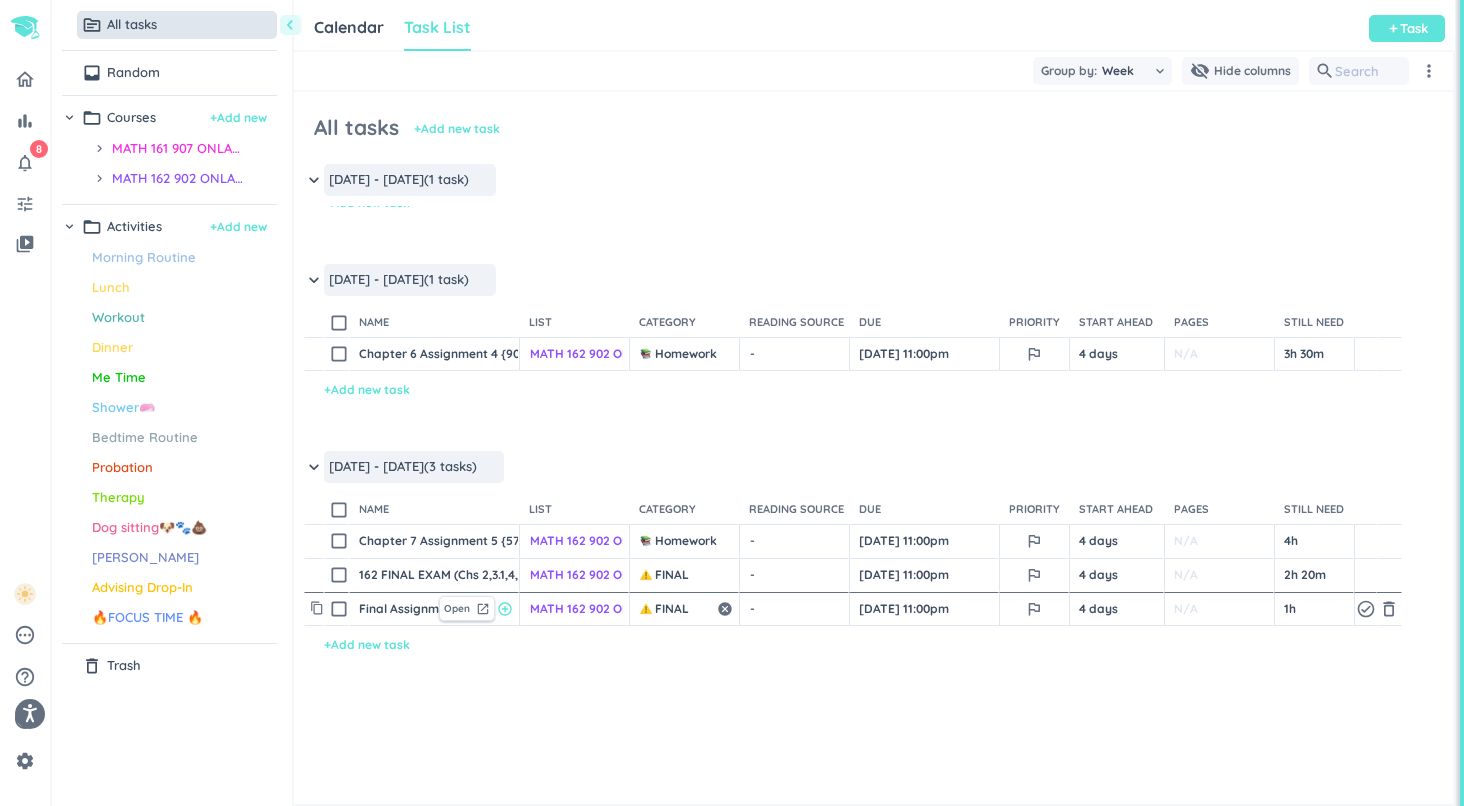 click on "FINAL" at bounding box center [677, 609] 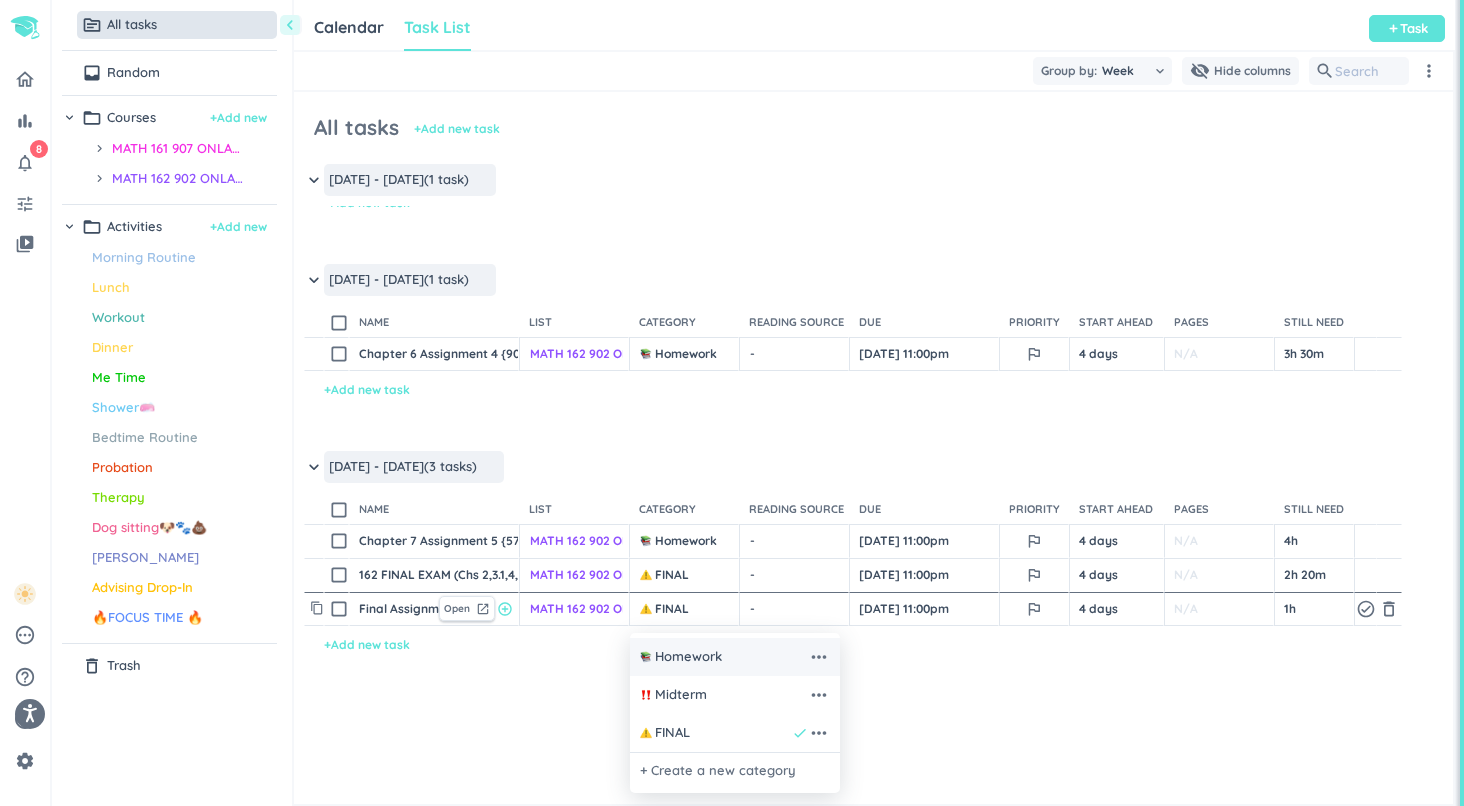 click on "Homework more_horiz" at bounding box center (735, 657) 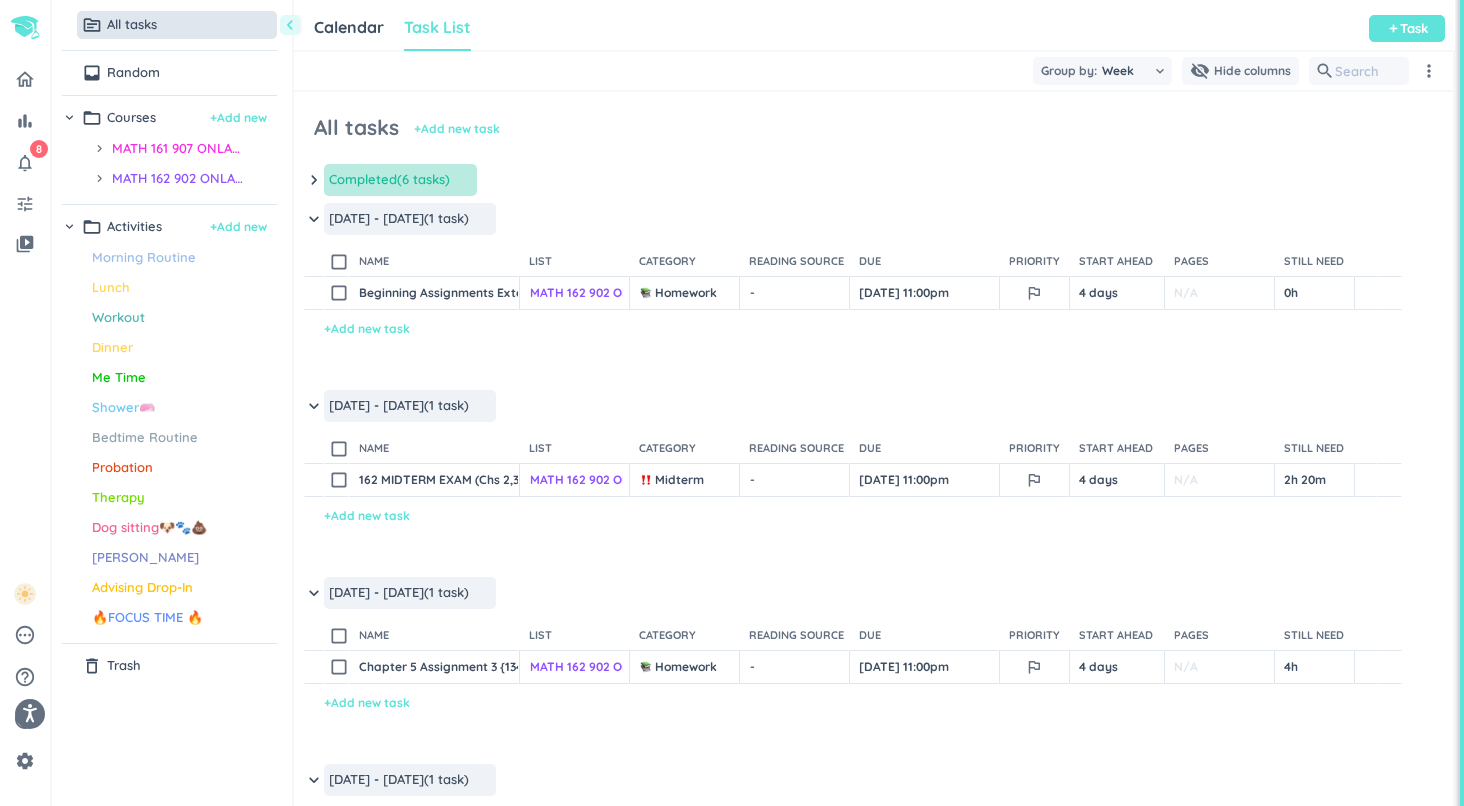 scroll, scrollTop: 0, scrollLeft: 0, axis: both 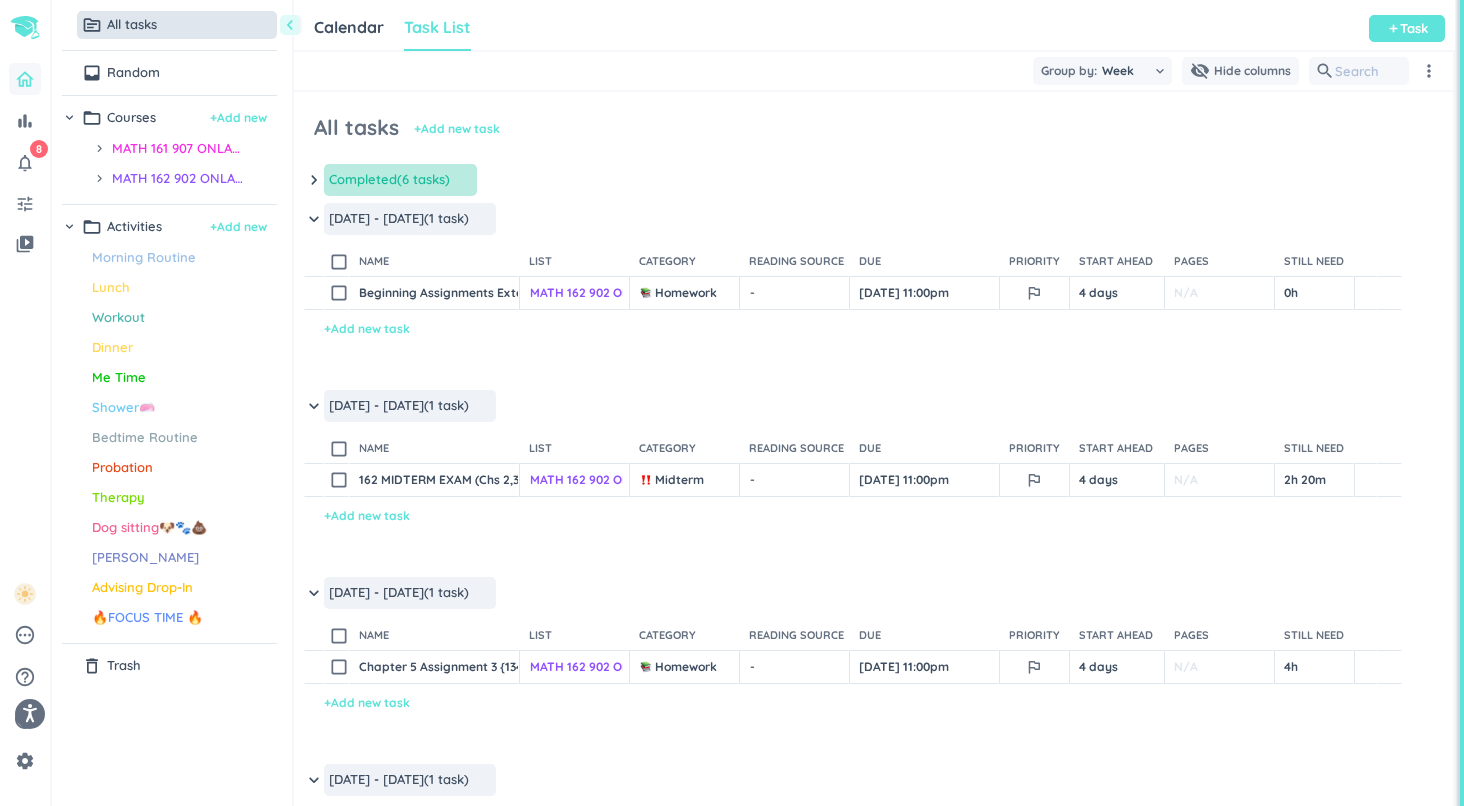 click 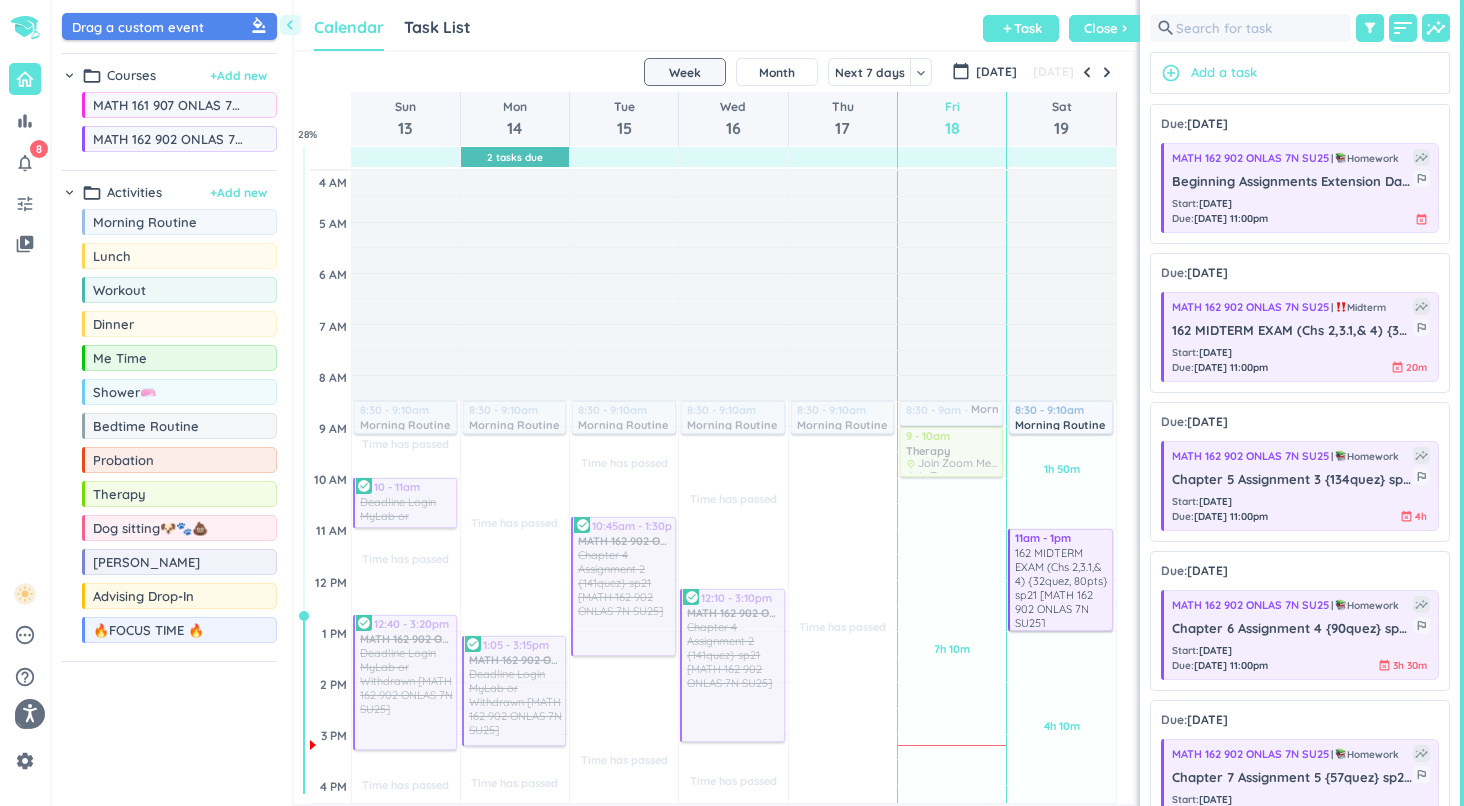 scroll, scrollTop: 50, scrollLeft: 841, axis: both 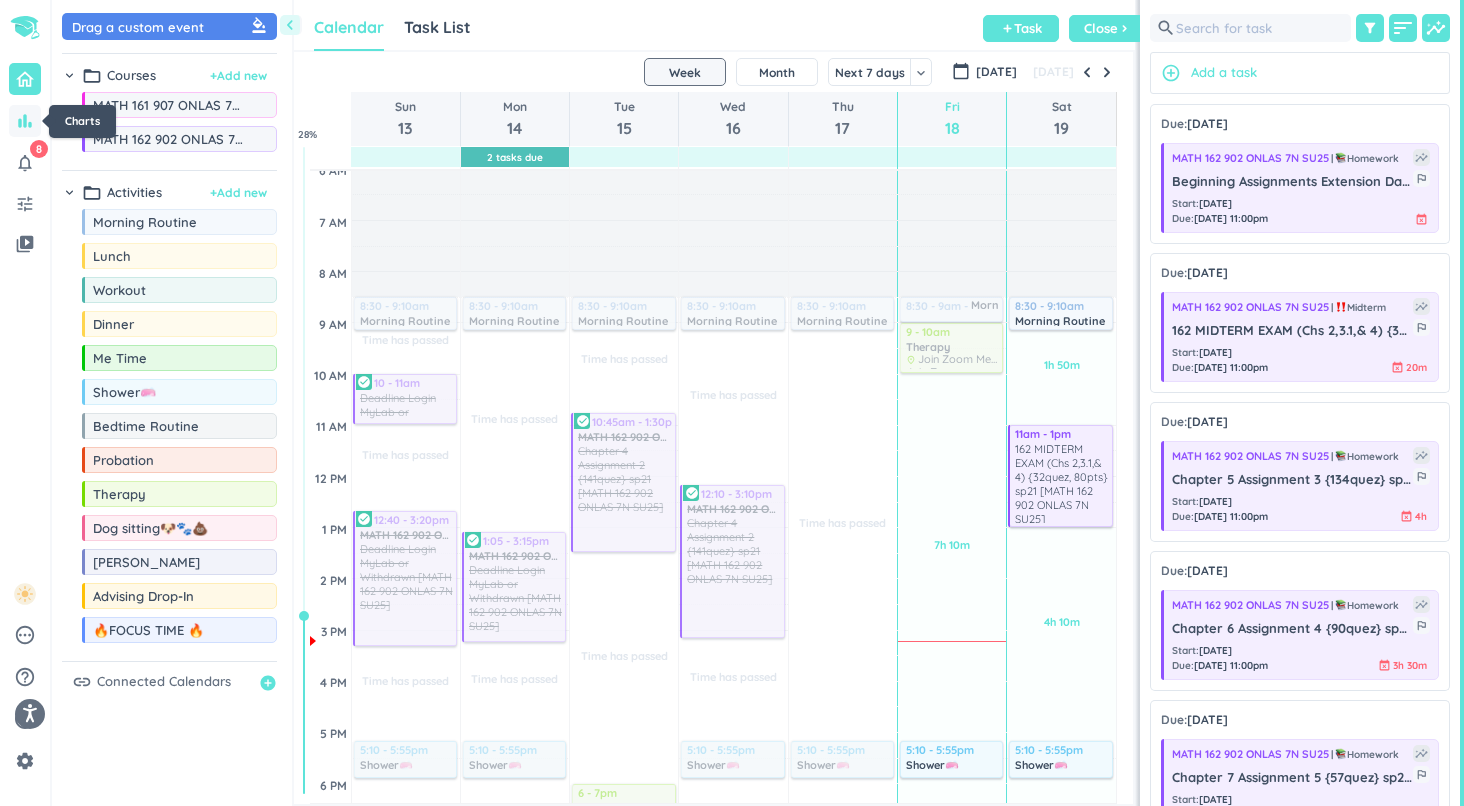click on "bar_chart" at bounding box center (25, 121) 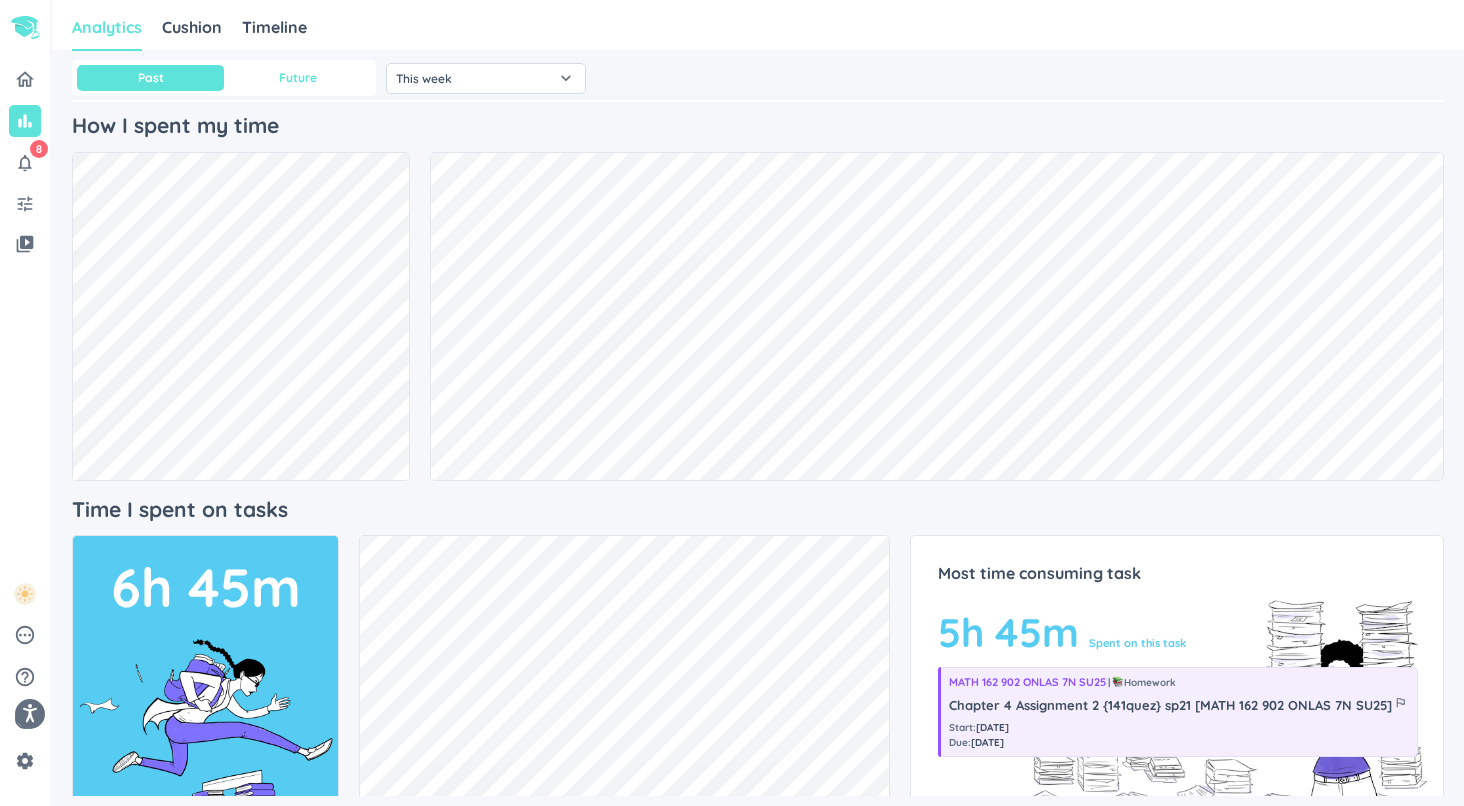 click on "Future" at bounding box center [297, 78] 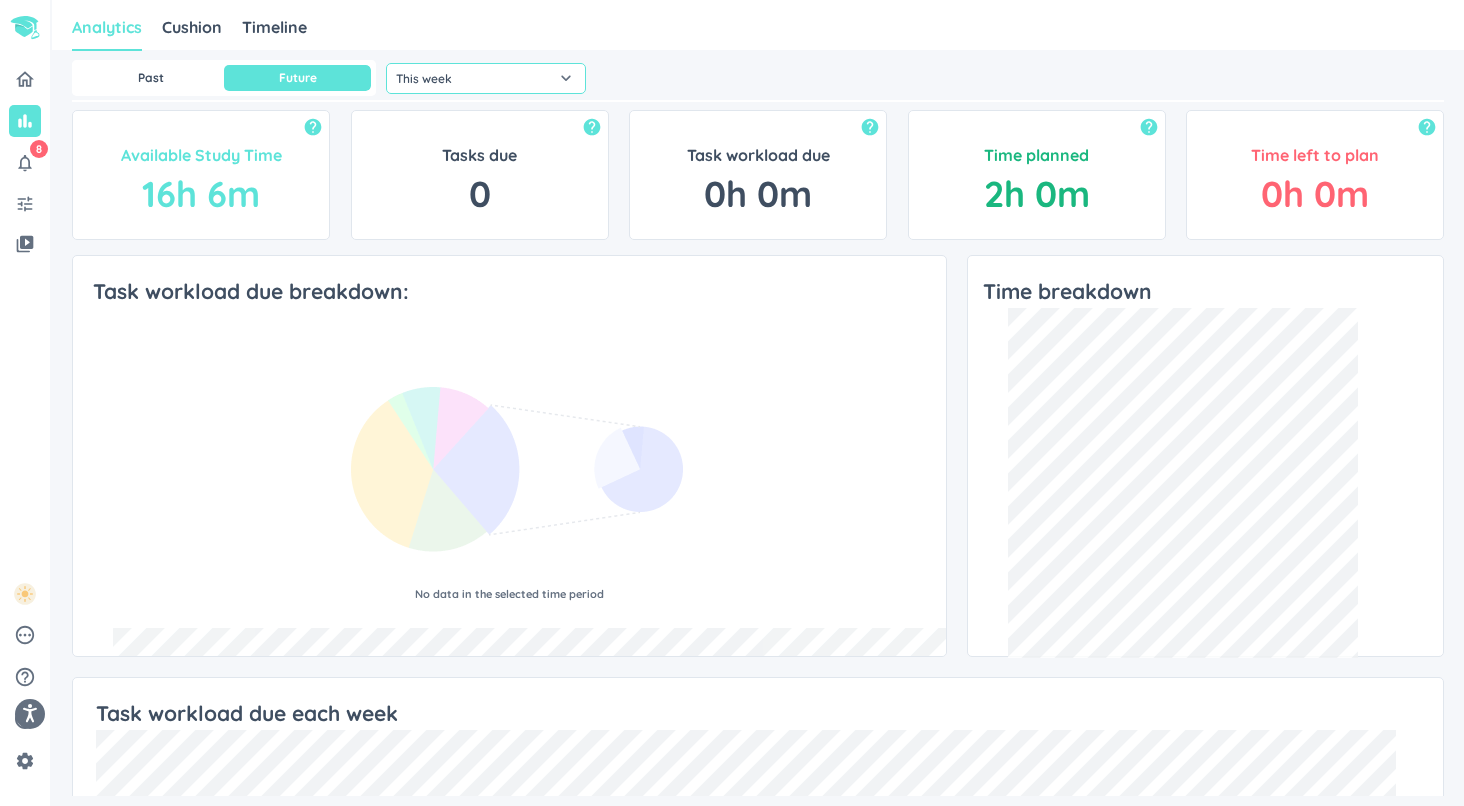 click on "This week" 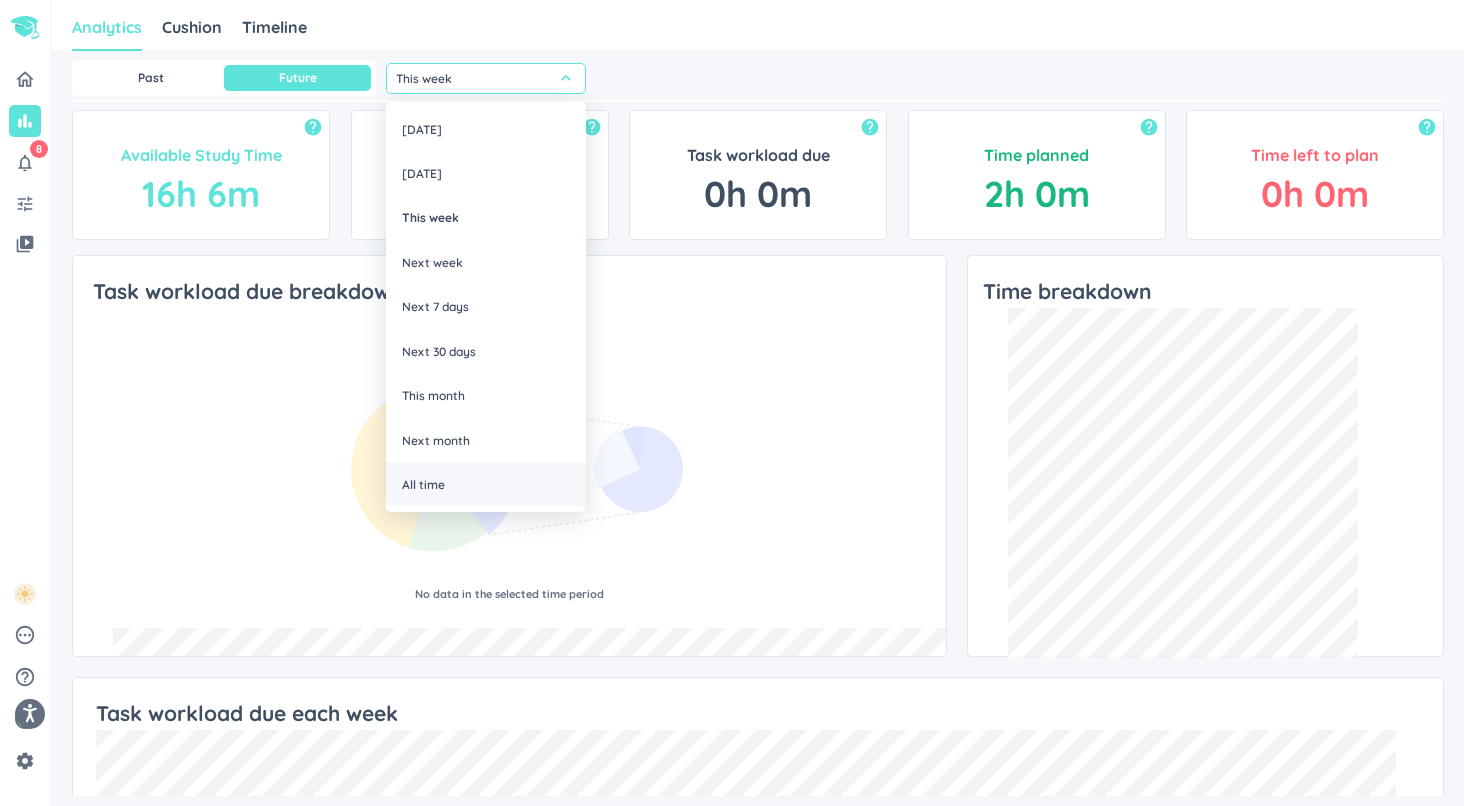 click on "All time" at bounding box center (486, 484) 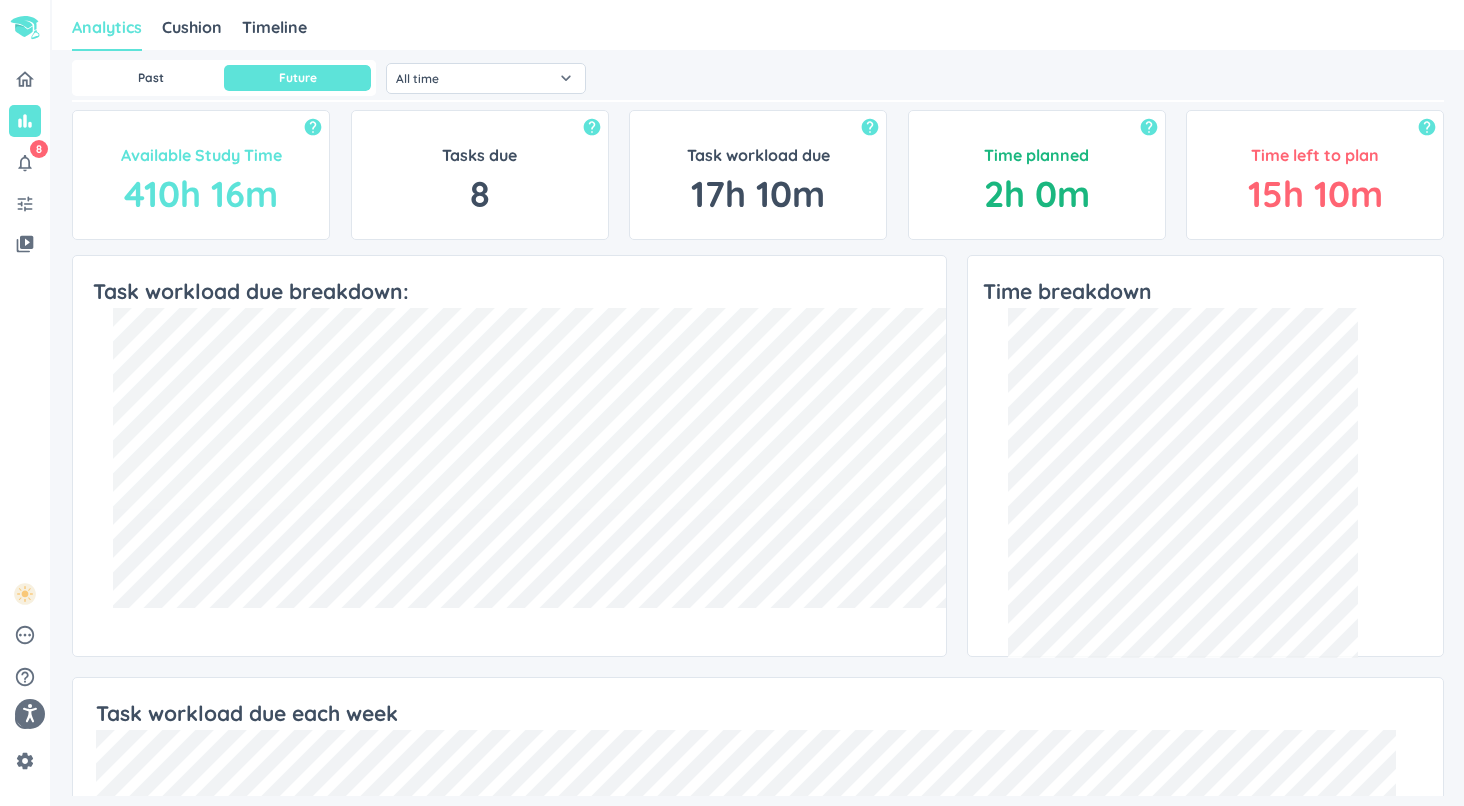 scroll, scrollTop: 0, scrollLeft: 0, axis: both 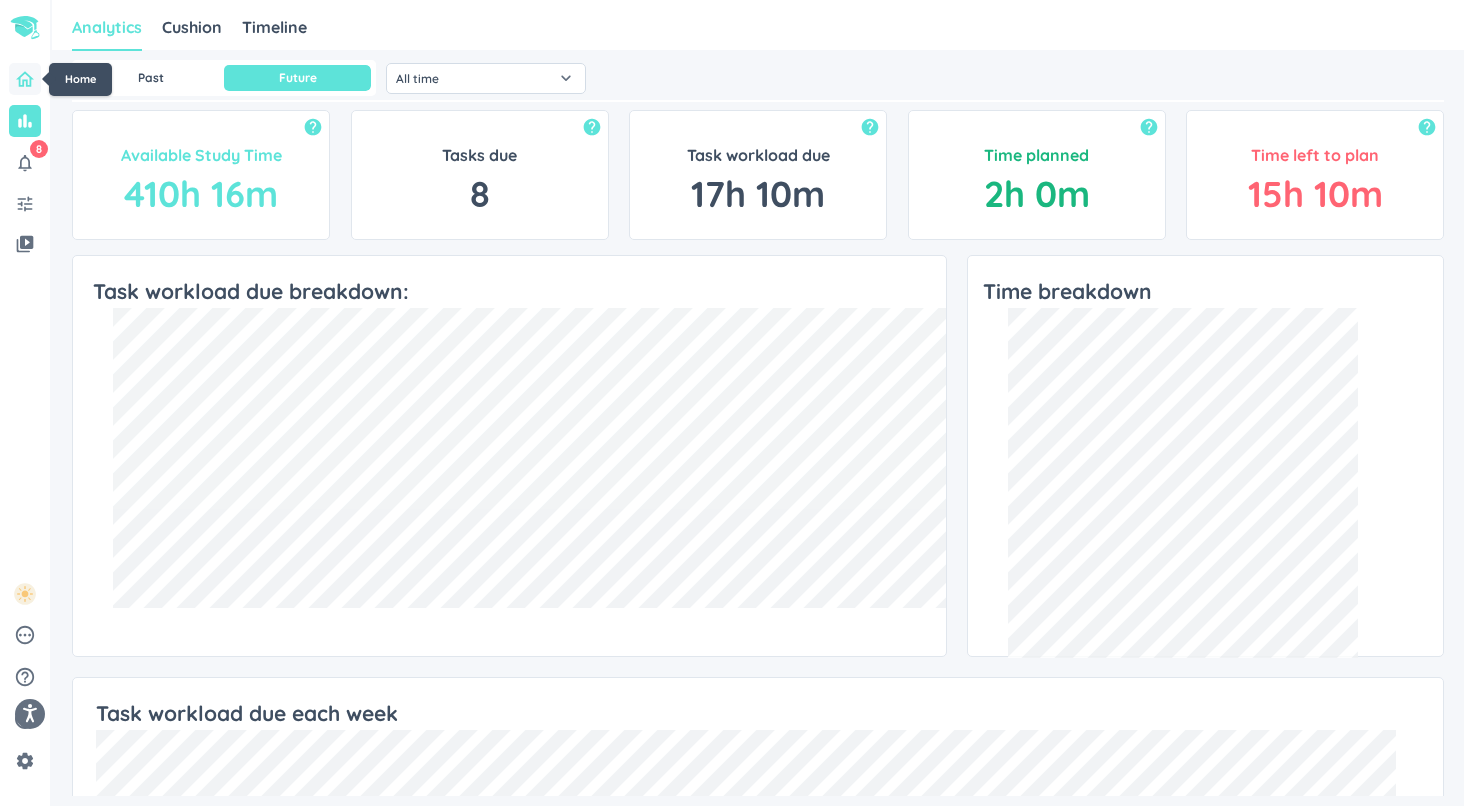 click 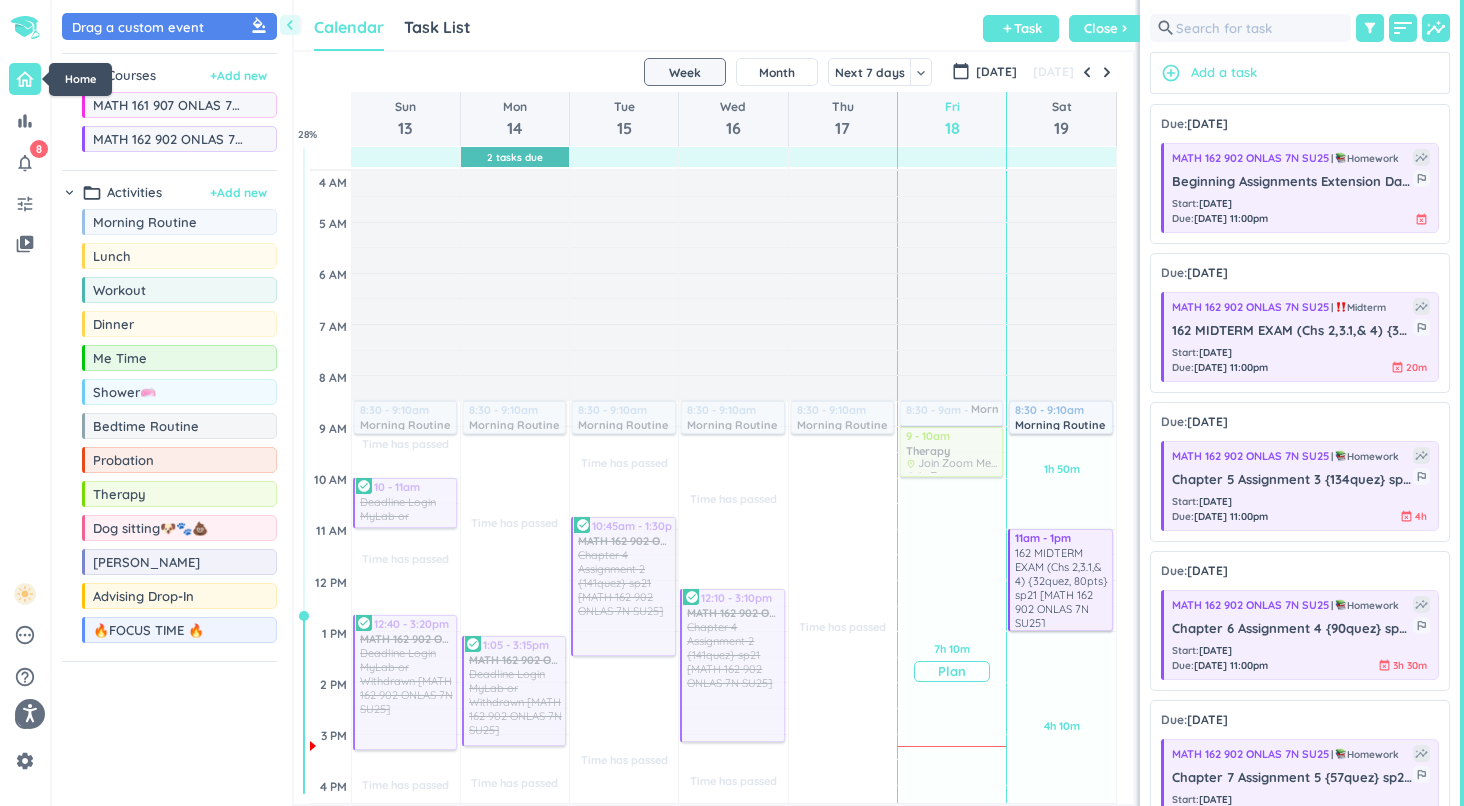scroll, scrollTop: 50, scrollLeft: 841, axis: both 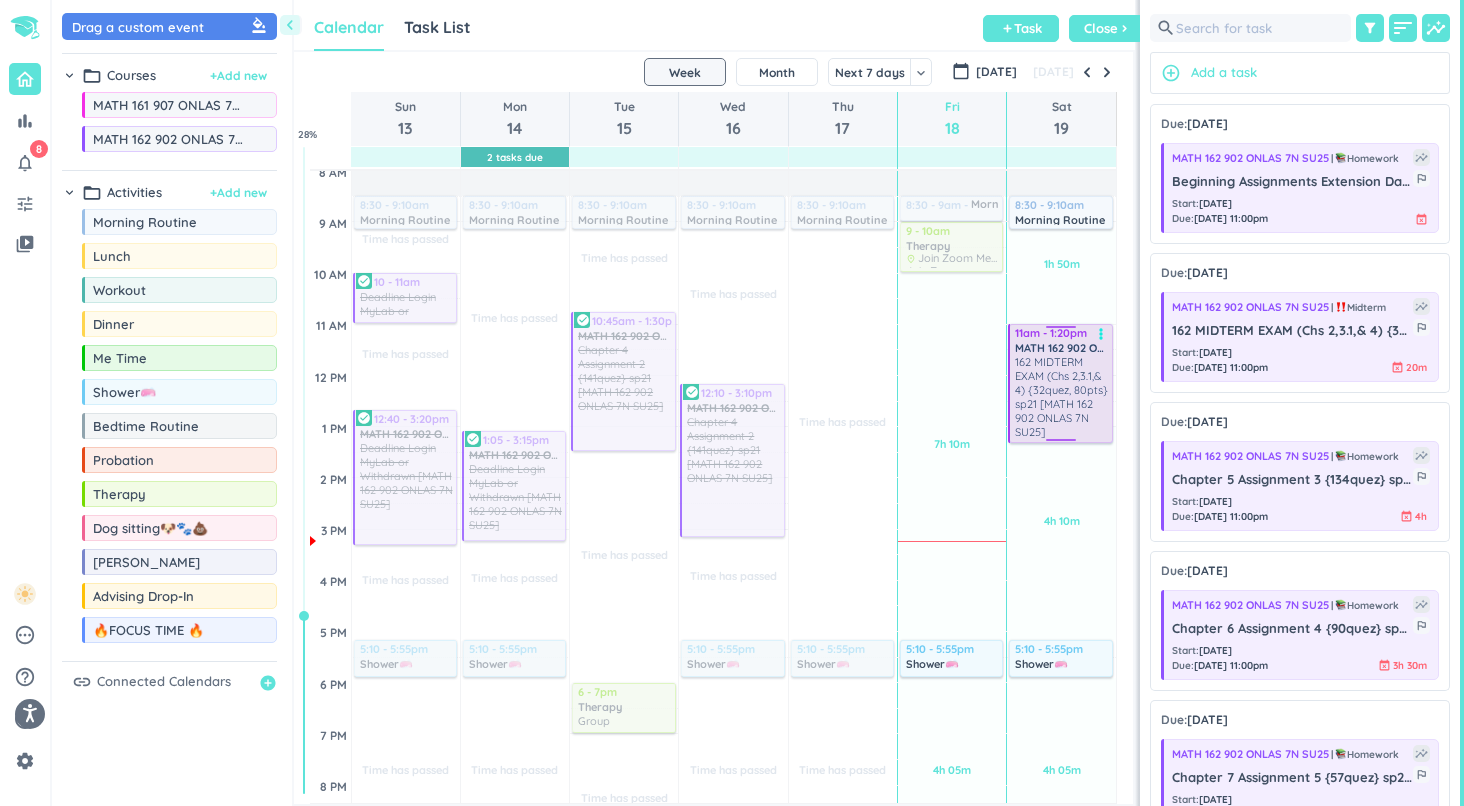drag, startPoint x: 1062, startPoint y: 422, endPoint x: 1063, endPoint y: 438, distance: 16.03122 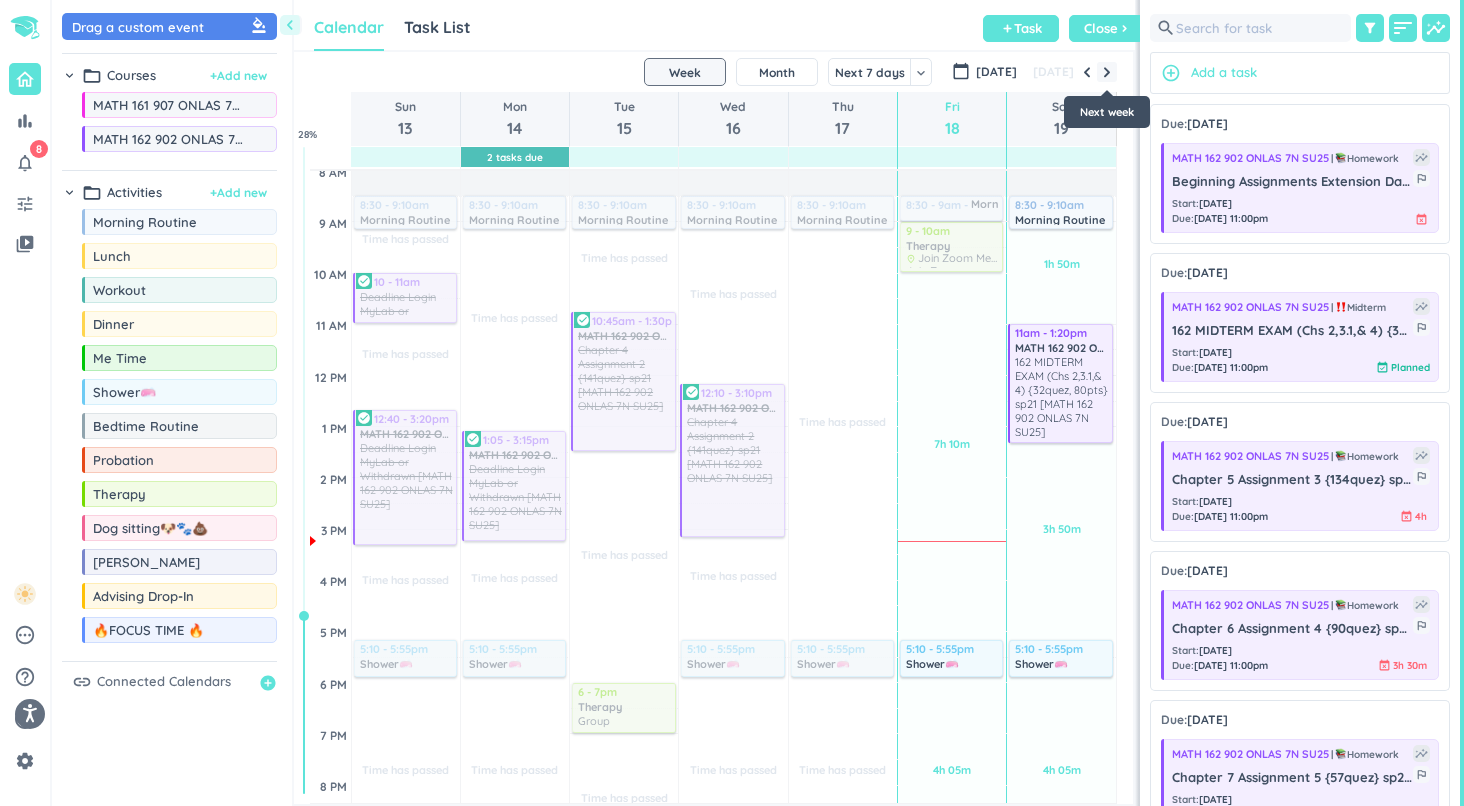 click at bounding box center (1107, 72) 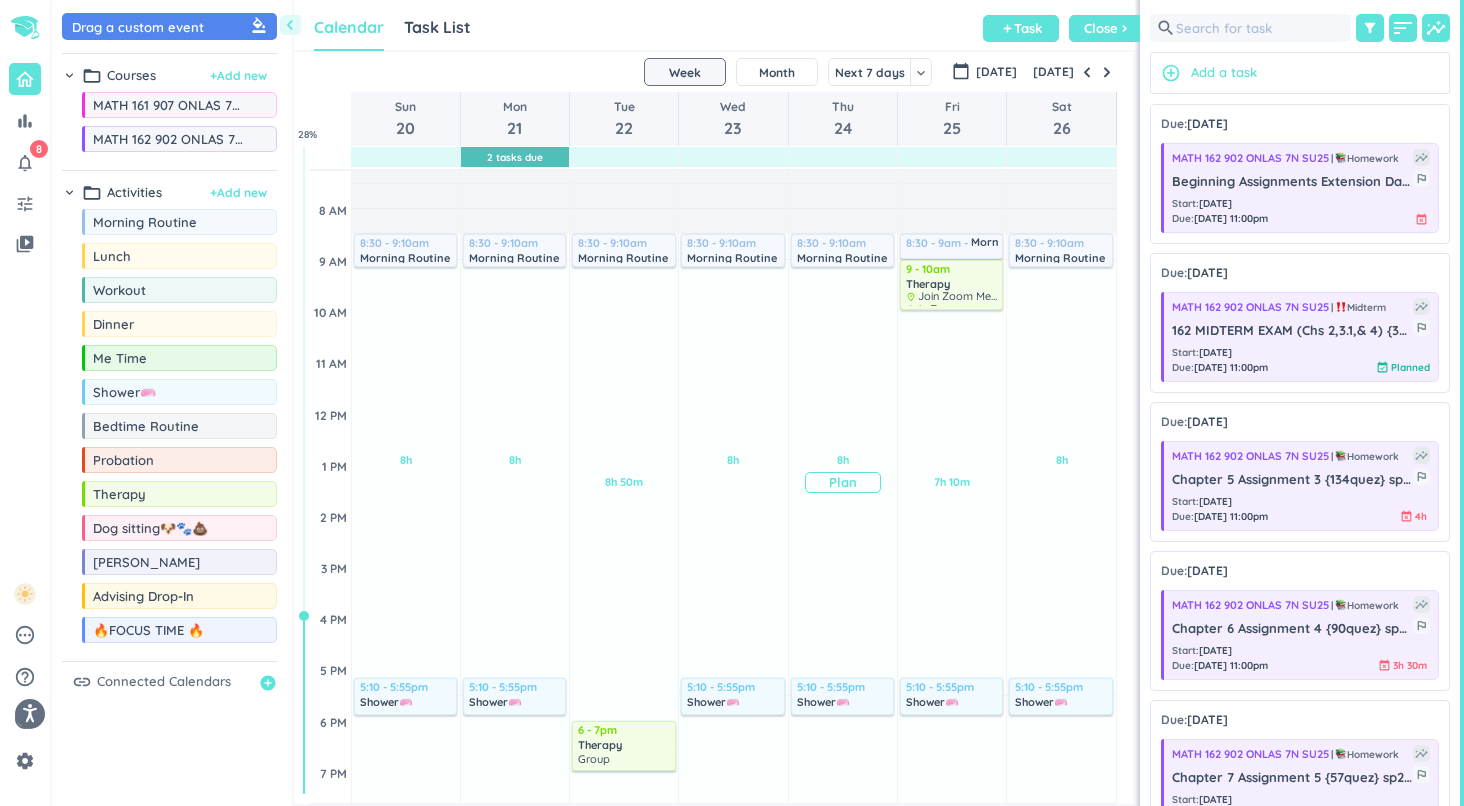 scroll, scrollTop: 185, scrollLeft: 0, axis: vertical 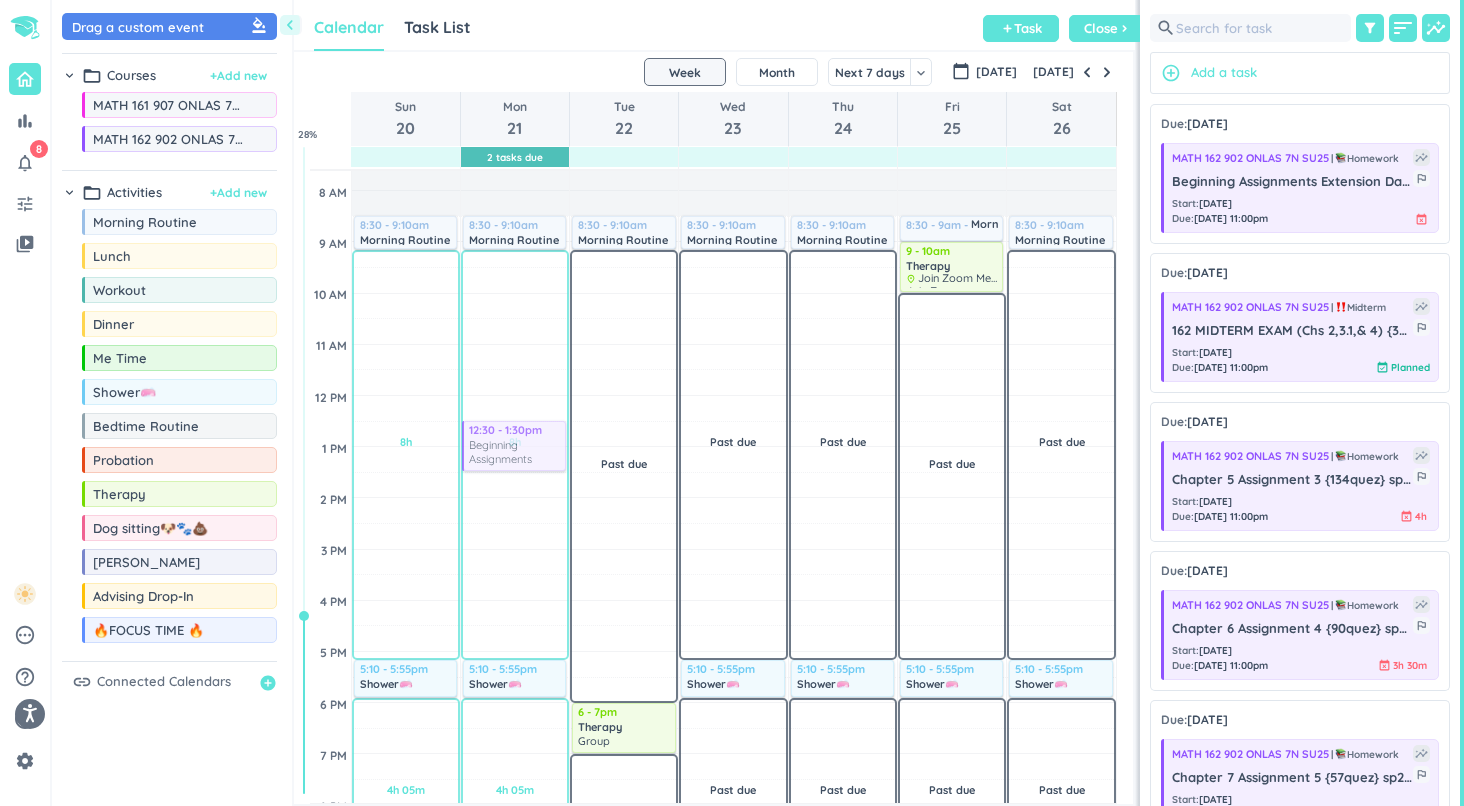 click on "chevron_left Drag a custom event format_color_fill chevron_right folder_open Courses   +  Add new drag_indicator MATH 161 907 ONLAS 7A SU25 more_horiz drag_indicator MATH 162 902 ONLAS 7N SU25 more_horiz chevron_right folder_open Activities   +  Add new drag_indicator Morning Routine more_horiz drag_indicator Lunch more_horiz drag_indicator Workout more_horiz drag_indicator Dinner more_horiz drag_indicator Me Time more_horiz drag_indicator Shower🧼 more_horiz drag_indicator Bedtime Routine more_horiz drag_indicator Probation more_horiz drag_indicator Therapy more_horiz drag_indicator Dog sitting🐶🐾💩 more_horiz drag_indicator [PERSON_NAME] more_horiz drag_indicator Advising Drop-In more_horiz drag_indicator 🔥FOCUS TIME 🔥 more_horiz link Connected Calendars add_circle Calendar Task List Calendar keyboard_arrow_down add Task Close chevron_right 2   Tasks   Due SHOVEL [DATE] - [DATE] Week Month Next 7 days keyboard_arrow_down Week keyboard_arrow_down calendar_today [DATE] [DATE] Sun 20 Mon 21" at bounding box center (758, 403) 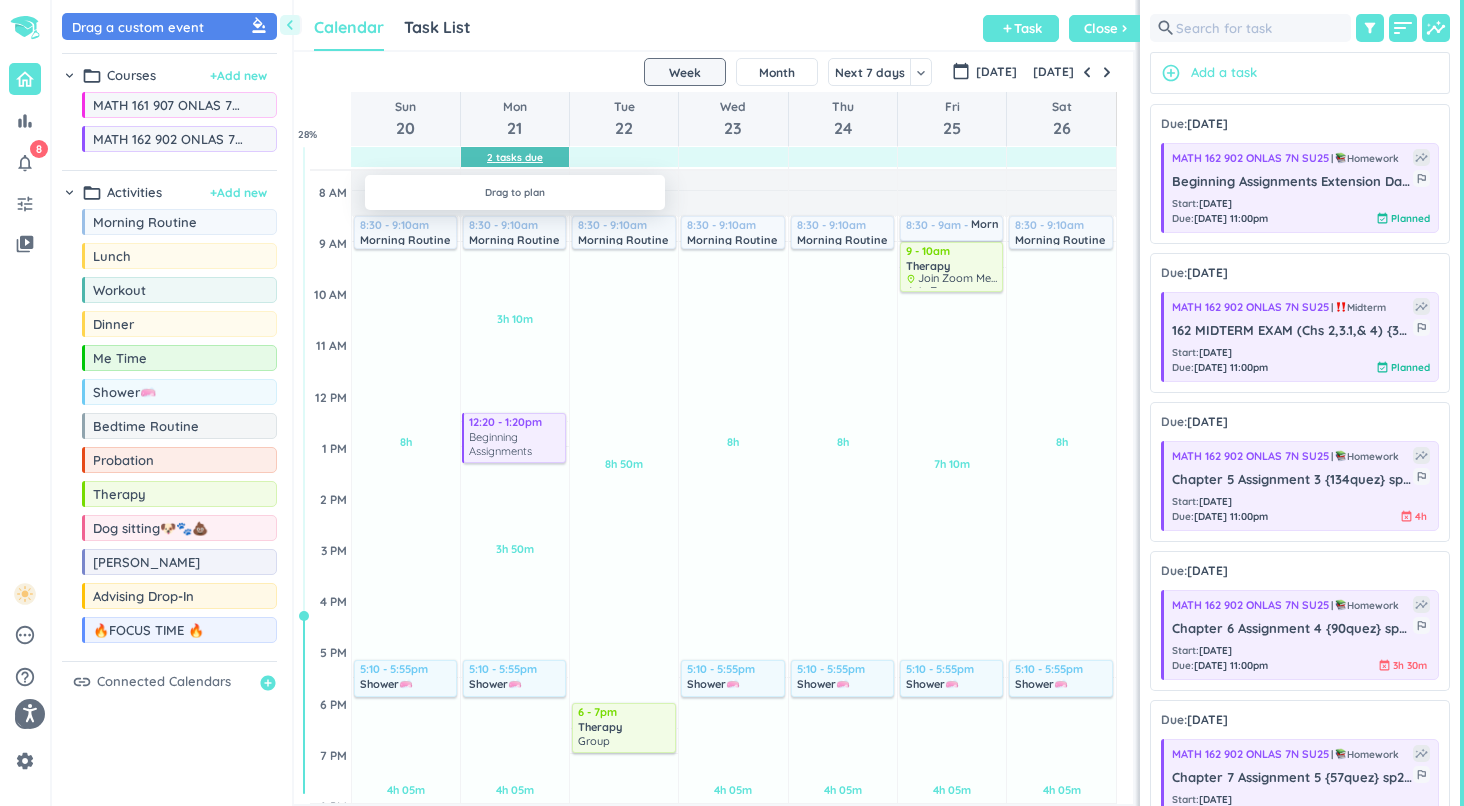 click on "2   Tasks   Due" at bounding box center (515, 157) 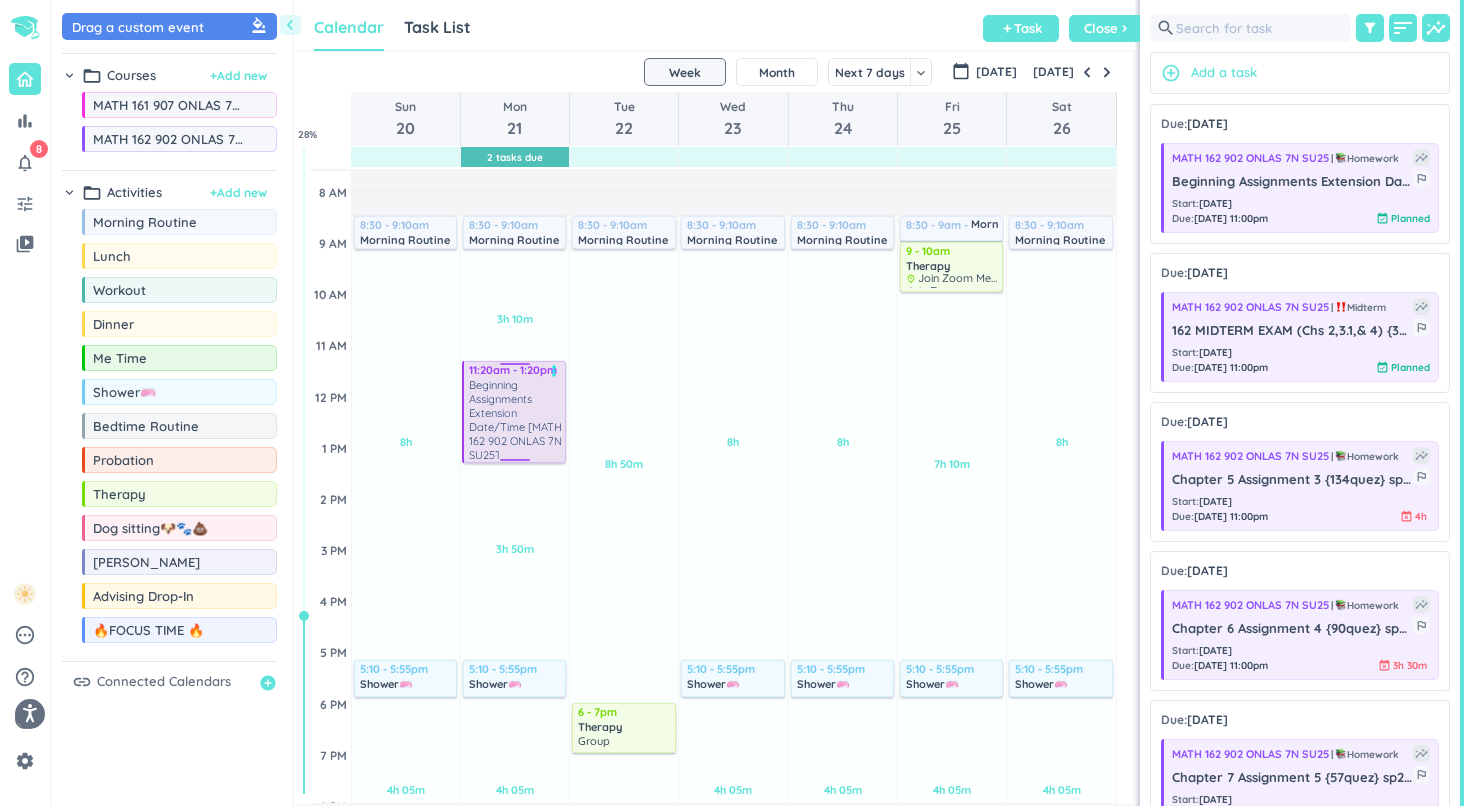 drag, startPoint x: 510, startPoint y: 417, endPoint x: 513, endPoint y: 368, distance: 49.09175 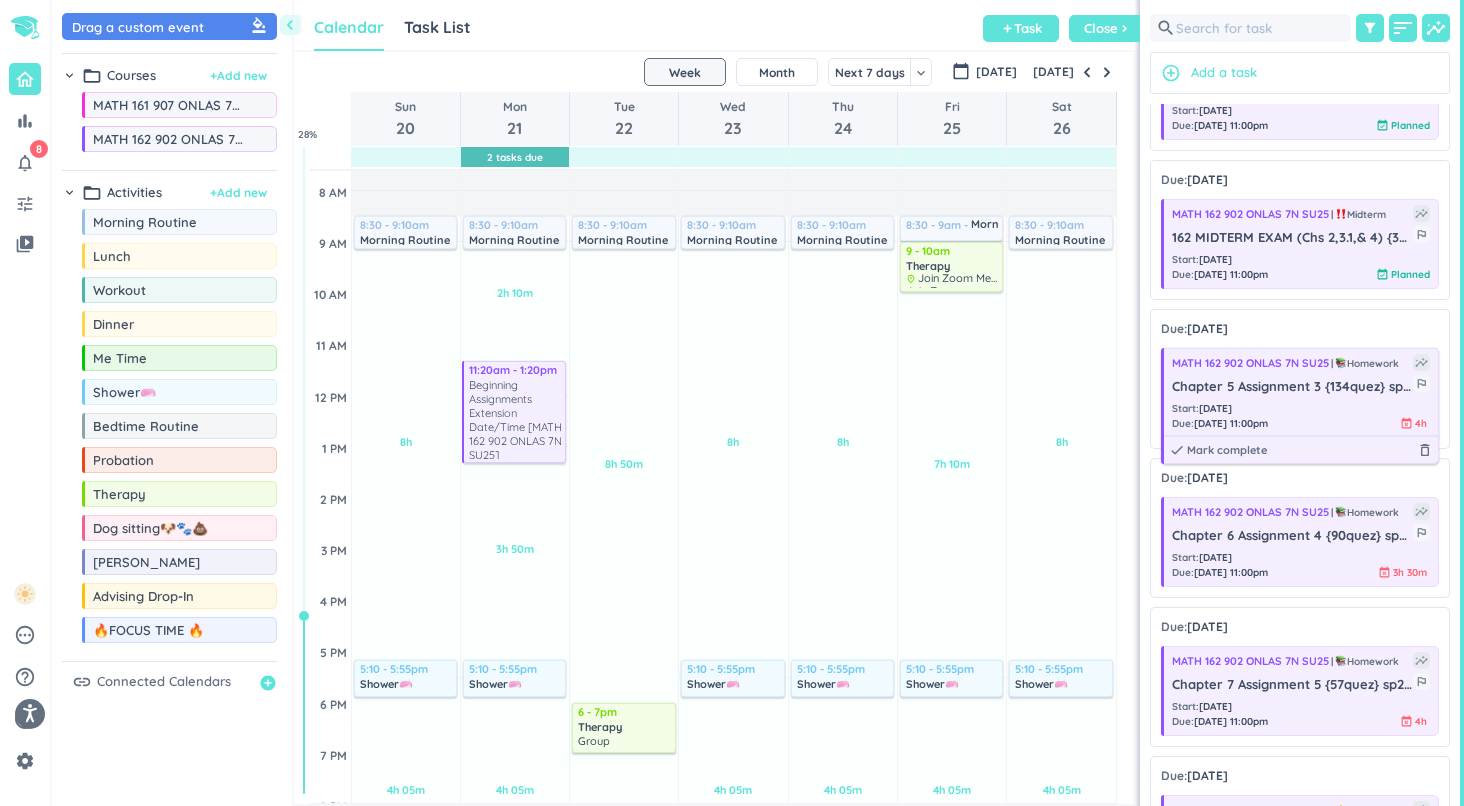 scroll, scrollTop: 95, scrollLeft: 0, axis: vertical 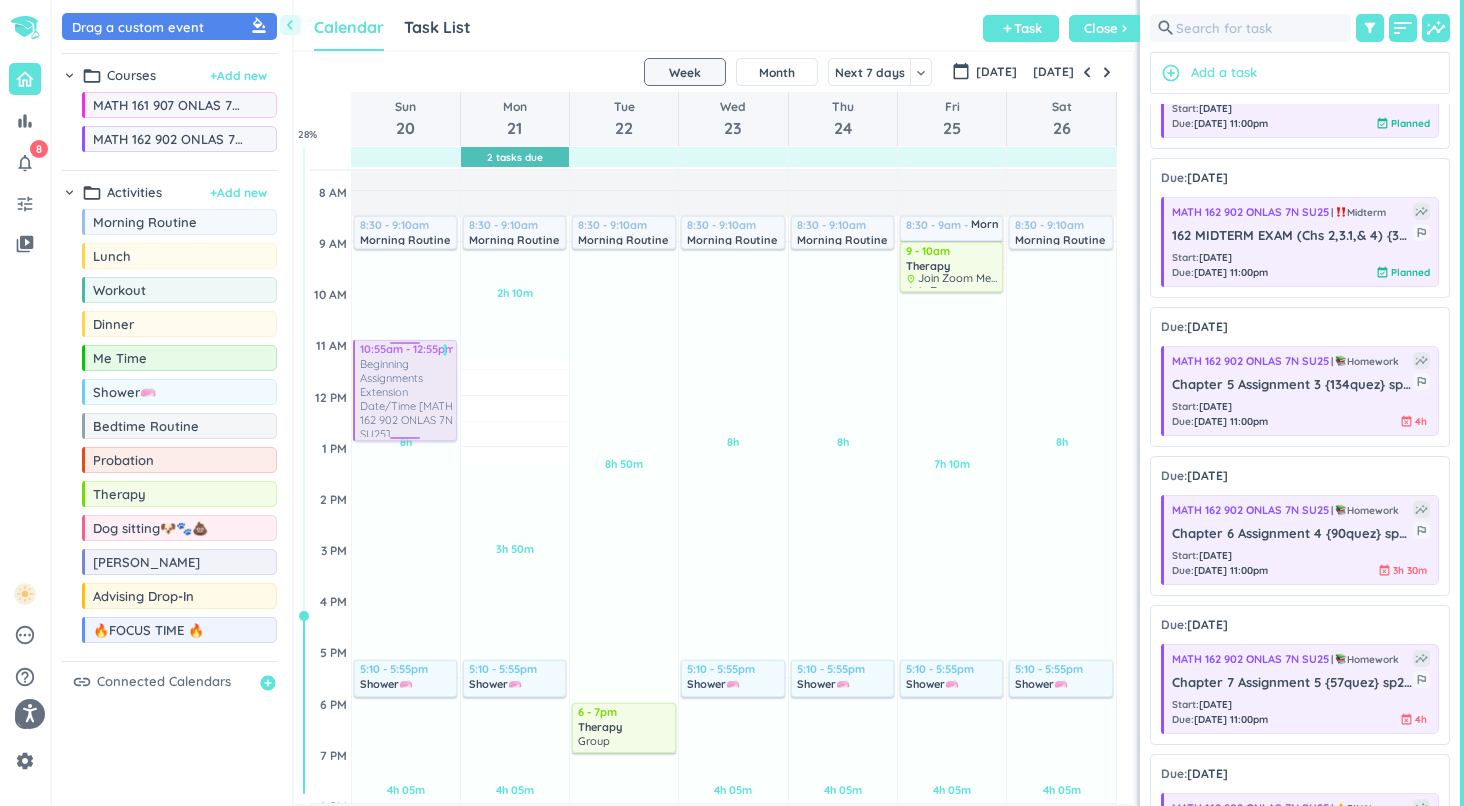 drag, startPoint x: 498, startPoint y: 390, endPoint x: 383, endPoint y: 377, distance: 115.73245 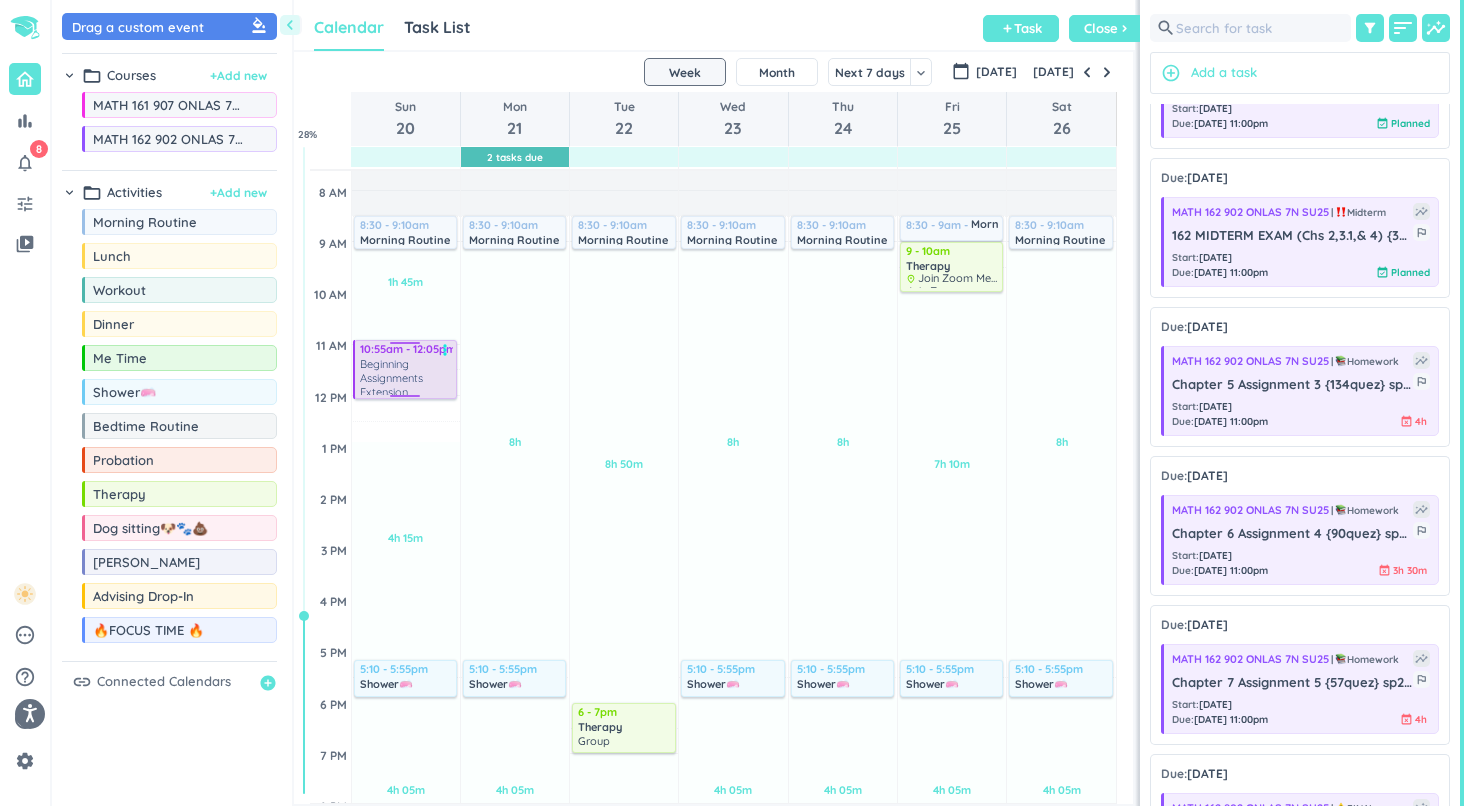 drag, startPoint x: 406, startPoint y: 437, endPoint x: 407, endPoint y: 393, distance: 44.011364 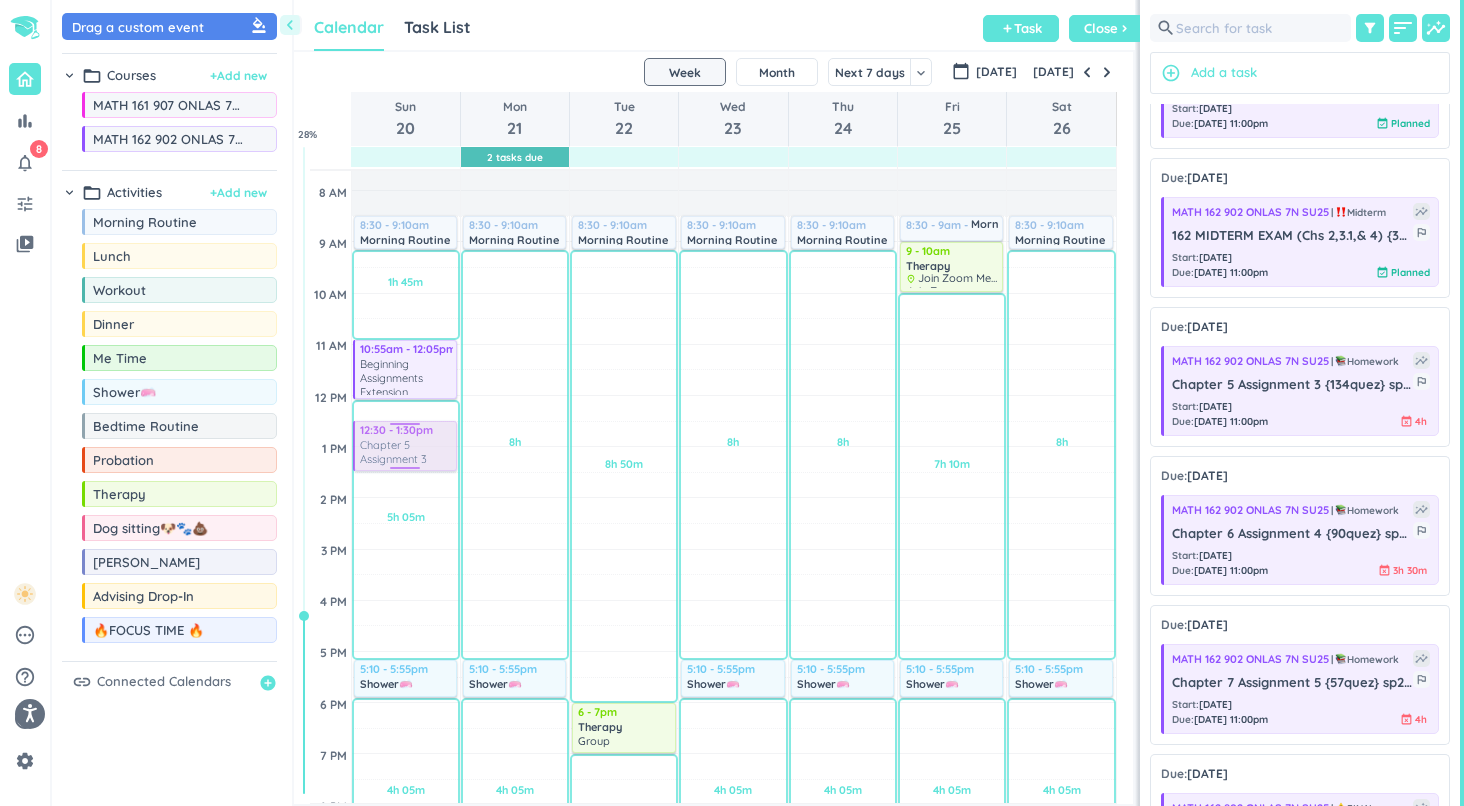 drag, startPoint x: 1370, startPoint y: 401, endPoint x: 428, endPoint y: 423, distance: 942.25684 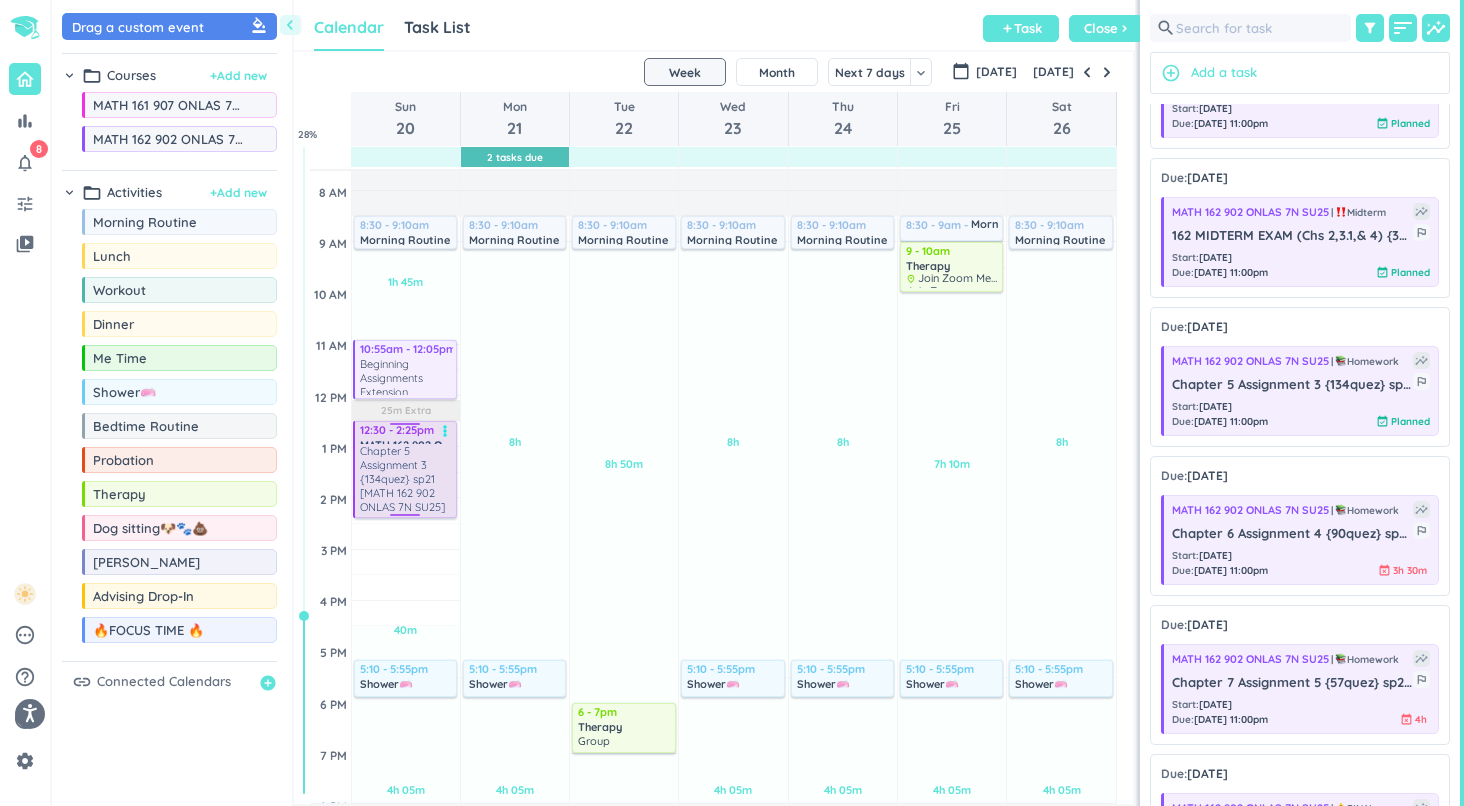 drag, startPoint x: 407, startPoint y: 621, endPoint x: 411, endPoint y: 511, distance: 110.0727 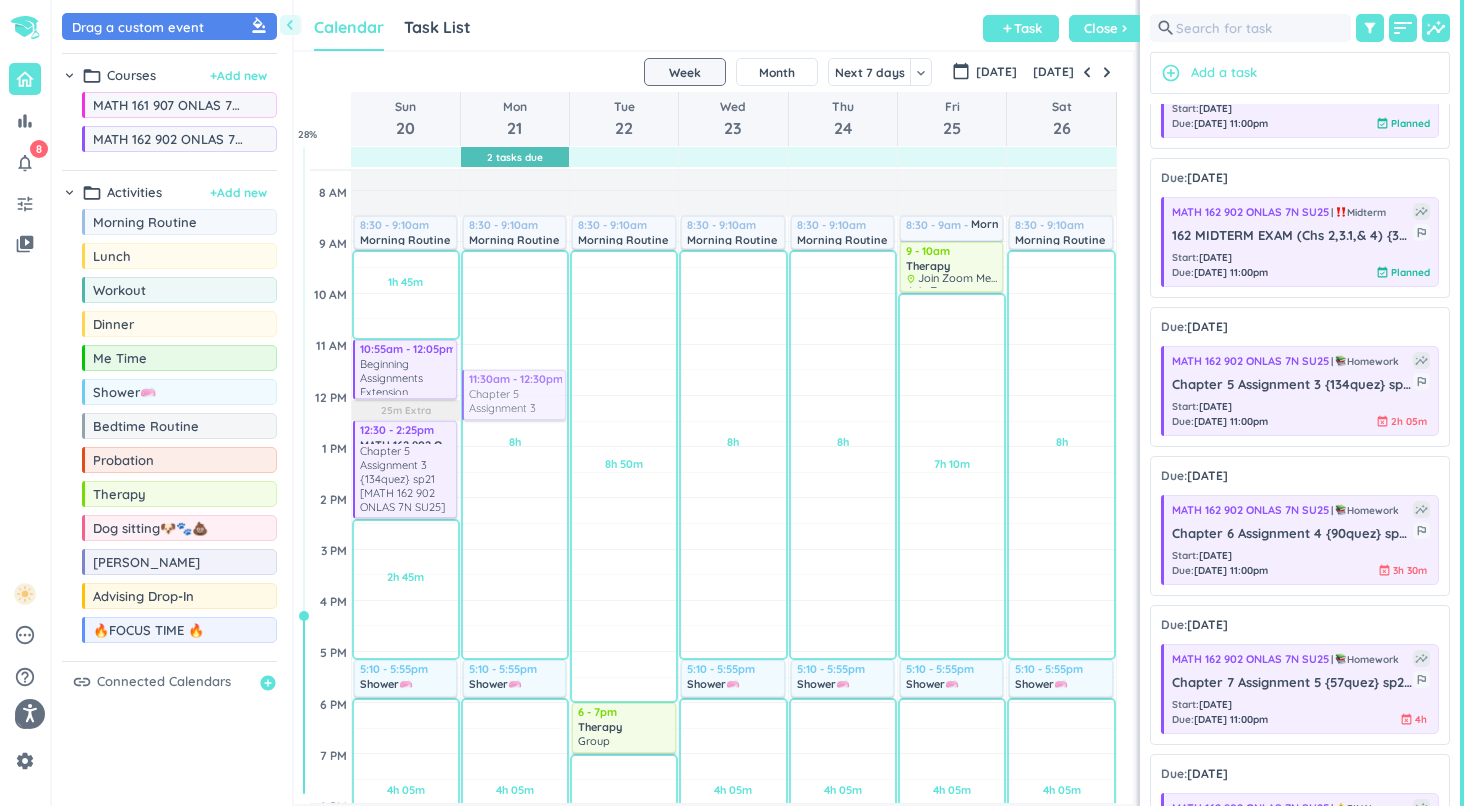 drag, startPoint x: 1344, startPoint y: 380, endPoint x: 529, endPoint y: 381, distance: 815.0006 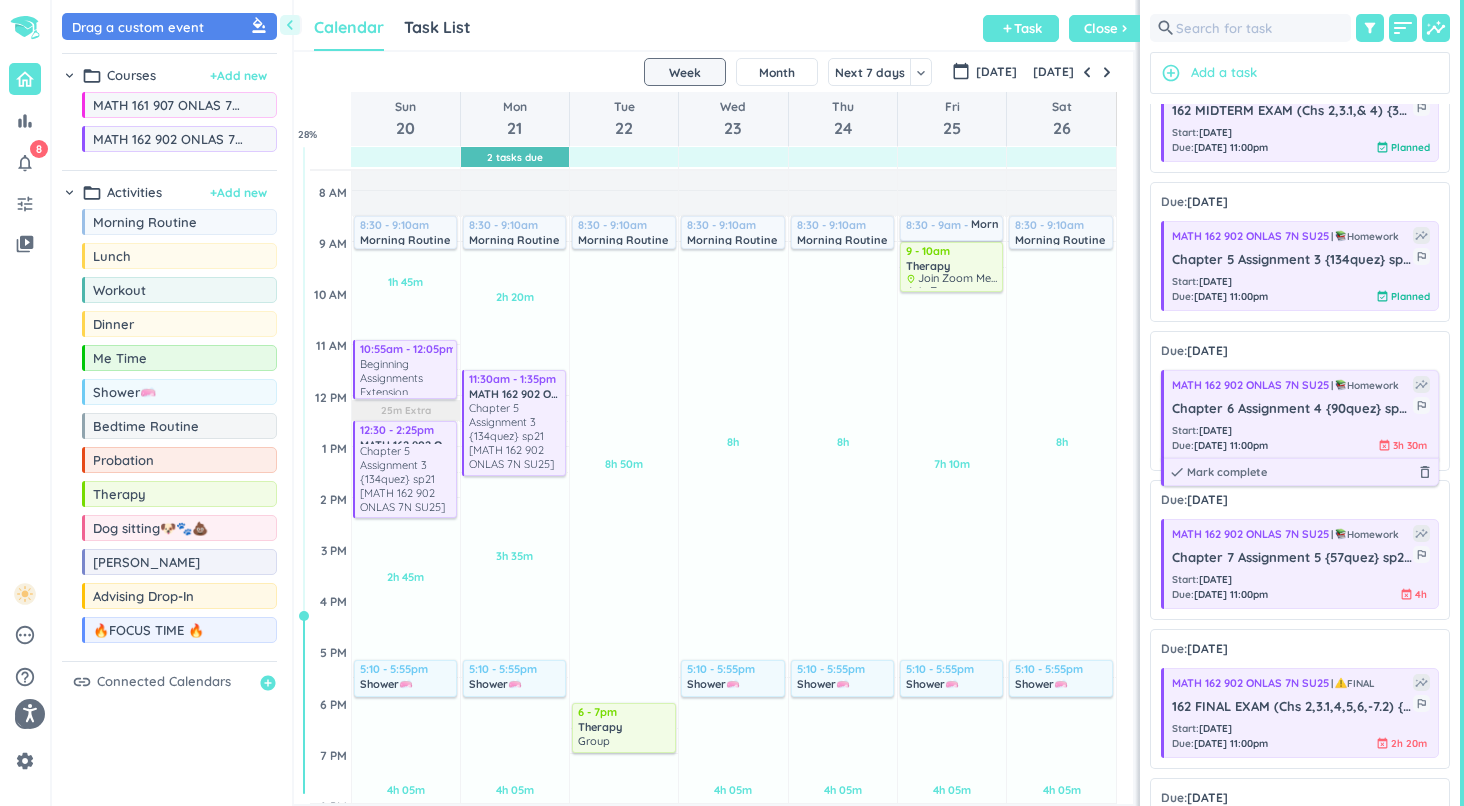 scroll, scrollTop: 218, scrollLeft: 0, axis: vertical 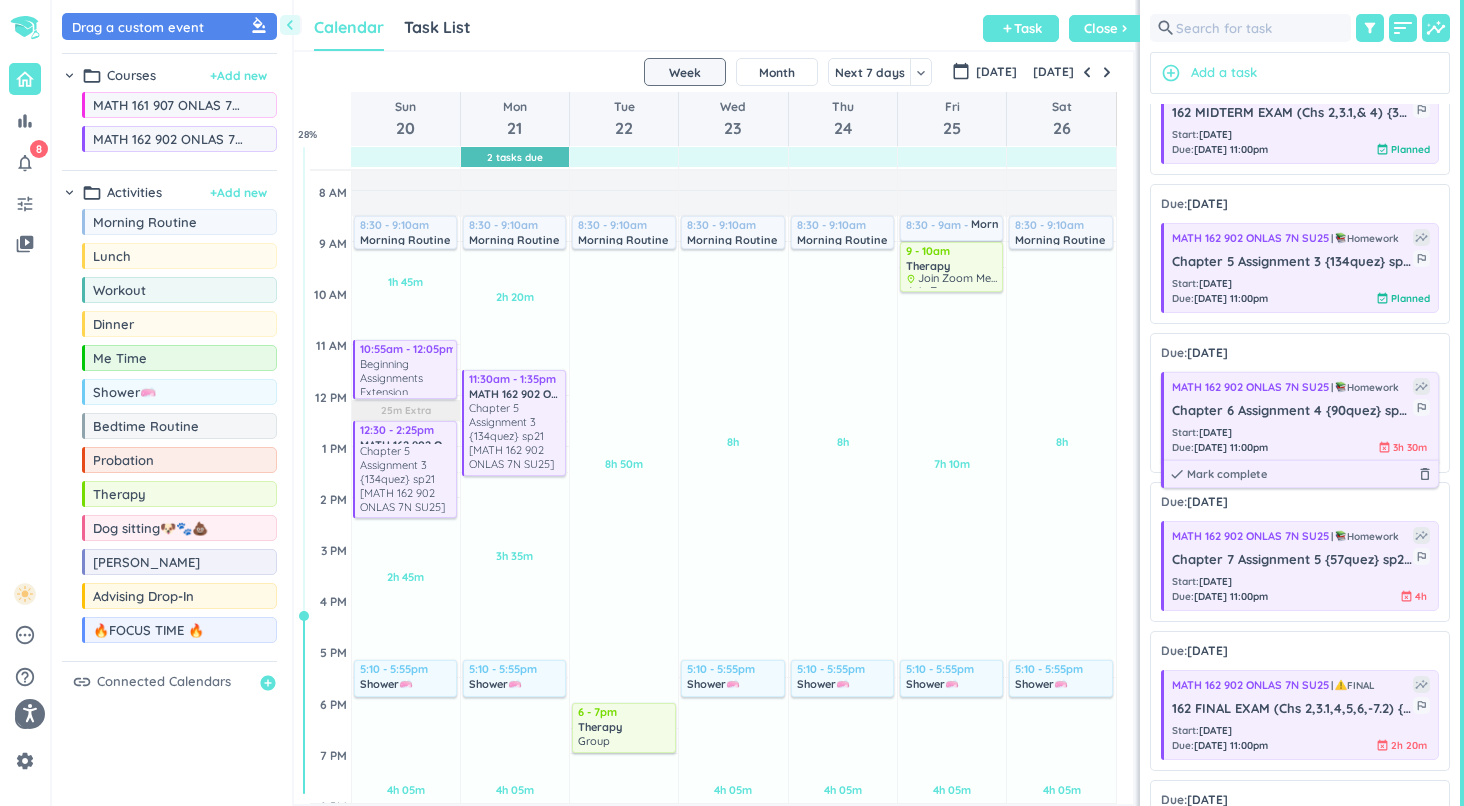 click on "3h 30m" at bounding box center (1411, 447) 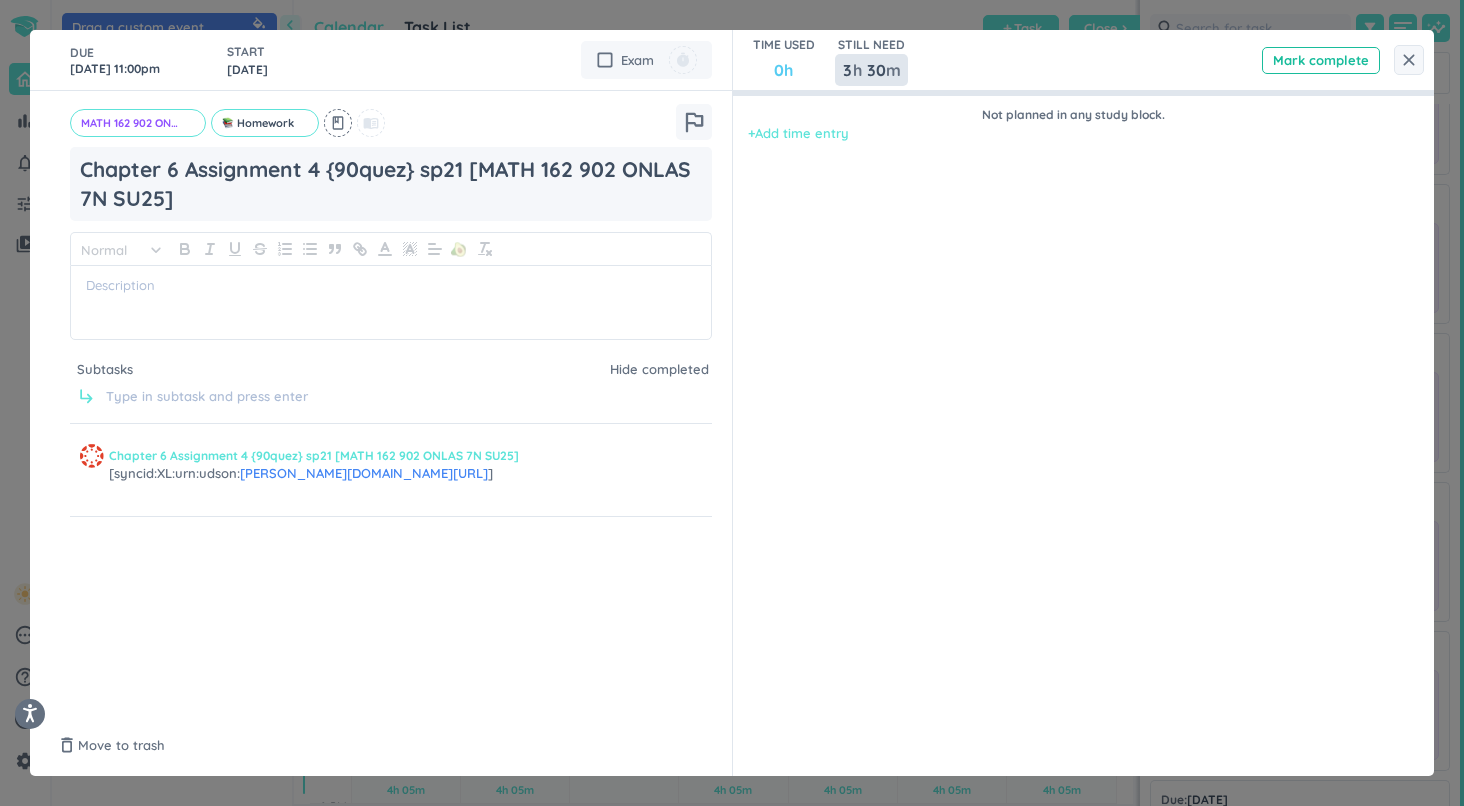 click on "3" at bounding box center [846, 70] 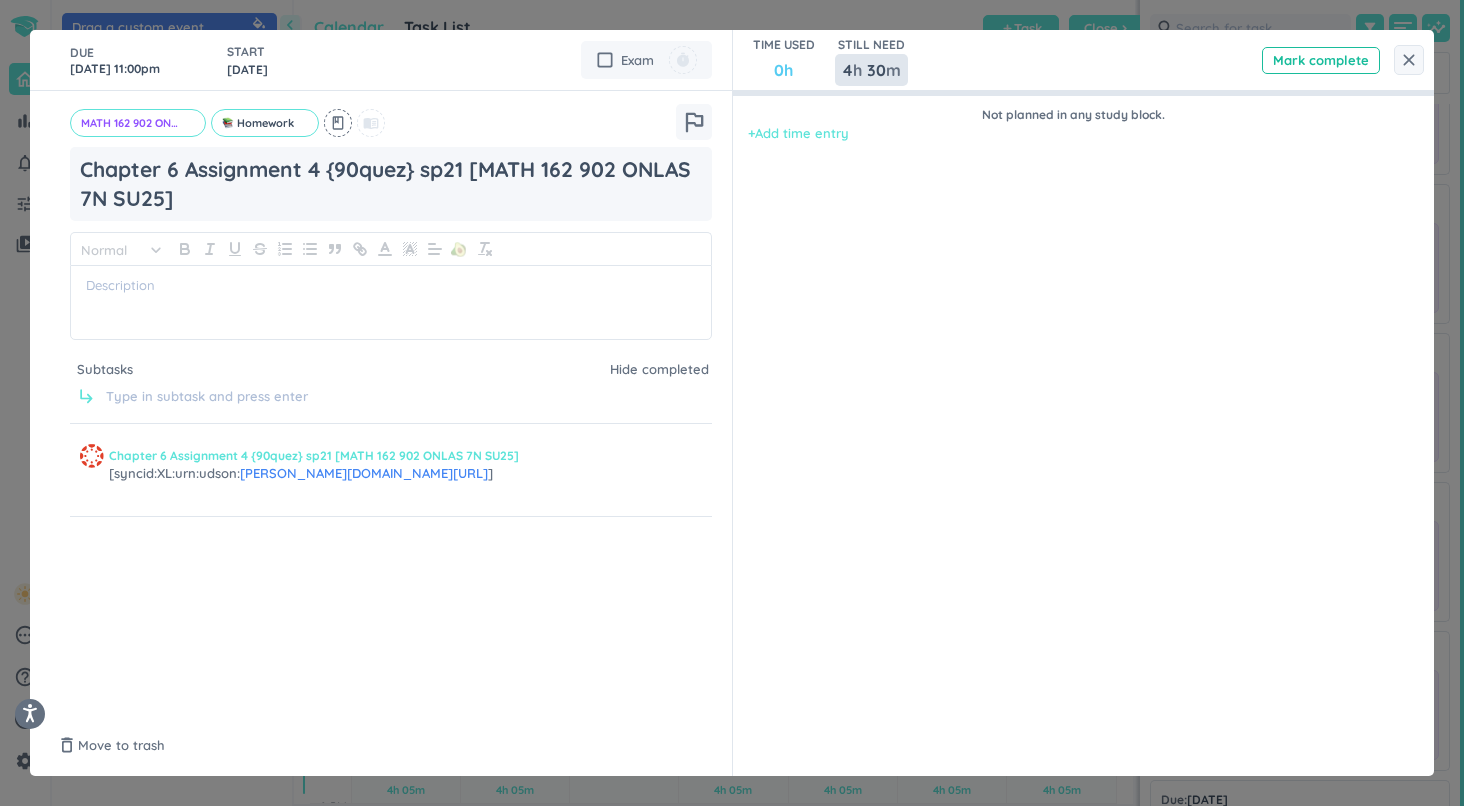 type on "4" 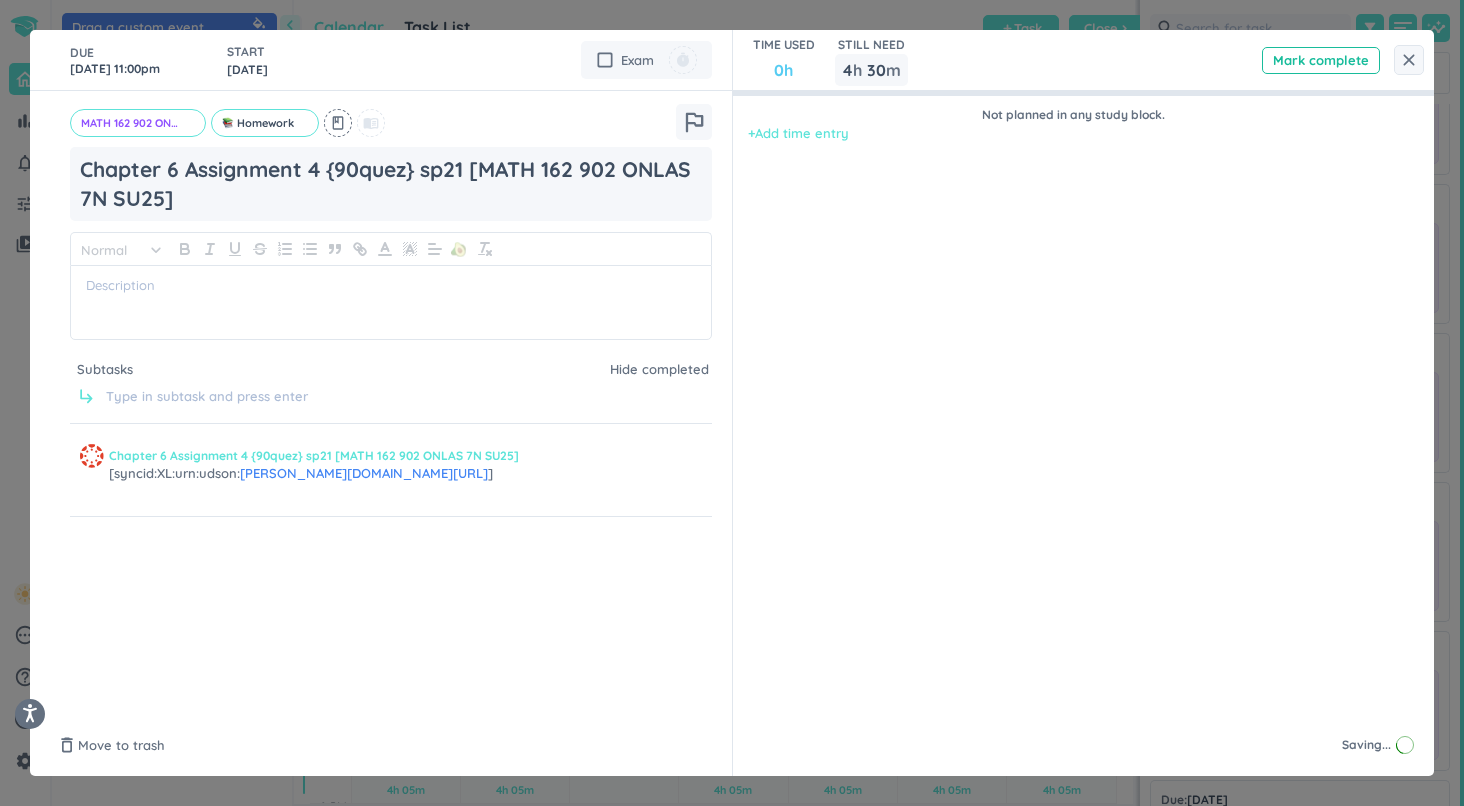 click on "close" at bounding box center [1409, 60] 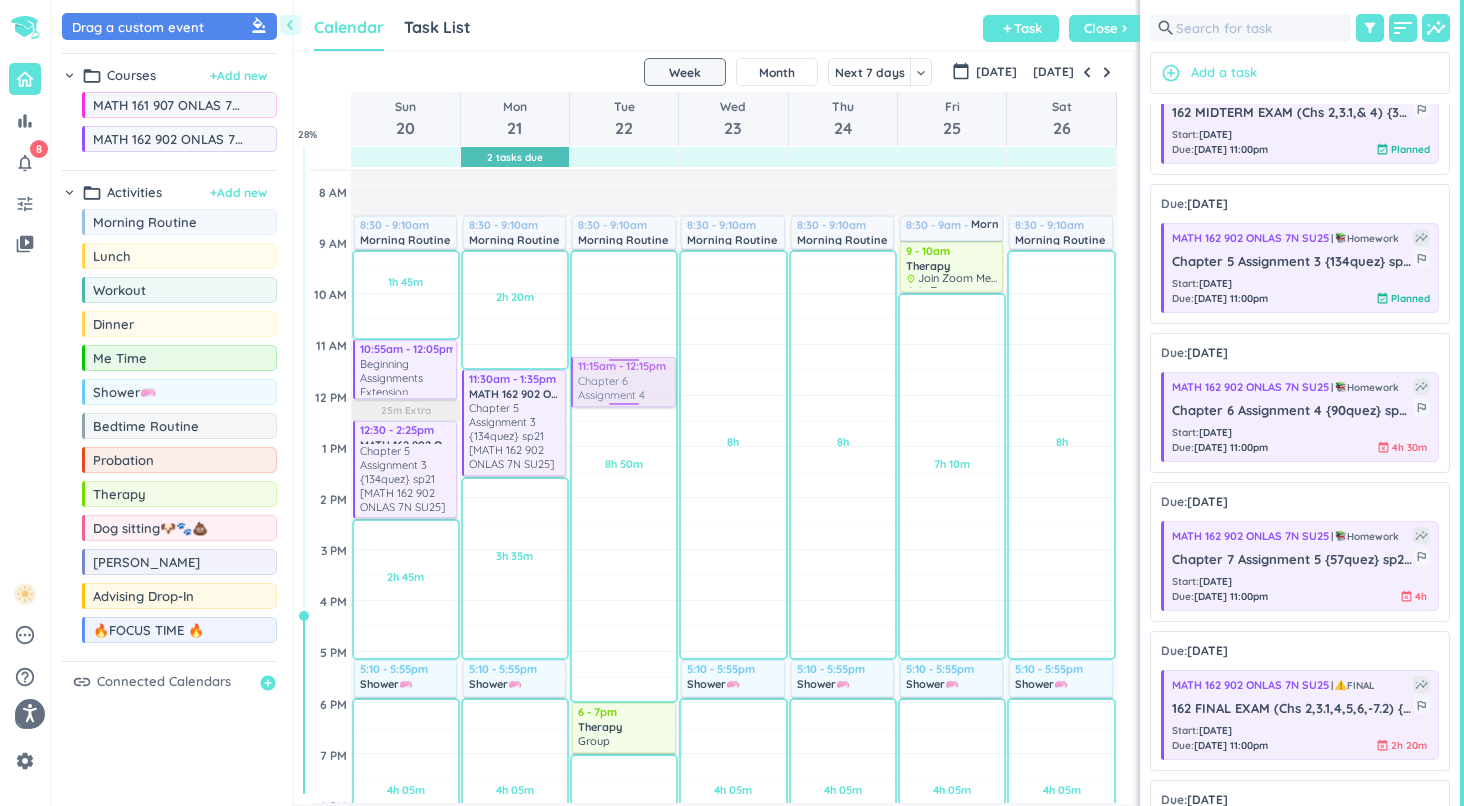 drag, startPoint x: 1329, startPoint y: 438, endPoint x: 633, endPoint y: 359, distance: 700.4691 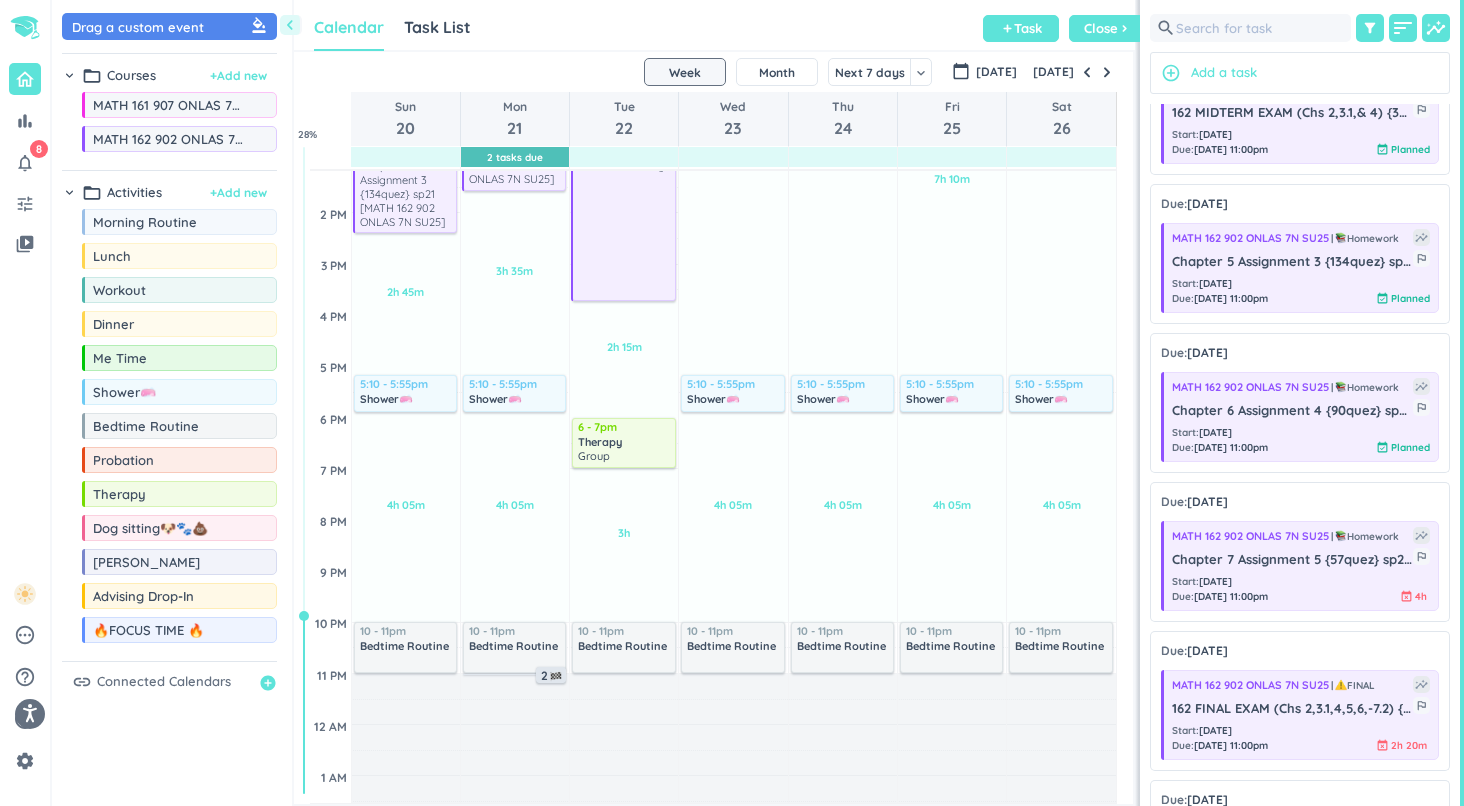 scroll, scrollTop: 367, scrollLeft: 0, axis: vertical 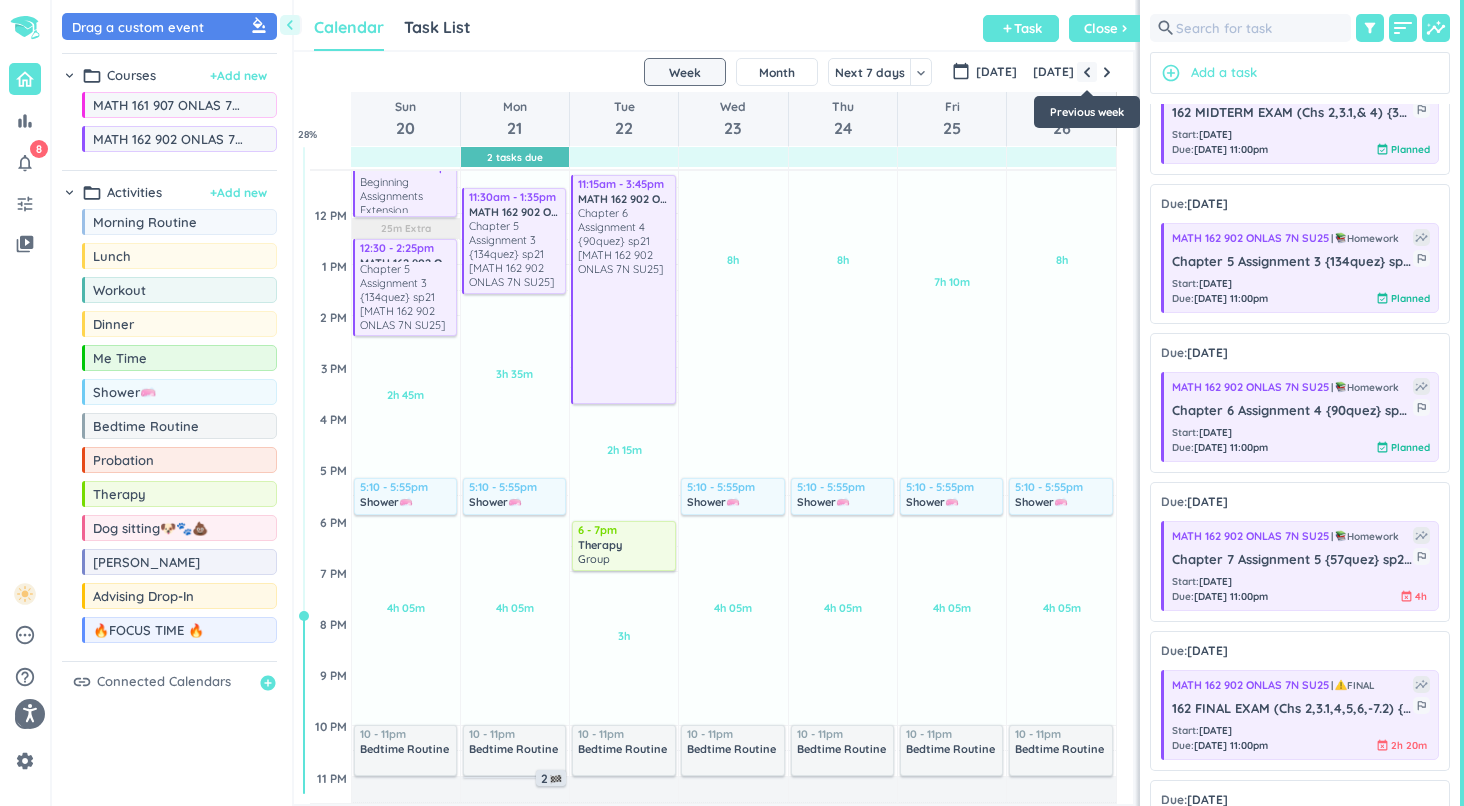 click at bounding box center (1087, 72) 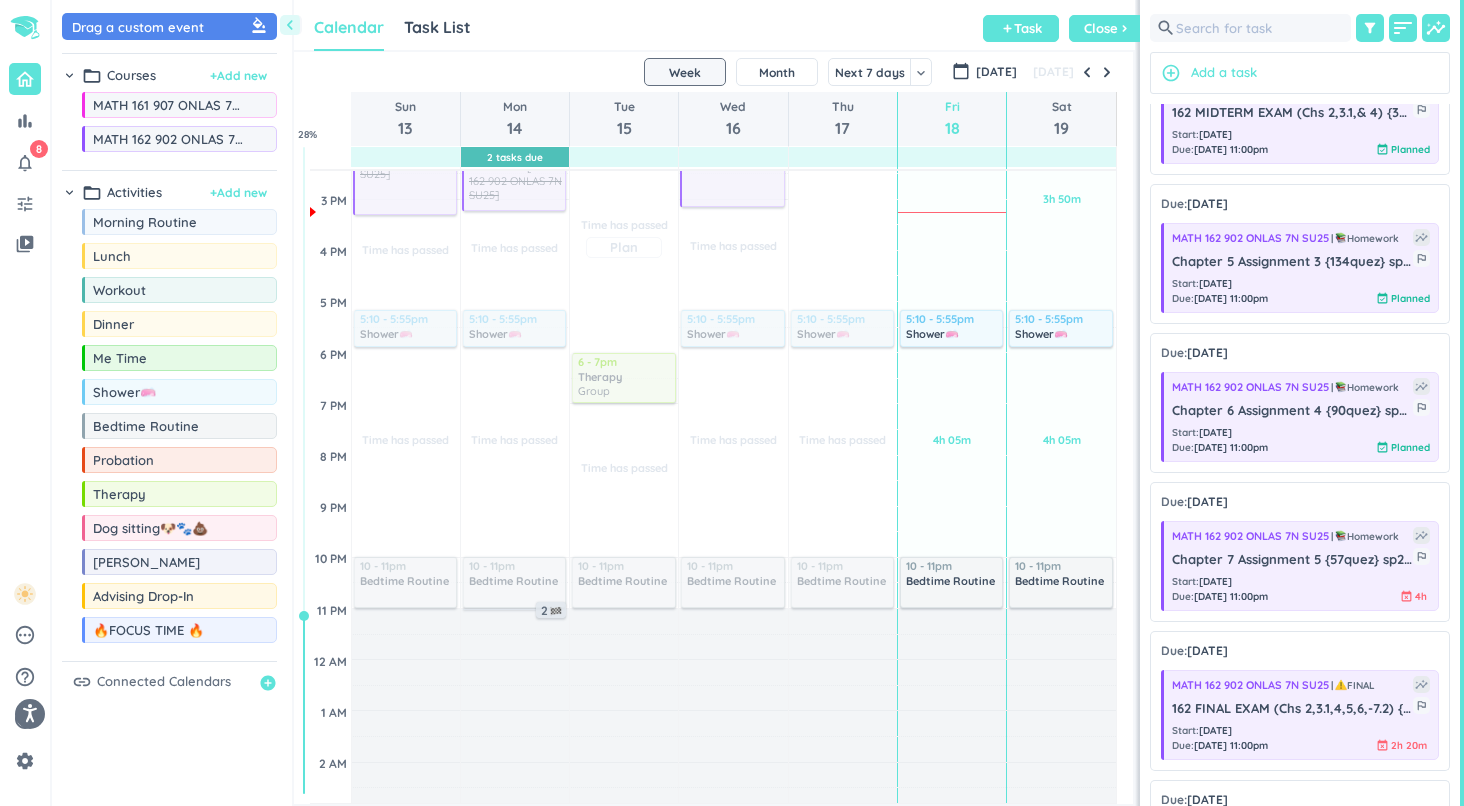 scroll, scrollTop: 455, scrollLeft: 0, axis: vertical 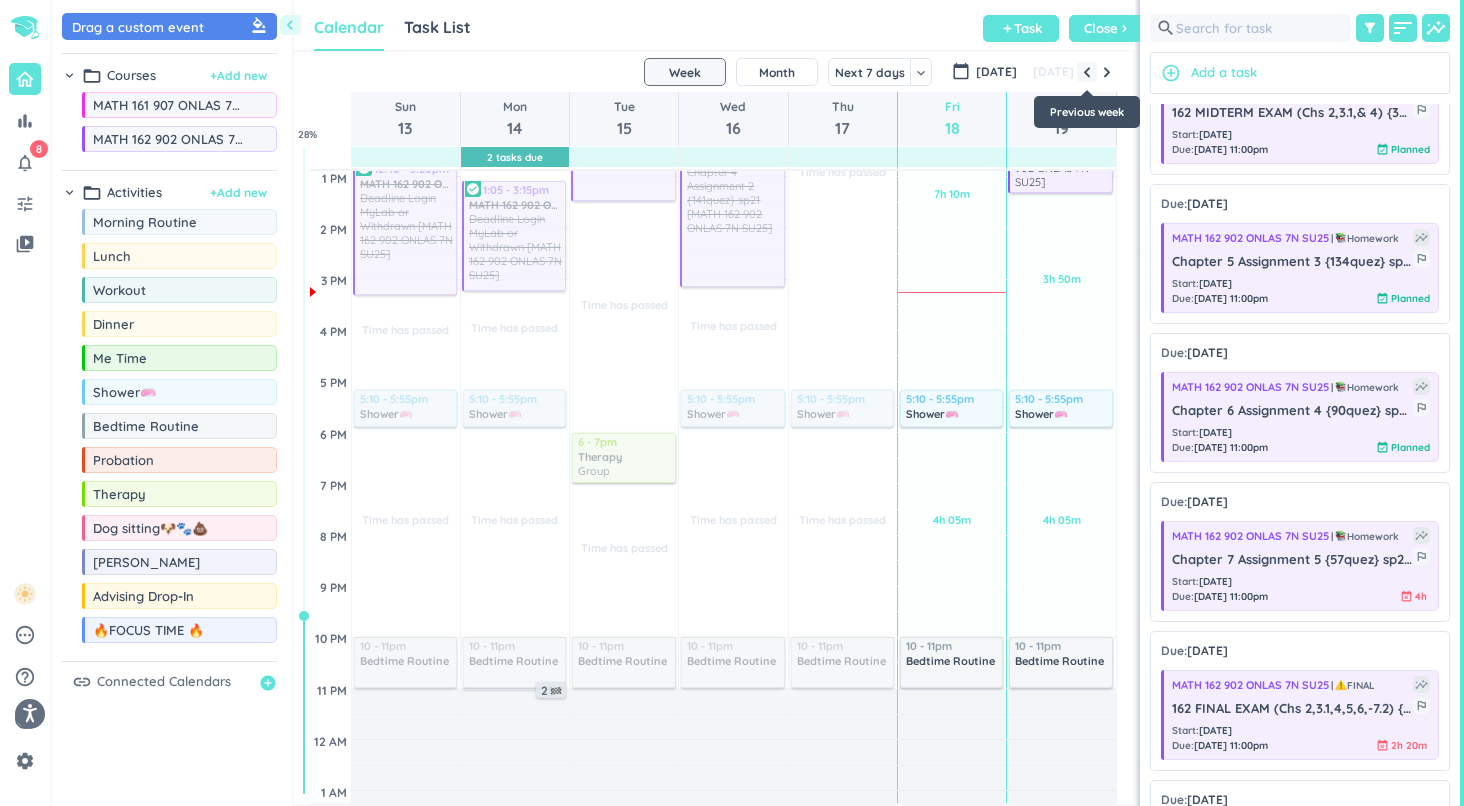 click at bounding box center [1087, 72] 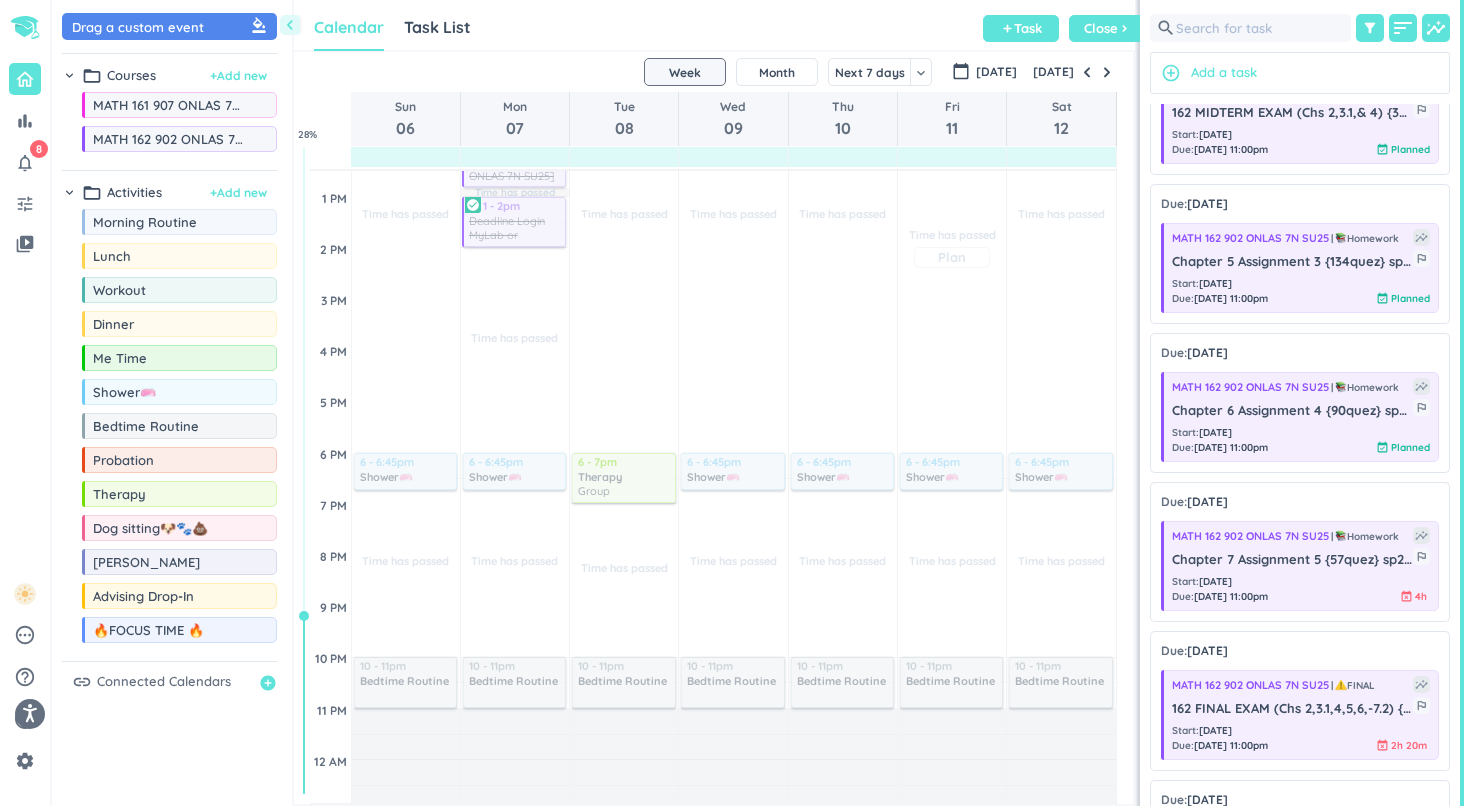scroll, scrollTop: 391, scrollLeft: 0, axis: vertical 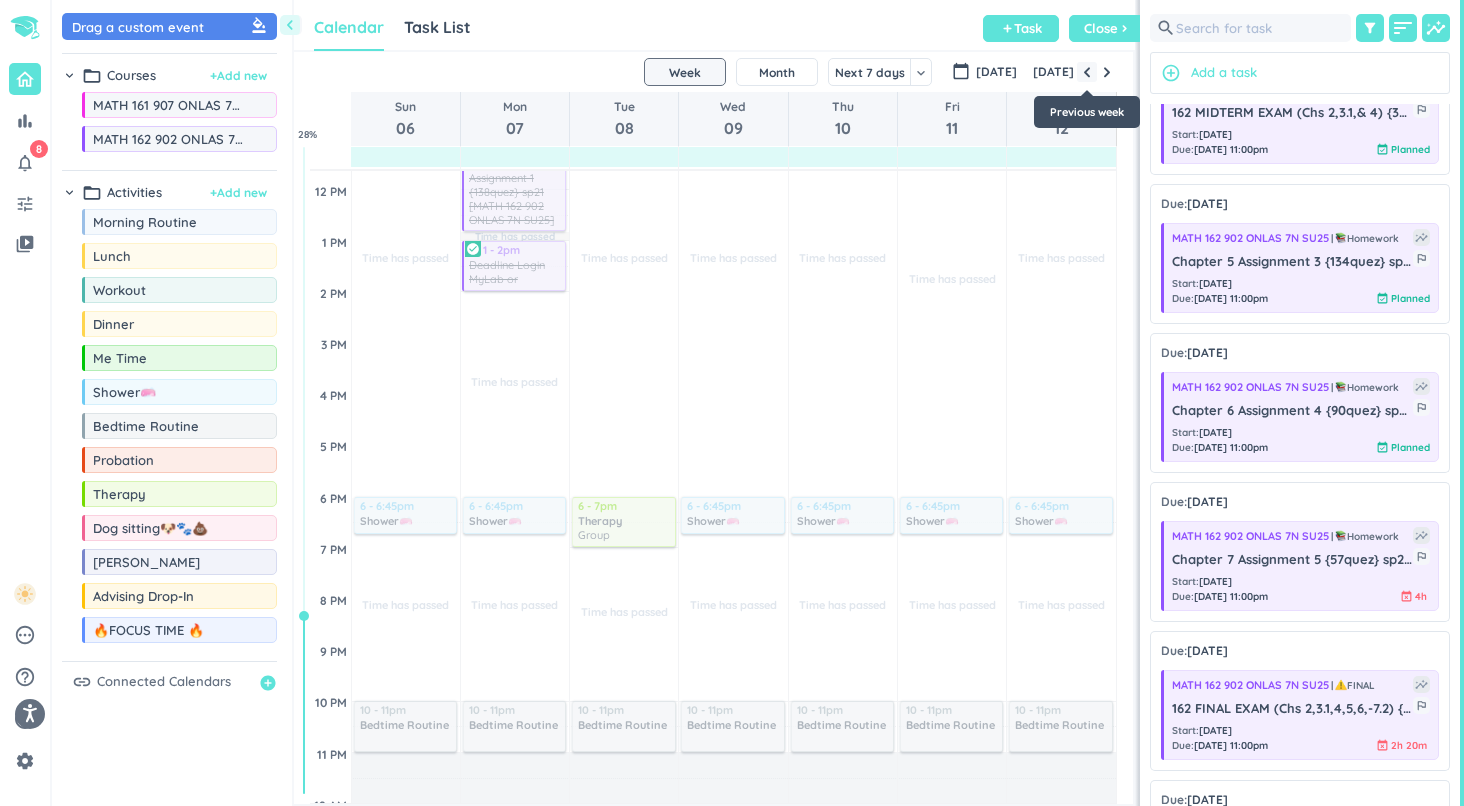 click at bounding box center (1087, 72) 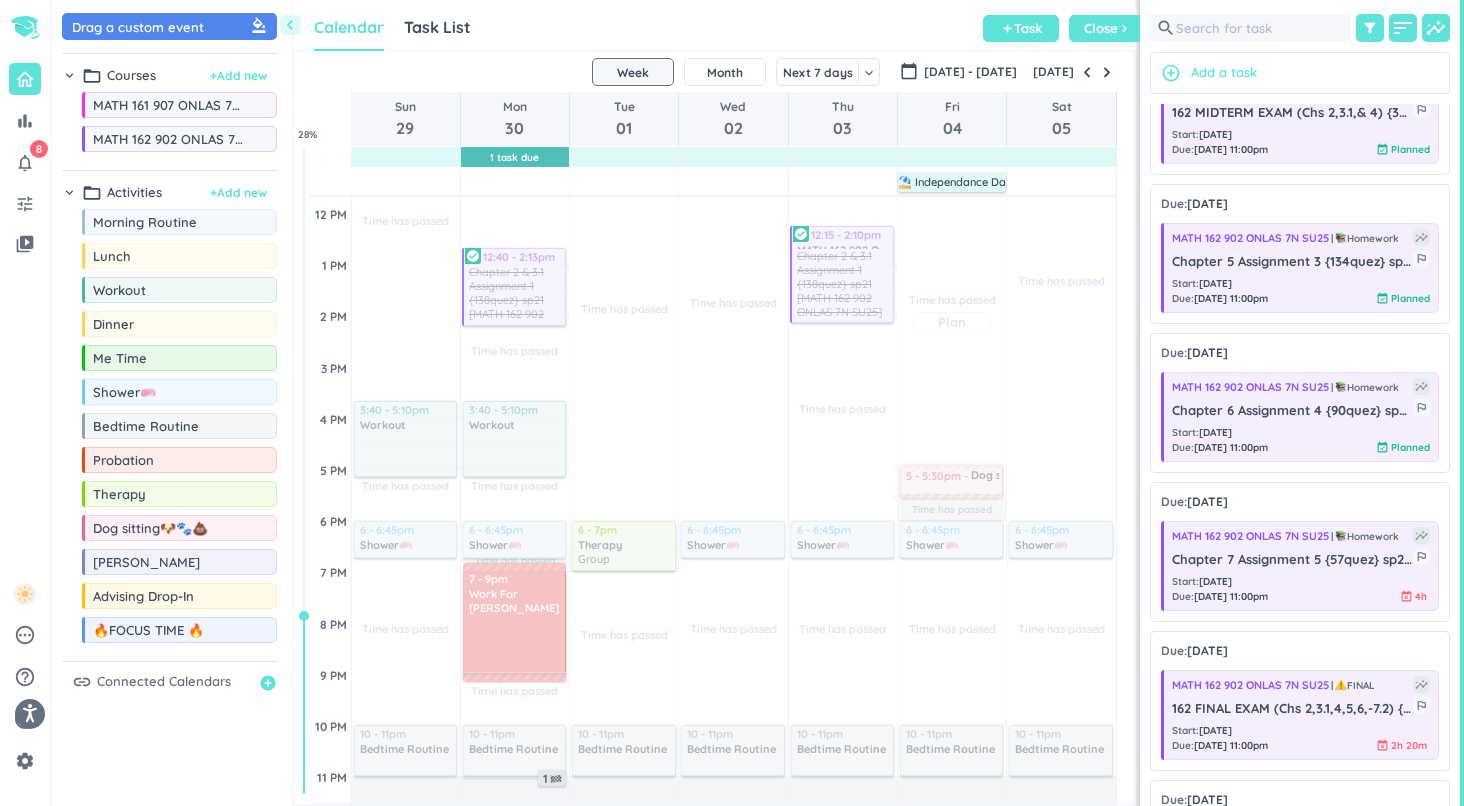 scroll, scrollTop: 413, scrollLeft: 0, axis: vertical 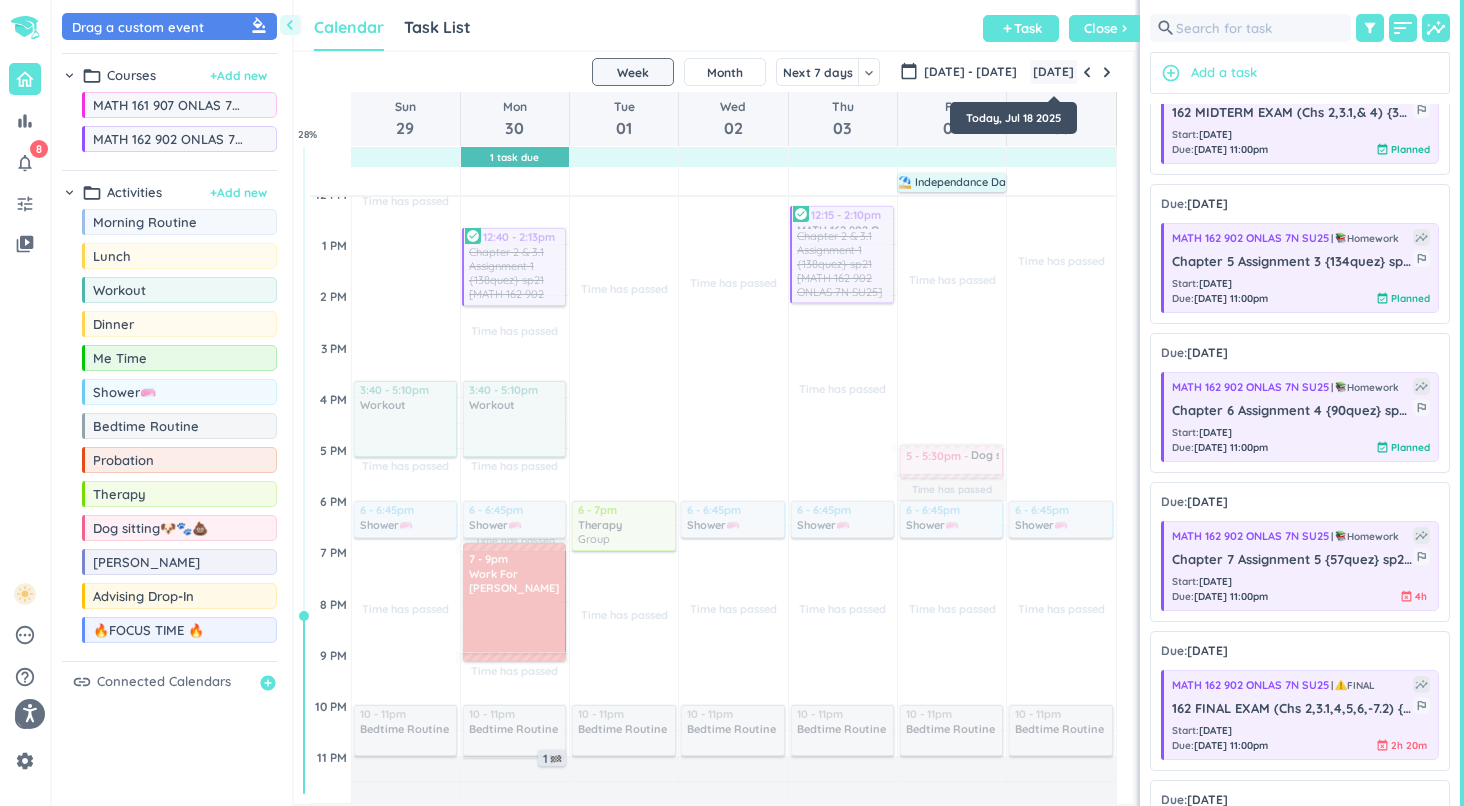 click on "[DATE]" at bounding box center (1053, 72) 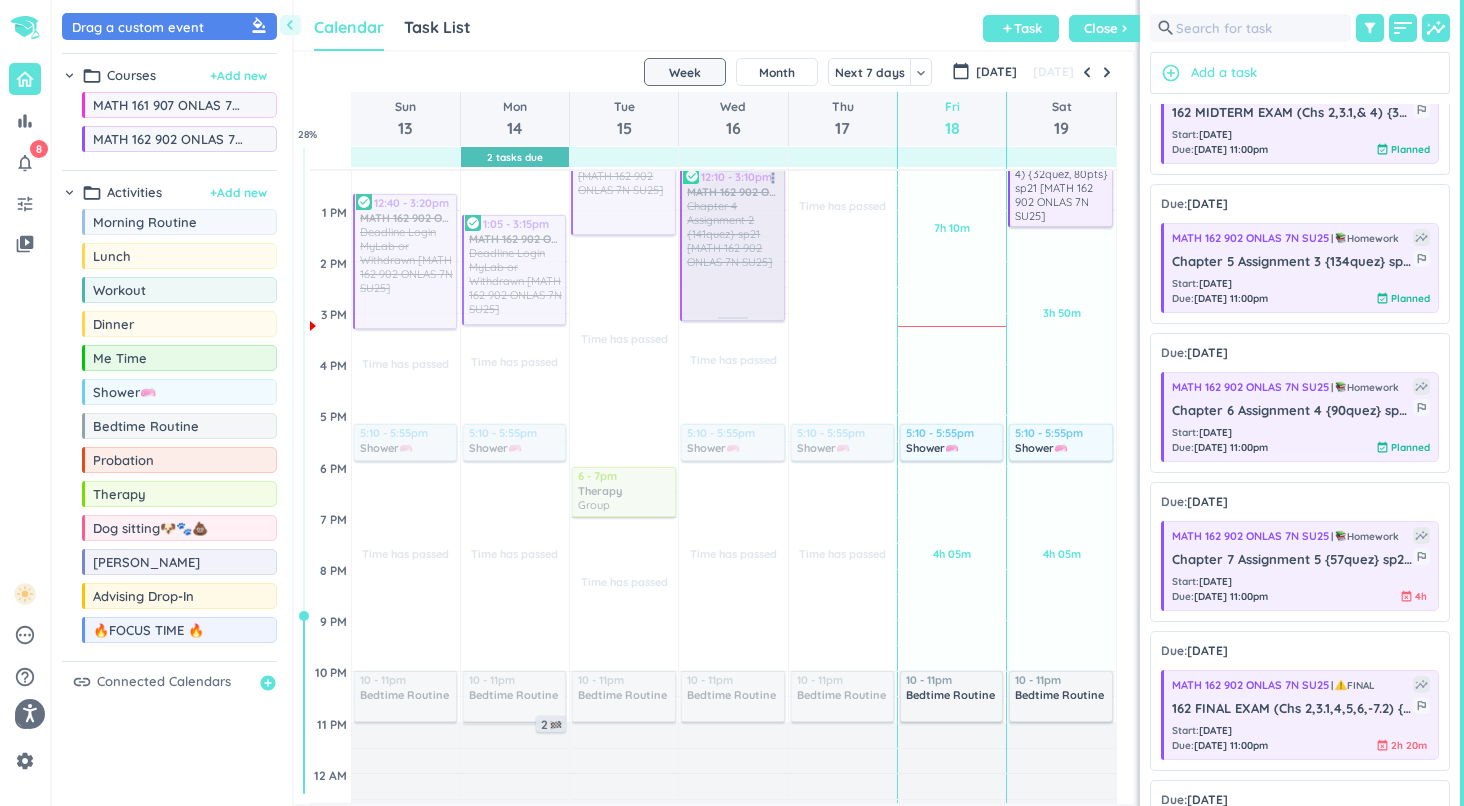 scroll, scrollTop: 425, scrollLeft: 0, axis: vertical 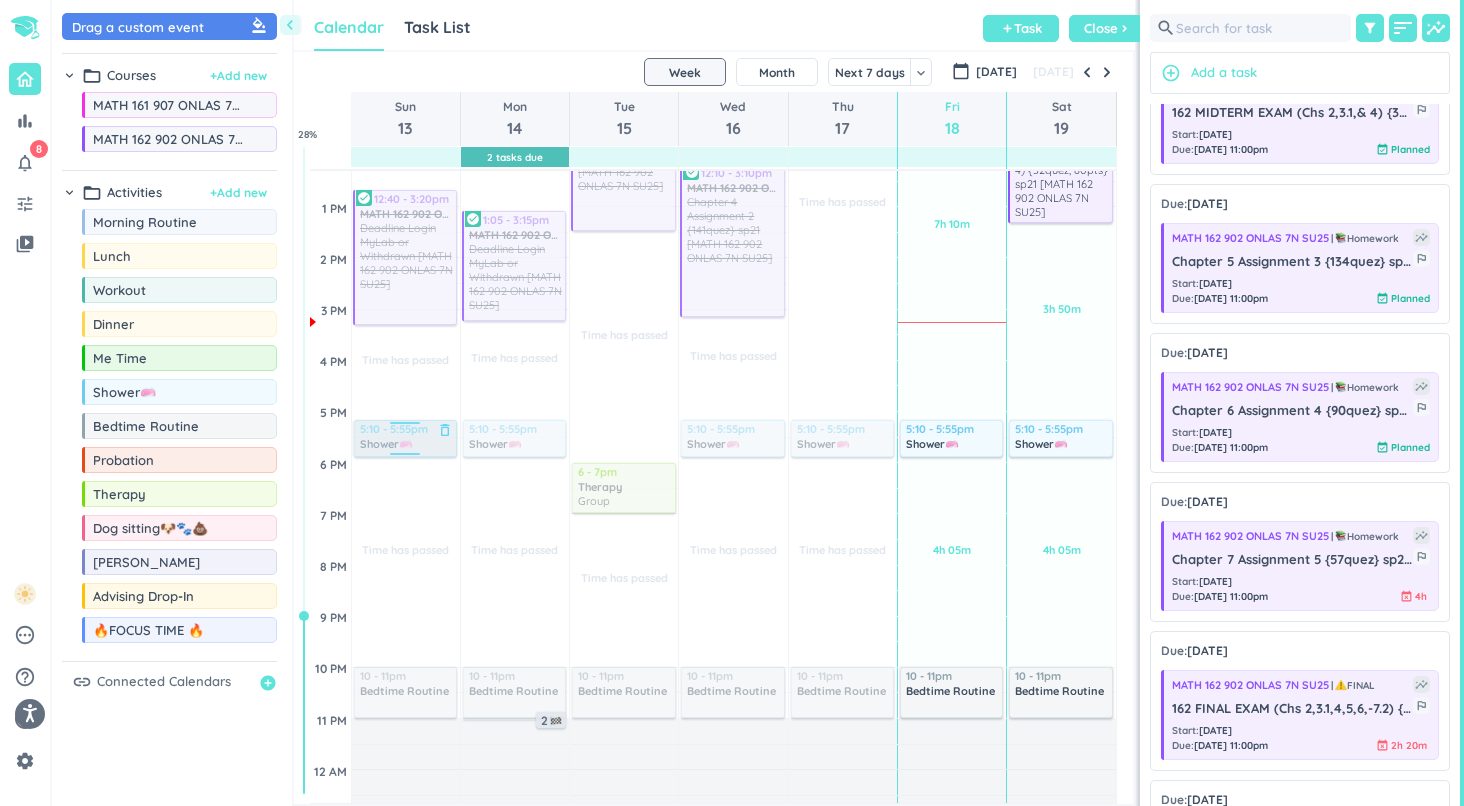 click on "delete_outline" at bounding box center (445, 430) 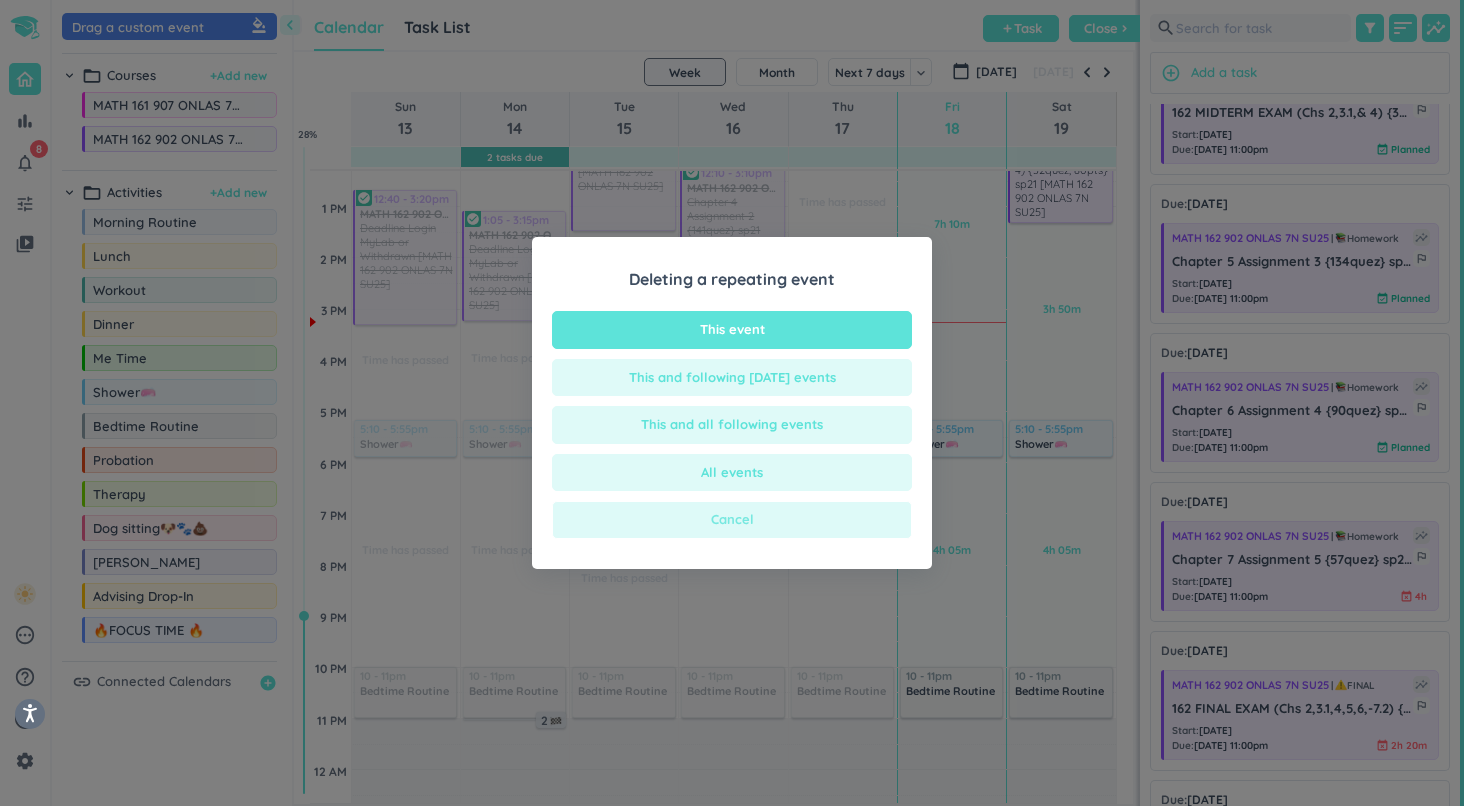 click on "Cancel" at bounding box center [732, 520] 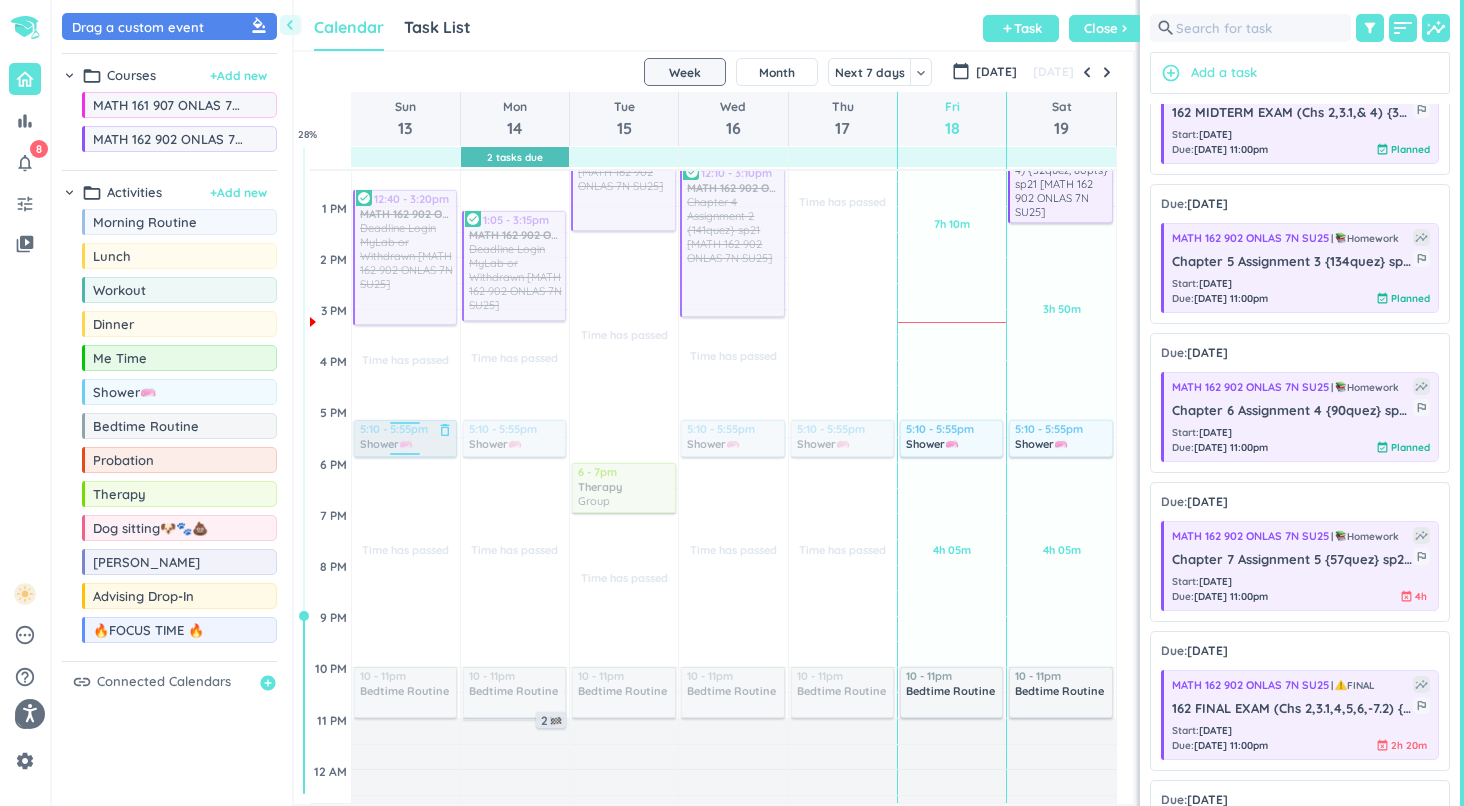 click at bounding box center [404, 438] 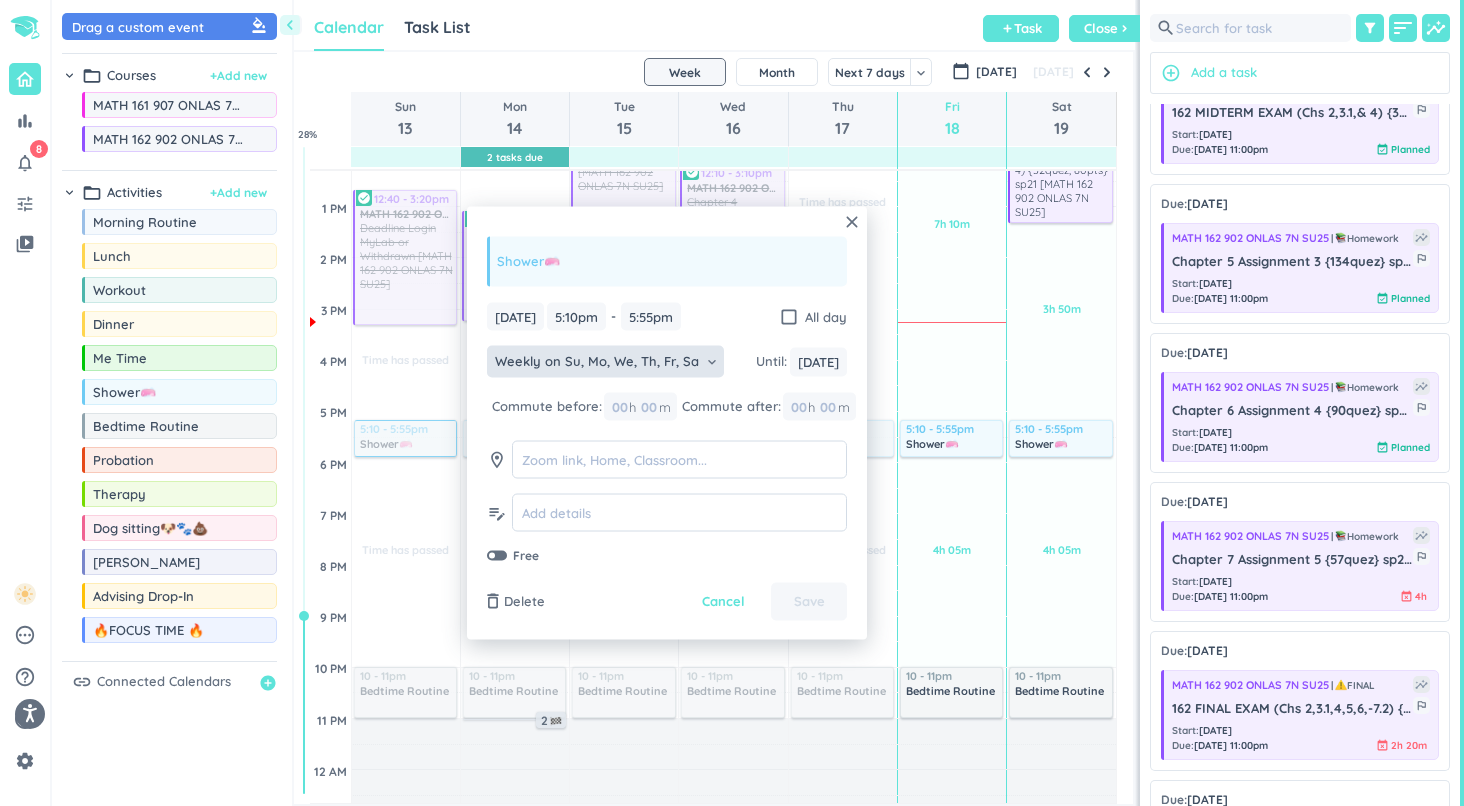 click on "keyboard_arrow_down" at bounding box center [712, 362] 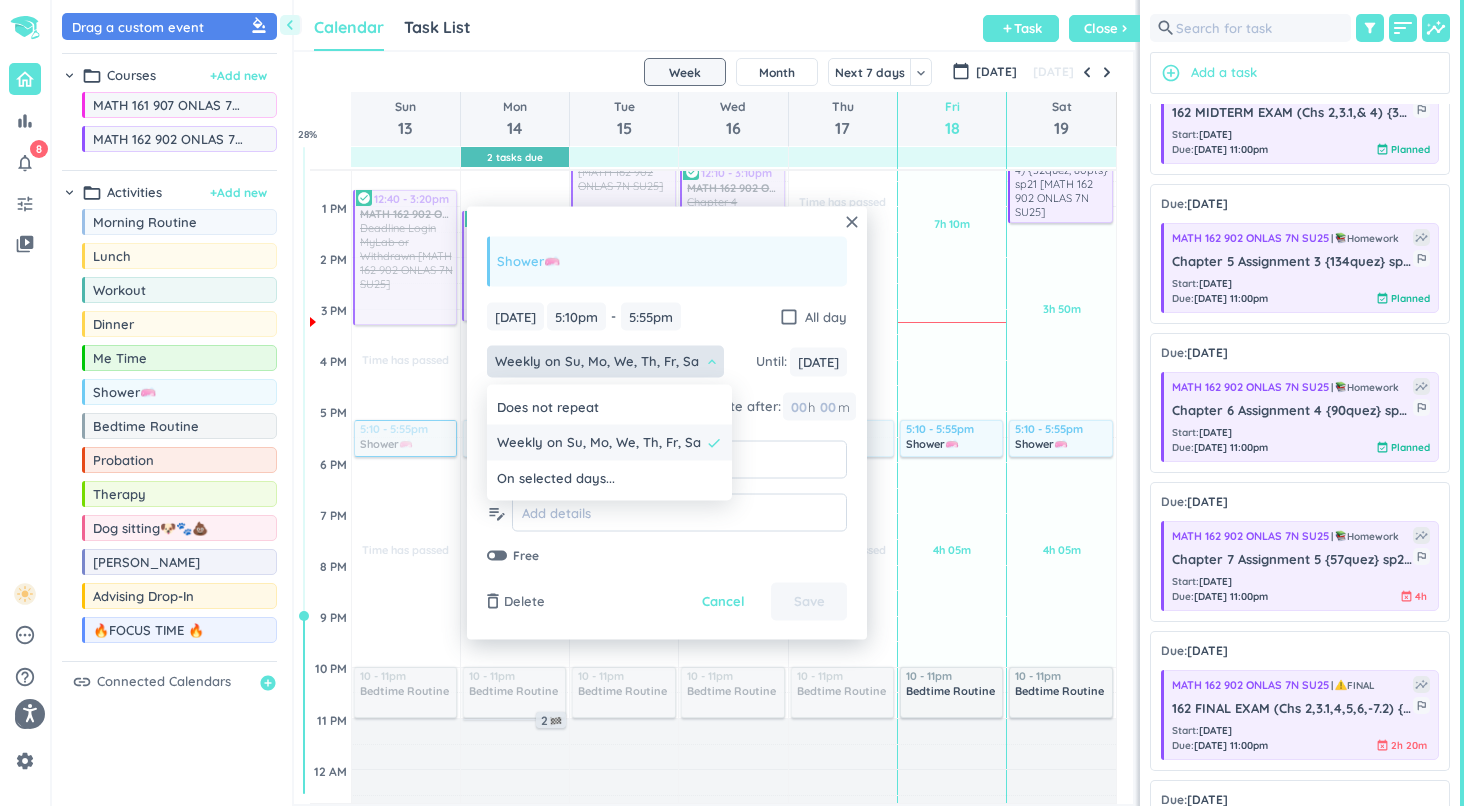 click on "Weekly on Su, Mo, We, Th, Fr, Sa" at bounding box center [599, 443] 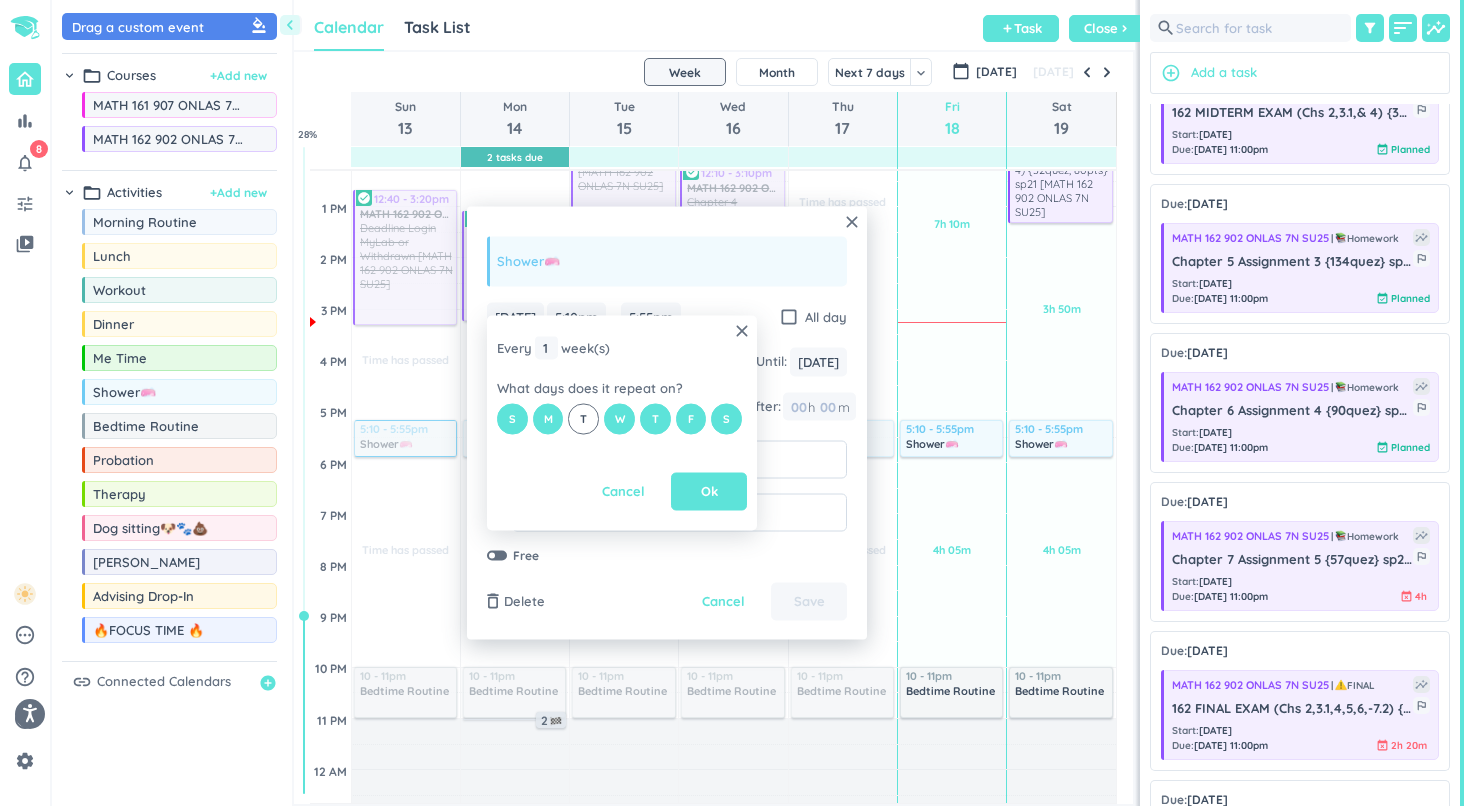 click on "T" at bounding box center [583, 418] 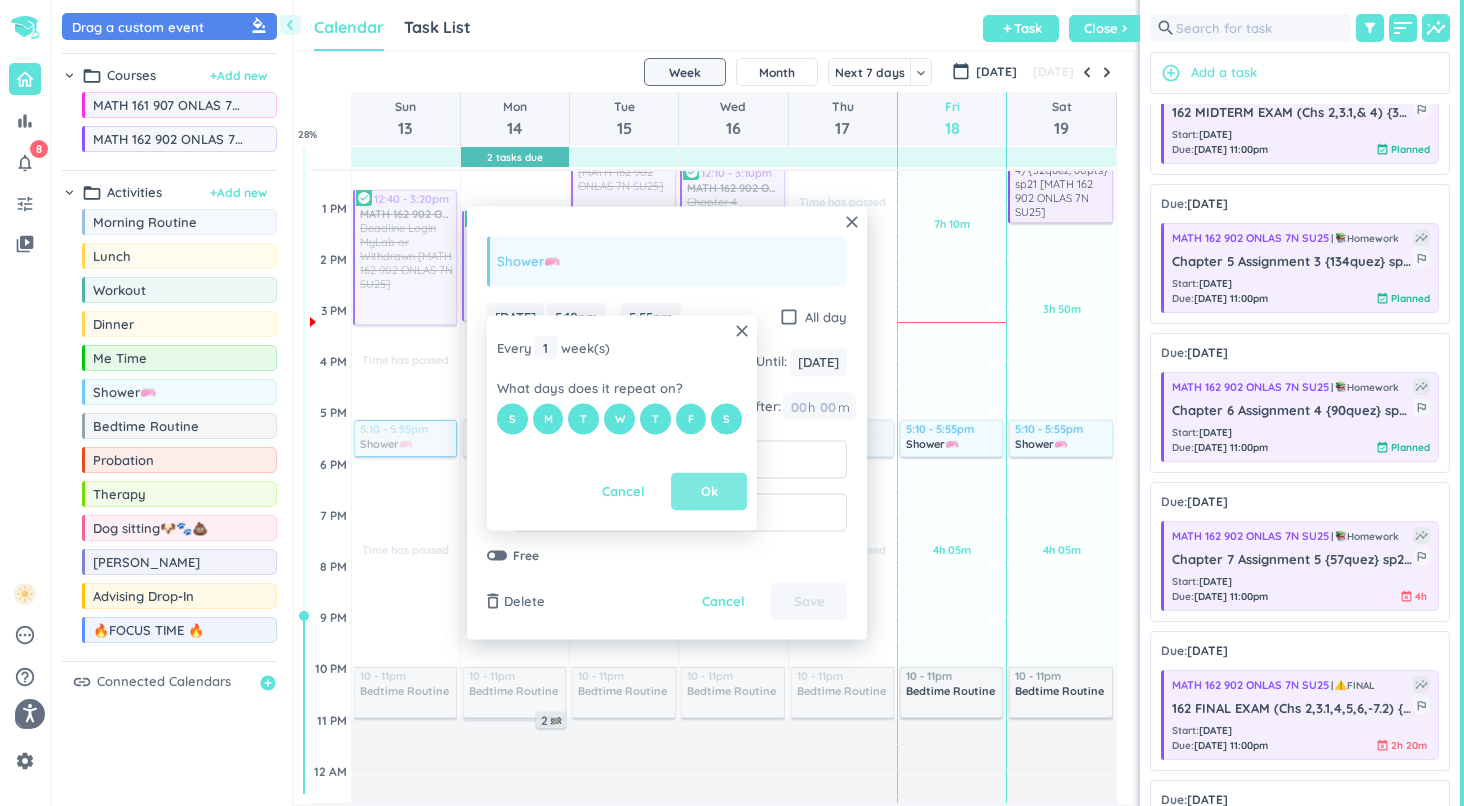 click on "Ok" at bounding box center (709, 492) 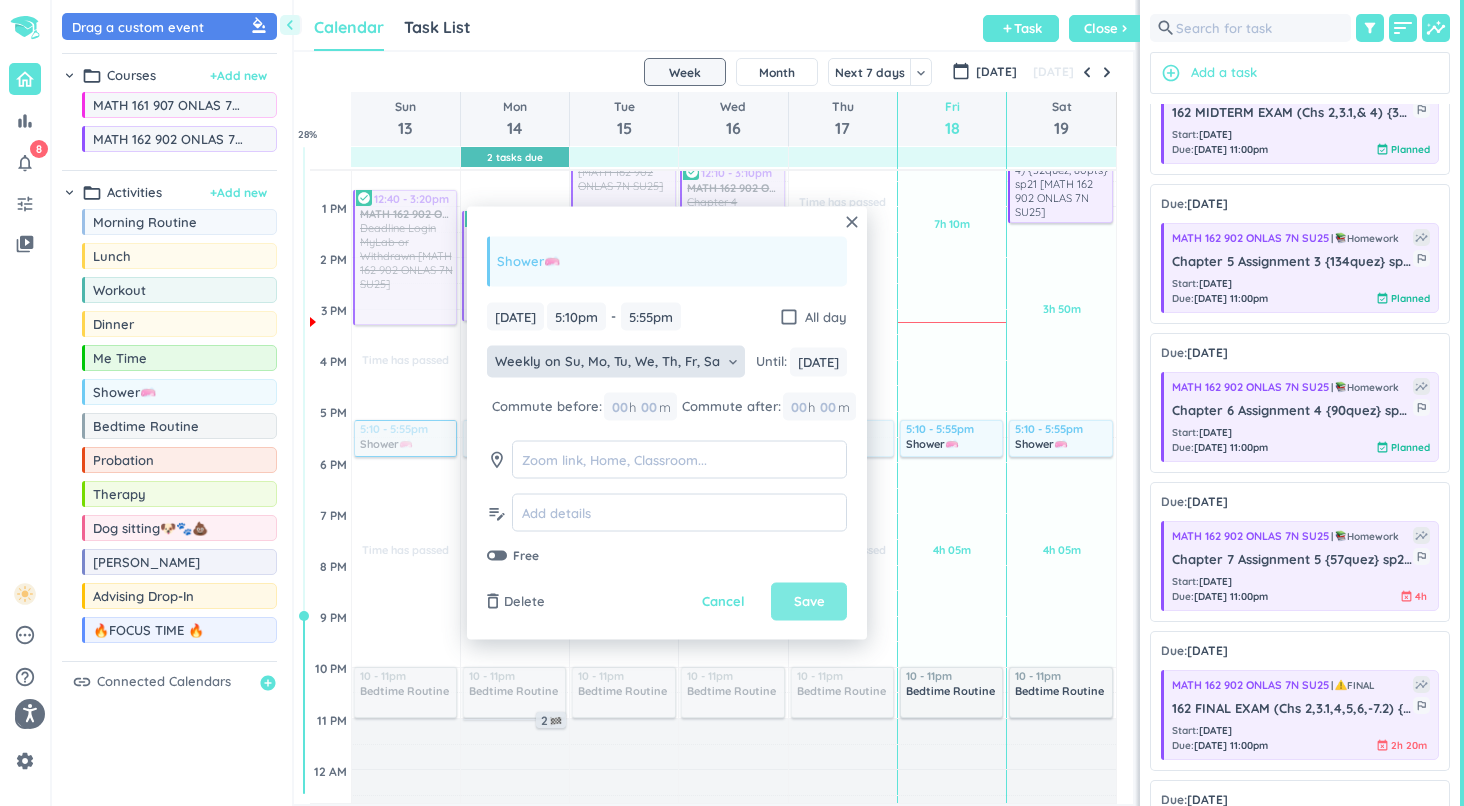 click on "Save" at bounding box center [809, 602] 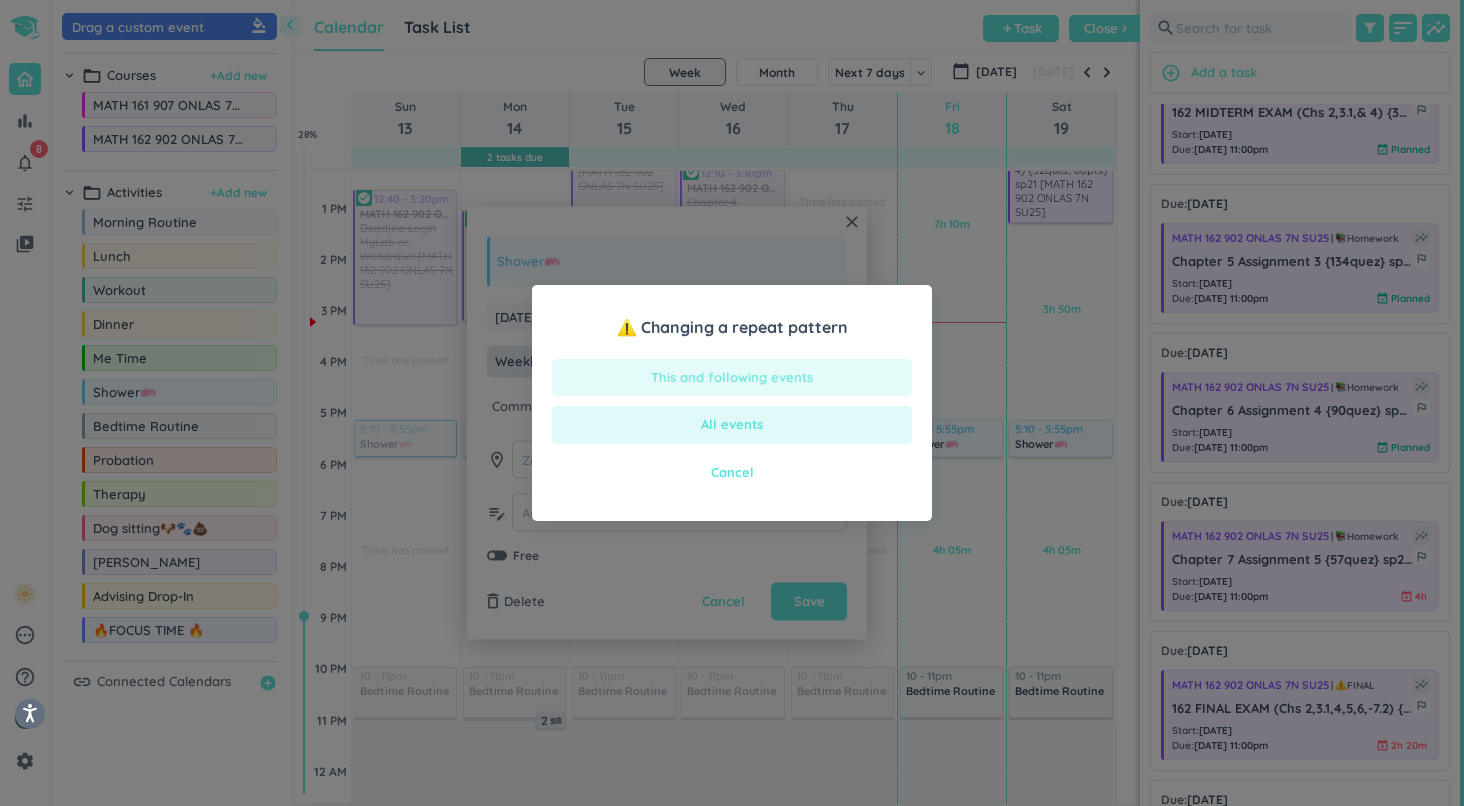 click on "This and following events" at bounding box center [732, 378] 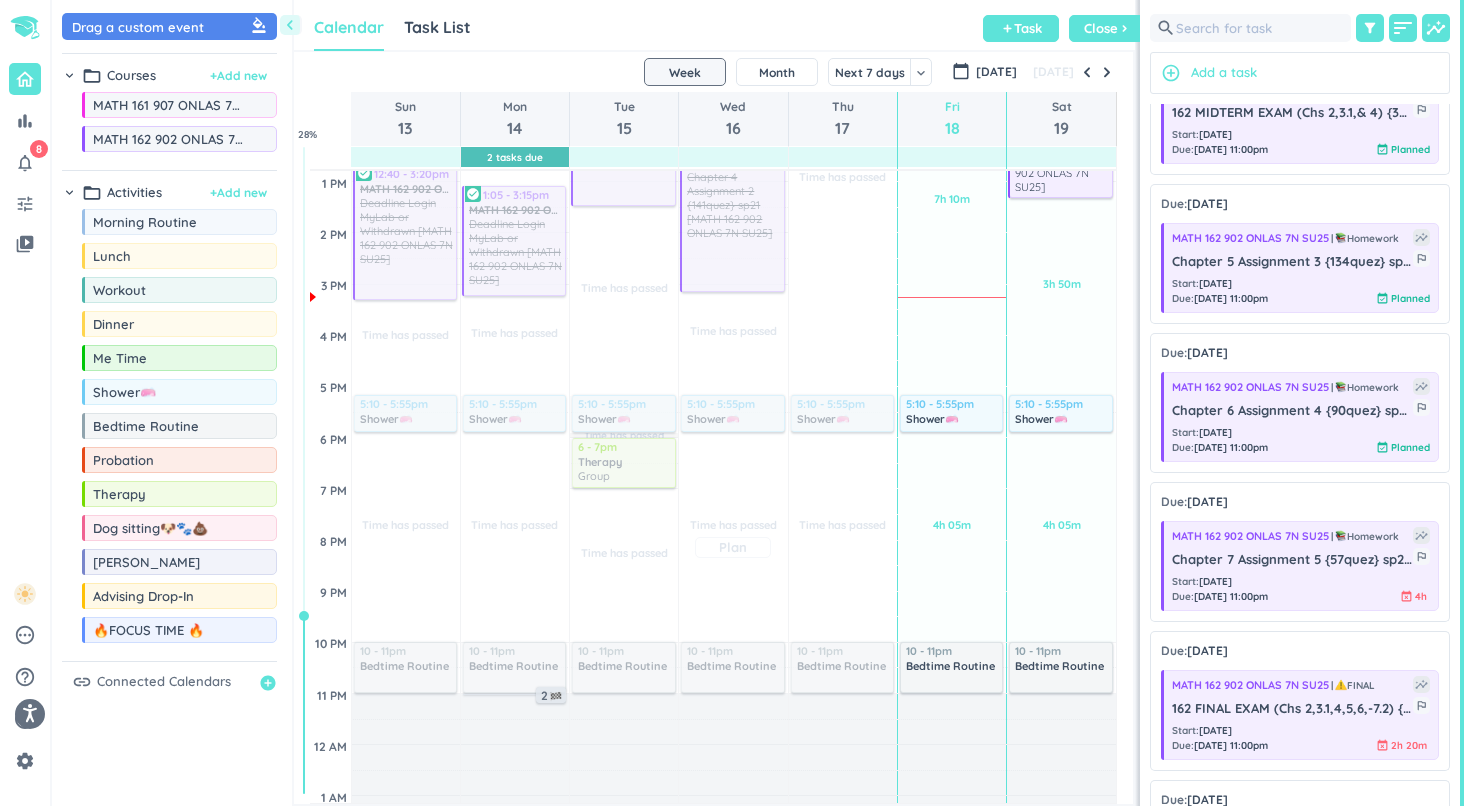scroll, scrollTop: 451, scrollLeft: 0, axis: vertical 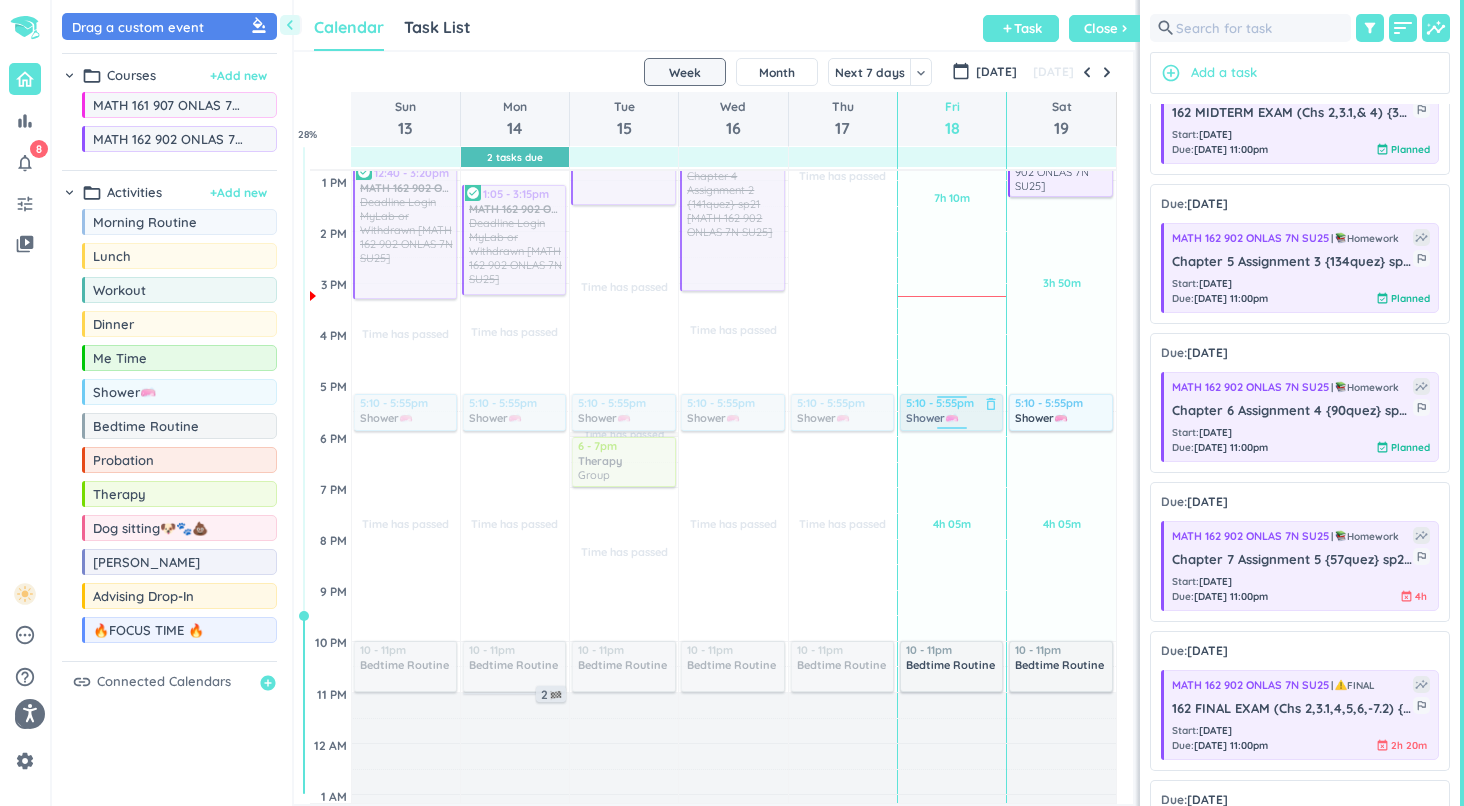 drag, startPoint x: 945, startPoint y: 412, endPoint x: 937, endPoint y: 404, distance: 11.313708 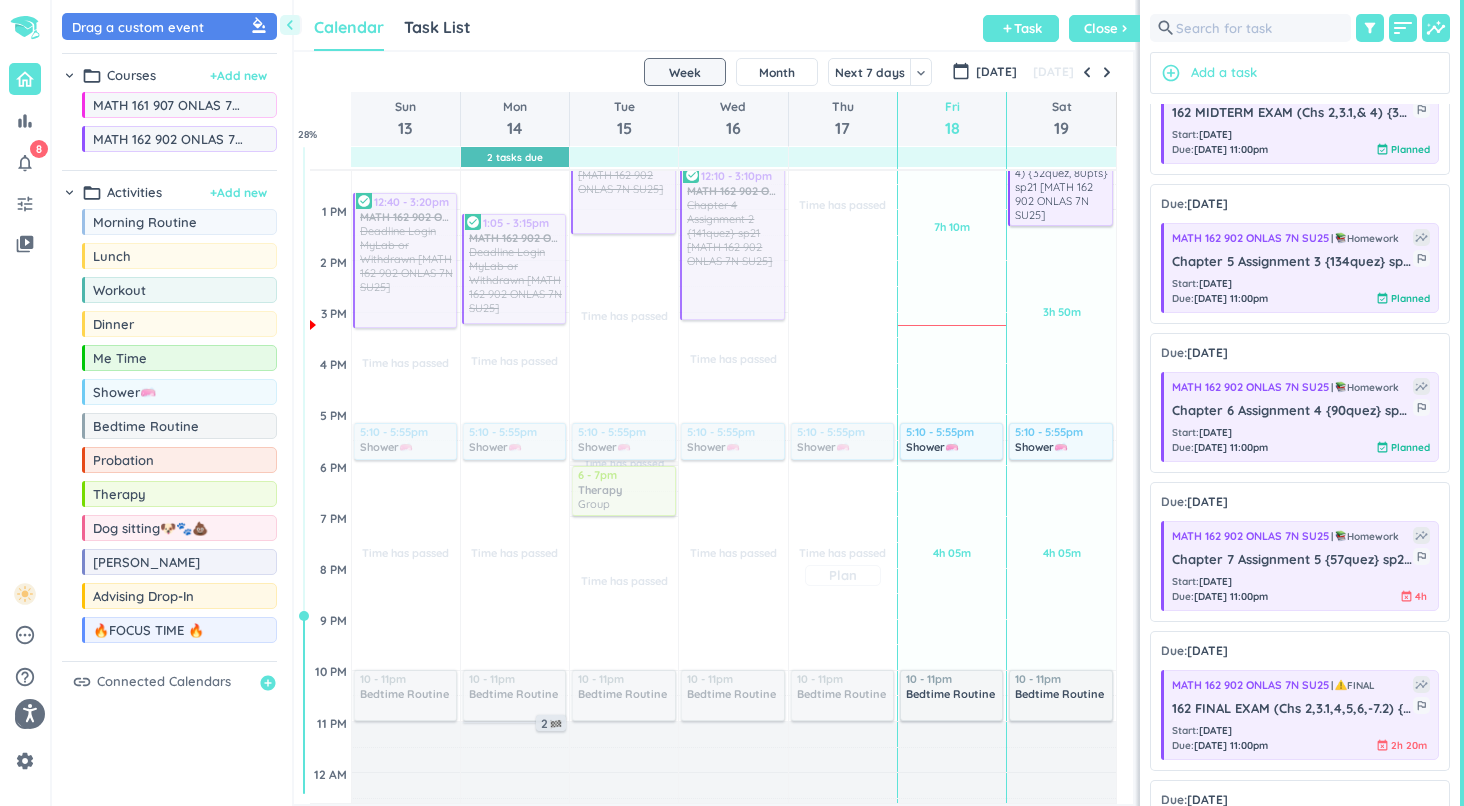 scroll, scrollTop: 423, scrollLeft: 0, axis: vertical 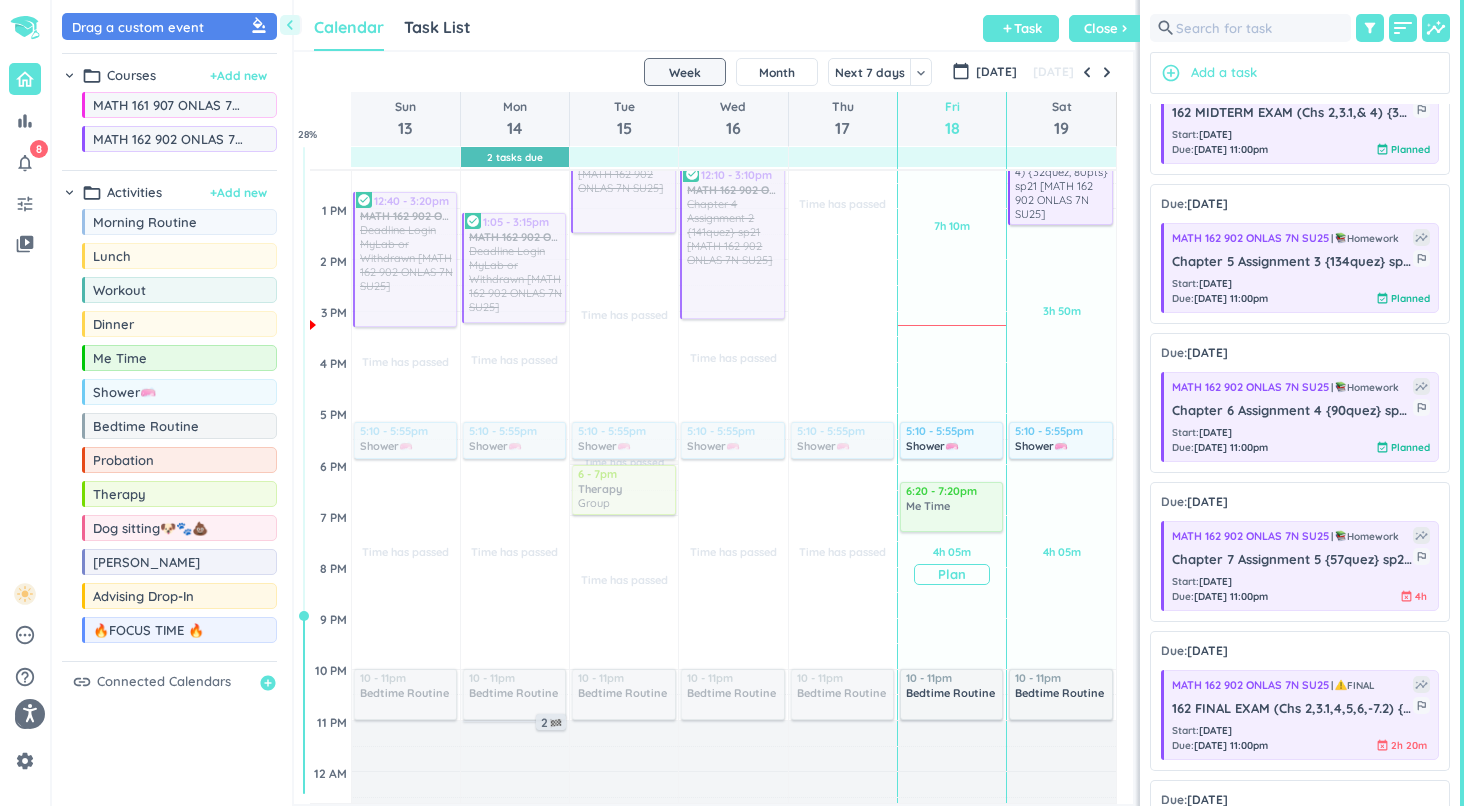 drag, startPoint x: 166, startPoint y: 365, endPoint x: 971, endPoint y: 485, distance: 813.89496 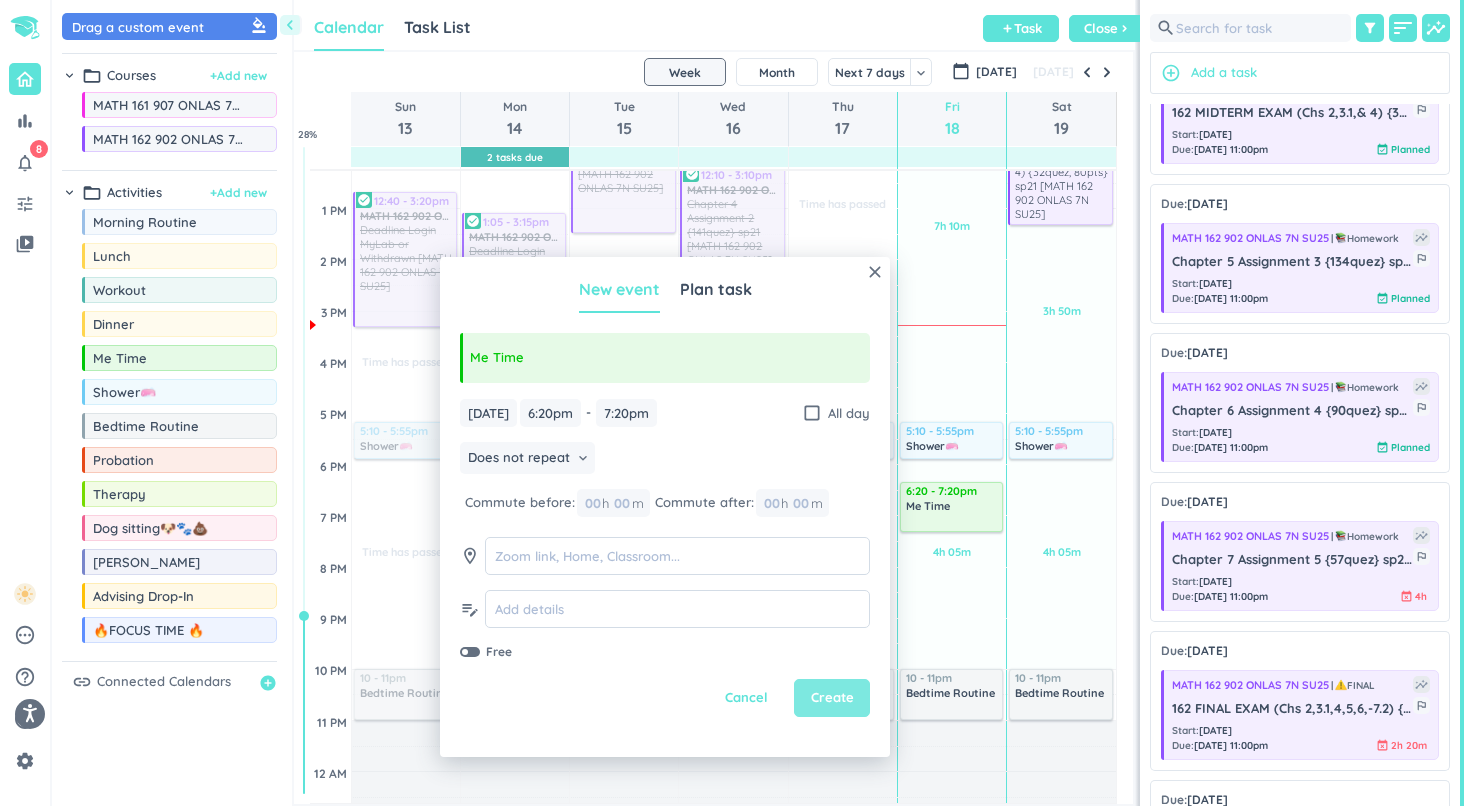 click on "Create" at bounding box center [832, 698] 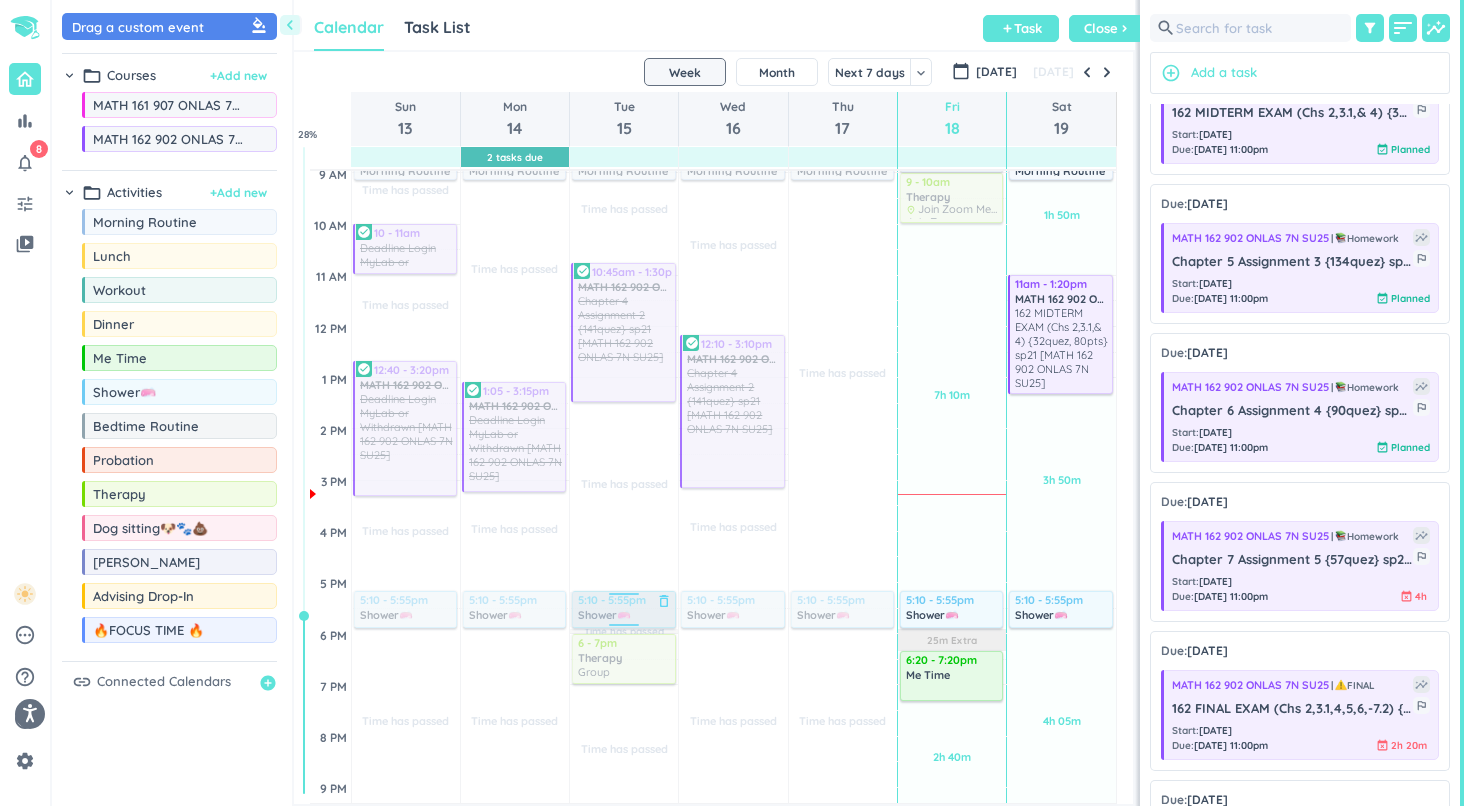 scroll, scrollTop: 233, scrollLeft: 0, axis: vertical 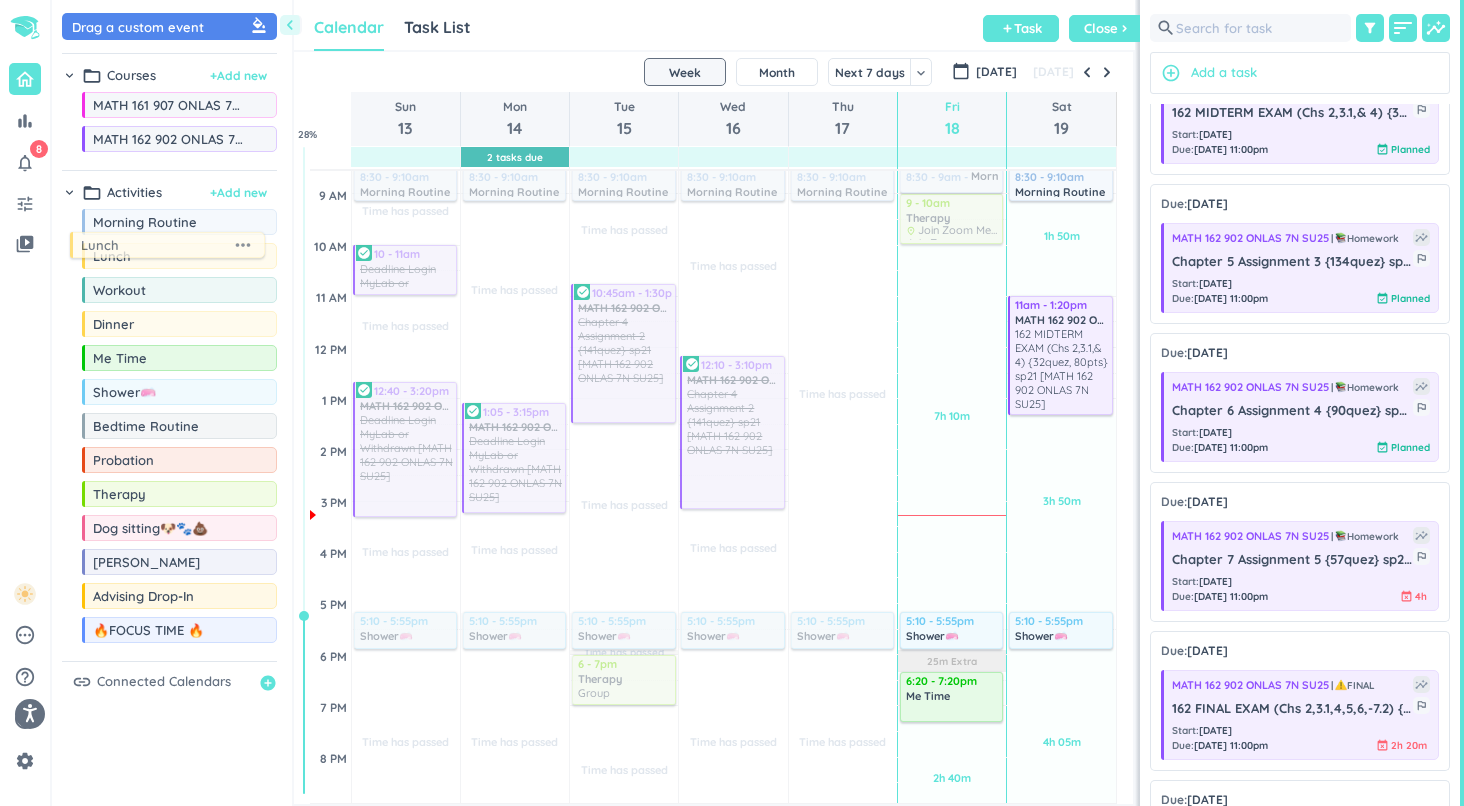 drag, startPoint x: 185, startPoint y: 265, endPoint x: 172, endPoint y: 253, distance: 17.691807 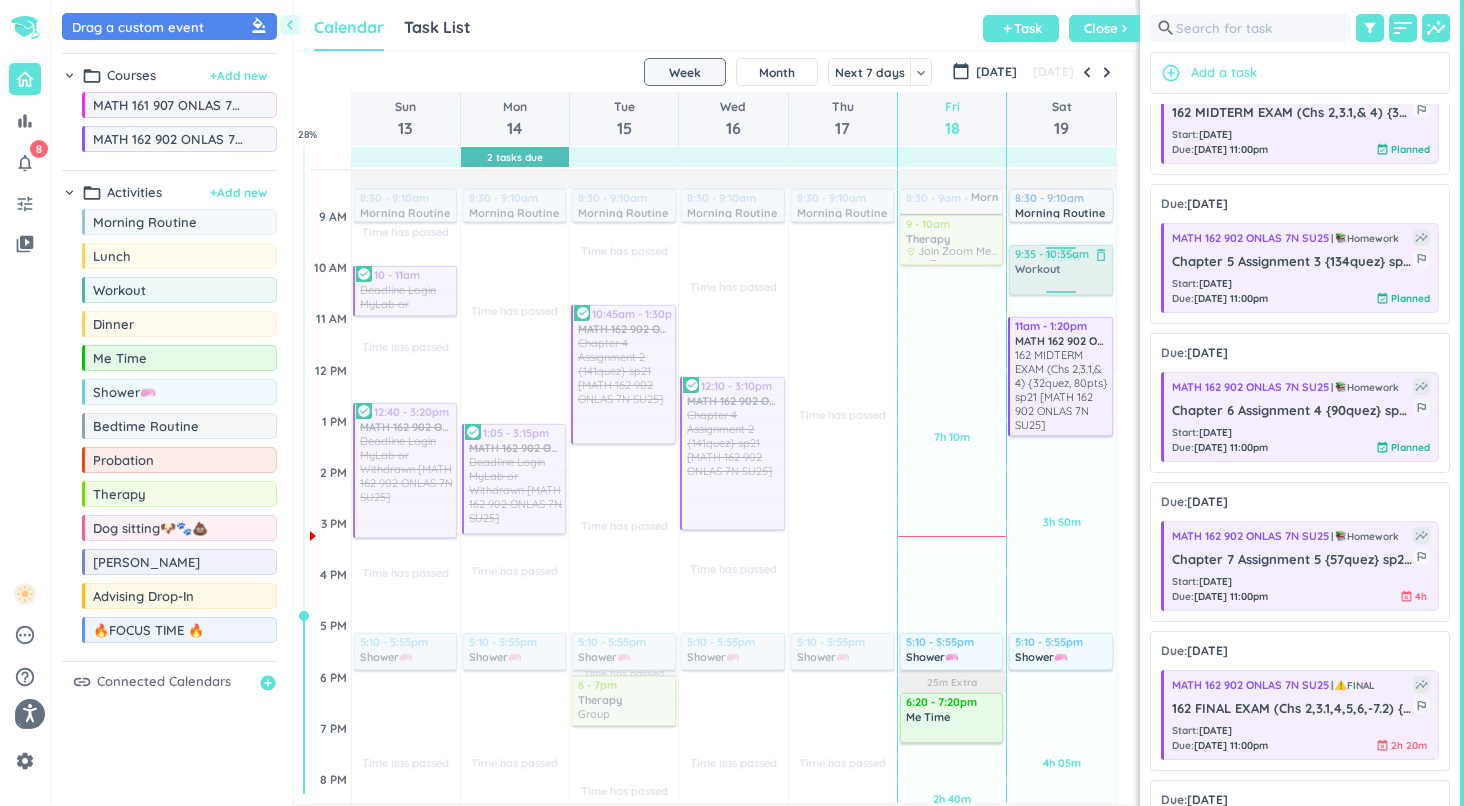 scroll, scrollTop: 212, scrollLeft: 0, axis: vertical 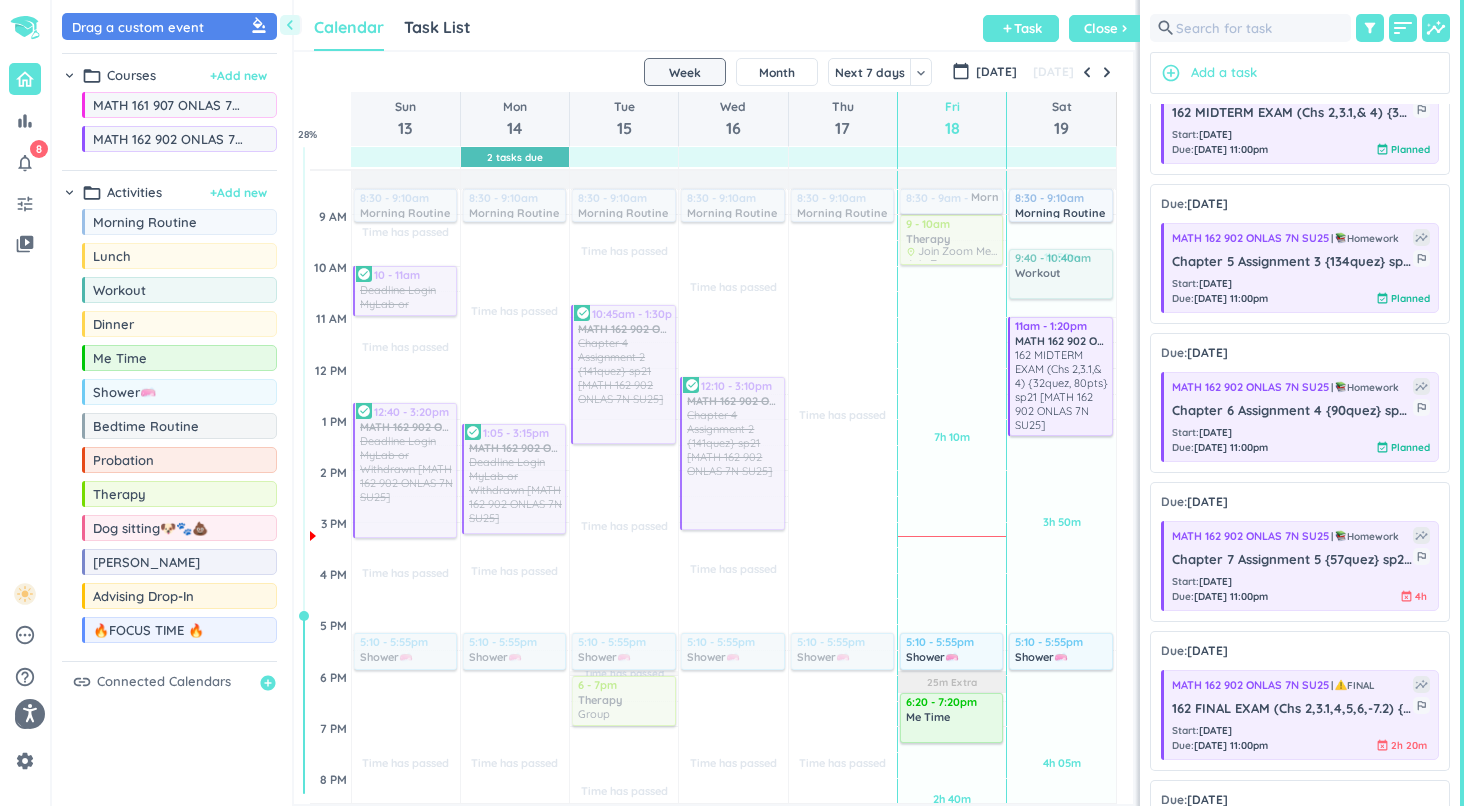 drag, startPoint x: 172, startPoint y: 293, endPoint x: 1053, endPoint y: 250, distance: 882.04877 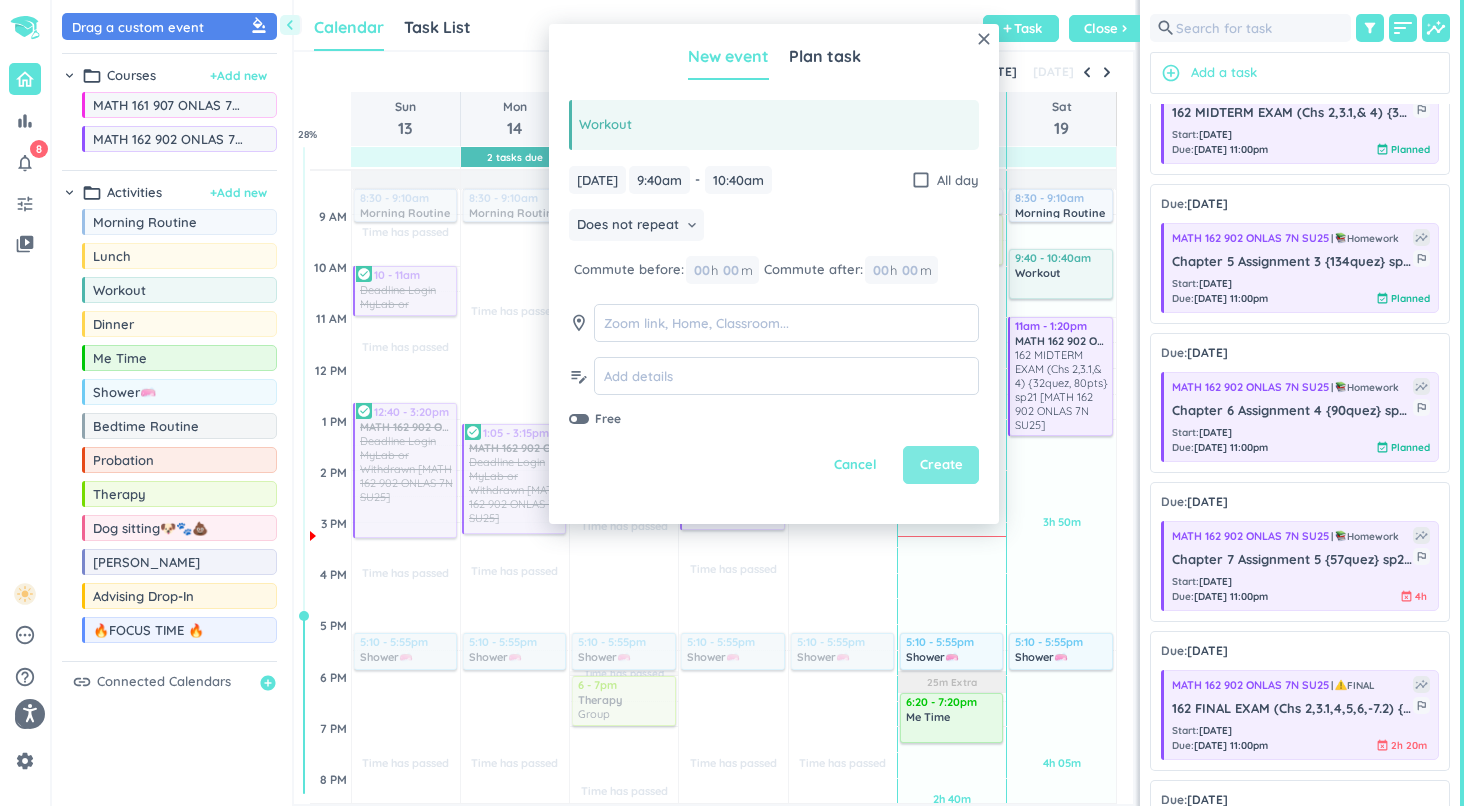 click on "Create" at bounding box center [941, 465] 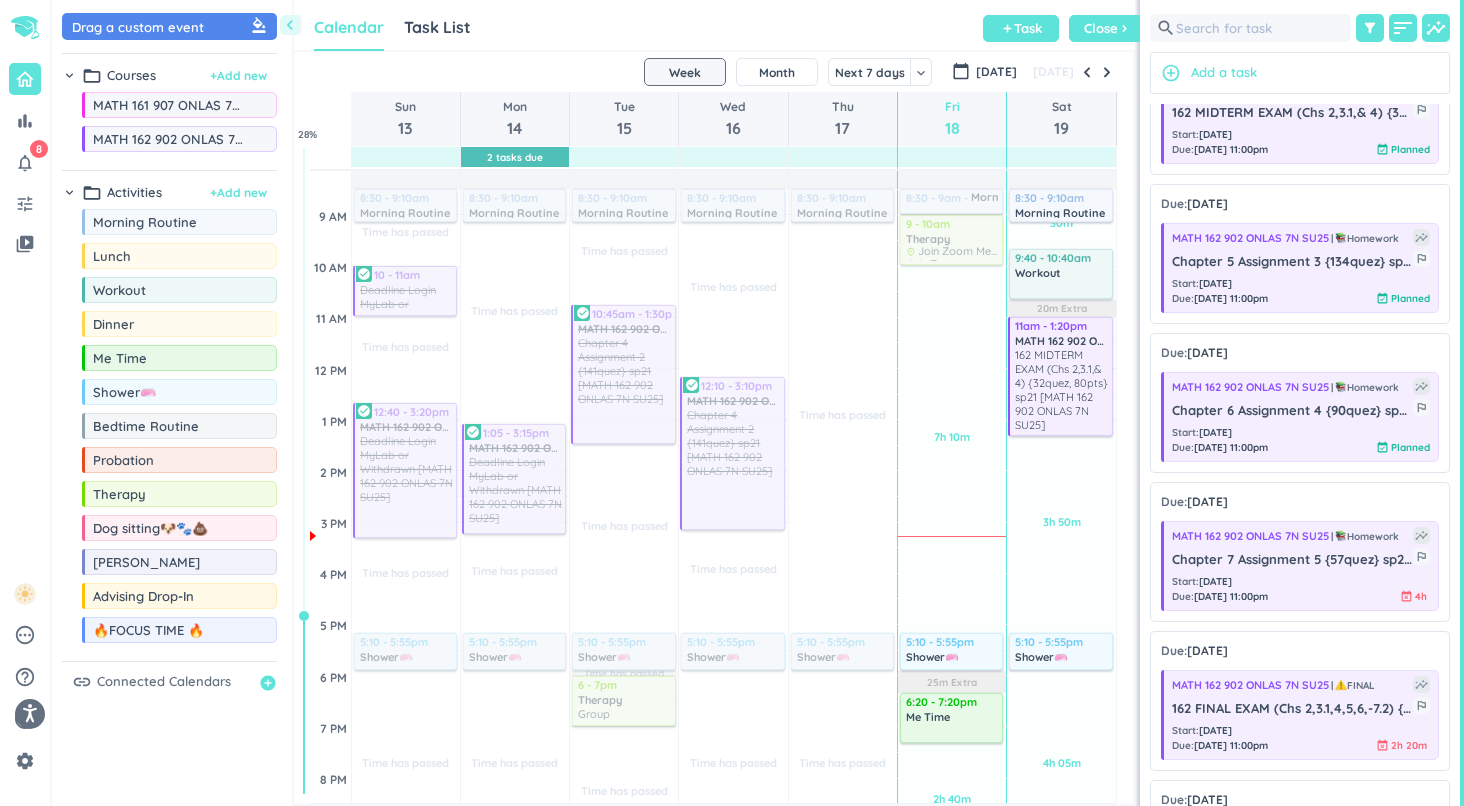 scroll, scrollTop: 234, scrollLeft: 0, axis: vertical 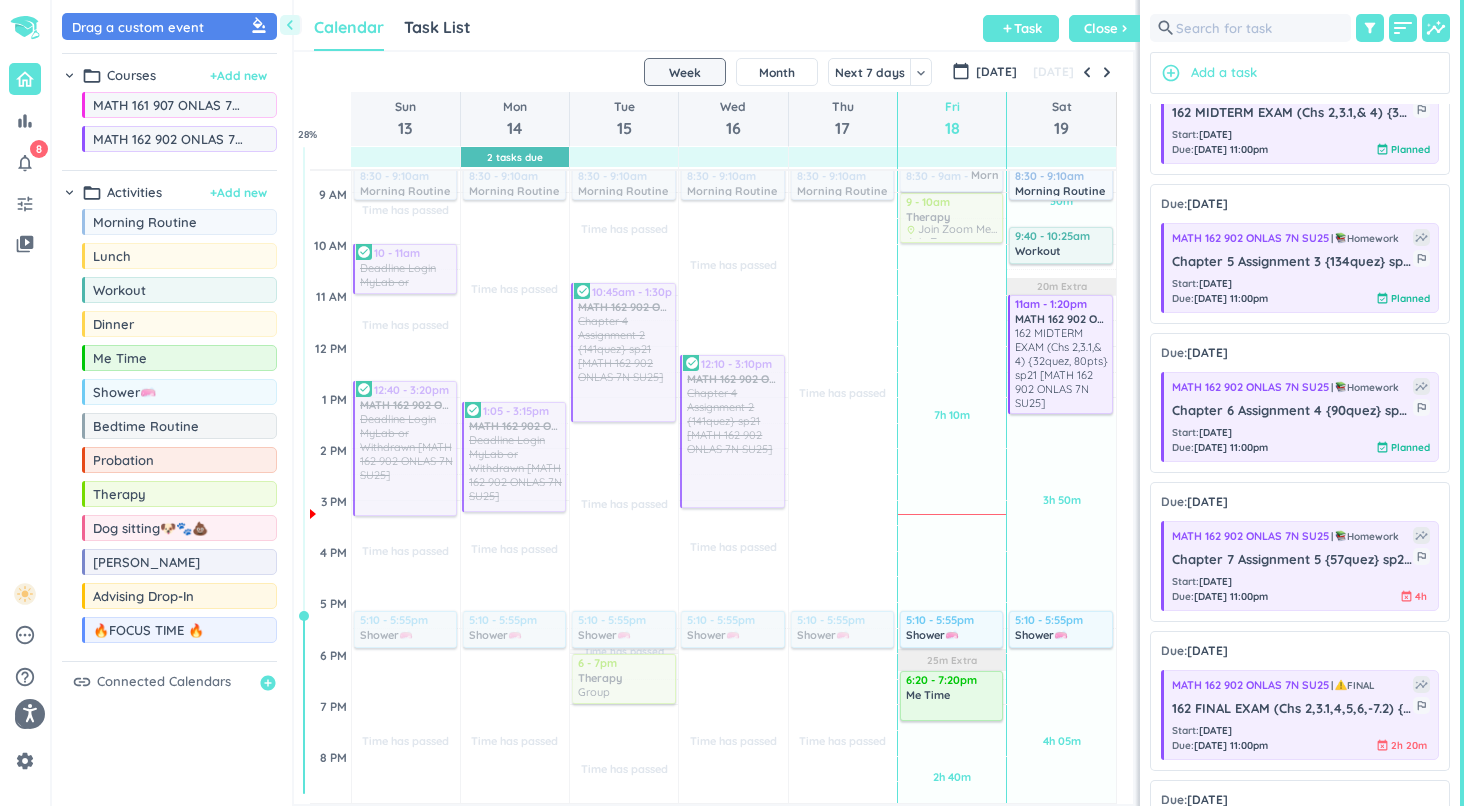 click on "30m Past due Plan 3h 50m Past due Plan 4h 05m Past due Plan 20m Extra Adjust Awake Time Adjust Awake Time 8:30 - 9:10am Morning Routine delete_outline 9:40 - 10:40am Workout delete_outline 11am - 1:20pm MATH 162 902 ONLAS 7N SU25 162 MIDTERM EXAM (Chs 2,3.1,& 4) {32quez, 80pts} sp21 [MATH 162 902 ONLAS 7N SU25] more_vert 5:10 - 5:55pm Shower🧼 delete_outline 10 - 11pm Bedtime Routine delete_outline 9:40 - 10:25am Workout delete_outline" at bounding box center (1061, 551) 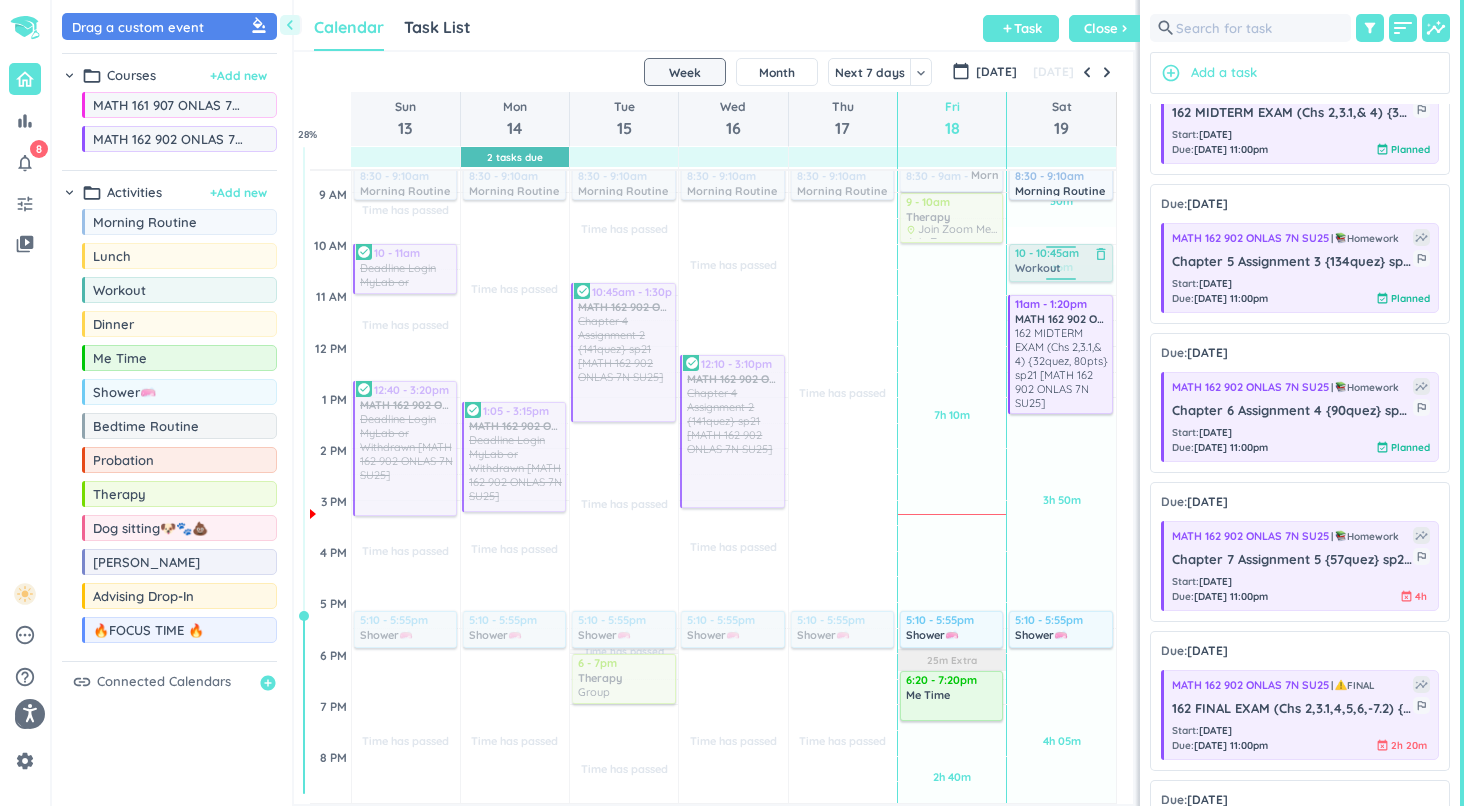 drag, startPoint x: 1059, startPoint y: 247, endPoint x: 1058, endPoint y: 267, distance: 20.024984 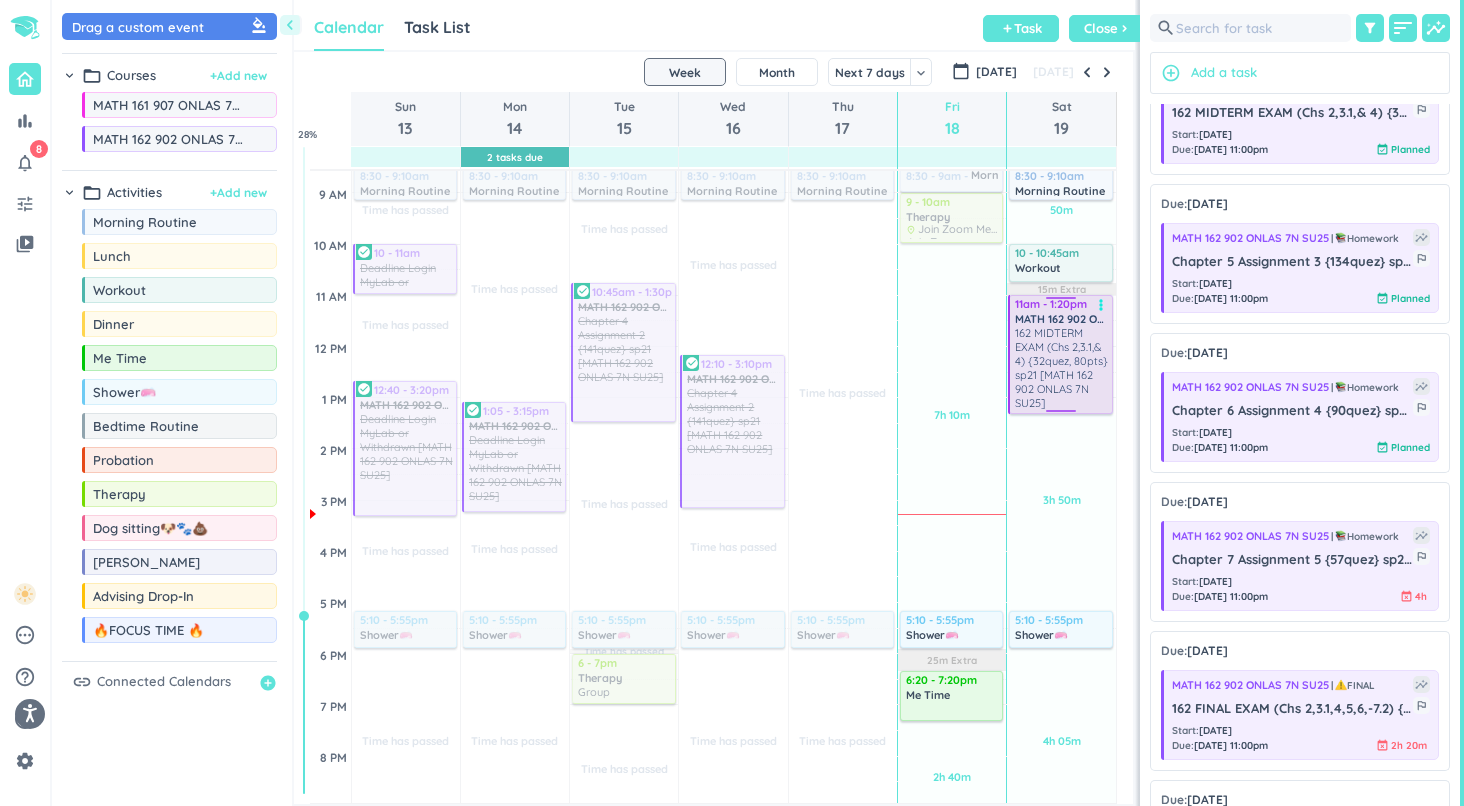 click on "162 MIDTERM EXAM (Chs 2,3.1,& 4) {32quez, 80pts} sp21 [MATH 162 902 ONLAS 7N SU25]" at bounding box center [1062, 368] 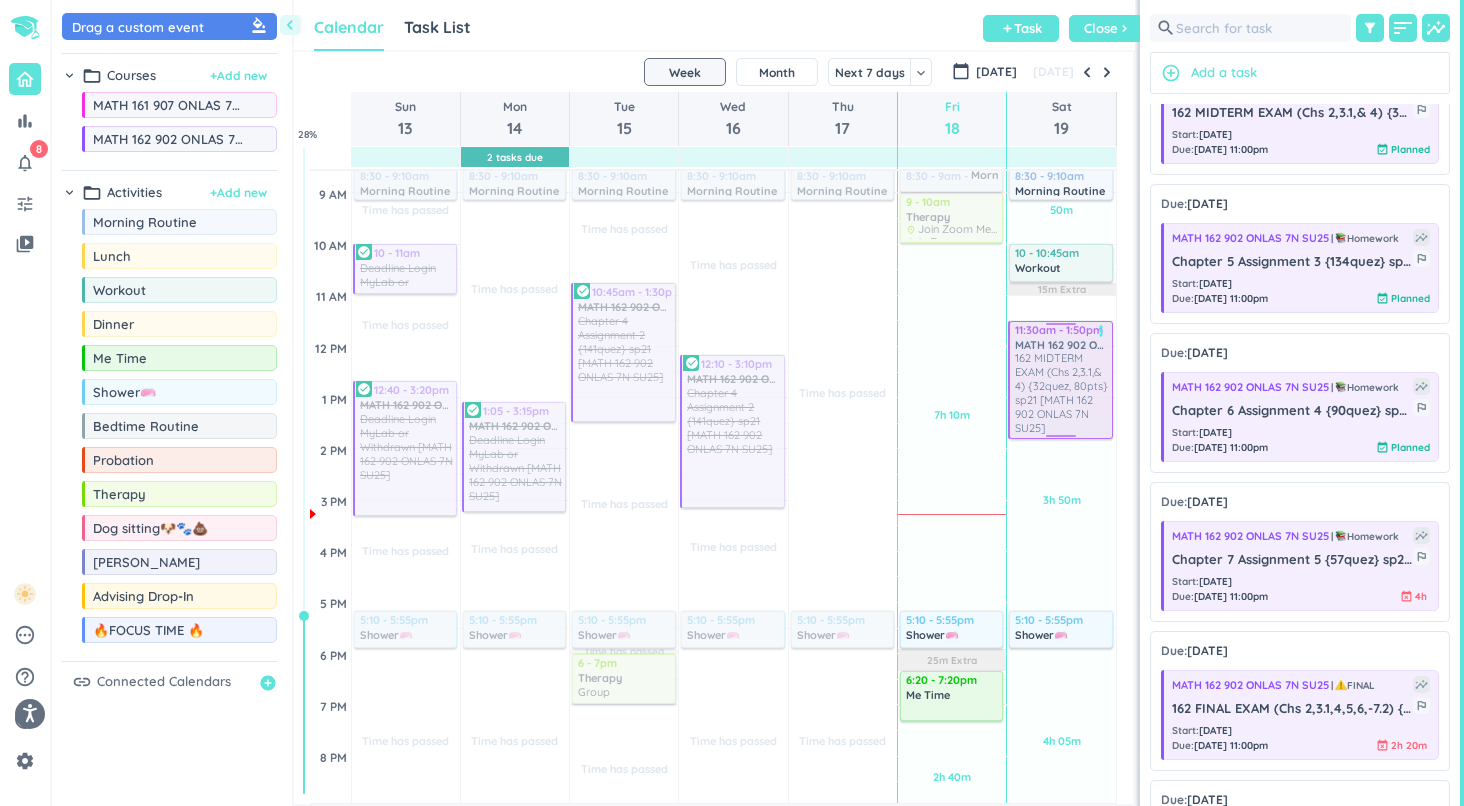 drag, startPoint x: 1069, startPoint y: 342, endPoint x: 1065, endPoint y: 371, distance: 29.274563 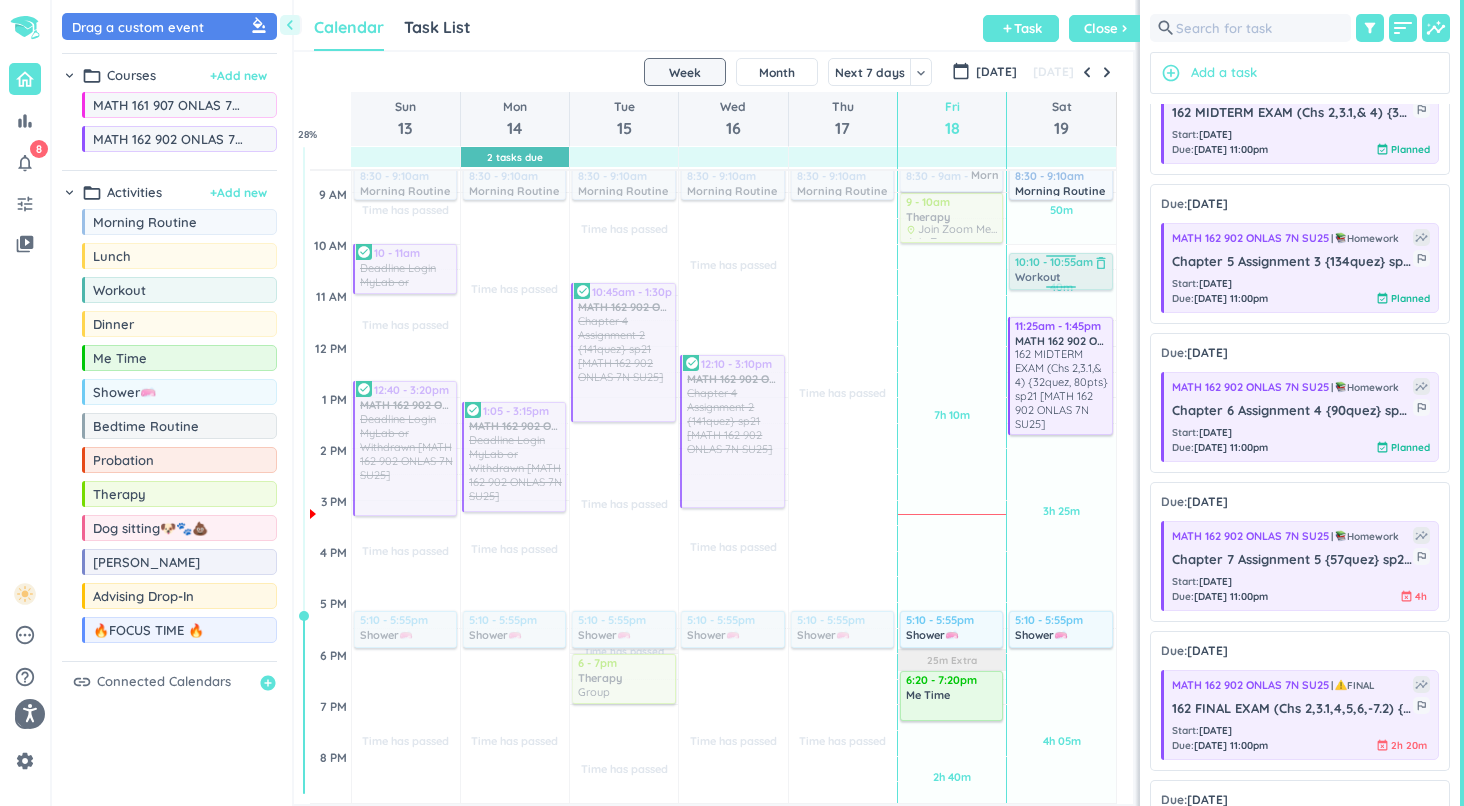 drag, startPoint x: 1064, startPoint y: 265, endPoint x: 1063, endPoint y: 281, distance: 16.03122 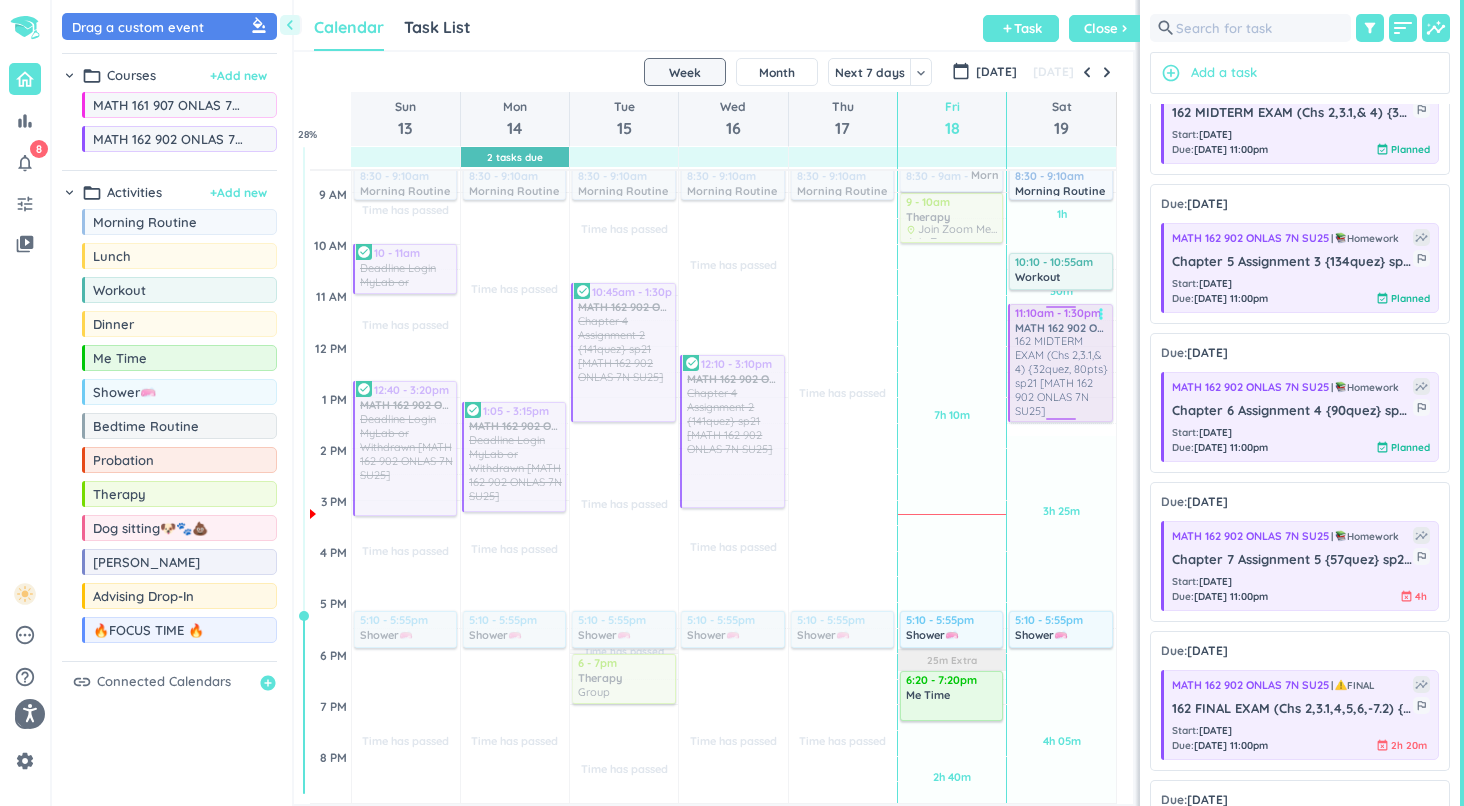 drag, startPoint x: 1050, startPoint y: 379, endPoint x: 1049, endPoint y: 358, distance: 21.023796 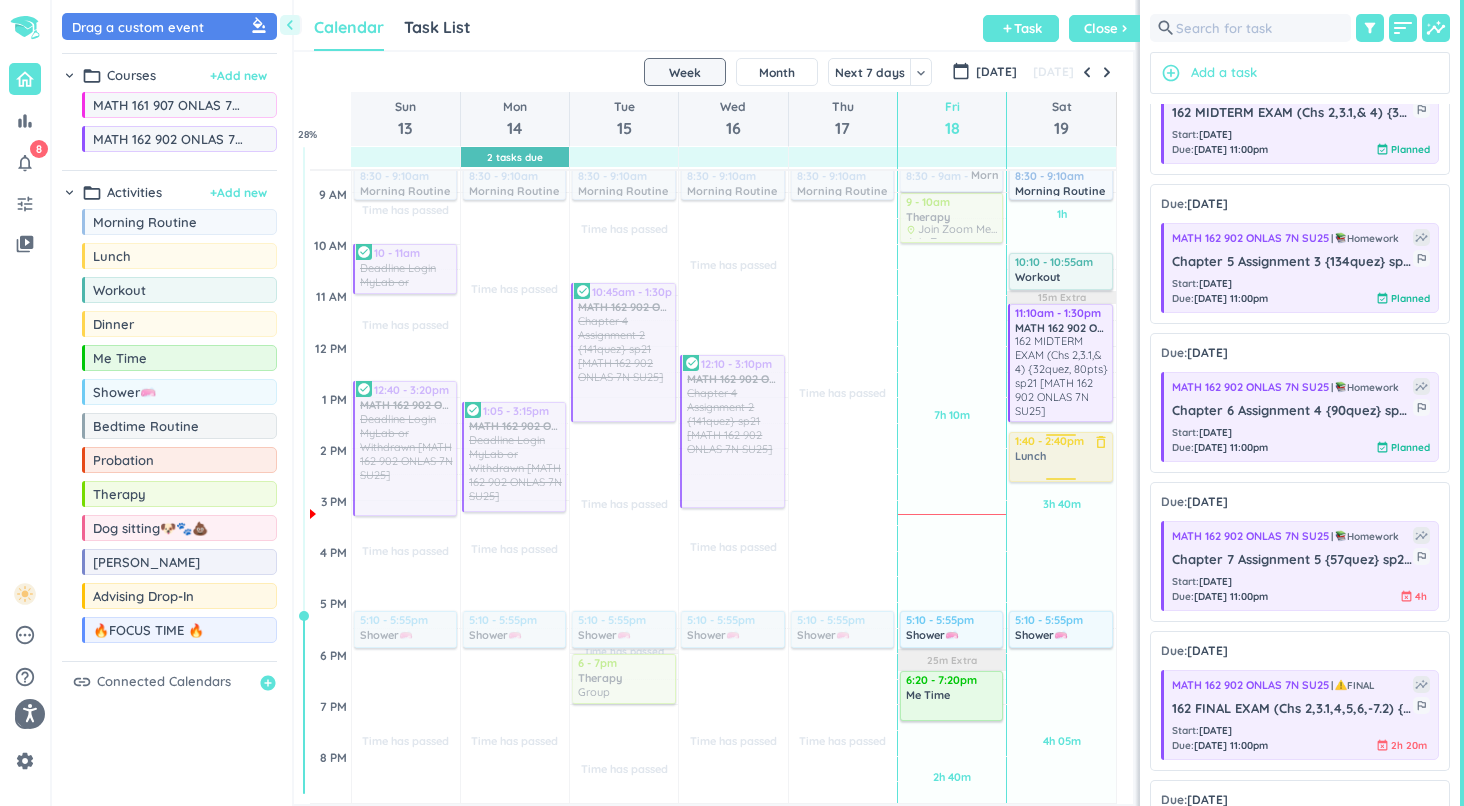 drag, startPoint x: 174, startPoint y: 263, endPoint x: 1053, endPoint y: 433, distance: 895.2882 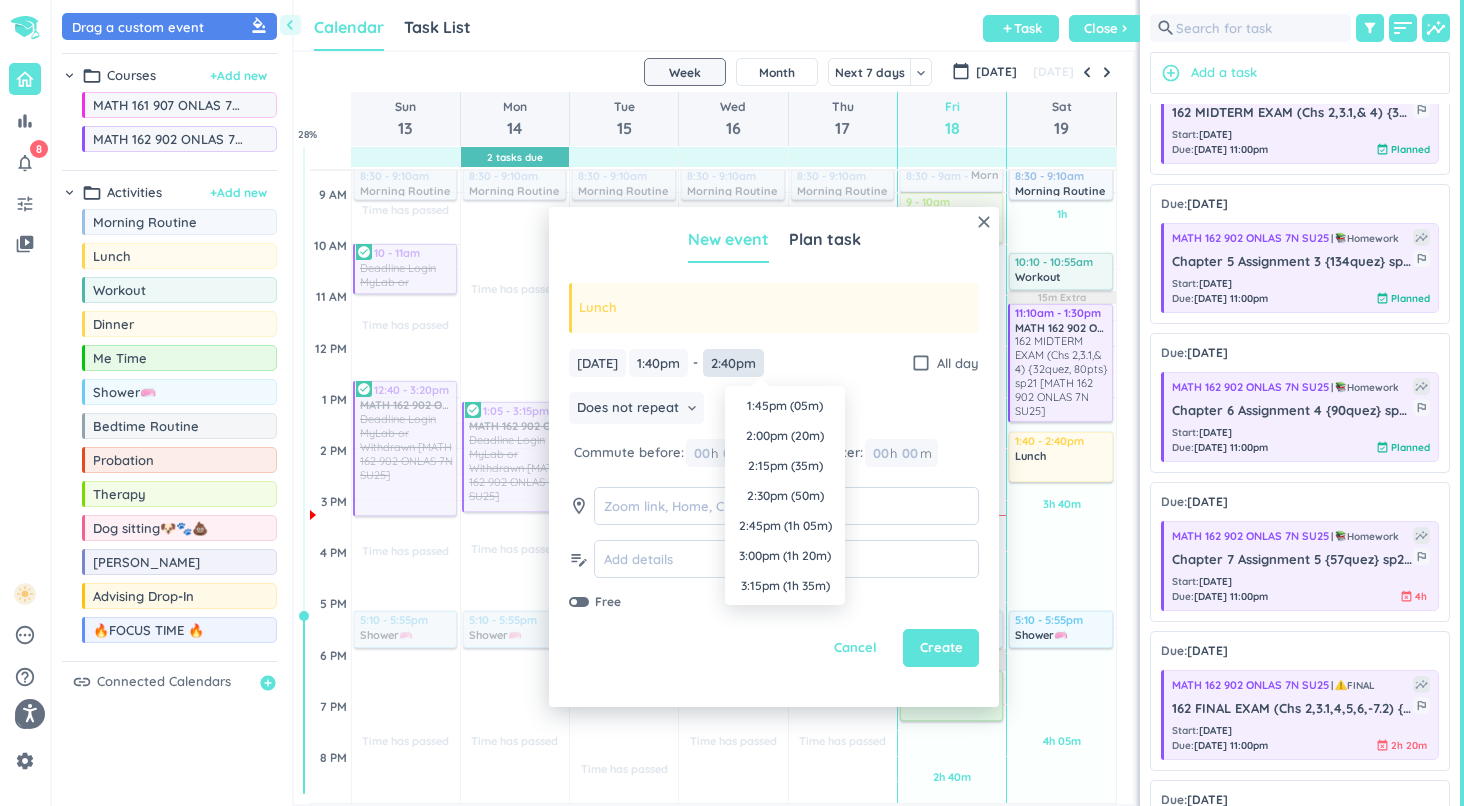 click on "2:40pm" at bounding box center (733, 363) 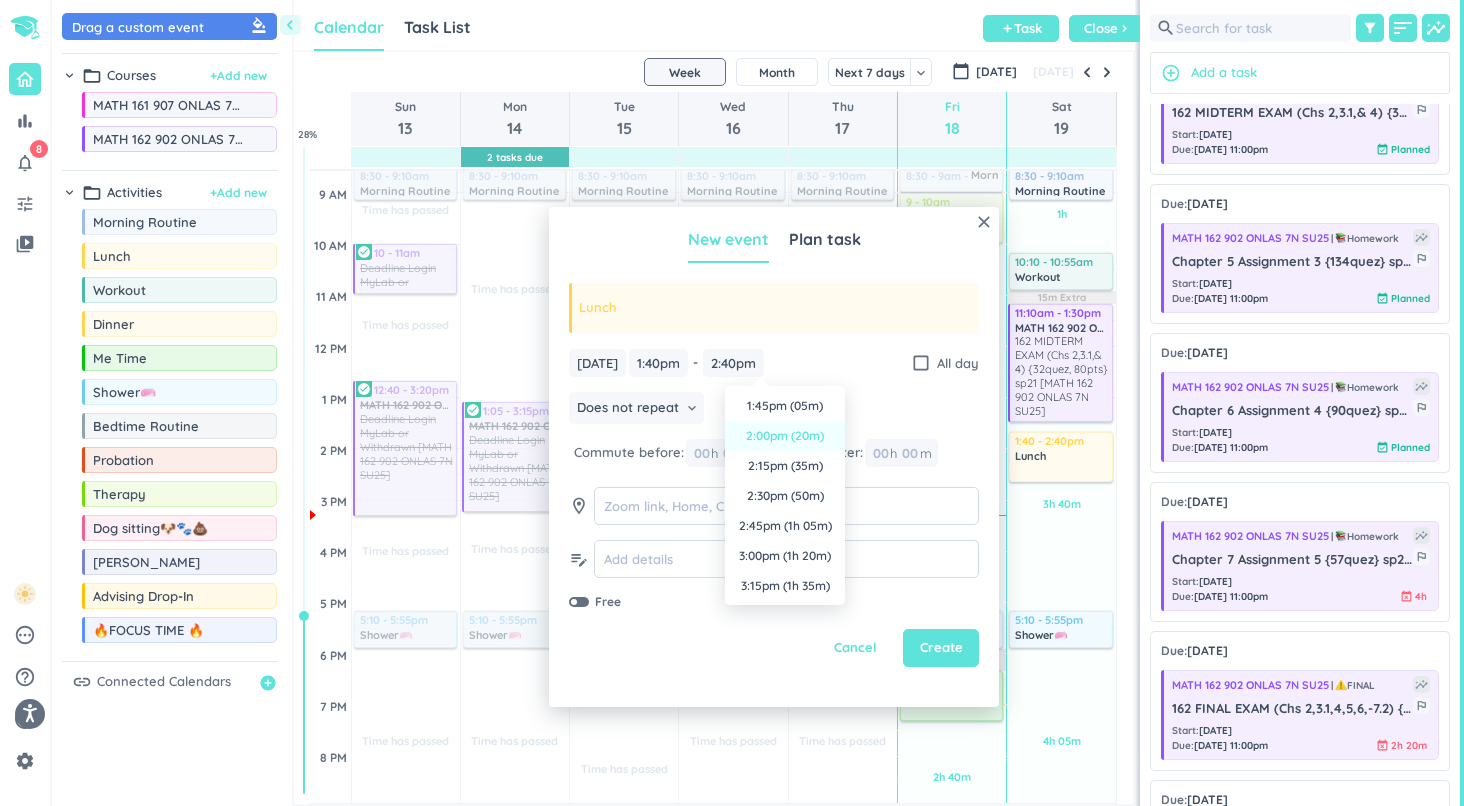 click on "2:00pm (20m)" at bounding box center (785, 436) 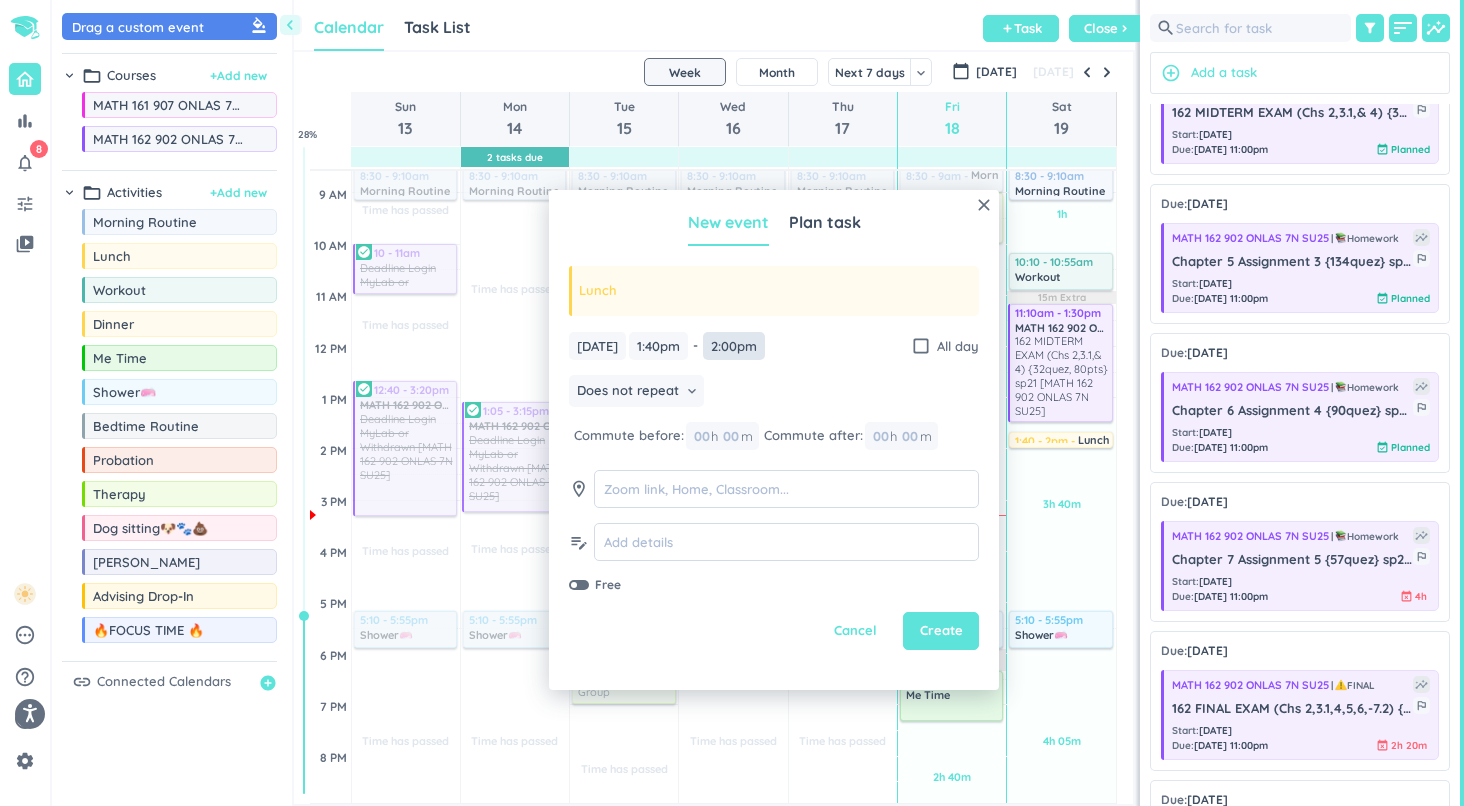 click on "2:00pm" at bounding box center [734, 346] 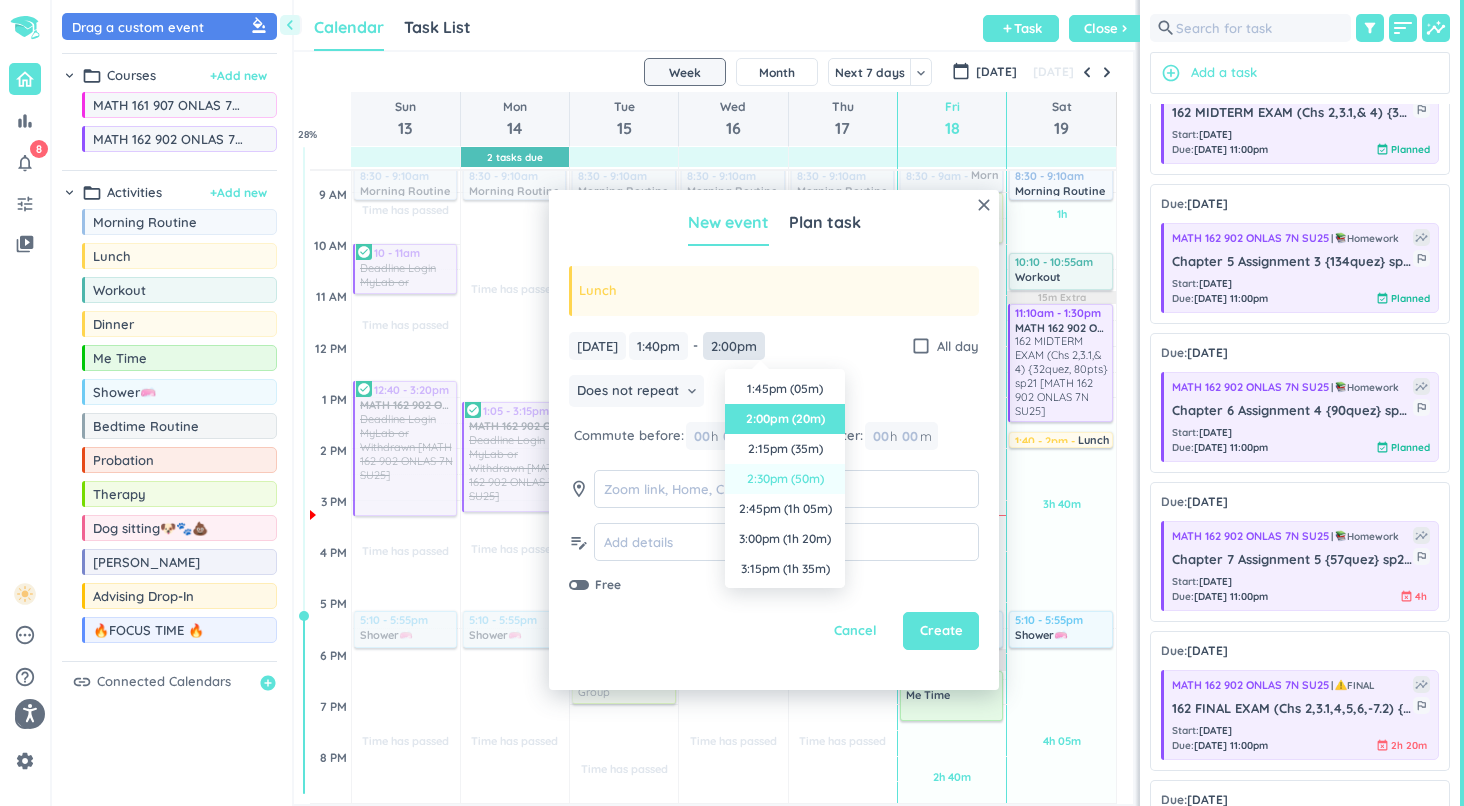 scroll, scrollTop: 30, scrollLeft: 0, axis: vertical 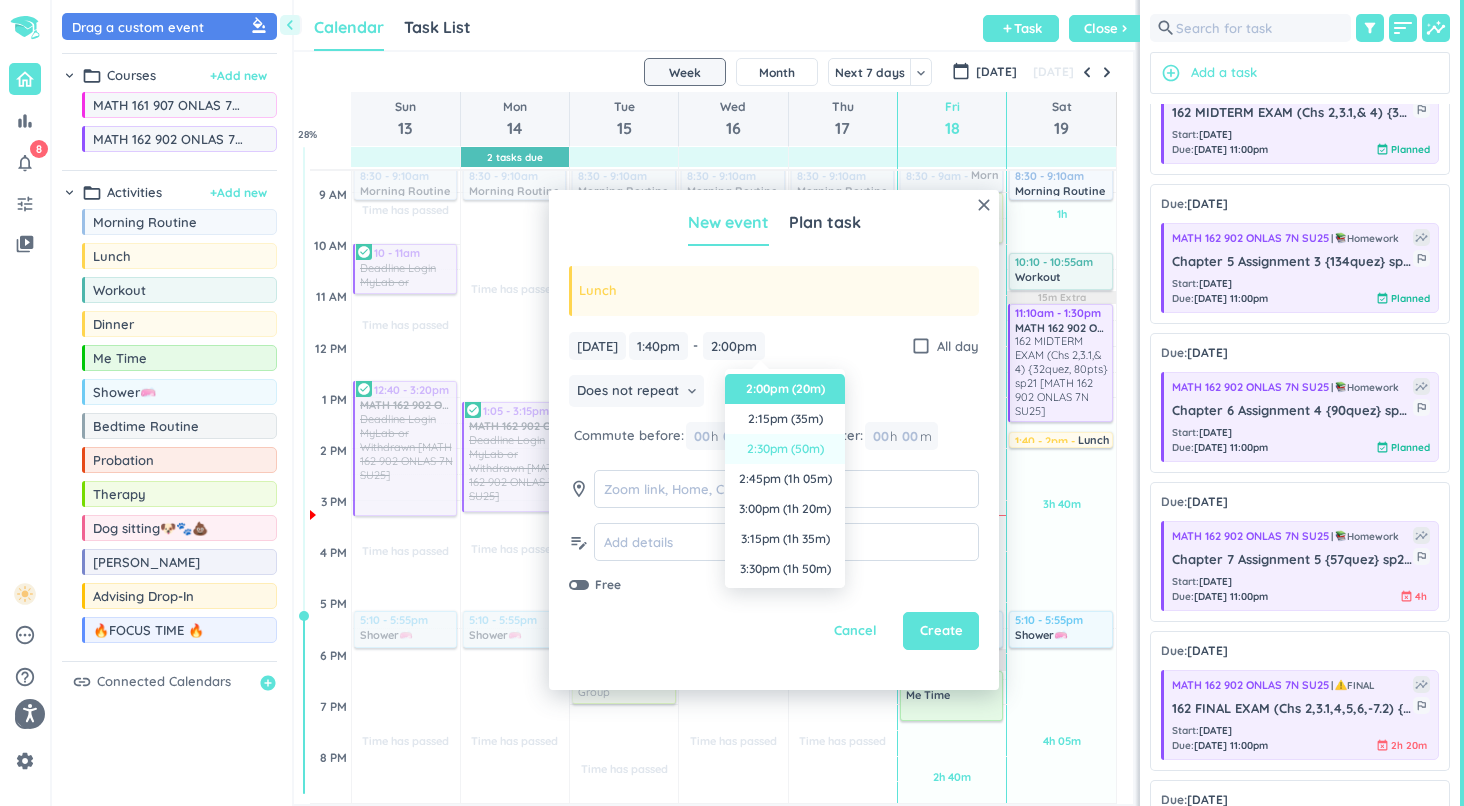 click on "2:30pm (50m)" at bounding box center [785, 449] 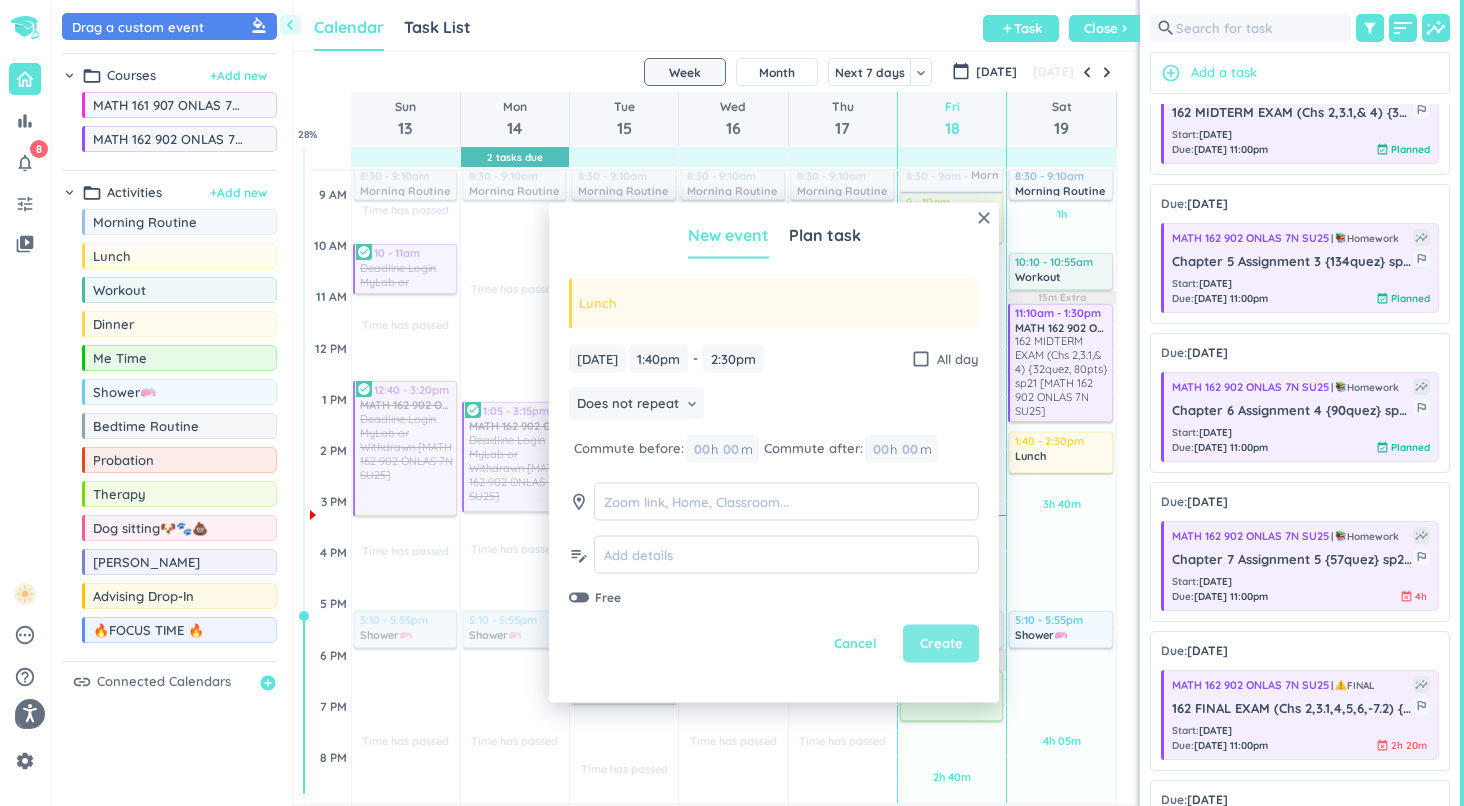 click on "Create" at bounding box center (941, 644) 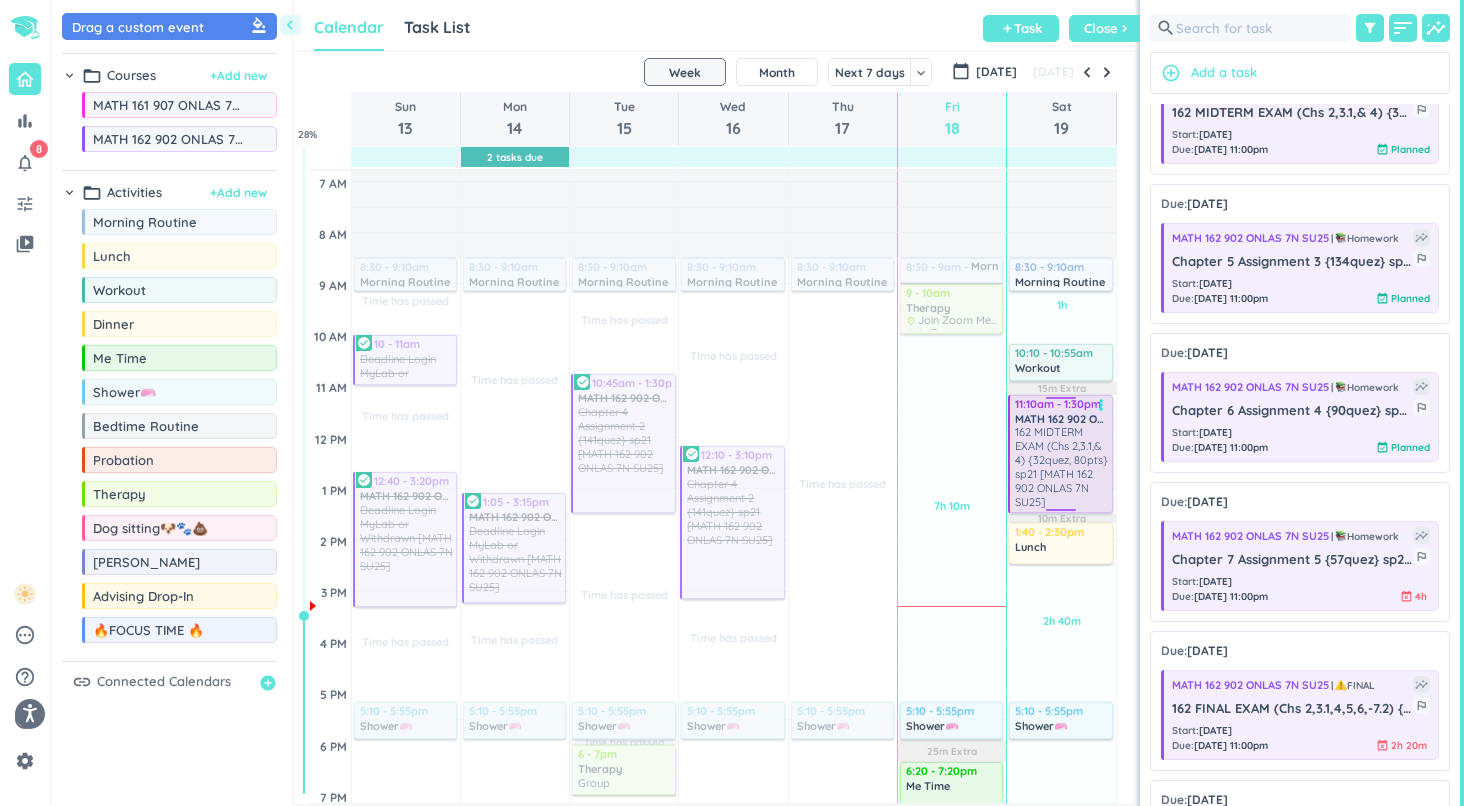 scroll, scrollTop: 131, scrollLeft: 0, axis: vertical 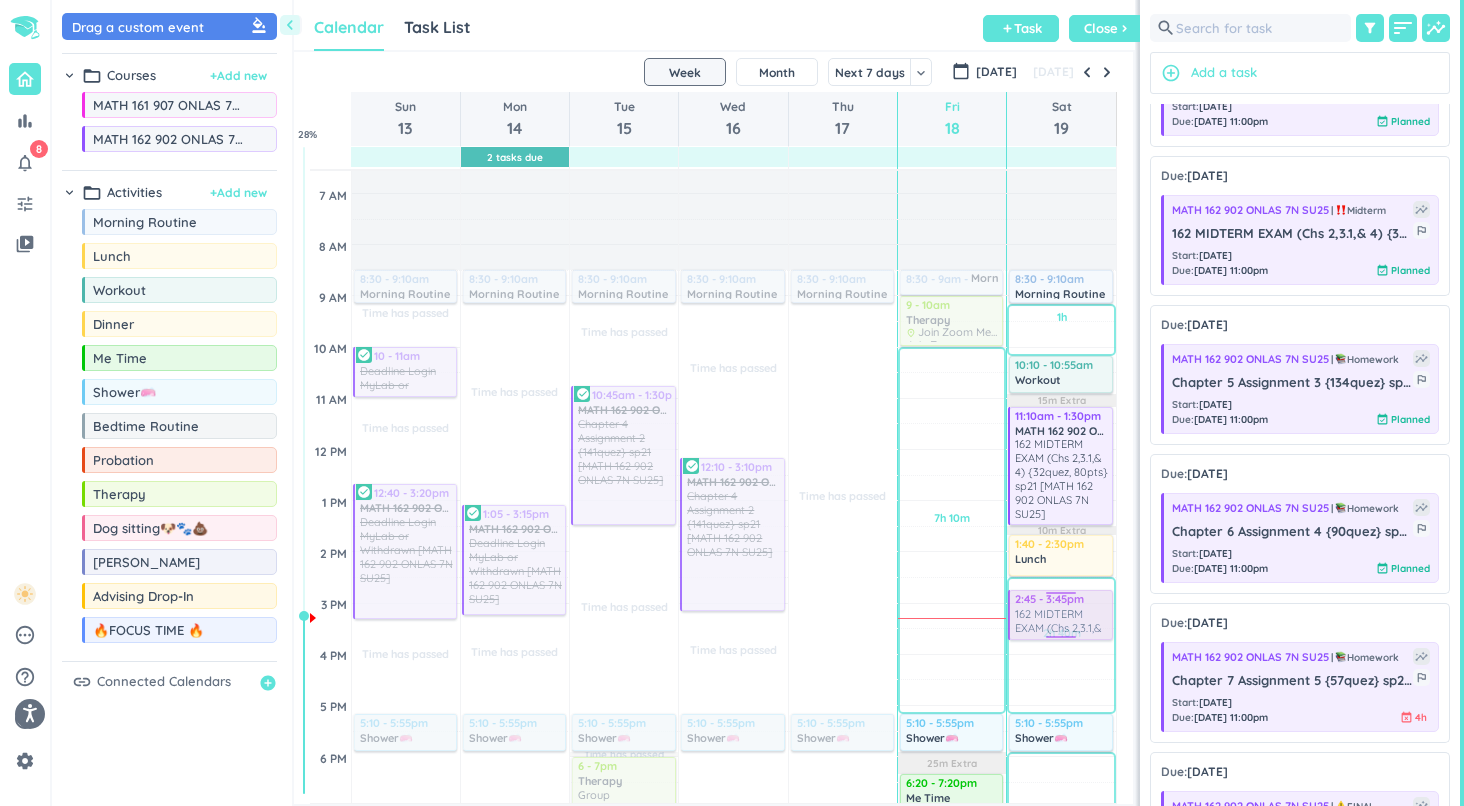 click on "chevron_left Drag a custom event format_color_fill chevron_right folder_open Courses   +  Add new drag_indicator MATH 161 907 ONLAS 7A SU25 more_horiz drag_indicator MATH 162 902 ONLAS 7N SU25 more_horiz chevron_right folder_open Activities   +  Add new drag_indicator Morning Routine more_horiz drag_indicator Lunch more_horiz drag_indicator Workout more_horiz drag_indicator Dinner more_horiz drag_indicator Me Time more_horiz drag_indicator Shower🧼 more_horiz drag_indicator Bedtime Routine more_horiz drag_indicator Probation more_horiz drag_indicator Therapy more_horiz drag_indicator Dog sitting🐶🐾💩 more_horiz drag_indicator [PERSON_NAME] more_horiz drag_indicator Advising Drop-In more_horiz drag_indicator 🔥FOCUS TIME 🔥 more_horiz link Connected Calendars add_circle Calendar Task List Calendar keyboard_arrow_down add Task Close chevron_right 2   Tasks   Due SHOVEL [DATE] - [DATE] Week Month Next 7 days keyboard_arrow_down Week keyboard_arrow_down calendar_today [DATE] [DATE] Sun 13 Mon 14" at bounding box center [758, 403] 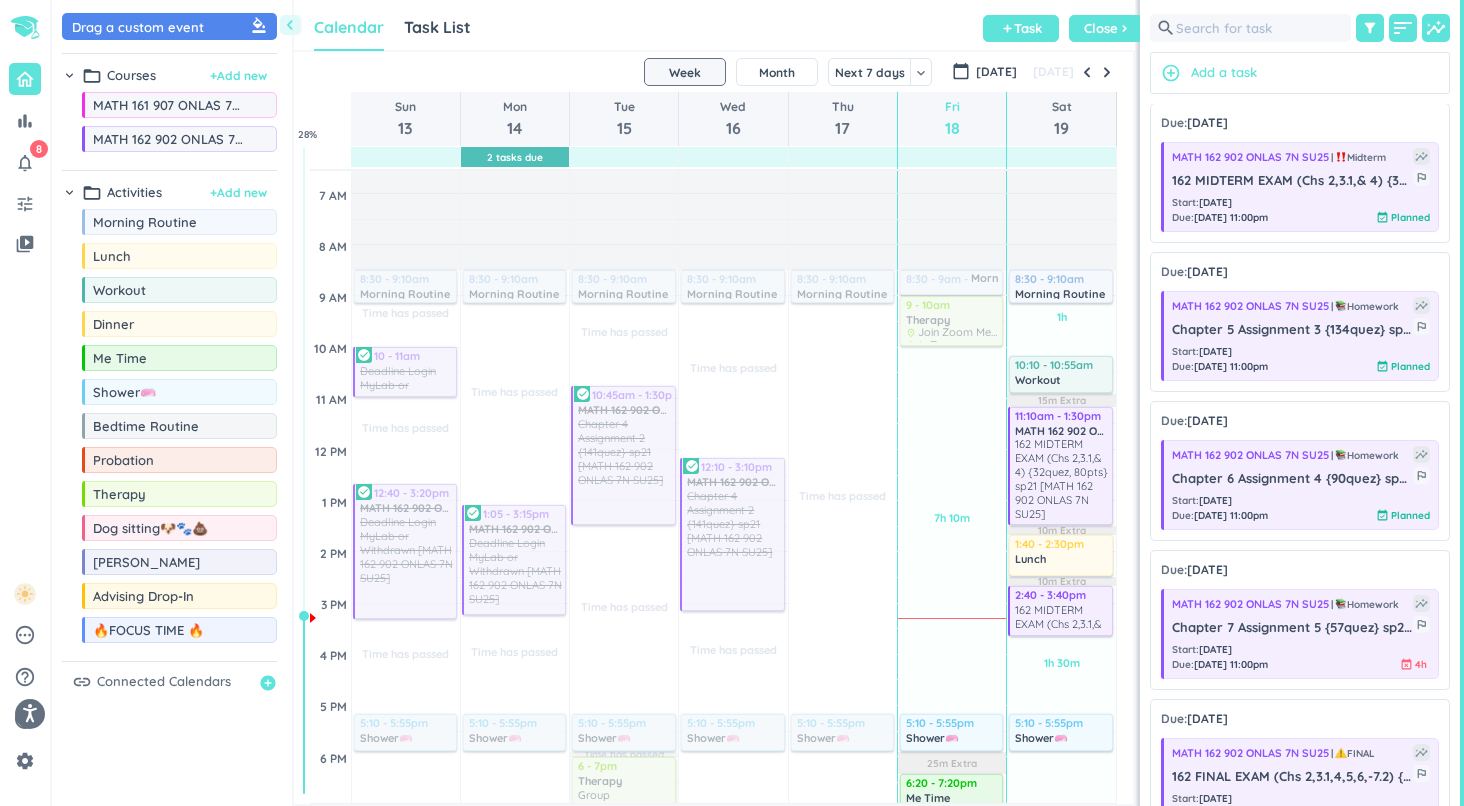scroll, scrollTop: 155, scrollLeft: 0, axis: vertical 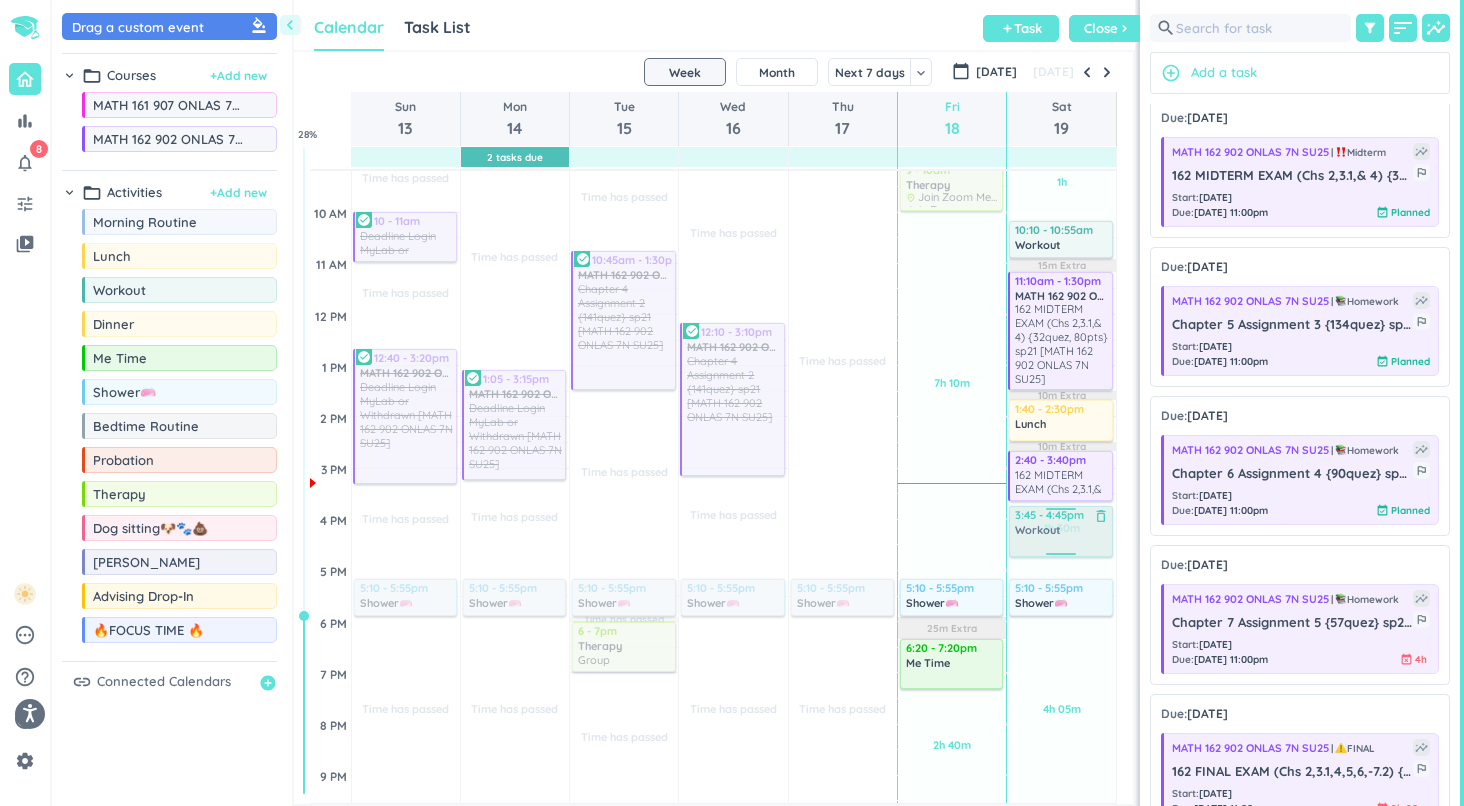 drag, startPoint x: 190, startPoint y: 285, endPoint x: 1052, endPoint y: 509, distance: 890.62897 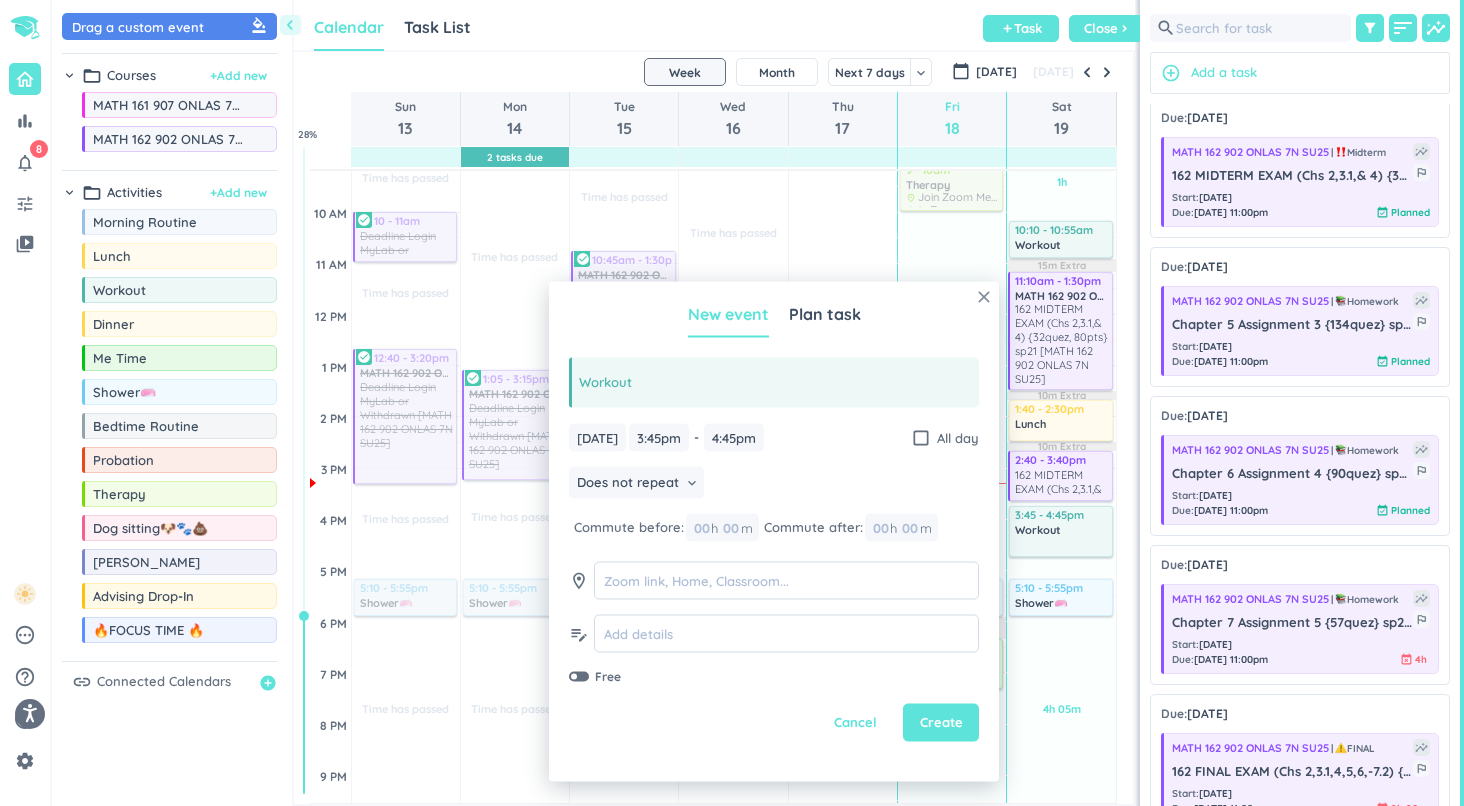 click on "close" at bounding box center [984, 297] 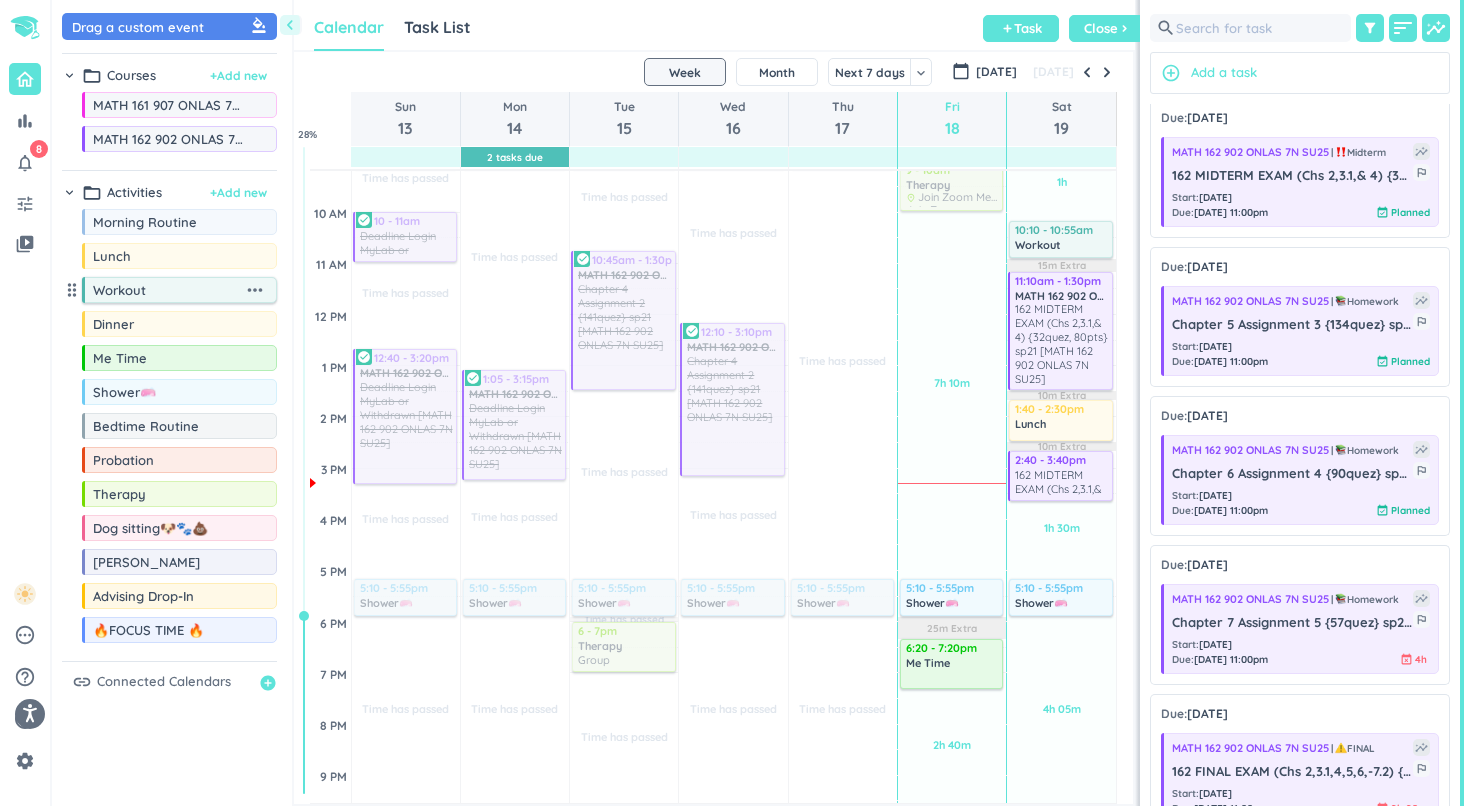 click on "Workout" at bounding box center (168, 290) 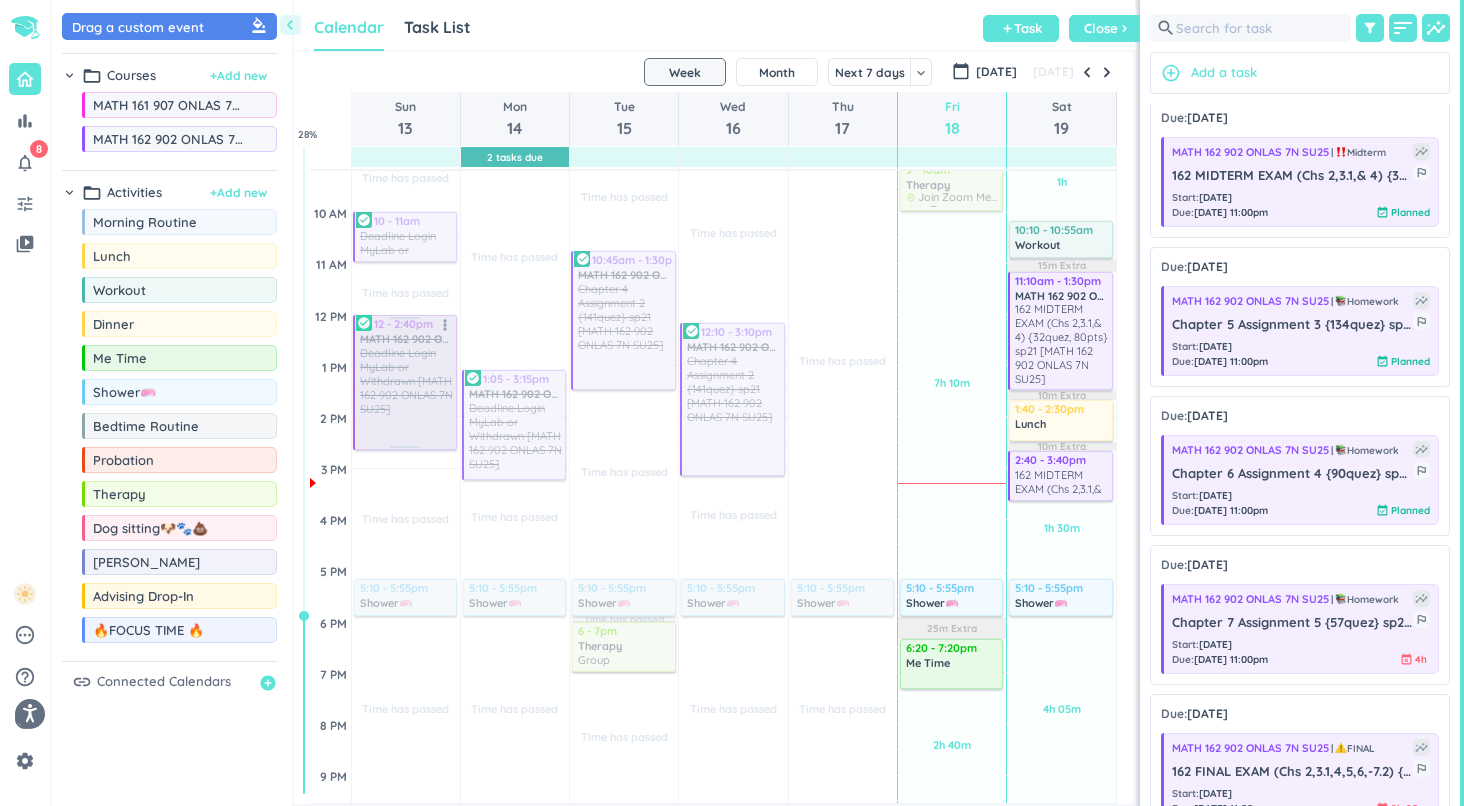 drag, startPoint x: 402, startPoint y: 393, endPoint x: 403, endPoint y: 347, distance: 46.010868 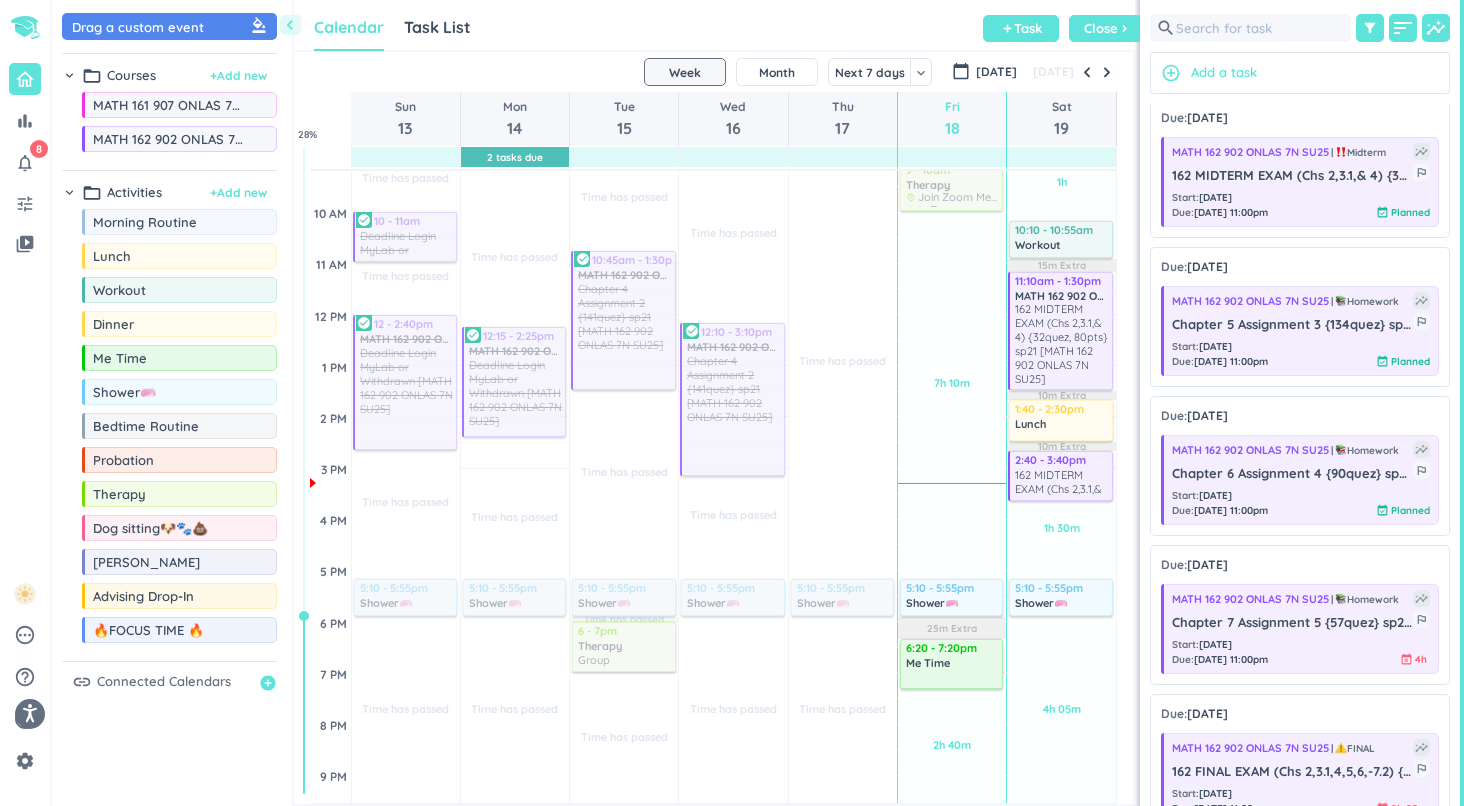 drag, startPoint x: 505, startPoint y: 402, endPoint x: 506, endPoint y: 356, distance: 46.010868 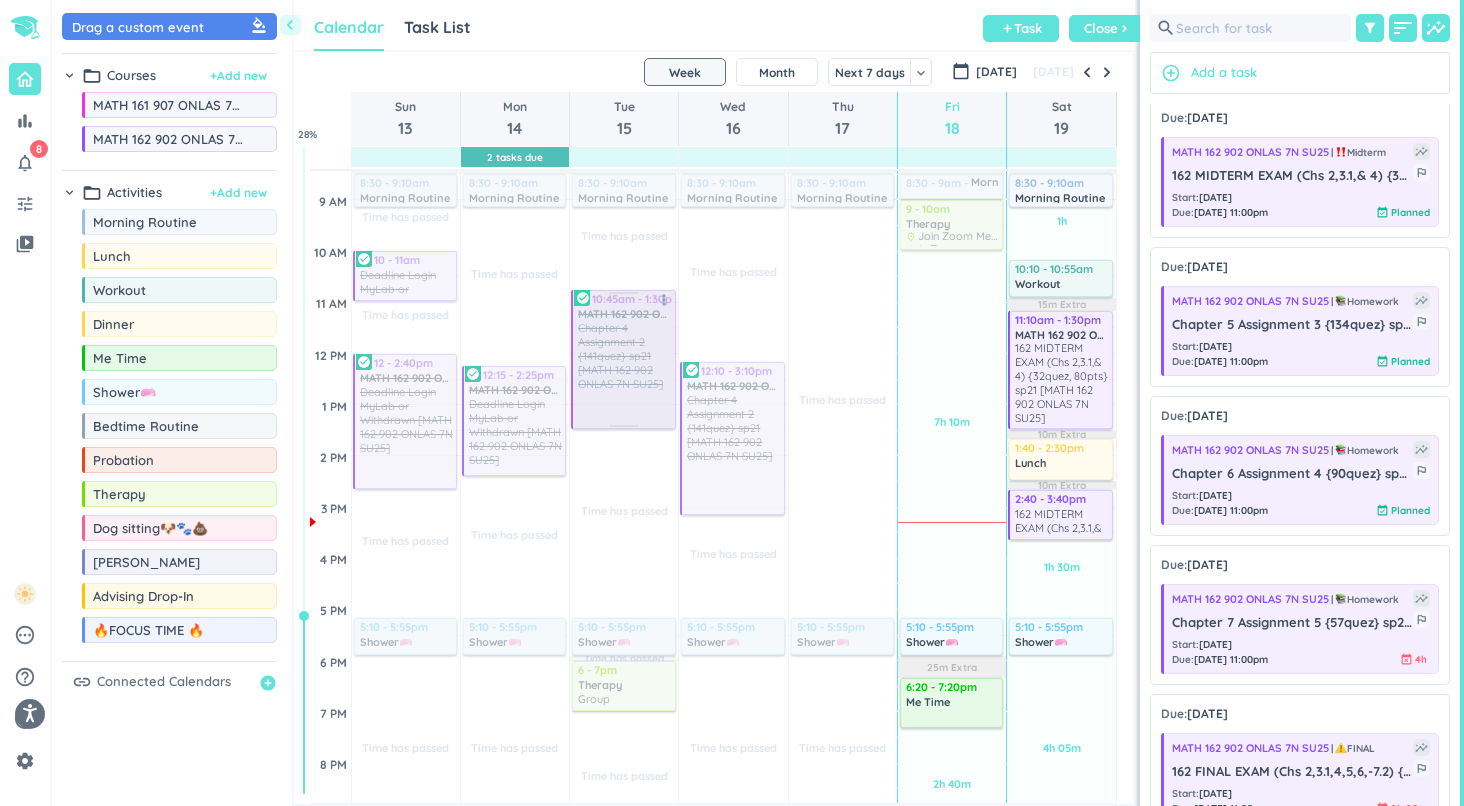 scroll, scrollTop: 235, scrollLeft: 0, axis: vertical 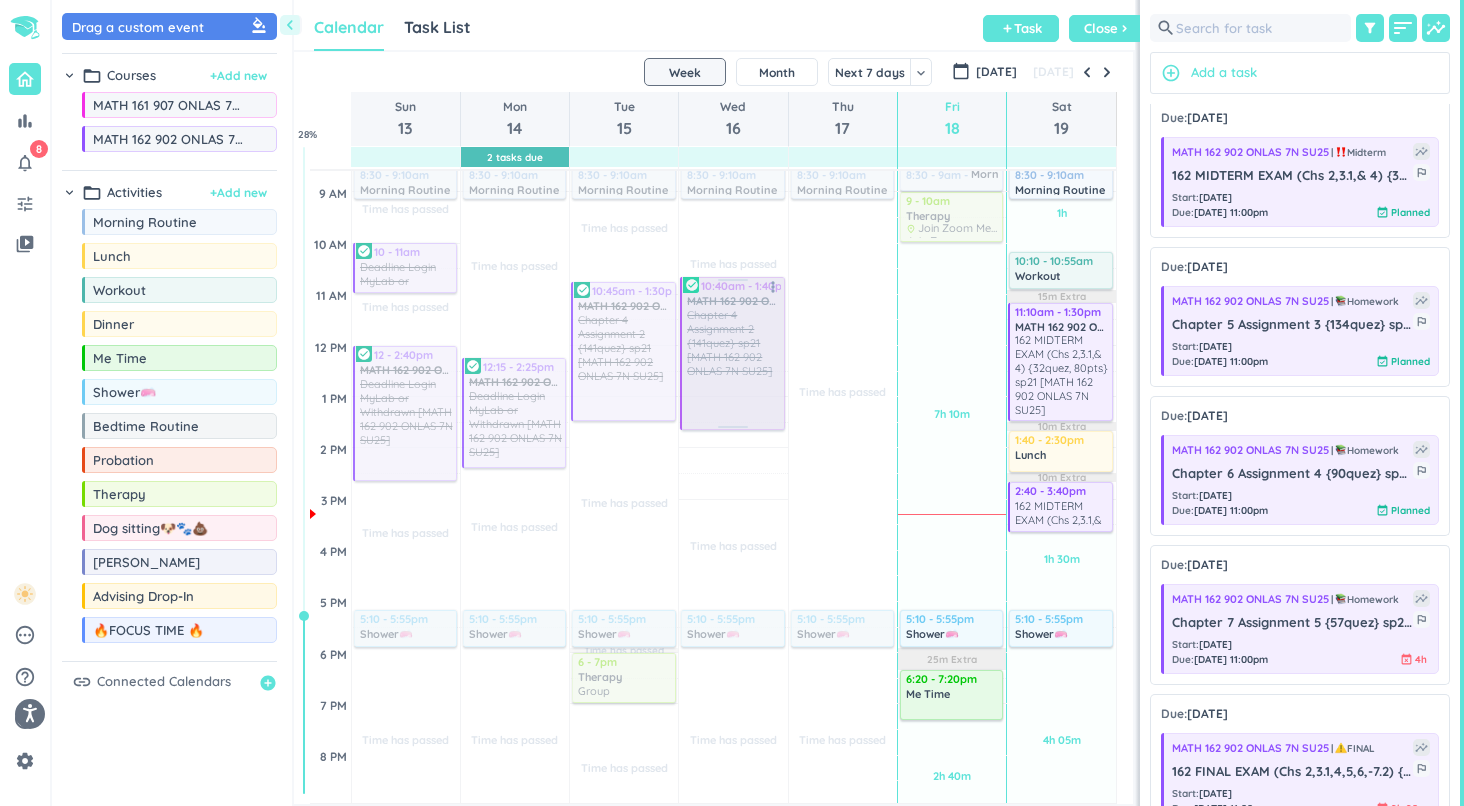 drag, startPoint x: 737, startPoint y: 414, endPoint x: 738, endPoint y: 344, distance: 70.00714 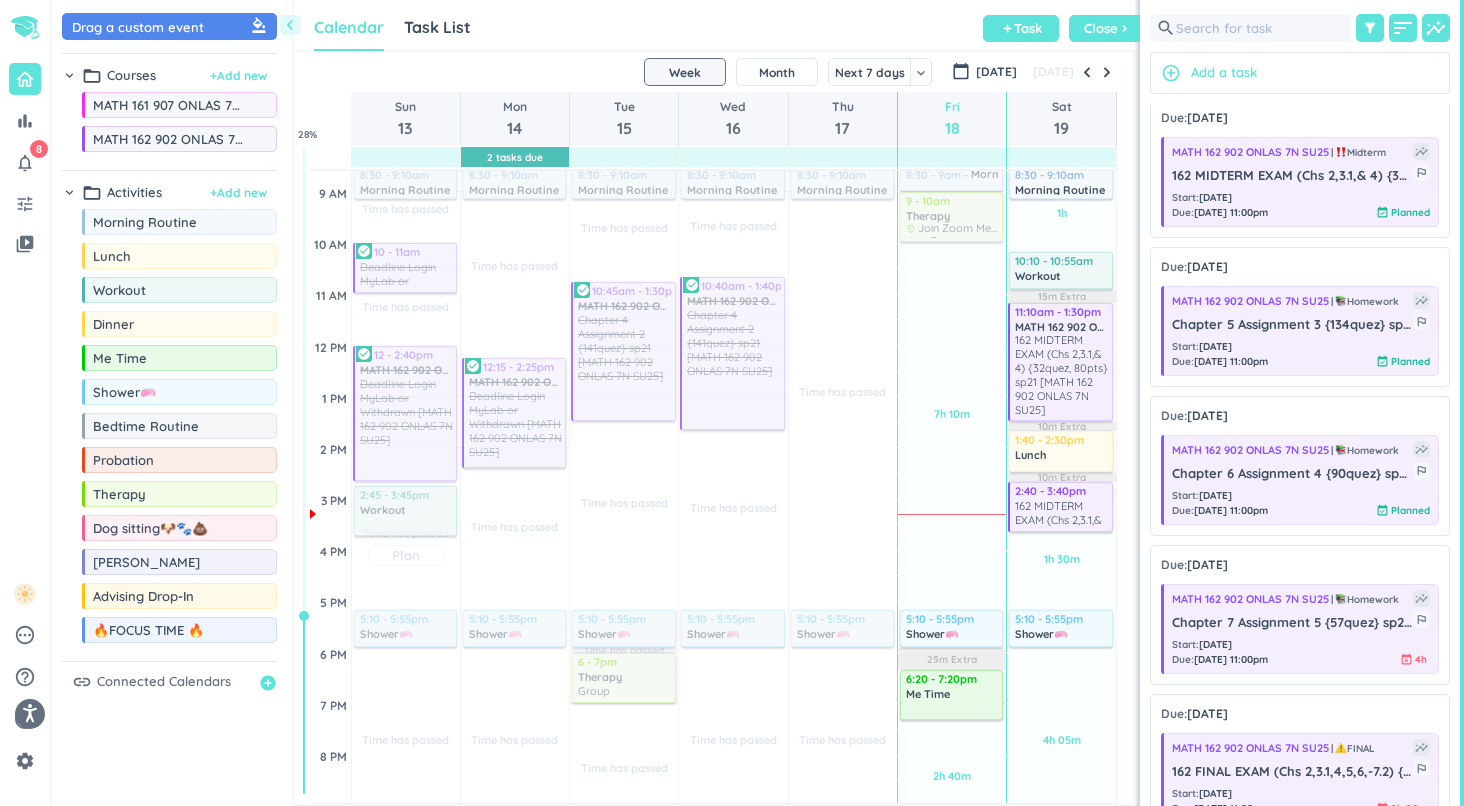 drag, startPoint x: 172, startPoint y: 290, endPoint x: 394, endPoint y: 490, distance: 298.8043 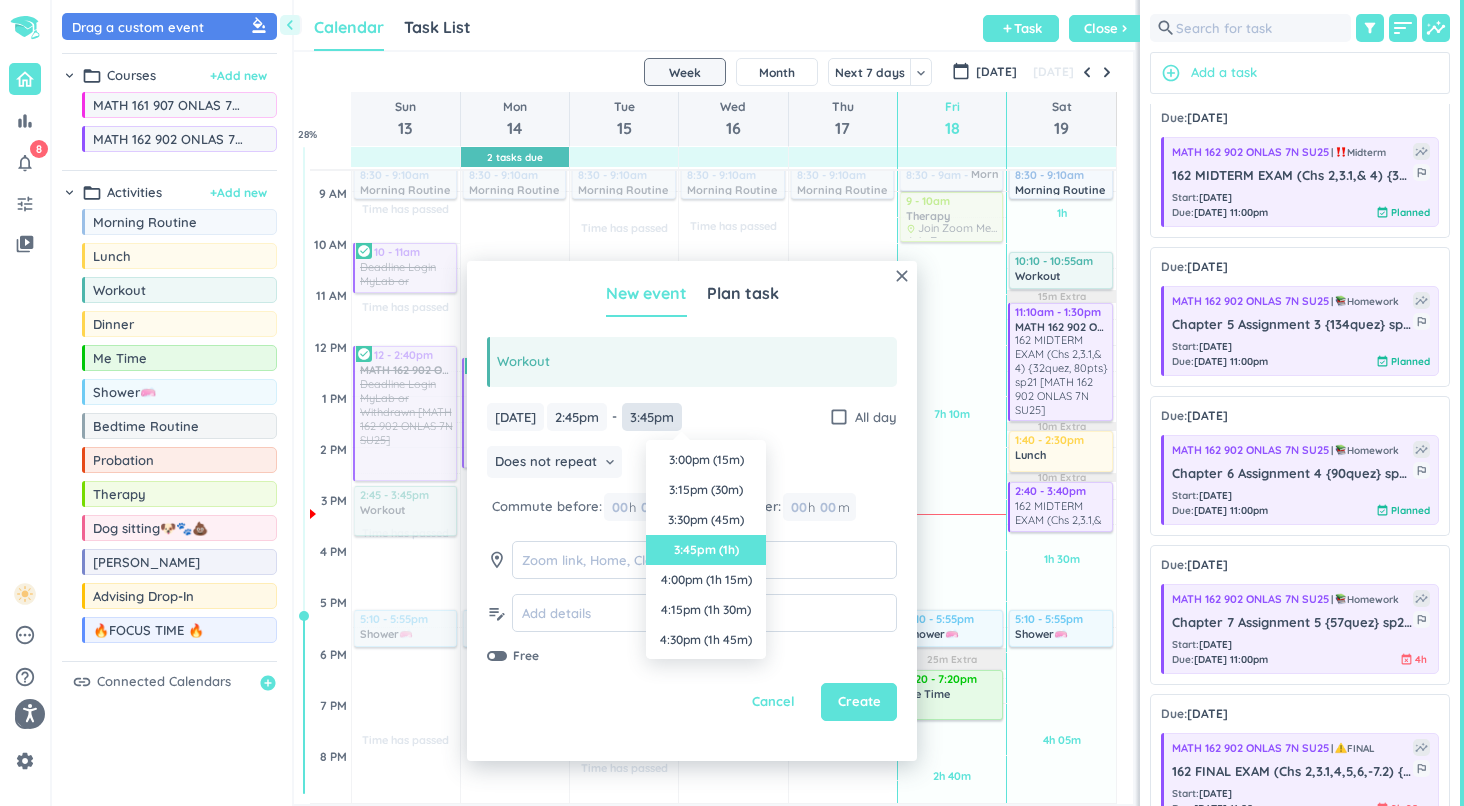 click on "3:45pm" at bounding box center [652, 417] 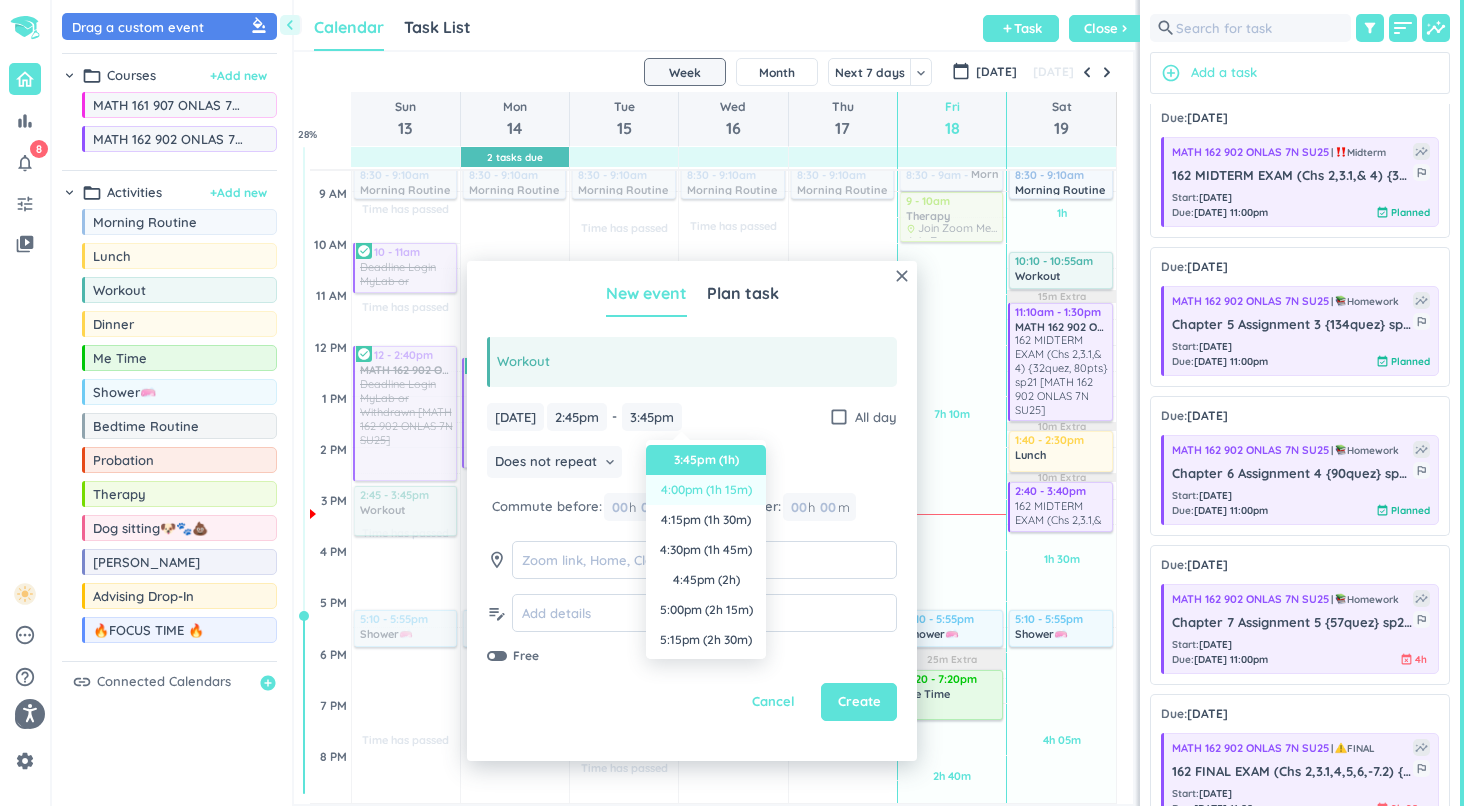 click on "4:00pm (1h 15m)" at bounding box center [706, 490] 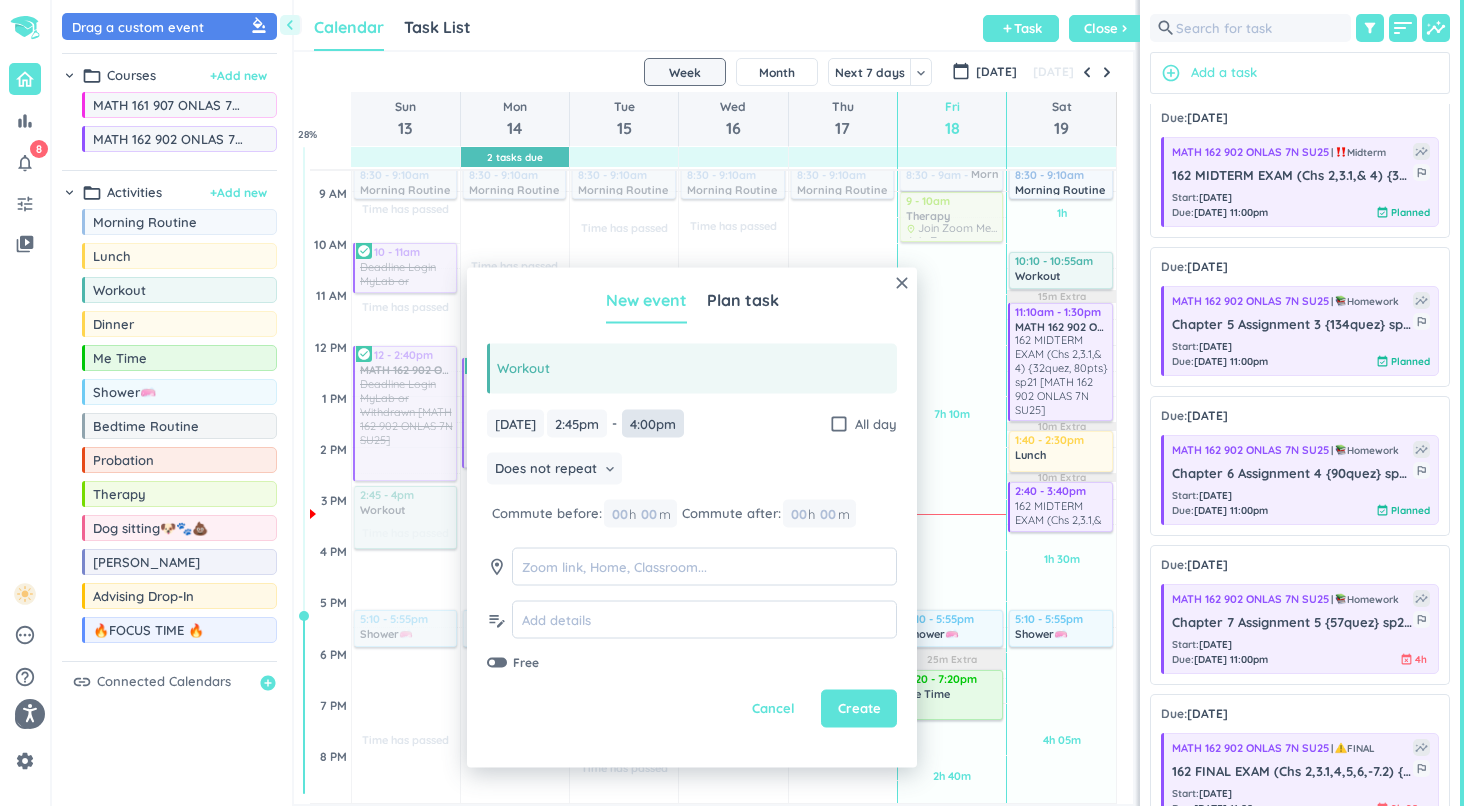 click on "4:00pm" at bounding box center [653, 423] 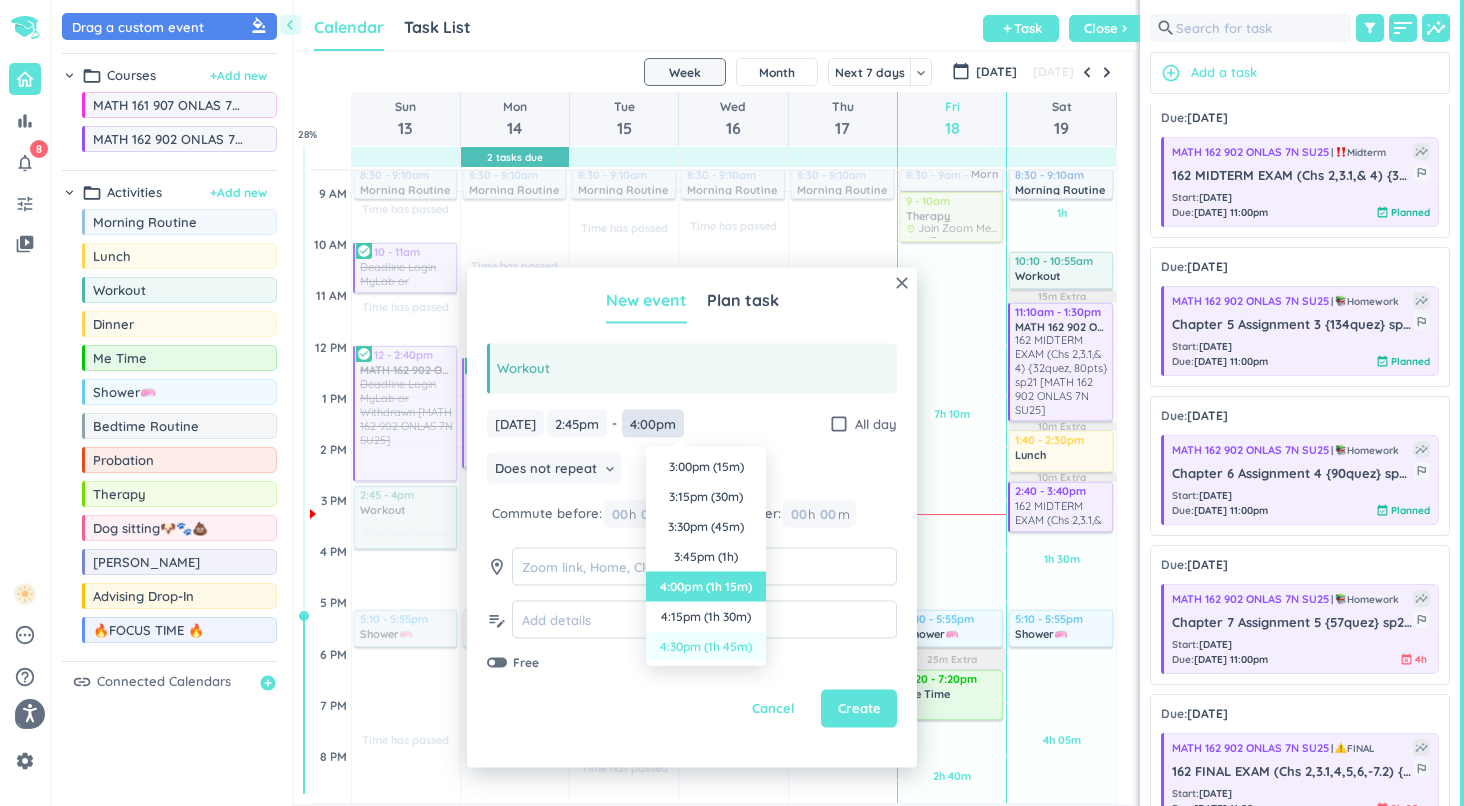 scroll, scrollTop: 120, scrollLeft: 0, axis: vertical 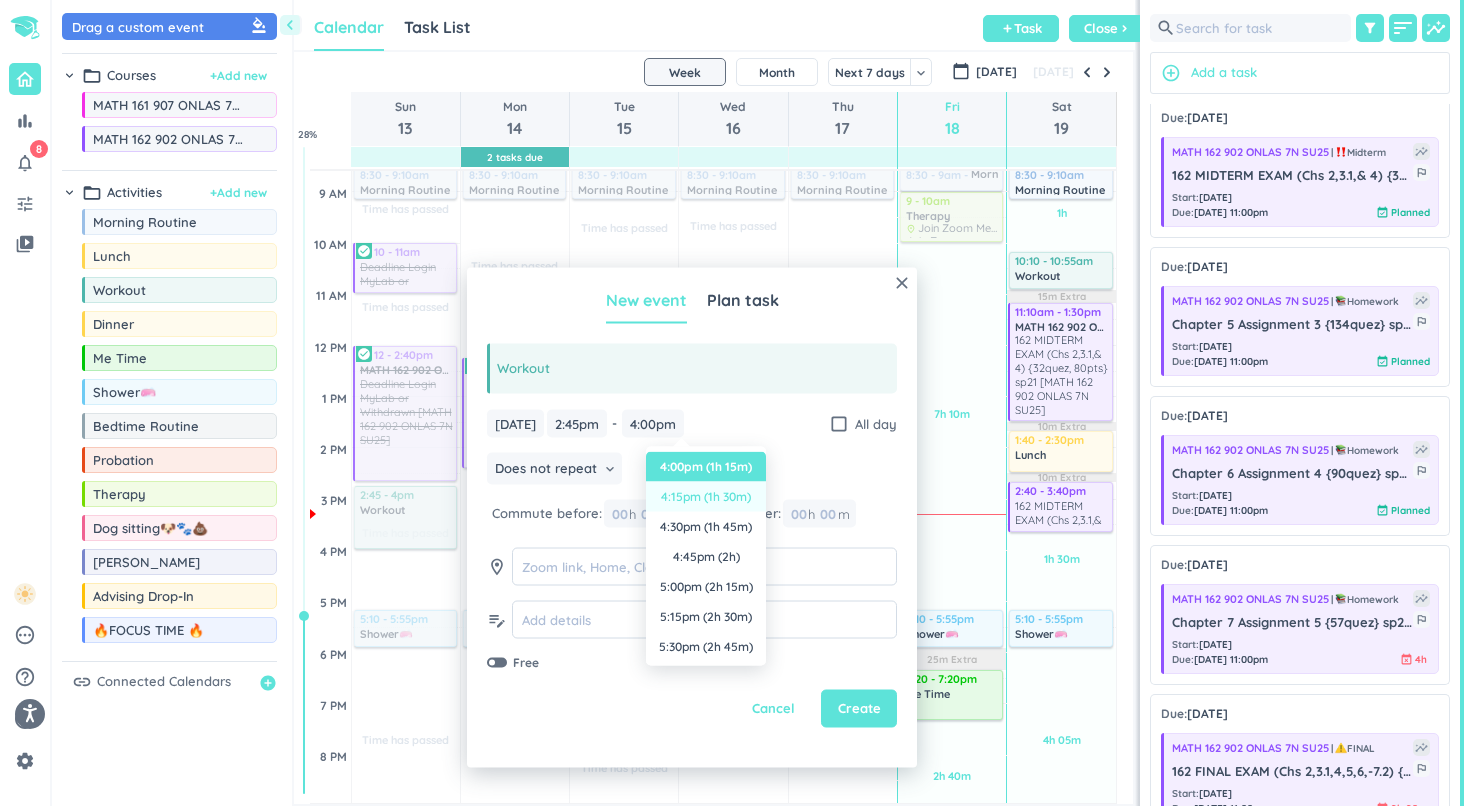 click on "4:15pm (1h 30m)" at bounding box center (706, 497) 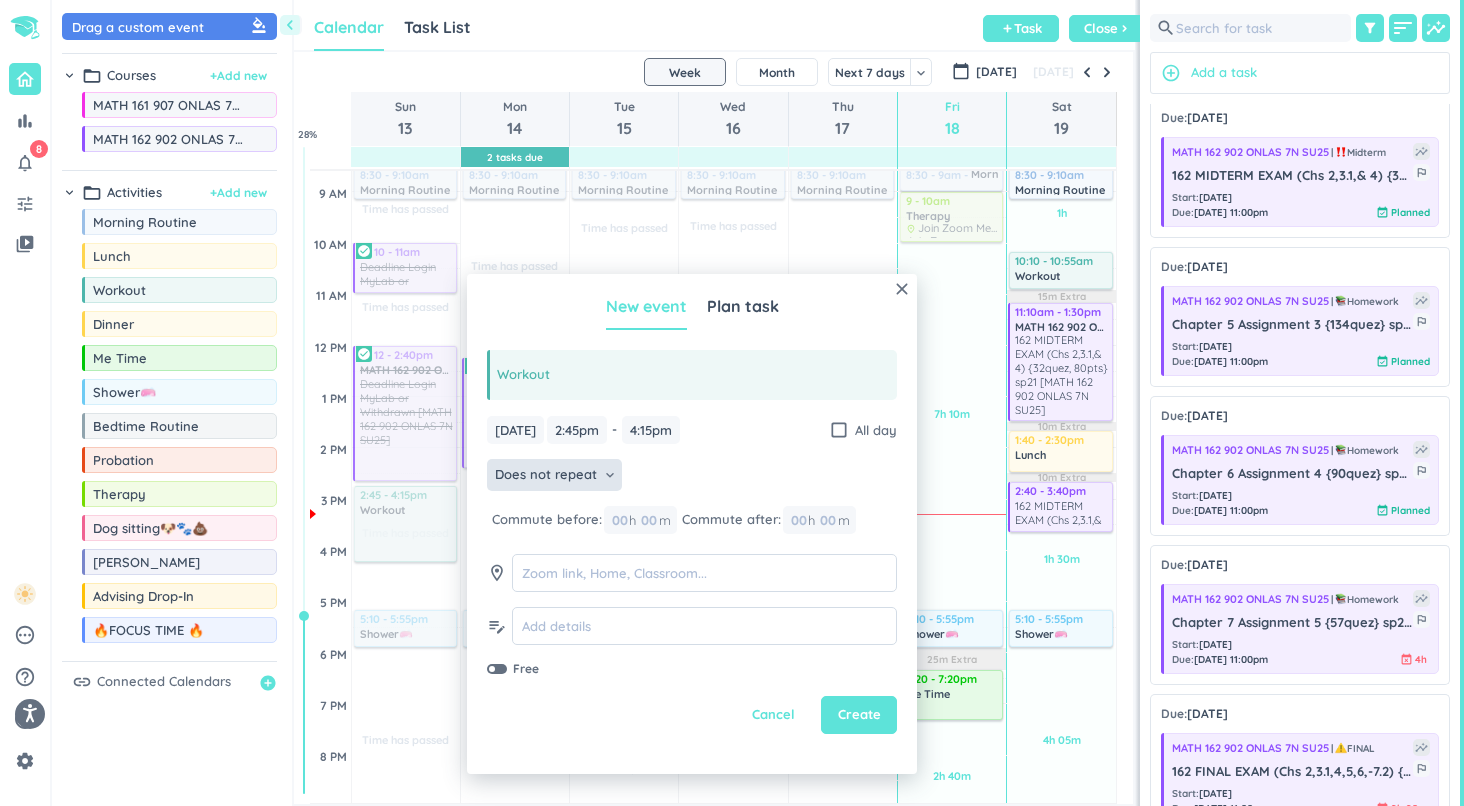 click on "Does not repeat keyboard_arrow_down" at bounding box center (554, 475) 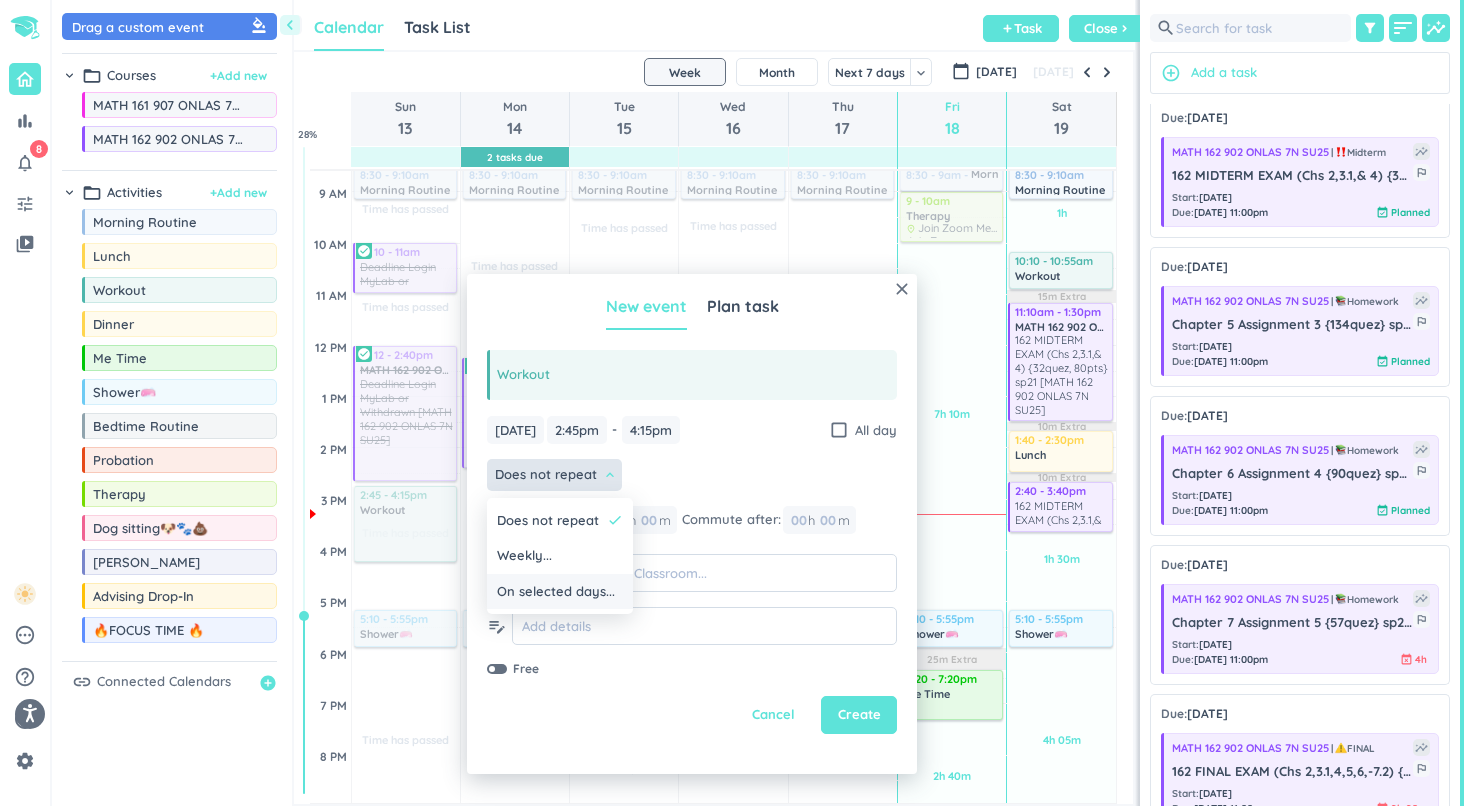 click on "On selected days..." at bounding box center [556, 592] 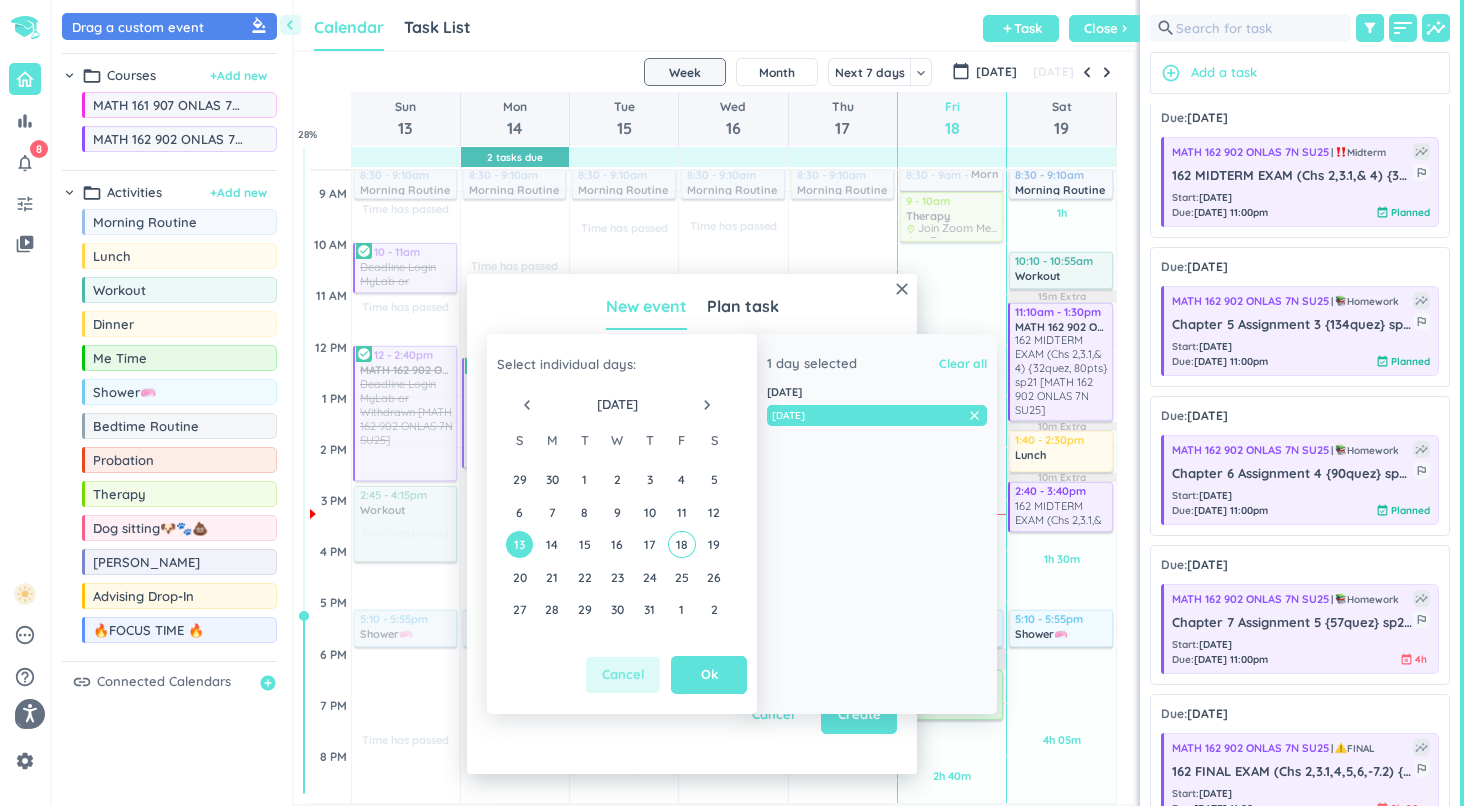 click on "Cancel" at bounding box center (623, 675) 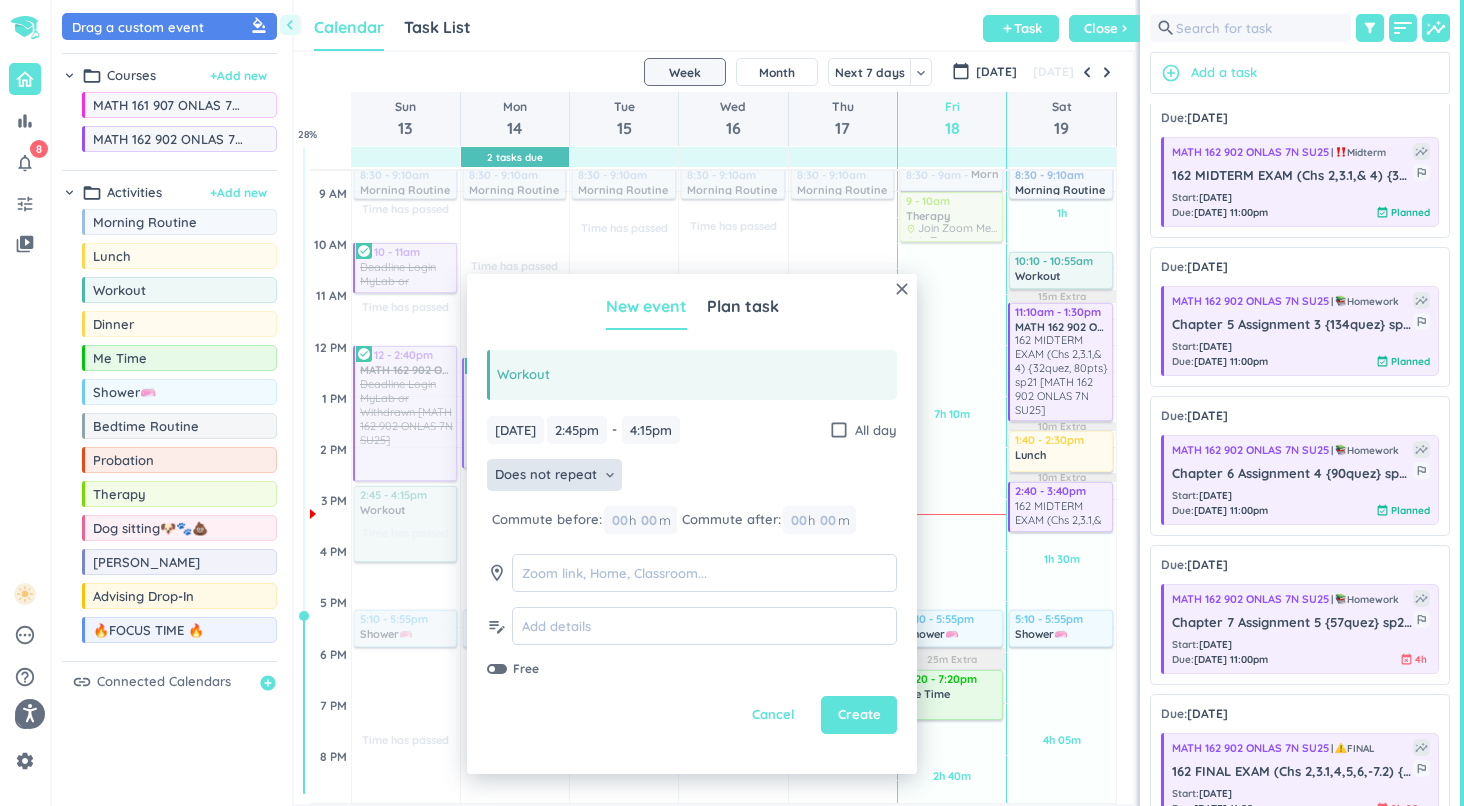 click on "Does not repeat" at bounding box center [546, 475] 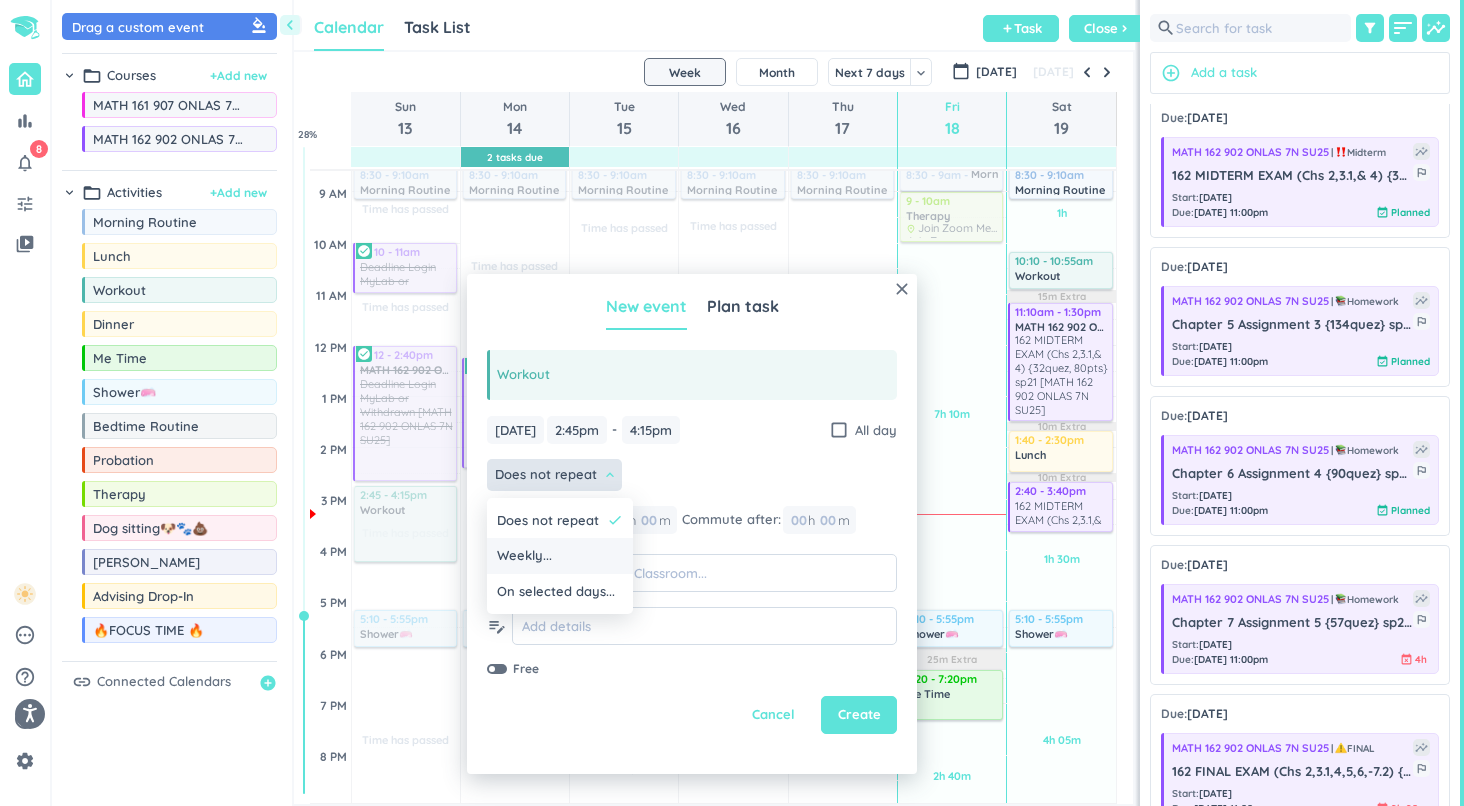 click on "Weekly..." at bounding box center [524, 556] 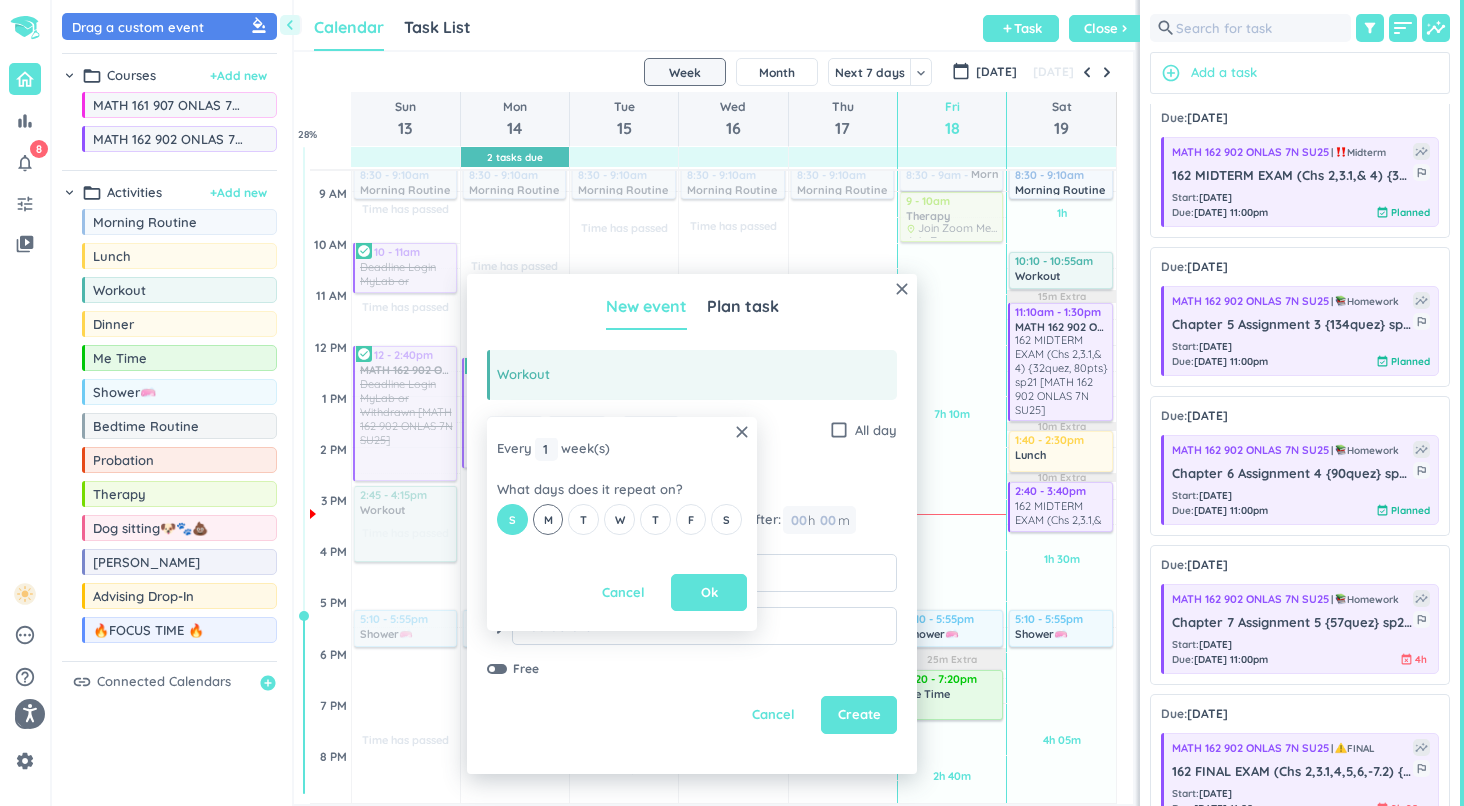 click on "M" at bounding box center [548, 520] 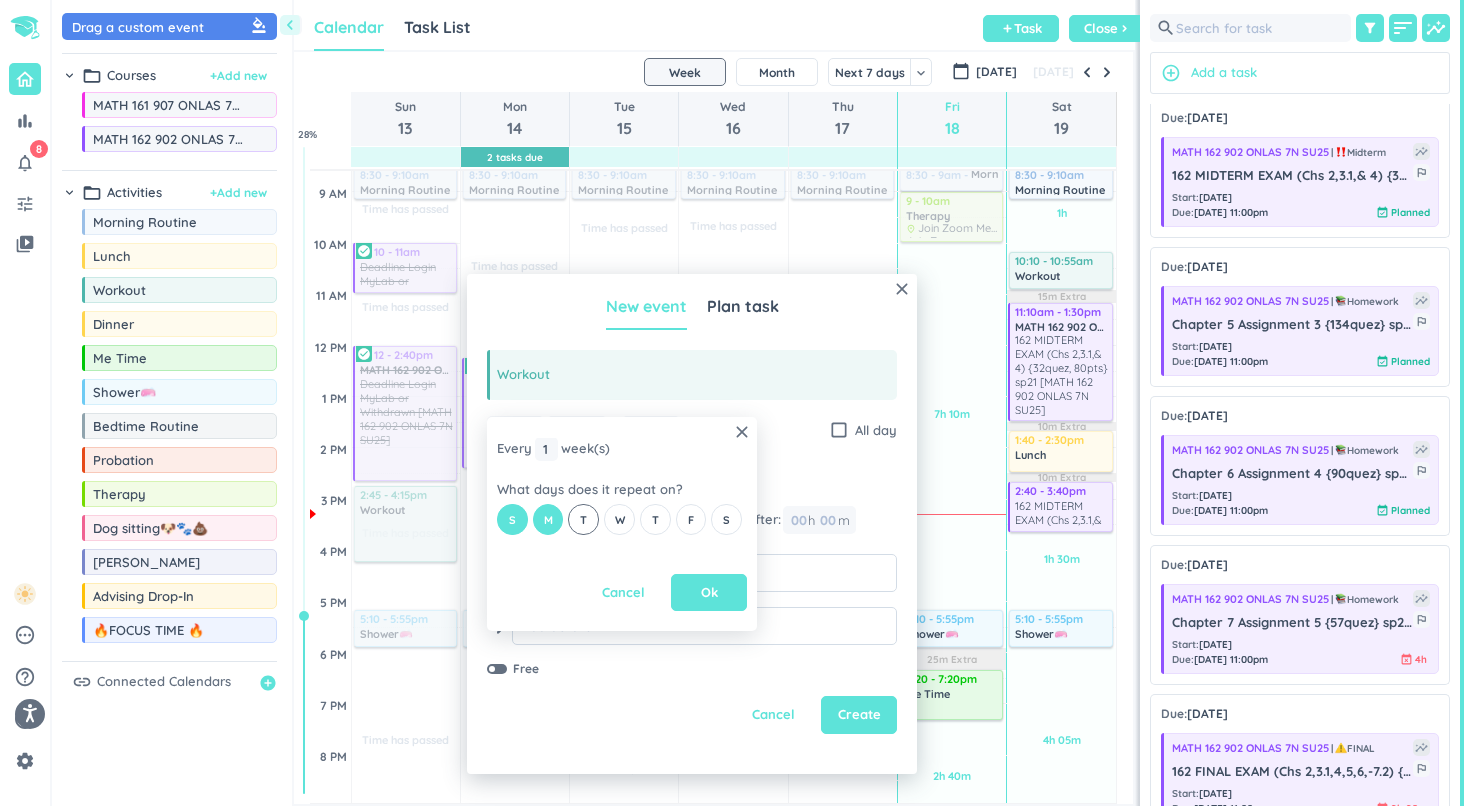 click on "T" at bounding box center [583, 519] 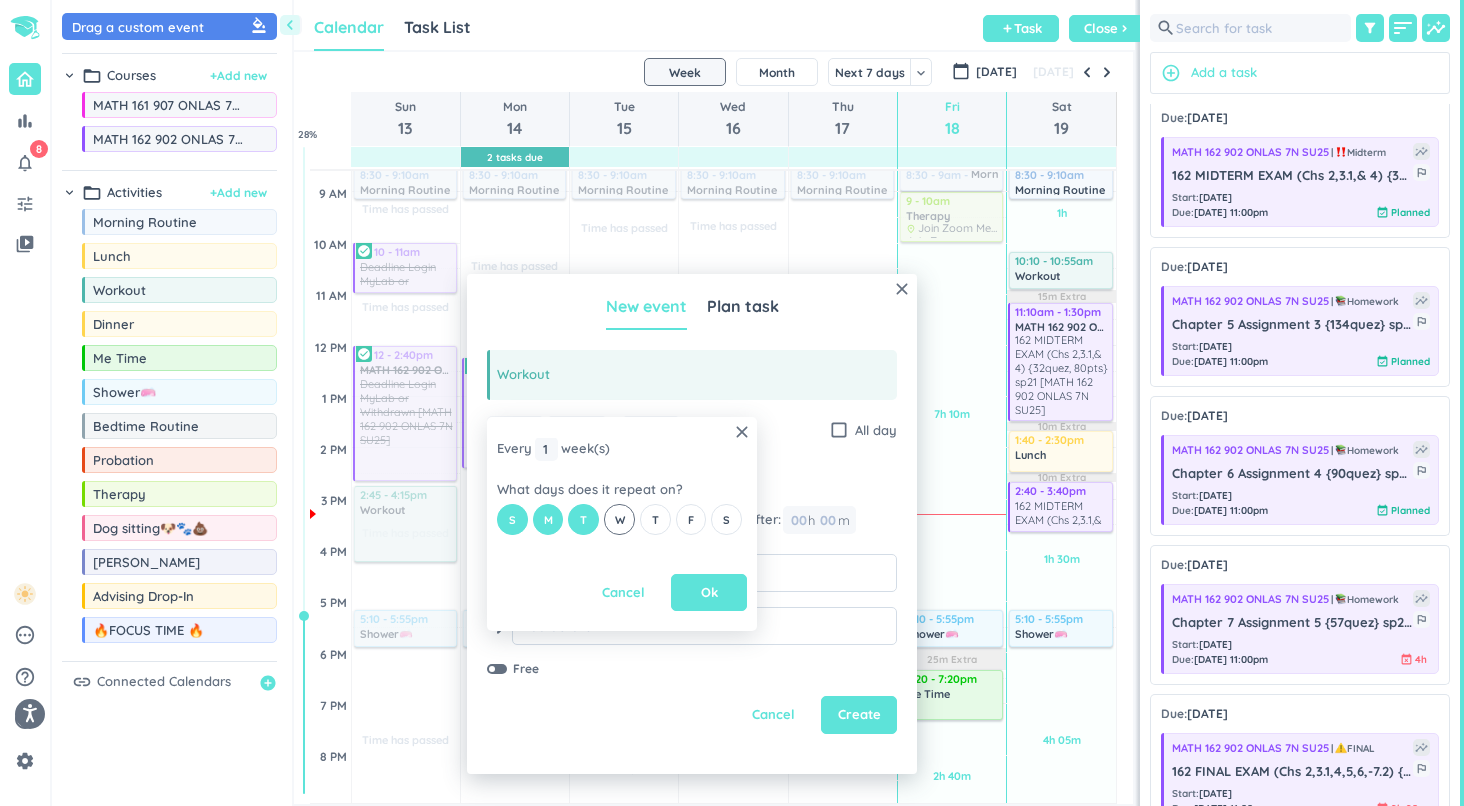 click on "W" at bounding box center (619, 519) 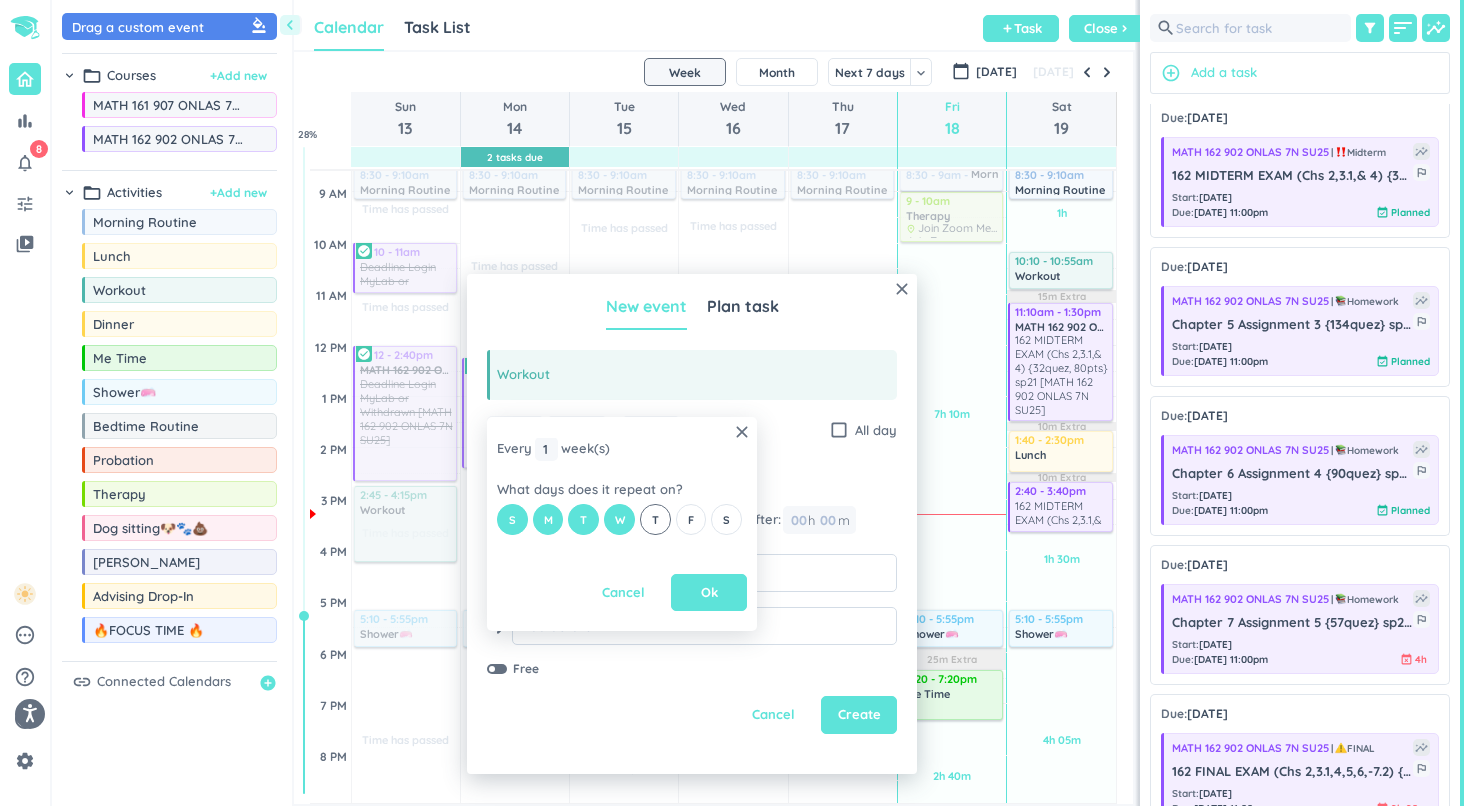 click on "T" at bounding box center (655, 519) 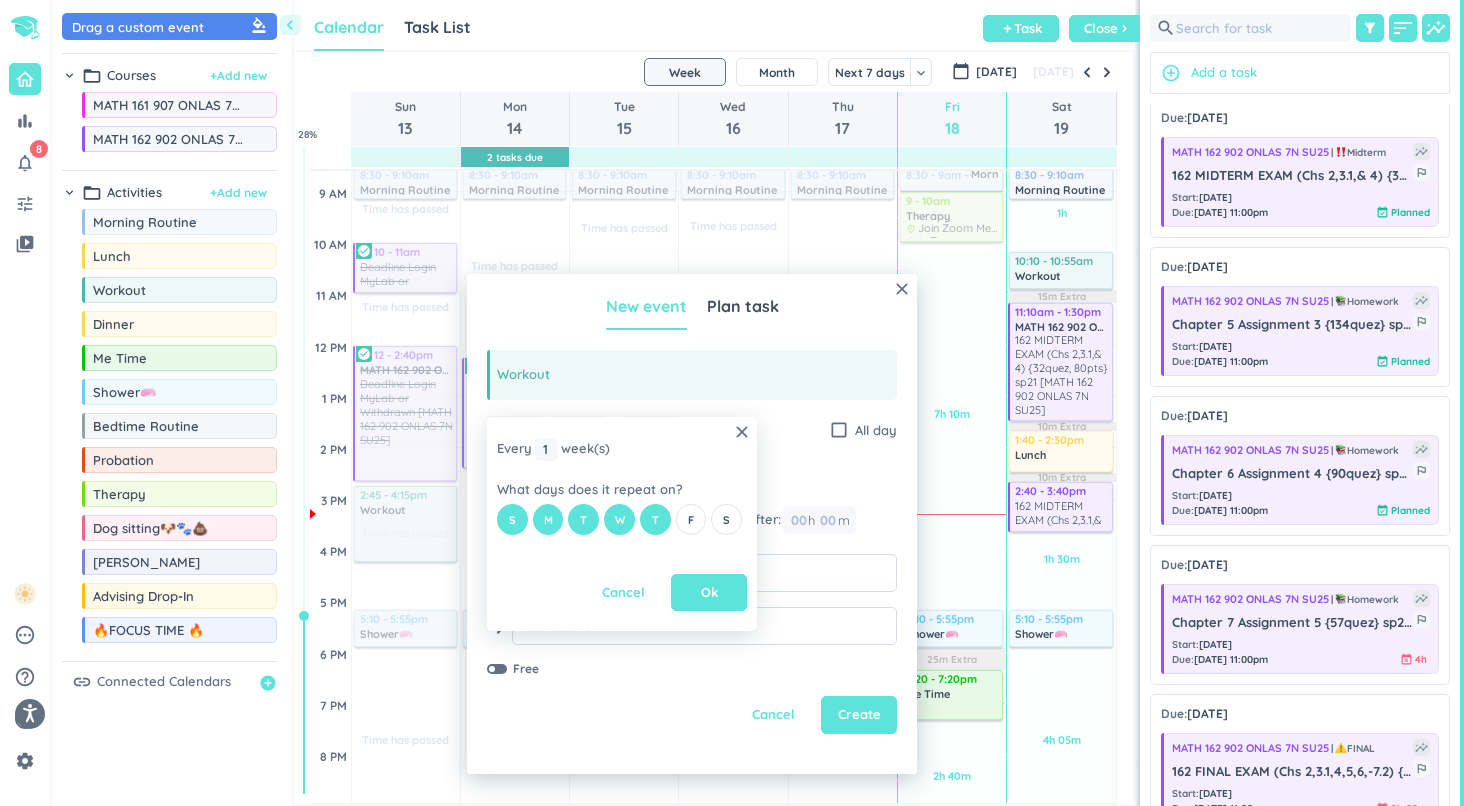 click on "S M T W T F S" at bounding box center (622, 519) 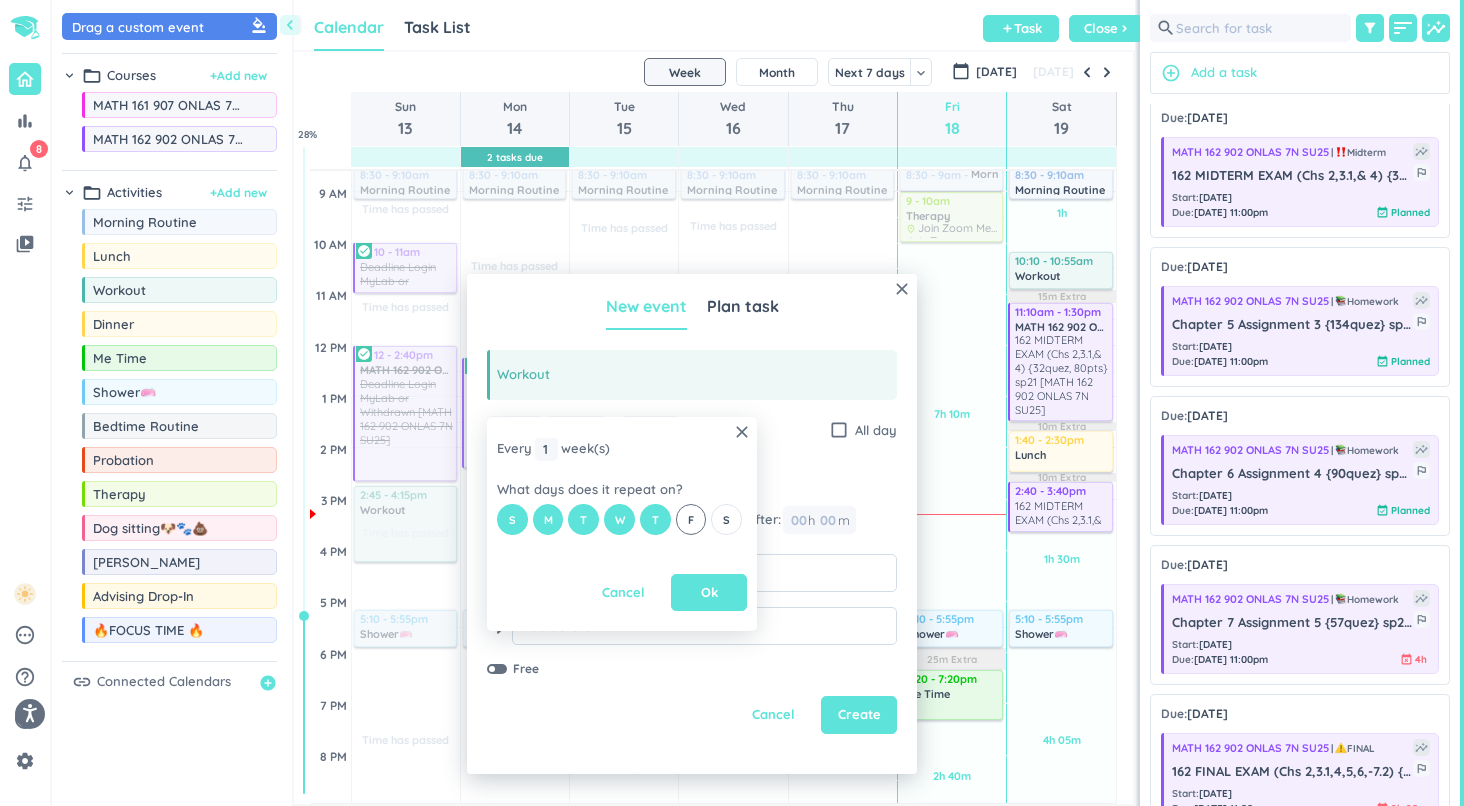 click on "F" at bounding box center (691, 519) 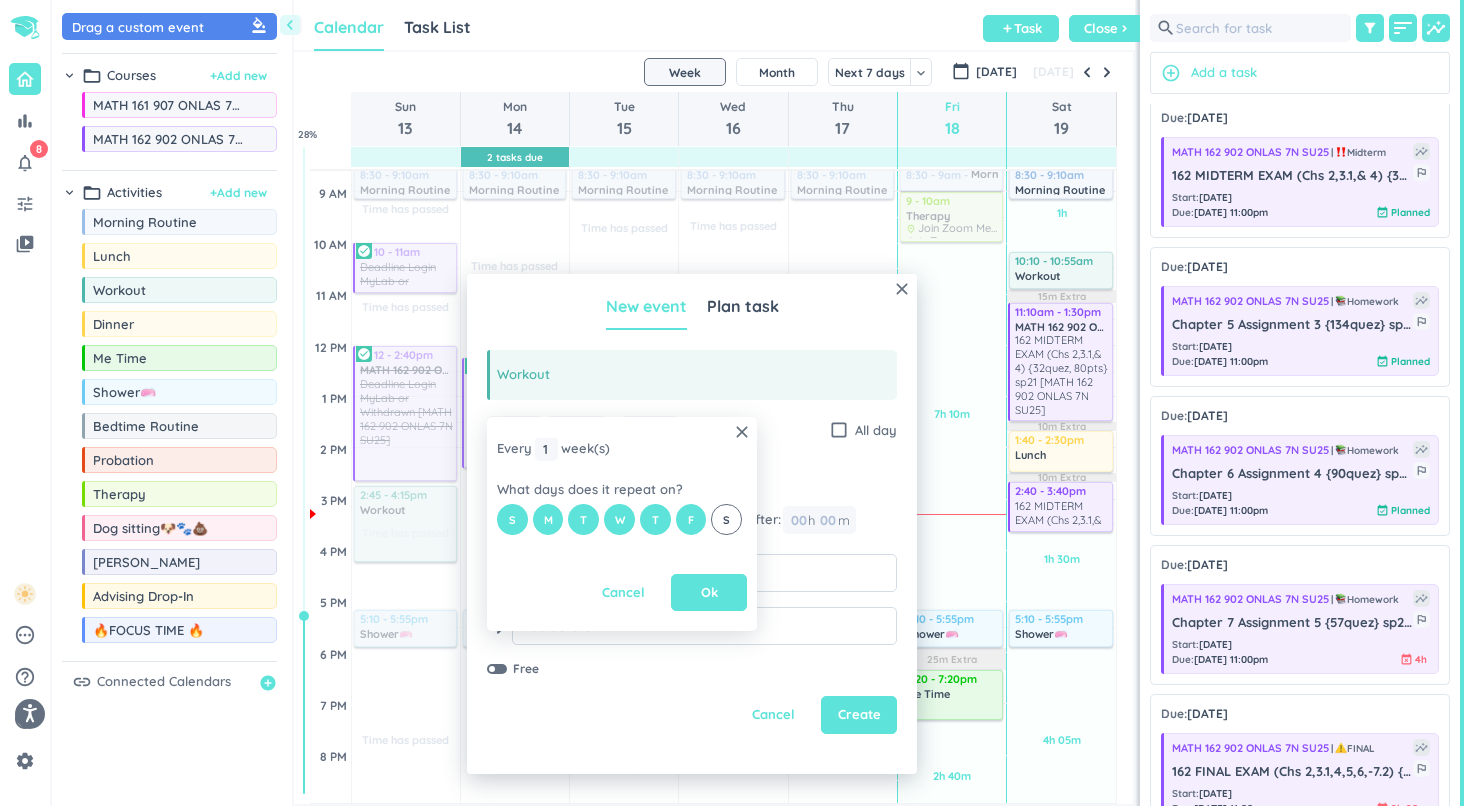 click on "S" at bounding box center (726, 520) 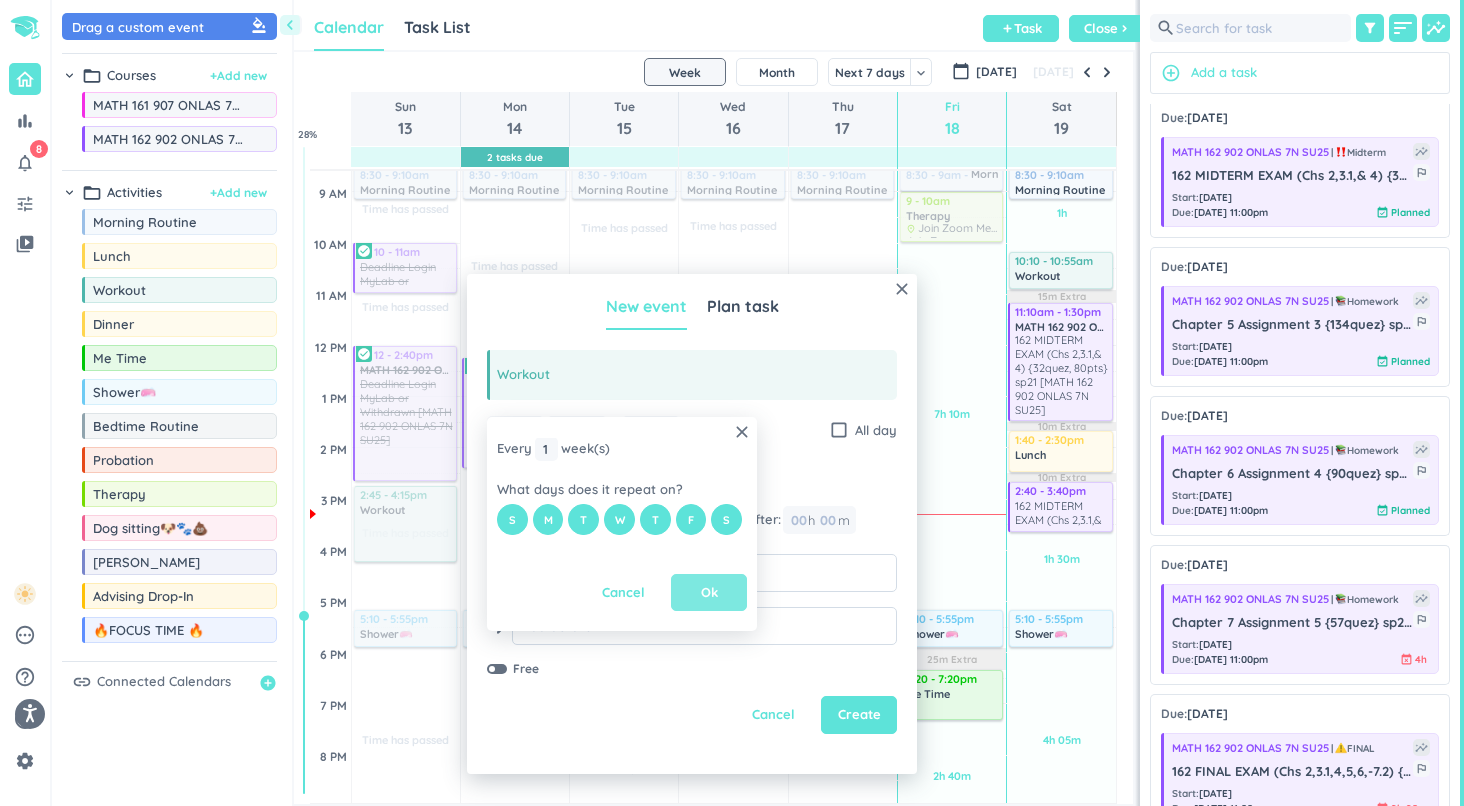 click on "Ok" at bounding box center [709, 593] 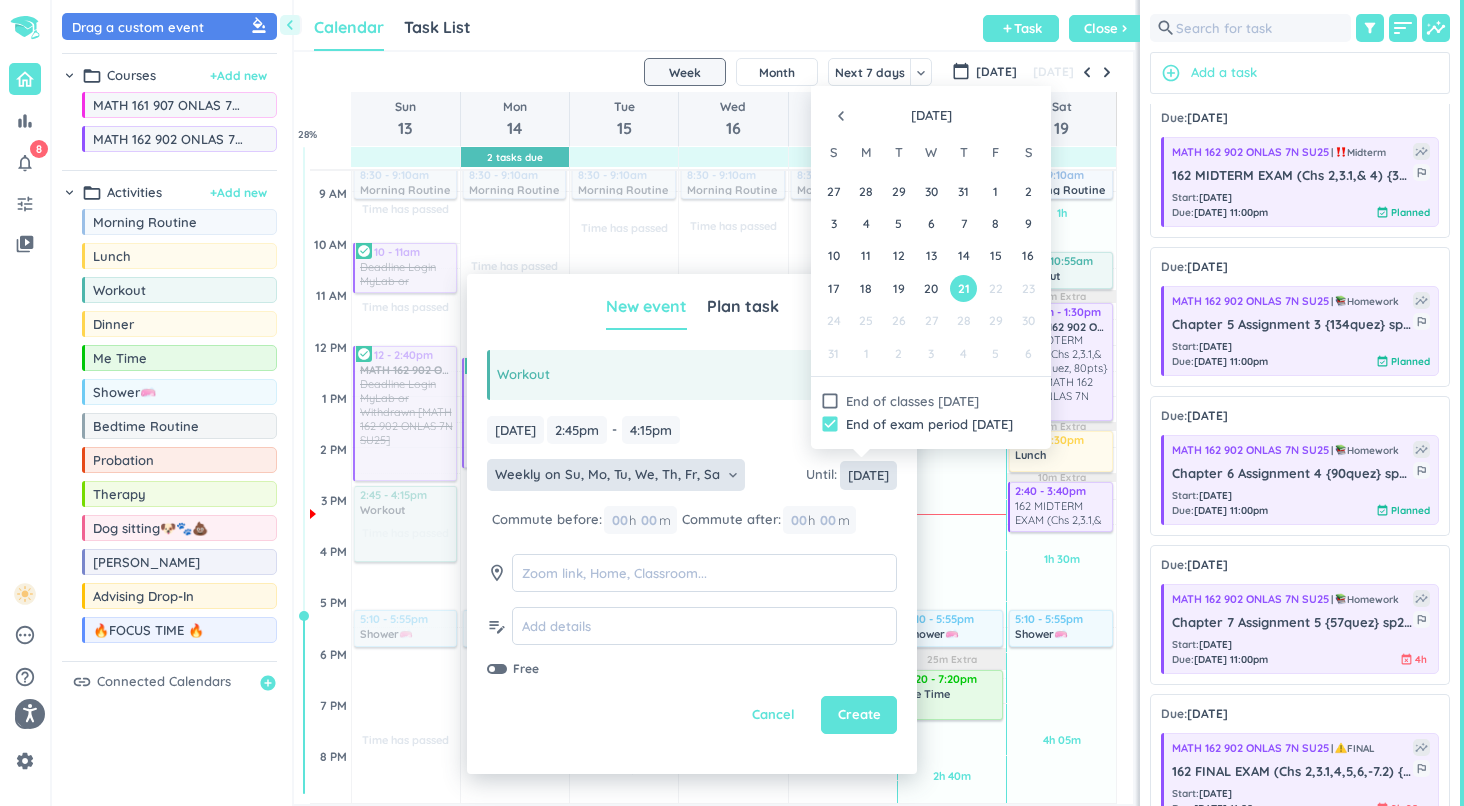 click on "[DATE]" at bounding box center (868, 475) 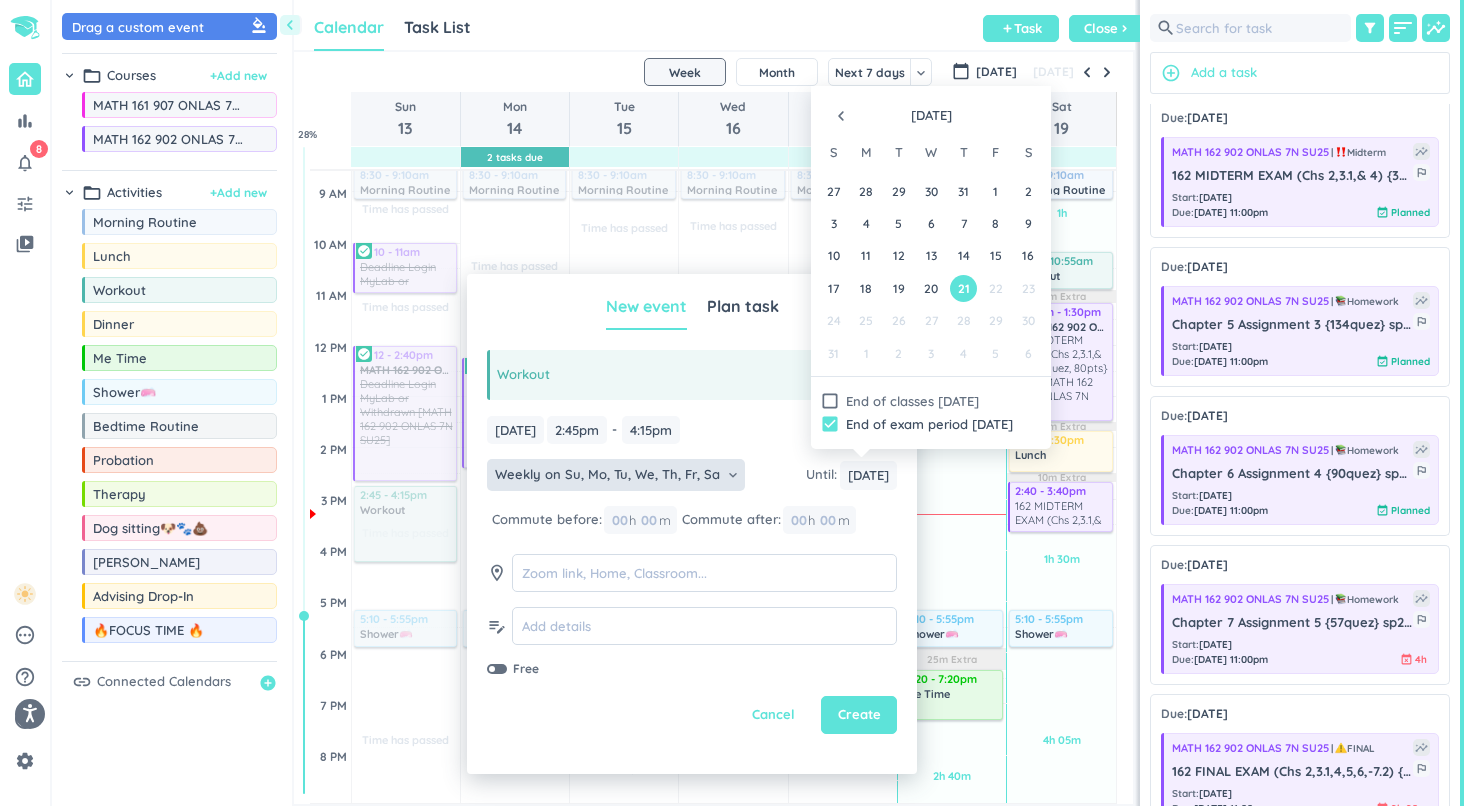 click on "[DATE] [DATE]   2:45pm 2:45pm - 4:15pm 4:15pm check_box_outline_blank All day" at bounding box center (692, 430) 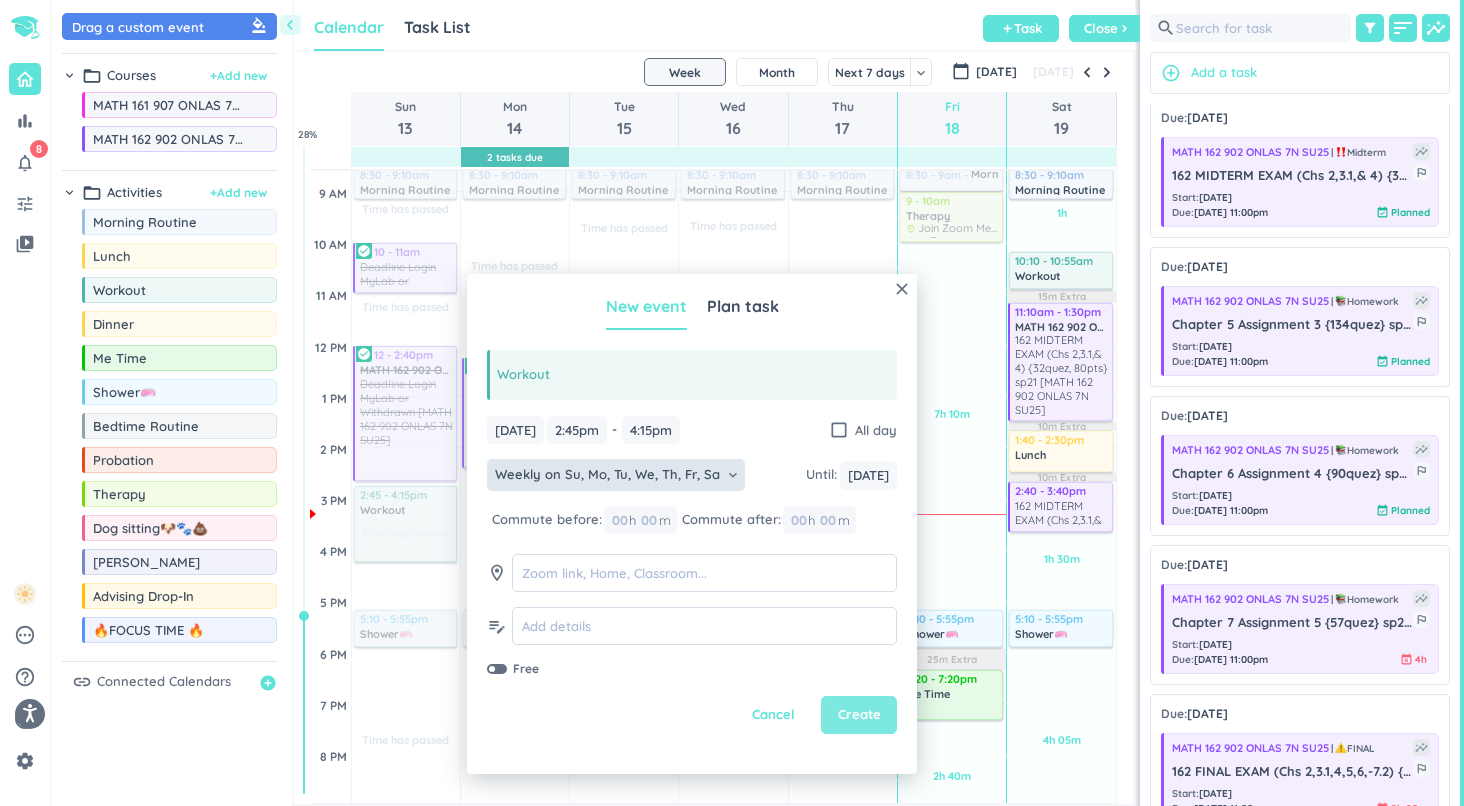 click on "Create" at bounding box center [859, 715] 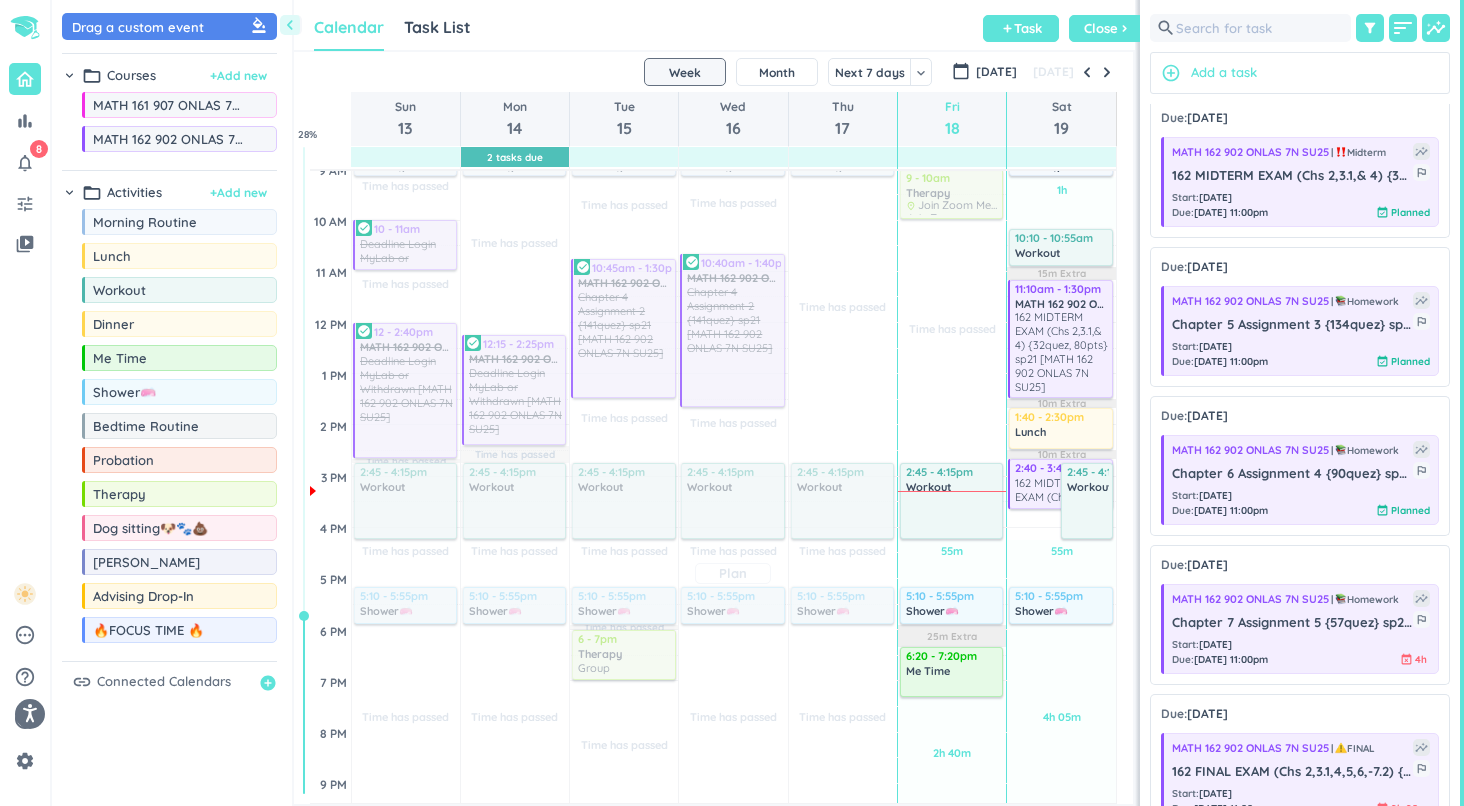 scroll, scrollTop: 286, scrollLeft: 0, axis: vertical 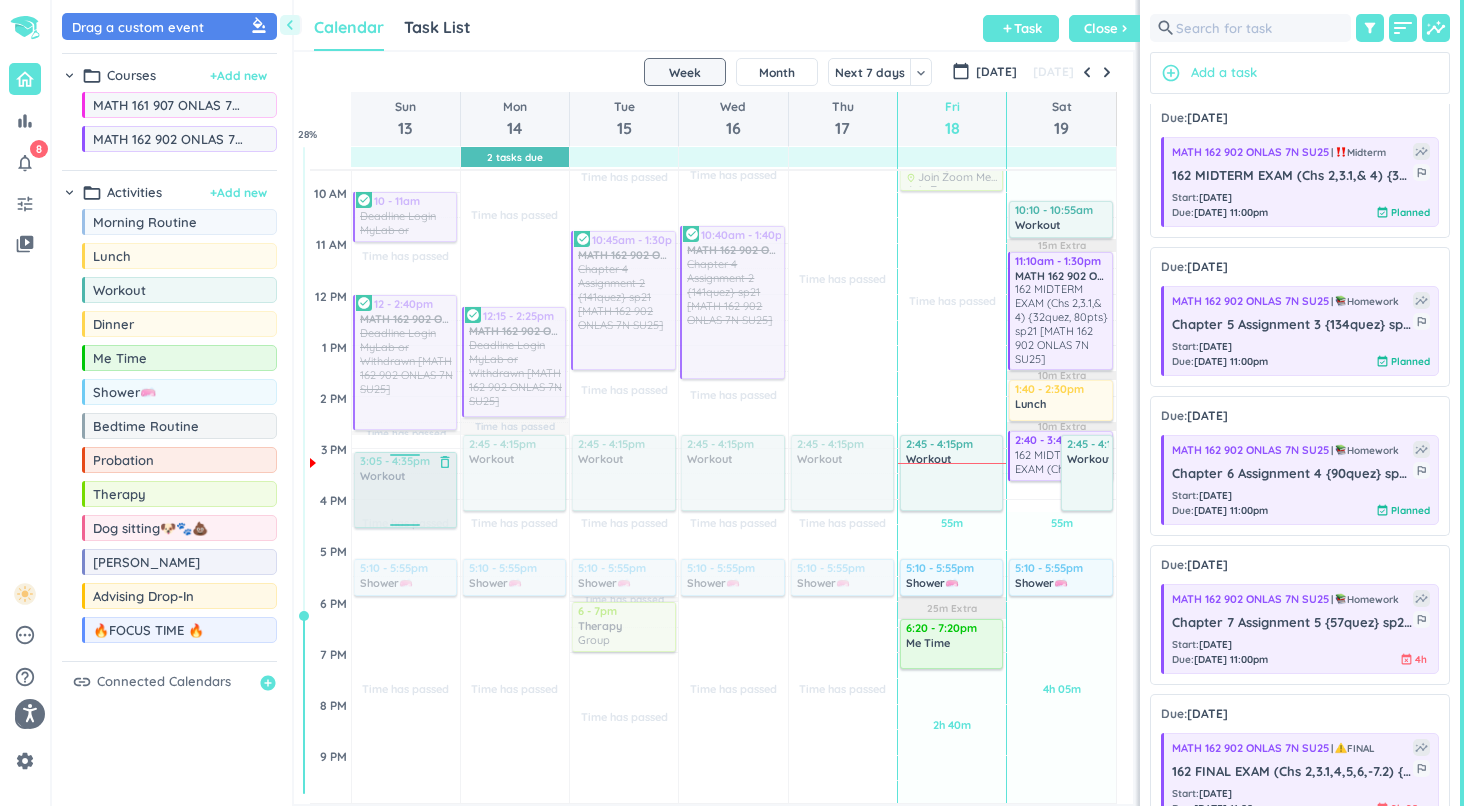 click on "Time has passed Past due Plan Time has passed Past due Plan Time has passed Past due Plan Time has passed Past due Plan Time has passed Adjust Awake Time Adjust Awake Time 8:30 - 9:10am Morning Routine delete_outline 10 - 11am MATH 162 902 ONLAS 7N SU25 Deadline Login MyLab or Withdrawn [MATH 162 902 ONLAS 7N SU25] more_vert check_circle   12 - 2:40pm MATH 162 902 ONLAS 7N SU25 Deadline Login MyLab or Withdrawn [MATH 162 902 ONLAS 7N SU25] more_vert check_circle   2:45 - 4:15pm Workout delete_outline 5:10 - 5:55pm Shower🧼 delete_outline 10 - 11pm Bedtime Routine delete_outline 3:05 - 4:35pm Workout delete_outline" at bounding box center (406, 499) 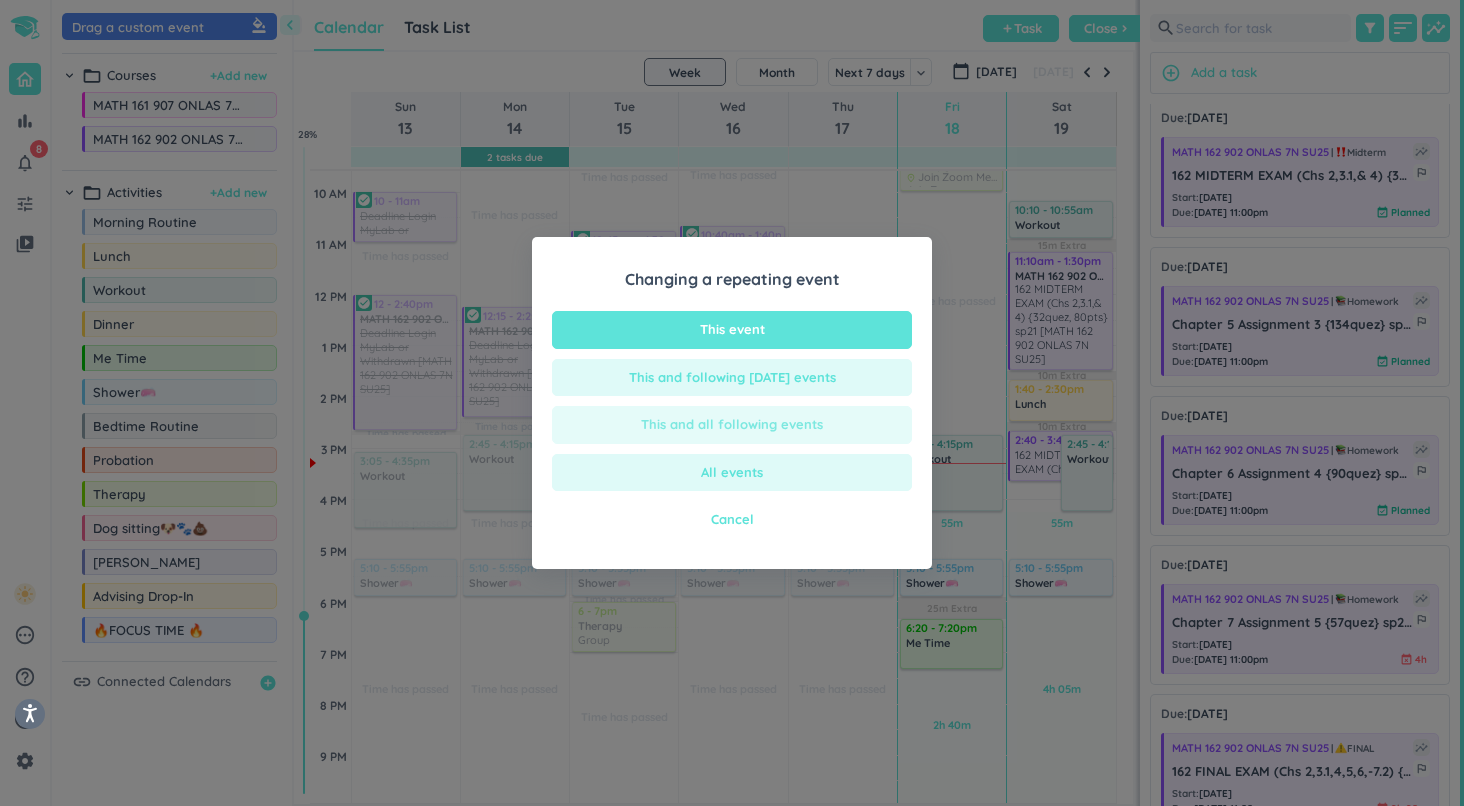 click on "This and all following events" at bounding box center [732, 425] 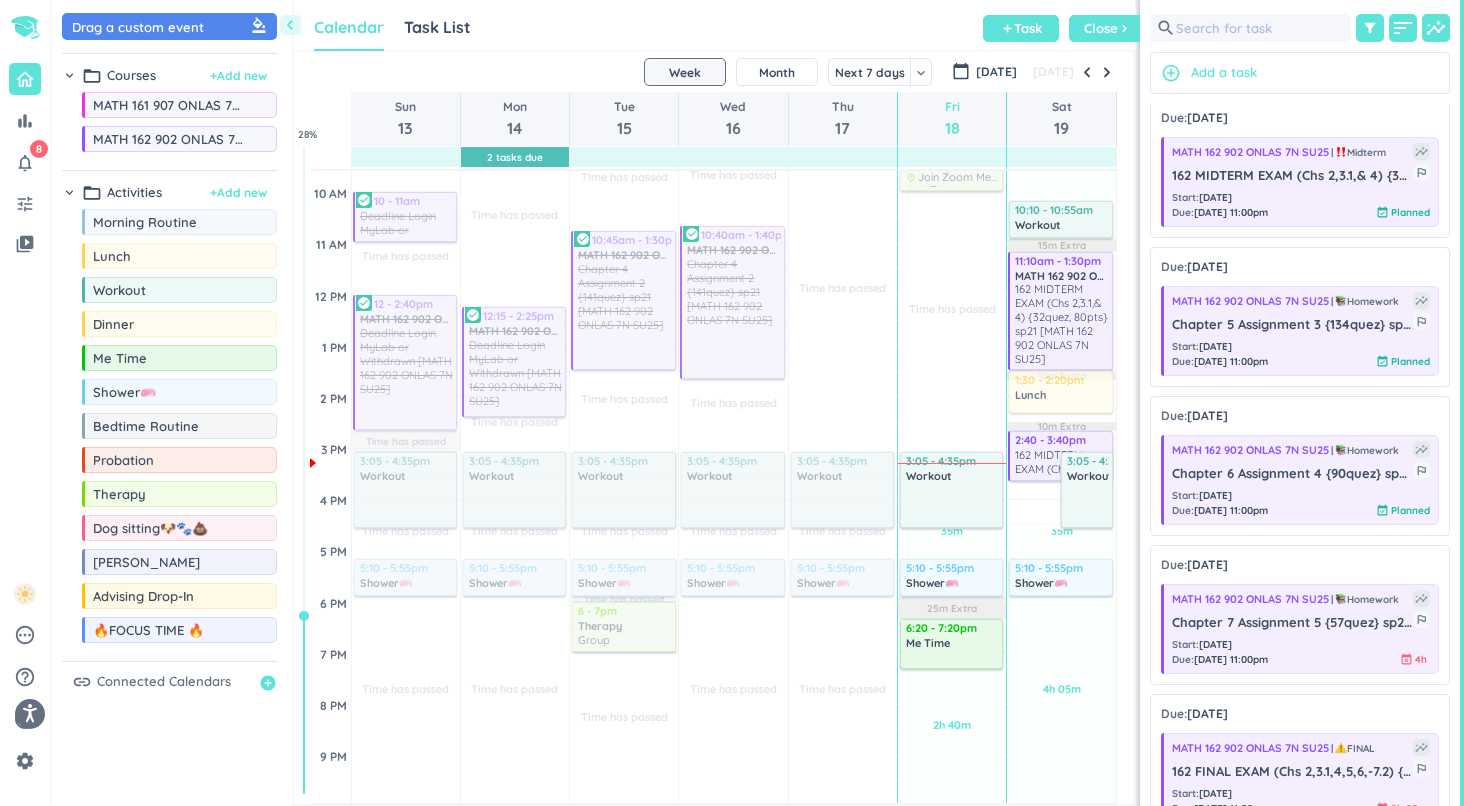 click on "1h  Past due Plan 35m Past due Plan 4h 05m Past due Plan 15m Extra 10m Extra 10m Extra Adjust Awake Time Adjust Awake Time 2:40 - 3:40pm MATH 162 902 ONLAS 7N SU25 162 MIDTERM EXAM (Chs 2,3.1,& 4) {32quez, 80pts} sp21 [MATH 162 902 ONLAS 7N SU25] more_vert 3:05 - 4:35pm Workout delete_outline 8:30 - 9:10am Morning Routine delete_outline 10:10 - 10:55am Workout delete_outline 11:10am - 1:30pm MATH 162 902 ONLAS 7N SU25 162 MIDTERM EXAM (Chs 2,3.1,& 4) {32quez, 80pts} sp21 [MATH 162 902 ONLAS 7N SU25] more_vert 1:40 - 2:30pm Lunch delete_outline 5:10 - 5:55pm Shower🧼 delete_outline 10 - 11pm Bedtime Routine delete_outline 1:30 - 2:20pm Lunch delete_outline" at bounding box center (1061, 499) 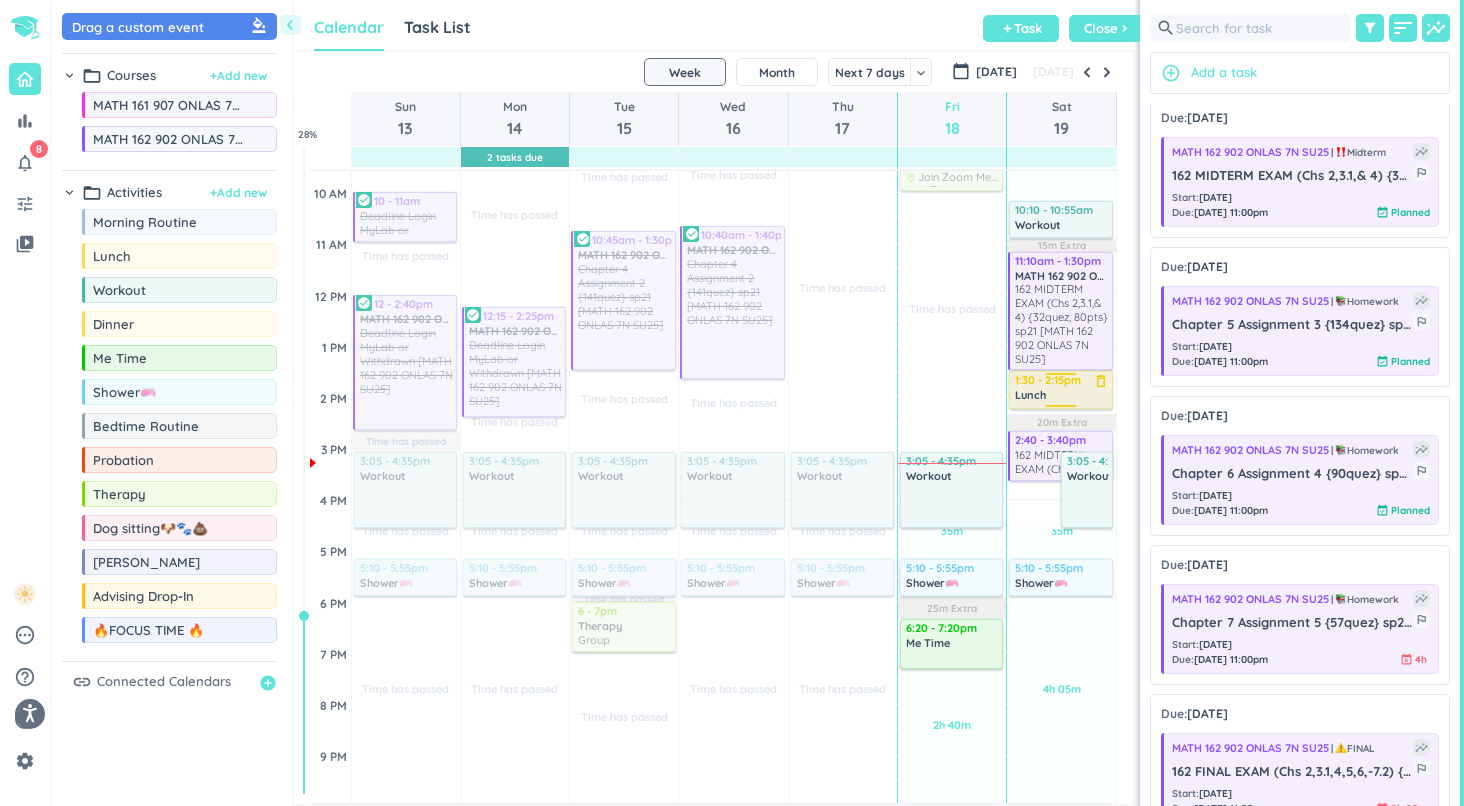 click on "1h  Past due Plan 35m Past due Plan 4h 05m Past due Plan 15m Extra 20m Extra Adjust Awake Time Adjust Awake Time 2:40 - 3:40pm MATH 162 902 ONLAS 7N SU25 162 MIDTERM EXAM (Chs 2,3.1,& 4) {32quez, 80pts} sp21 [MATH 162 902 ONLAS 7N SU25] more_vert 3:05 - 4:35pm Workout delete_outline 8:30 - 9:10am Morning Routine delete_outline 10:10 - 10:55am Workout delete_outline 11:10am - 1:30pm MATH 162 902 ONLAS 7N SU25 162 MIDTERM EXAM (Chs 2,3.1,& 4) {32quez, 80pts} sp21 [MATH 162 902 ONLAS 7N SU25] more_vert 1:30 - 2:20pm Lunch delete_outline 5:10 - 5:55pm Shower🧼 delete_outline 10 - 11pm Bedtime Routine delete_outline 1:30 - 2:15pm Lunch delete_outline" at bounding box center [1061, 499] 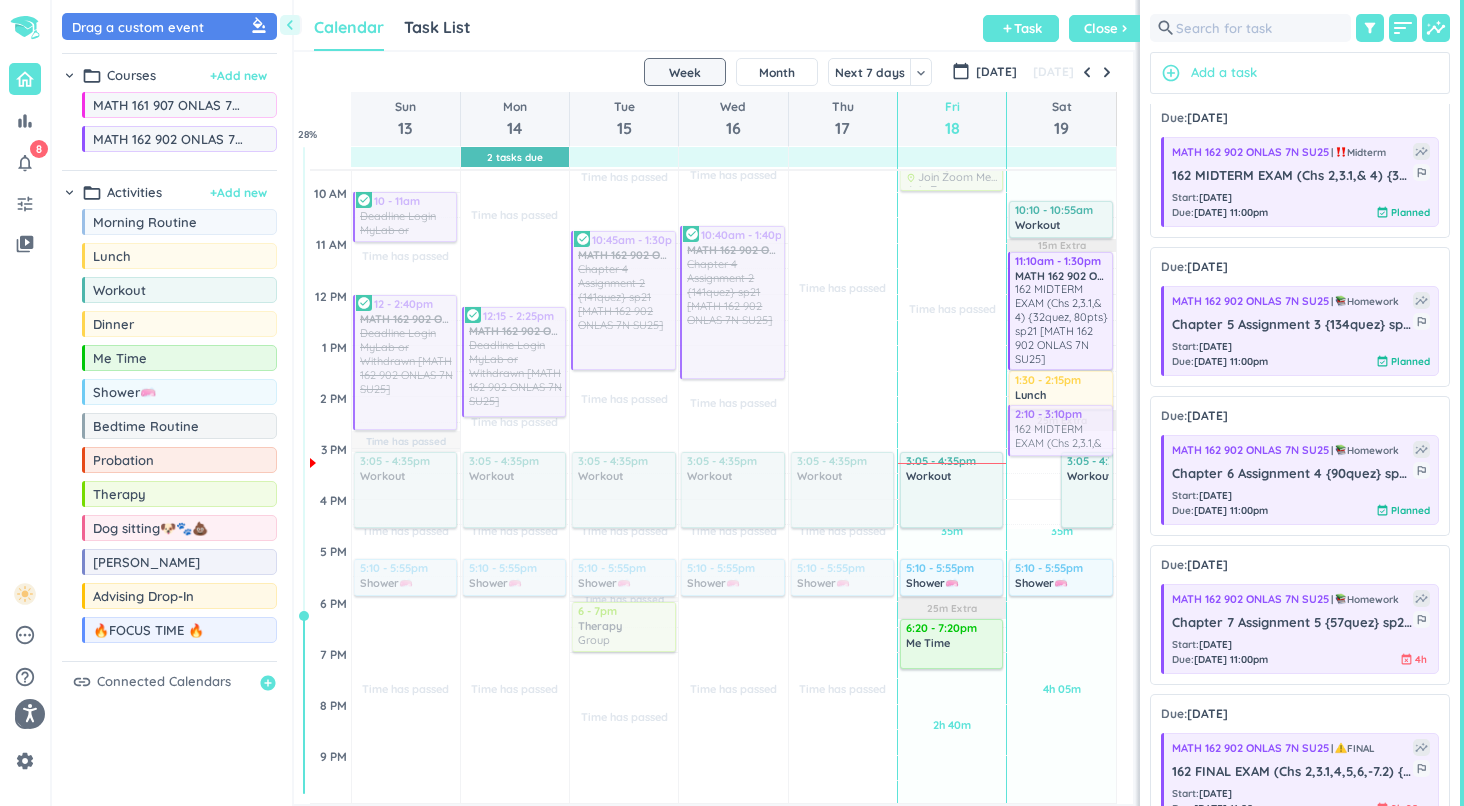 click on "1h  Past due Plan 35m Past due Plan 4h 05m Past due Plan 15m Extra 25m Extra Adjust Awake Time Adjust Awake Time 2:40 - 3:40pm MATH 162 902 ONLAS 7N SU25 162 MIDTERM EXAM (Chs 2,3.1,& 4) {32quez, 80pts} sp21 [MATH 162 902 ONLAS 7N SU25] more_vert 3:05 - 4:35pm Workout delete_outline 8:30 - 9:10am Morning Routine delete_outline 10:10 - 10:55am Workout delete_outline 11:10am - 1:30pm MATH 162 902 ONLAS 7N SU25 162 MIDTERM EXAM (Chs 2,3.1,& 4) {32quez, 80pts} sp21 [MATH 162 902 ONLAS 7N SU25] more_vert 1:30 - 2:15pm Lunch delete_outline 5:10 - 5:55pm Shower🧼 delete_outline 10 - 11pm Bedtime Routine delete_outline 2:10 - 3:10pm MATH 162 902 ONLAS 7N SU25 162 MIDTERM EXAM (Chs 2,3.1,& 4) {32quez, 80pts} sp21 [MATH 162 902 ONLAS 7N SU25] more_vert" at bounding box center (1061, 499) 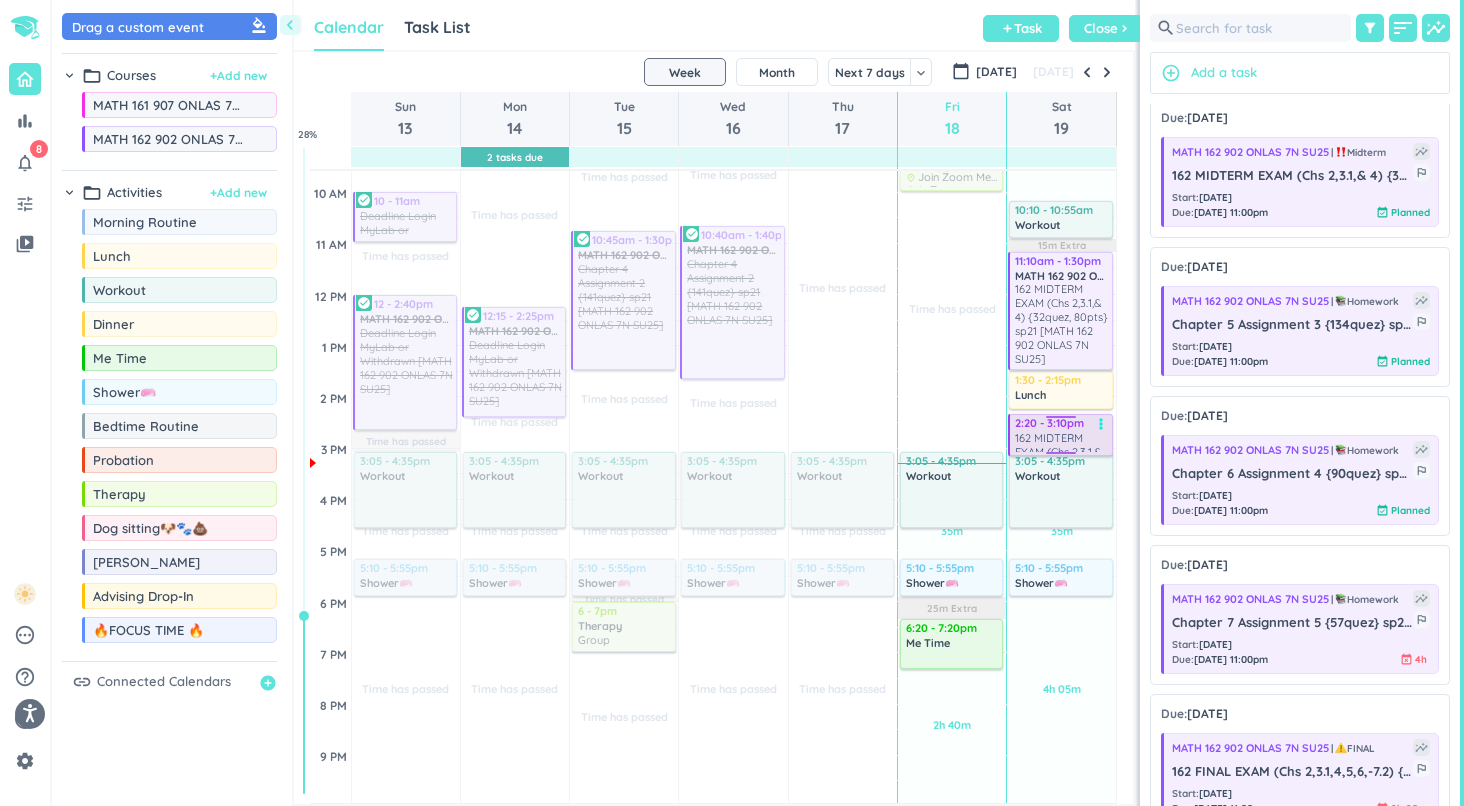 drag, startPoint x: 1088, startPoint y: 410, endPoint x: 1086, endPoint y: 421, distance: 11.18034 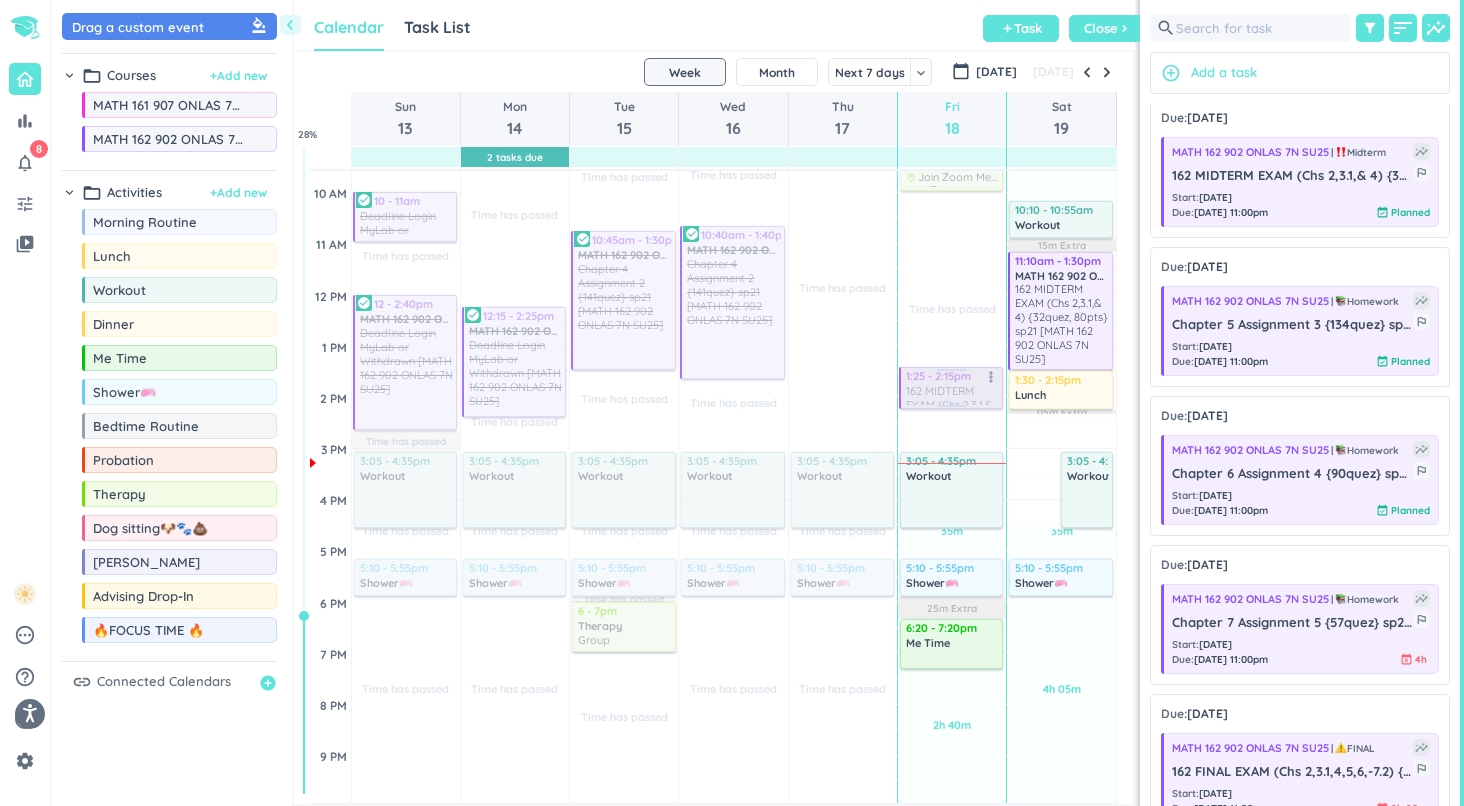 drag, startPoint x: 1084, startPoint y: 429, endPoint x: 962, endPoint y: 374, distance: 133.82451 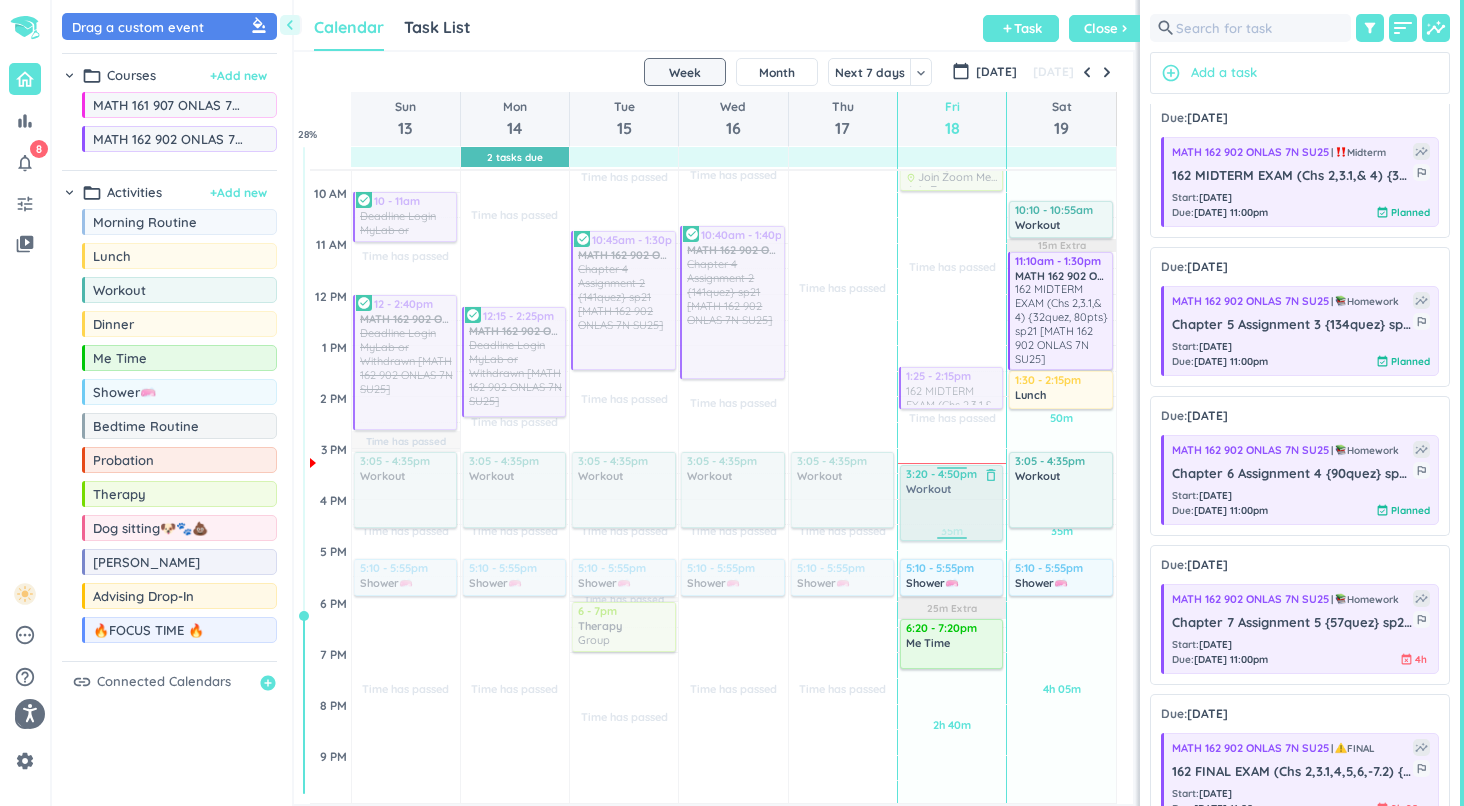 drag, startPoint x: 950, startPoint y: 486, endPoint x: 950, endPoint y: 497, distance: 11 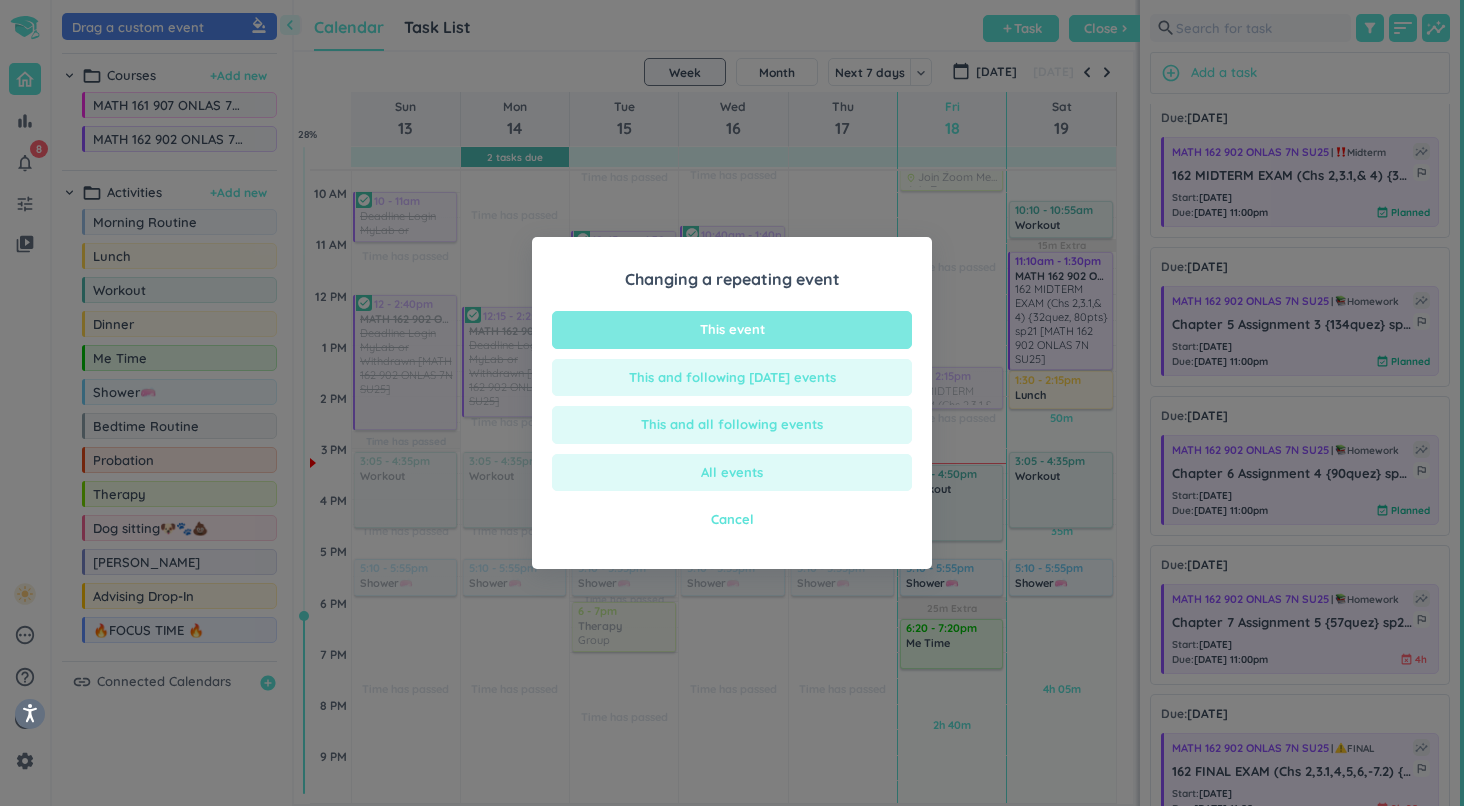 click on "This event" at bounding box center (732, 330) 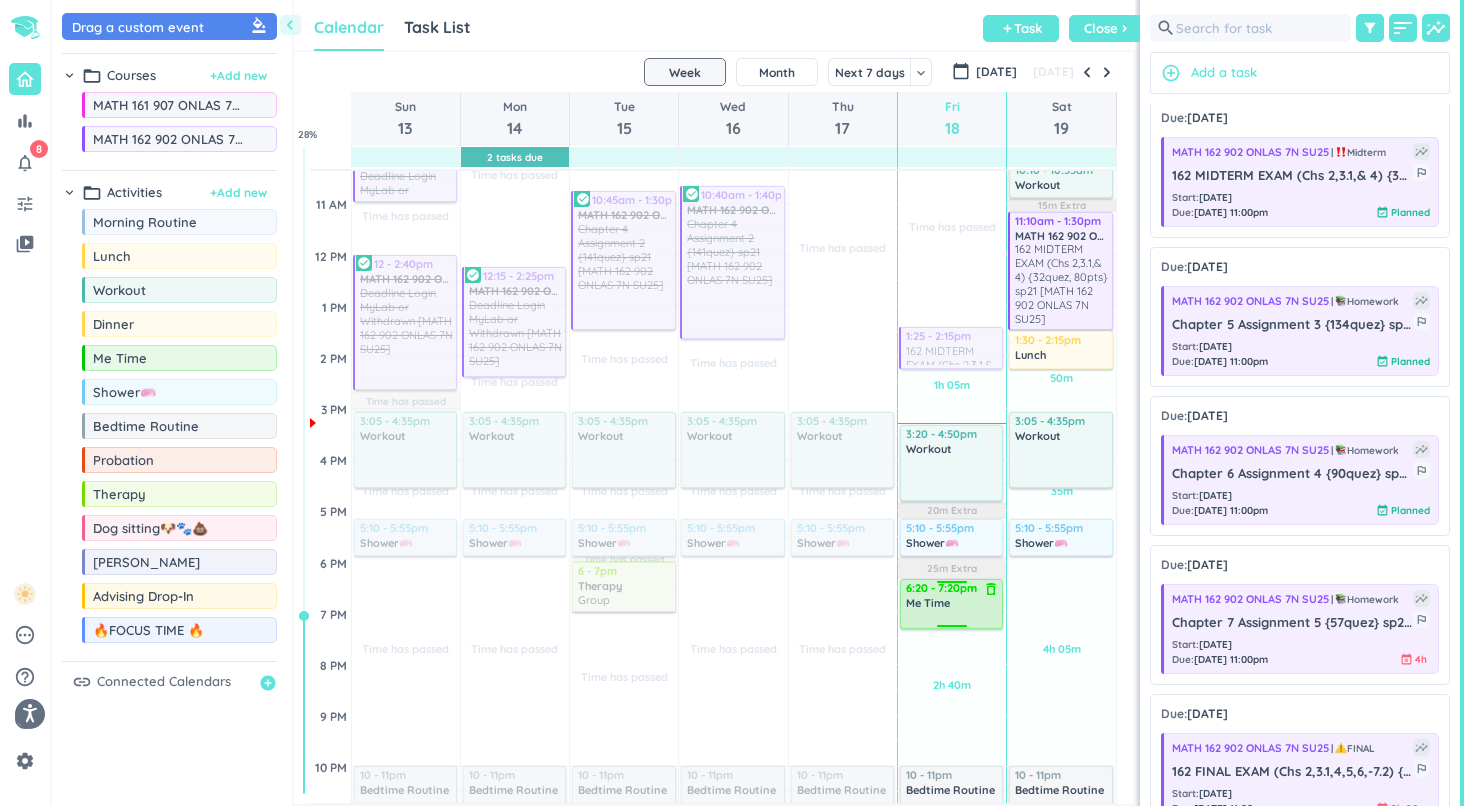 scroll, scrollTop: 325, scrollLeft: 0, axis: vertical 